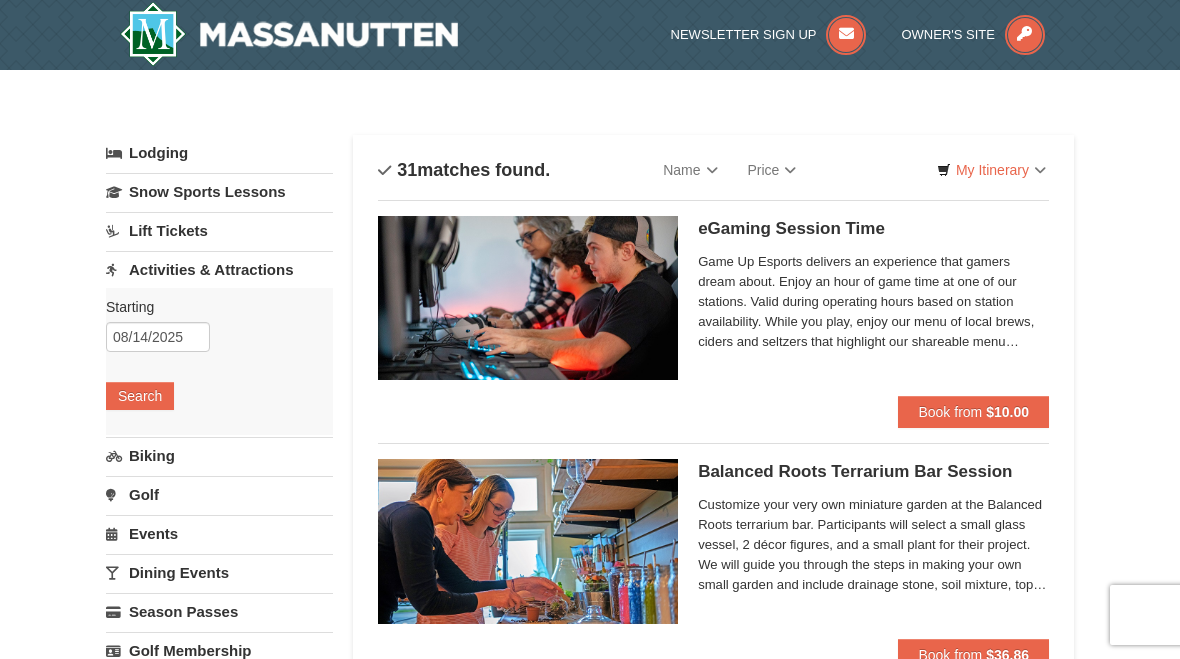 scroll, scrollTop: 102, scrollLeft: 0, axis: vertical 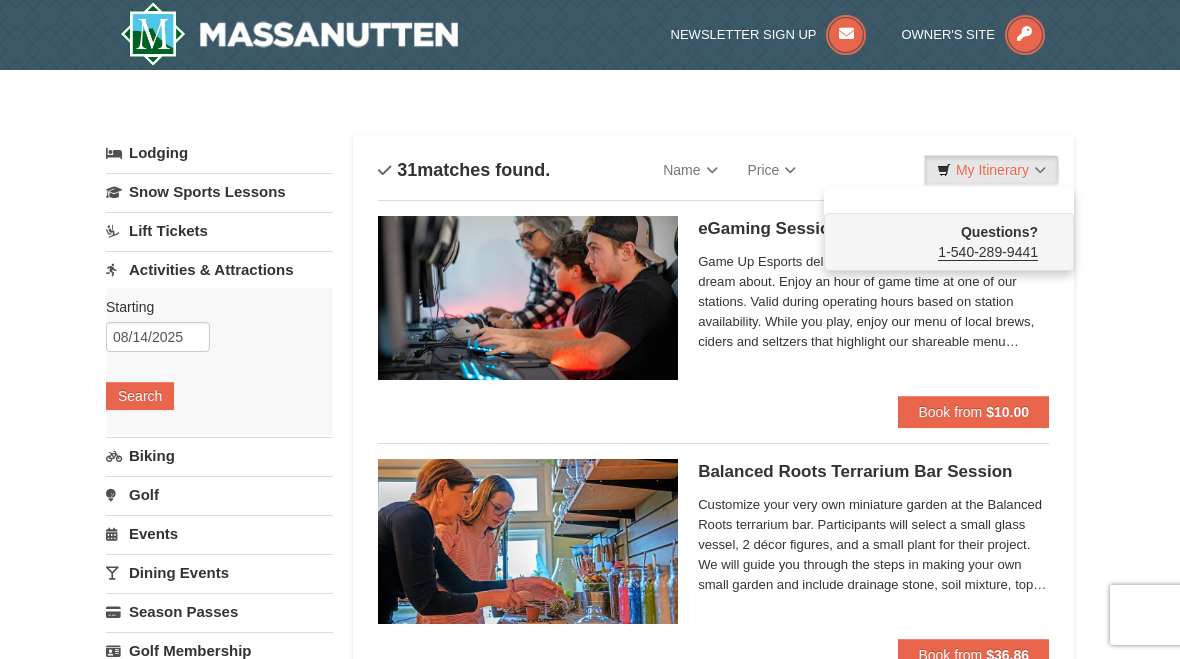 click at bounding box center [590, 329] 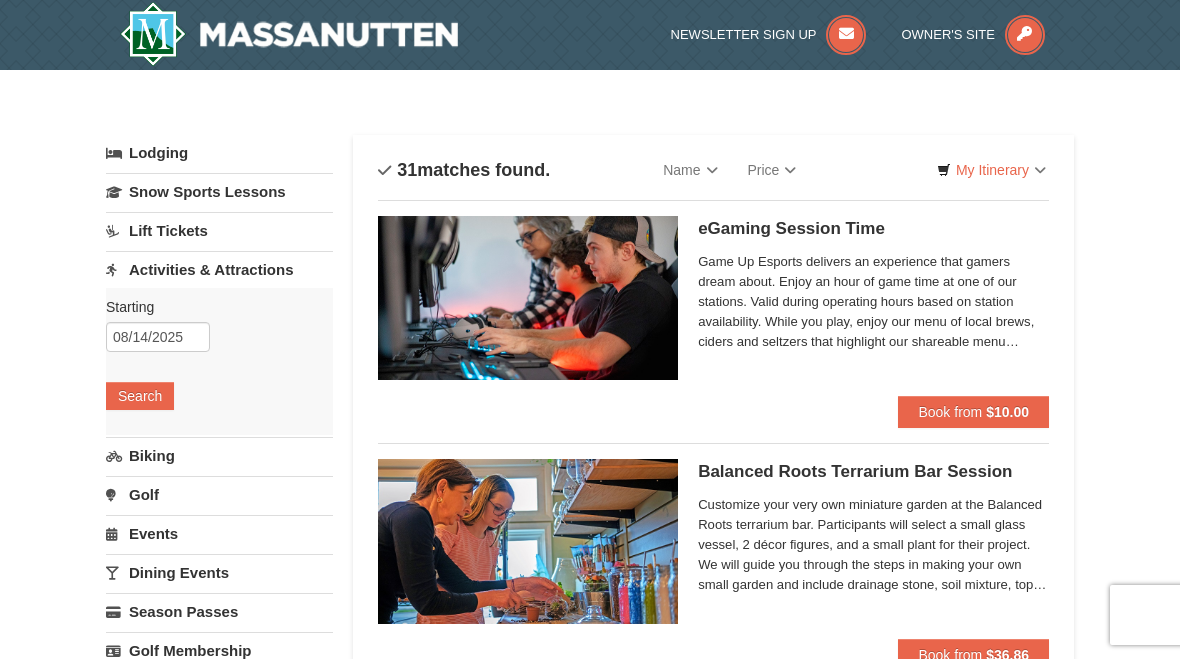 click on "My Itinerary" at bounding box center [991, 170] 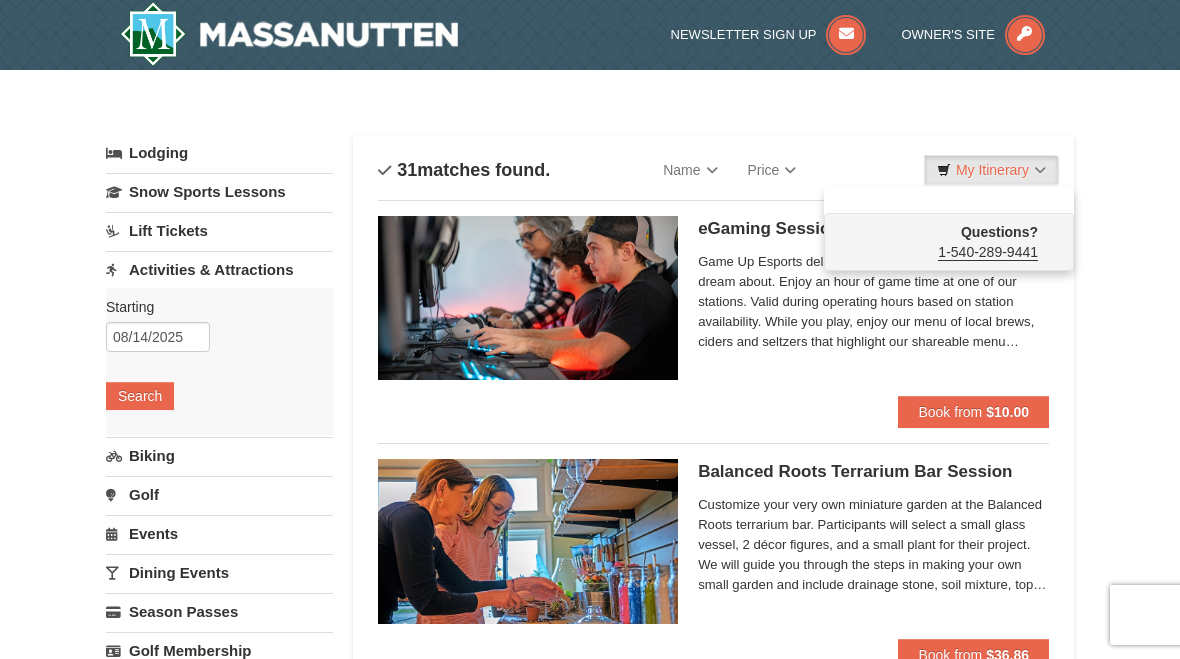 click on "Questions?" at bounding box center [938, 232] 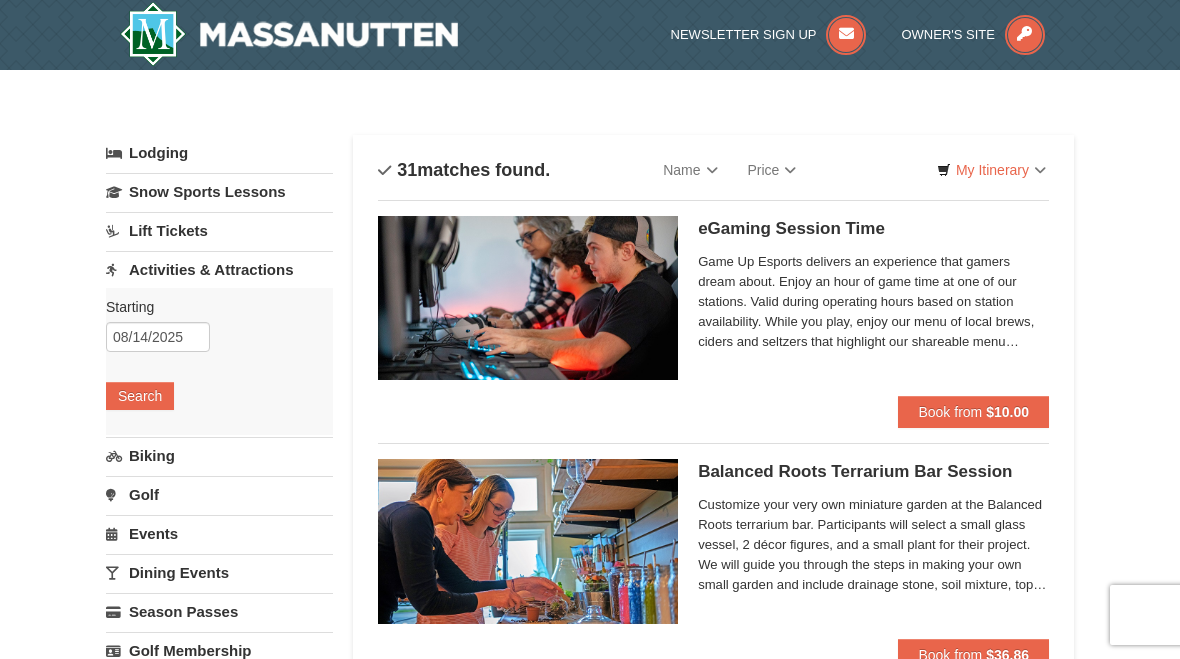 click at bounding box center [944, 170] 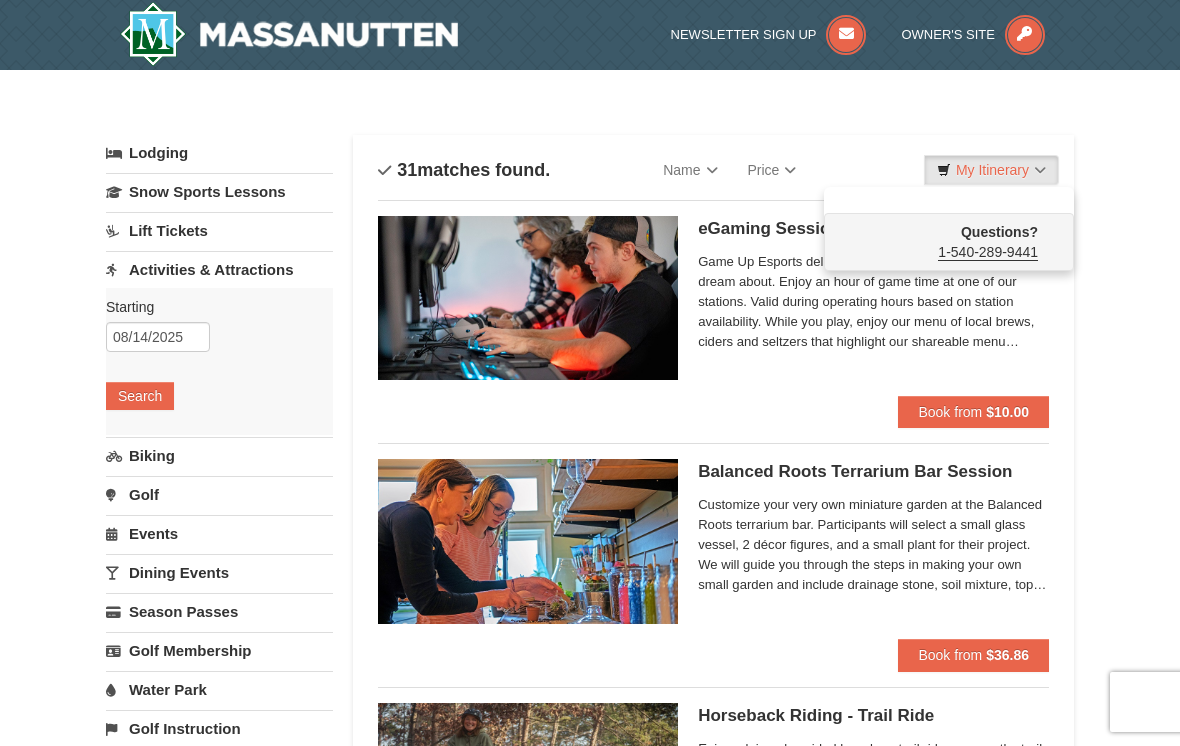 click on "Questions?" at bounding box center (938, 232) 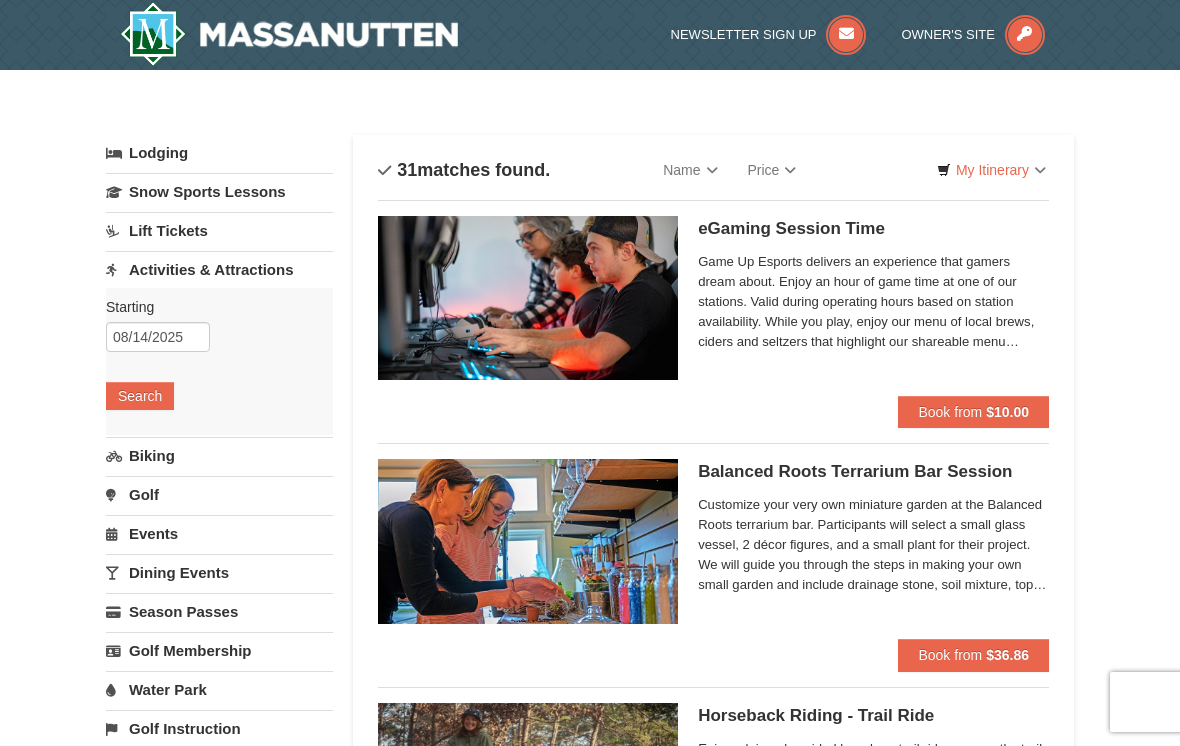 click on "My Itinerary" at bounding box center [991, 170] 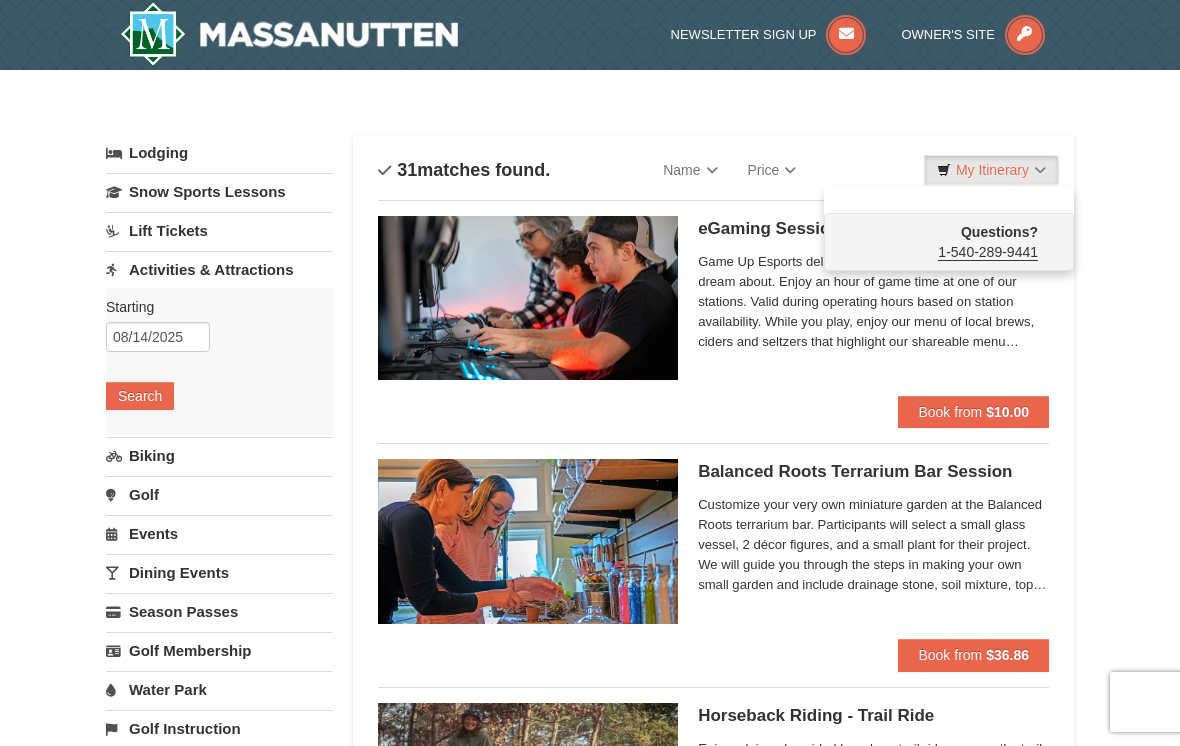 click at bounding box center [590, 373] 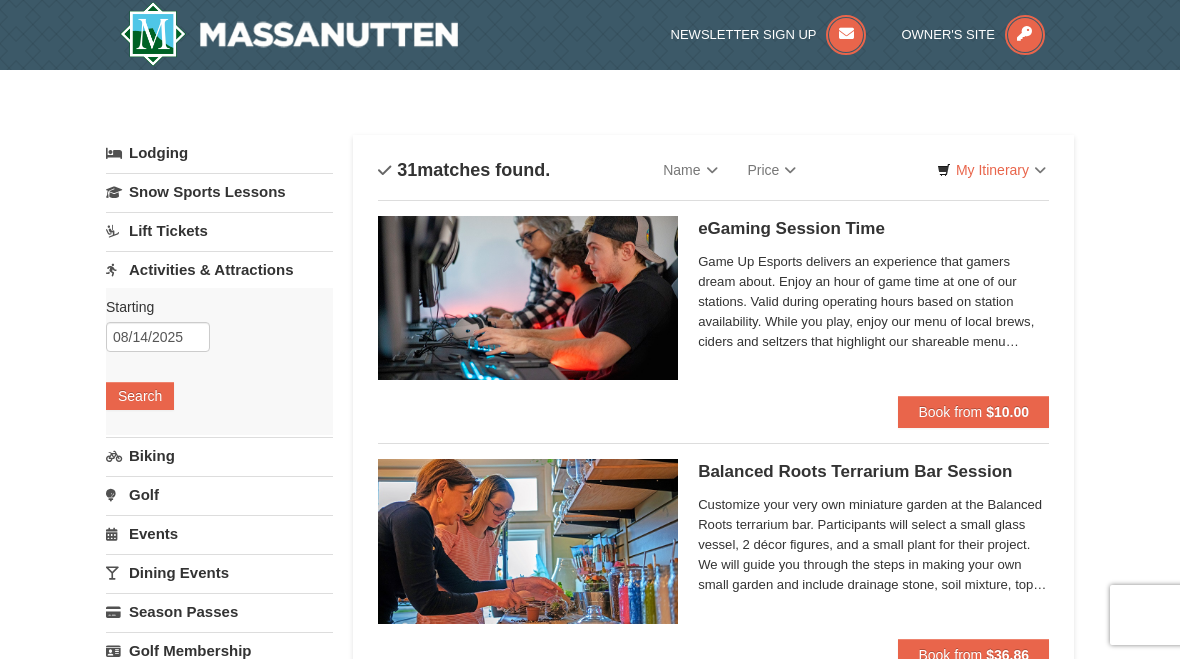 scroll, scrollTop: 1, scrollLeft: 0, axis: vertical 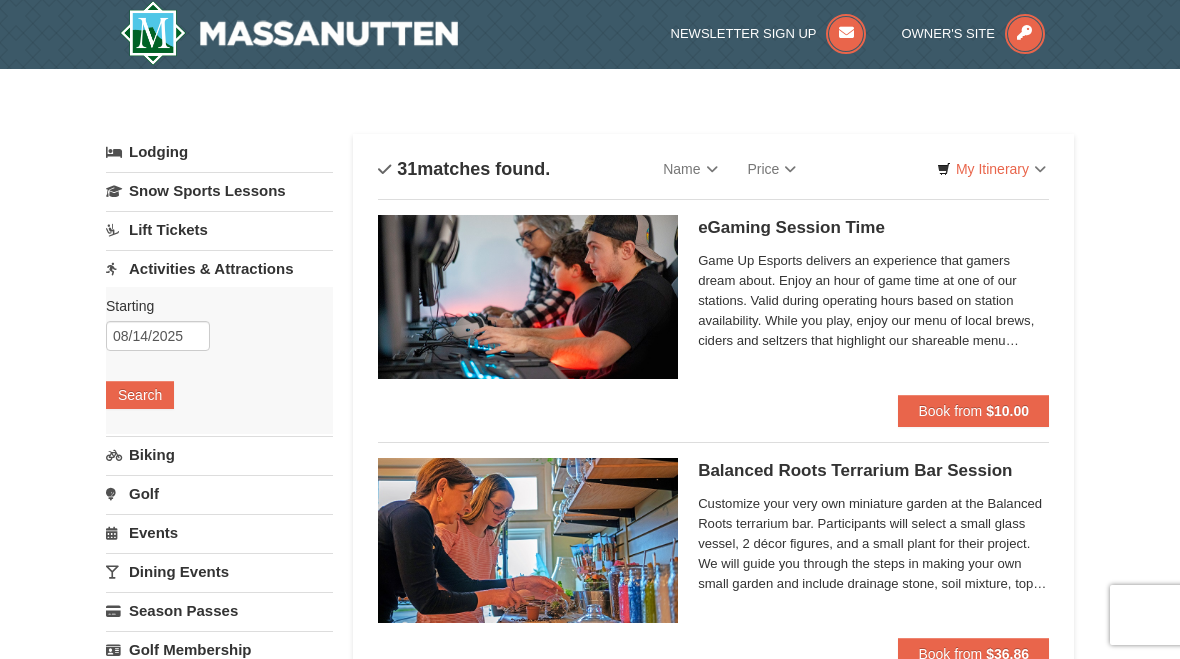 click on "My Itinerary" at bounding box center (991, 169) 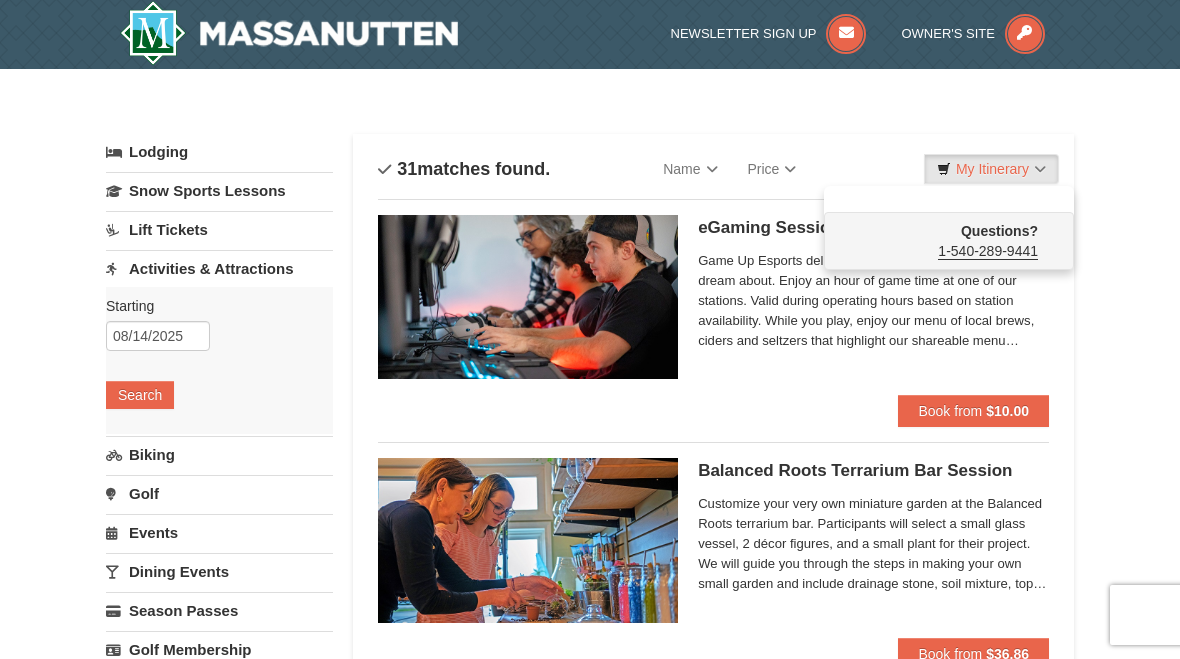 click on "Questions?   1-540-289-9441" at bounding box center [938, 240] 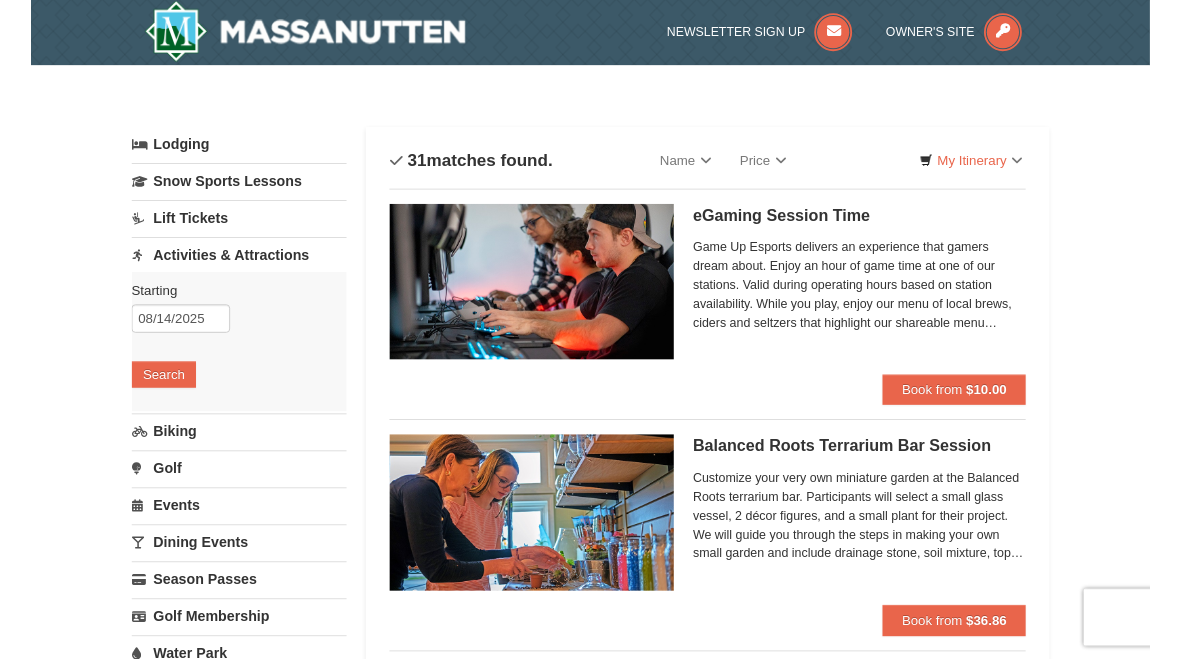 scroll, scrollTop: 0, scrollLeft: 0, axis: both 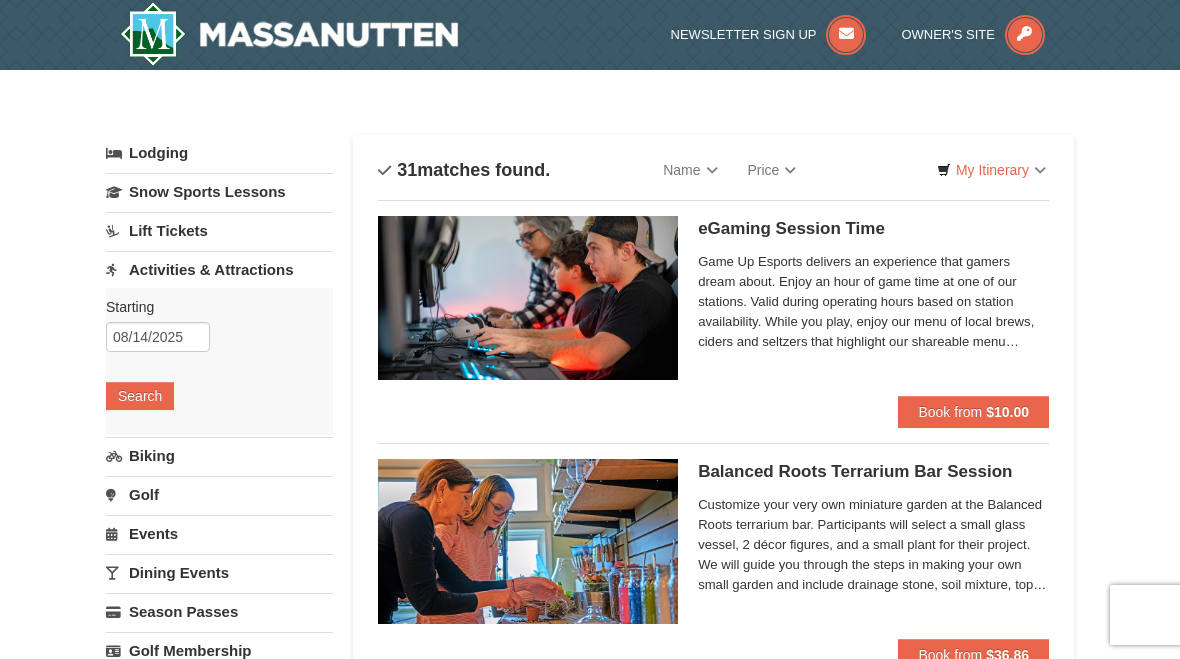 click on "My Itinerary" at bounding box center [991, 170] 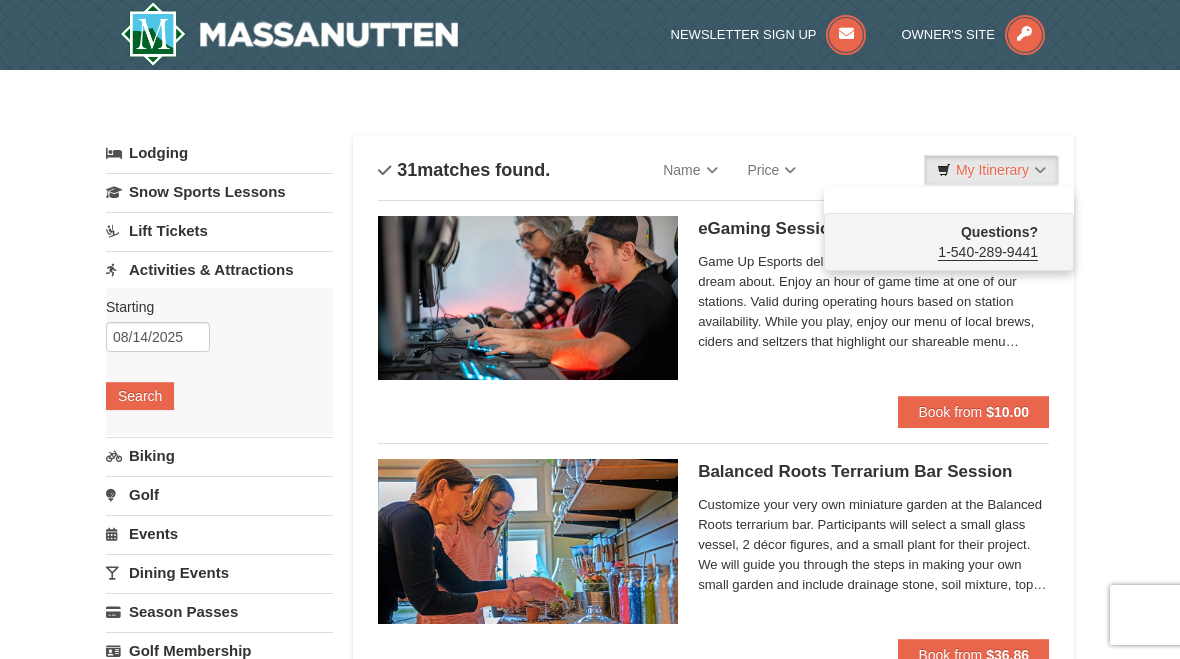 click on "Questions?" at bounding box center [999, 232] 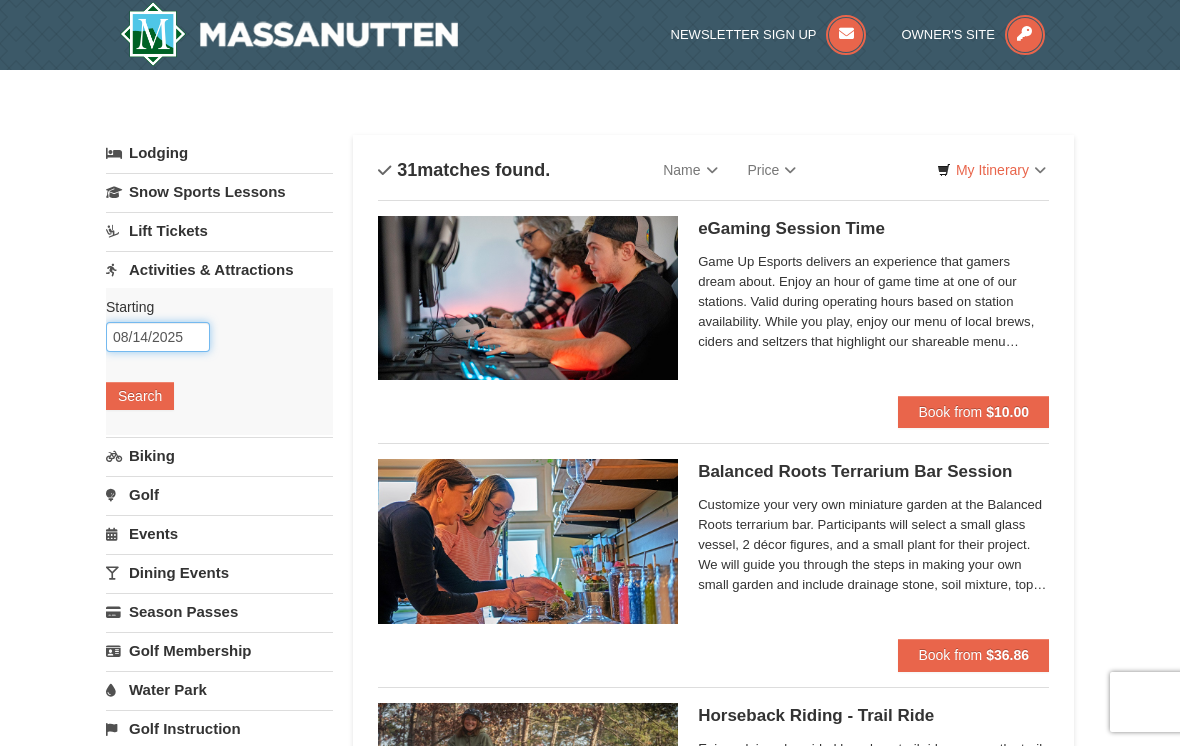 click on "08/14/2025" at bounding box center (158, 337) 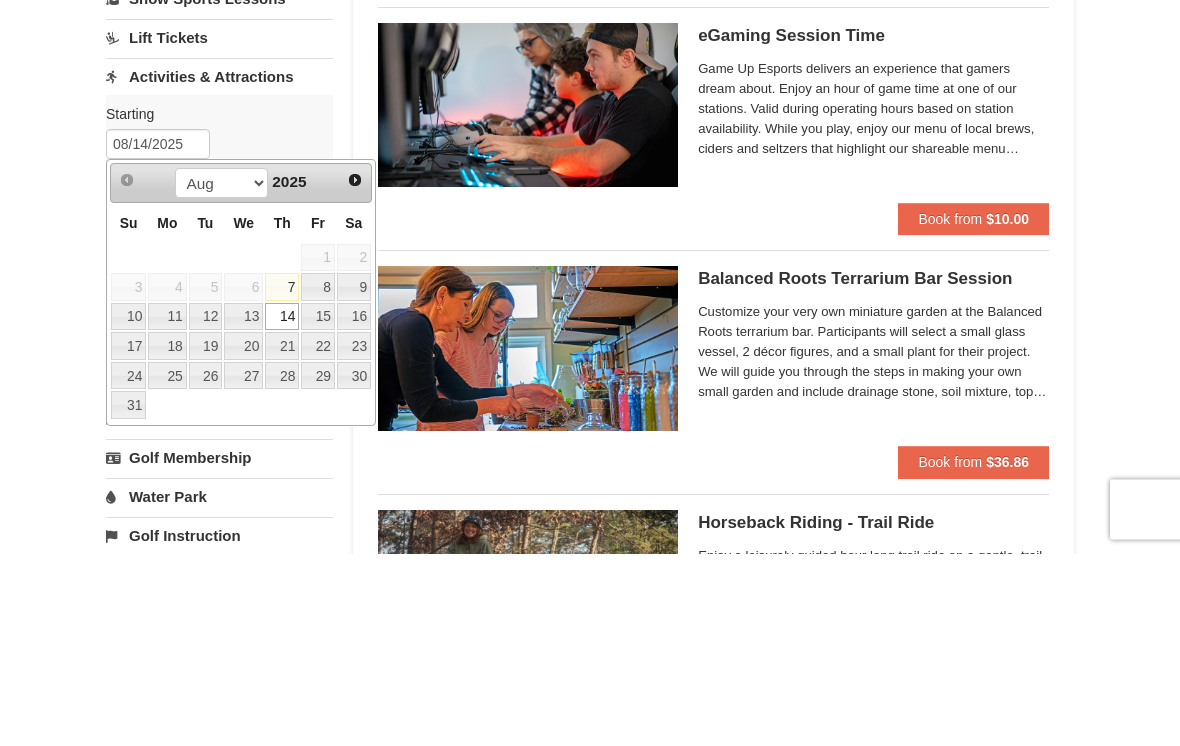 scroll, scrollTop: 193, scrollLeft: 0, axis: vertical 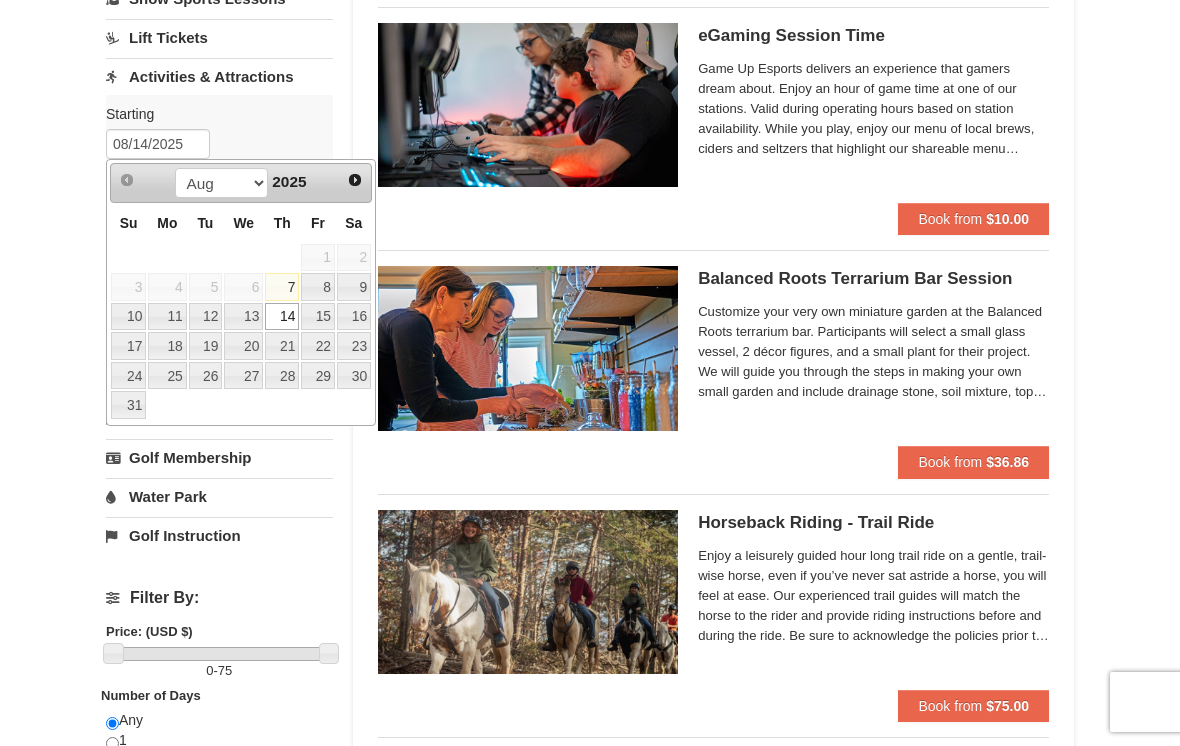 click on "10" at bounding box center (128, 317) 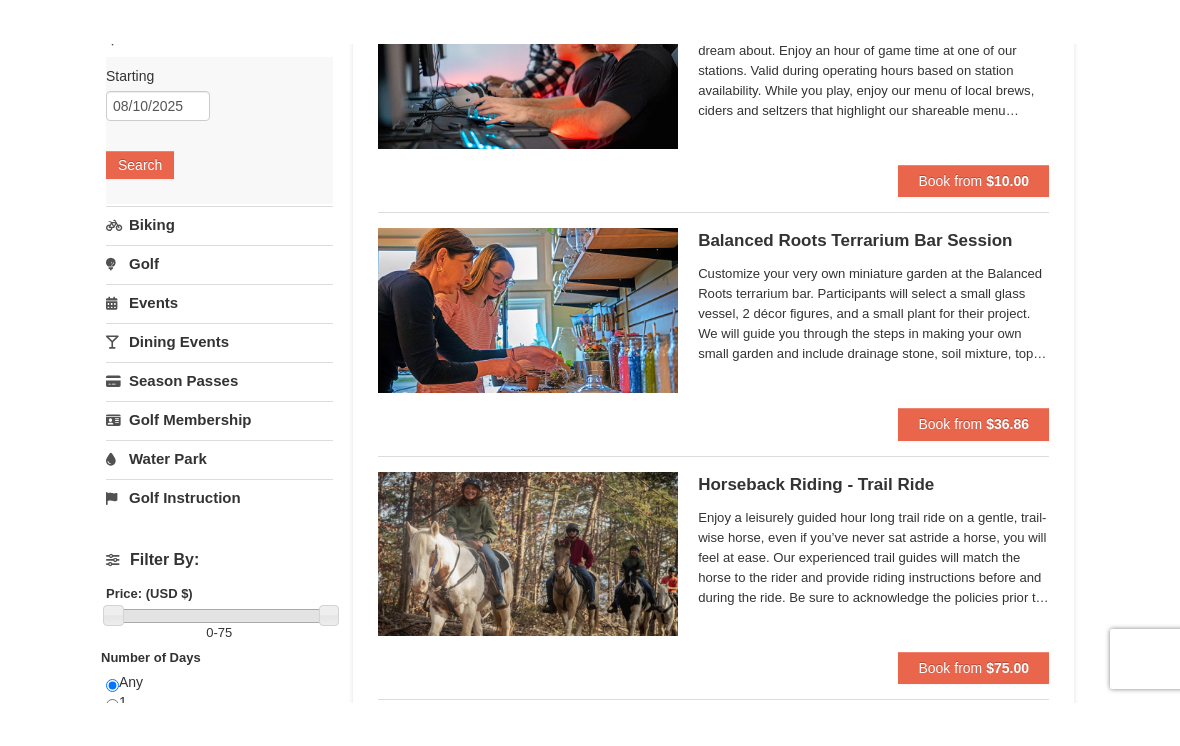 scroll, scrollTop: 197, scrollLeft: 0, axis: vertical 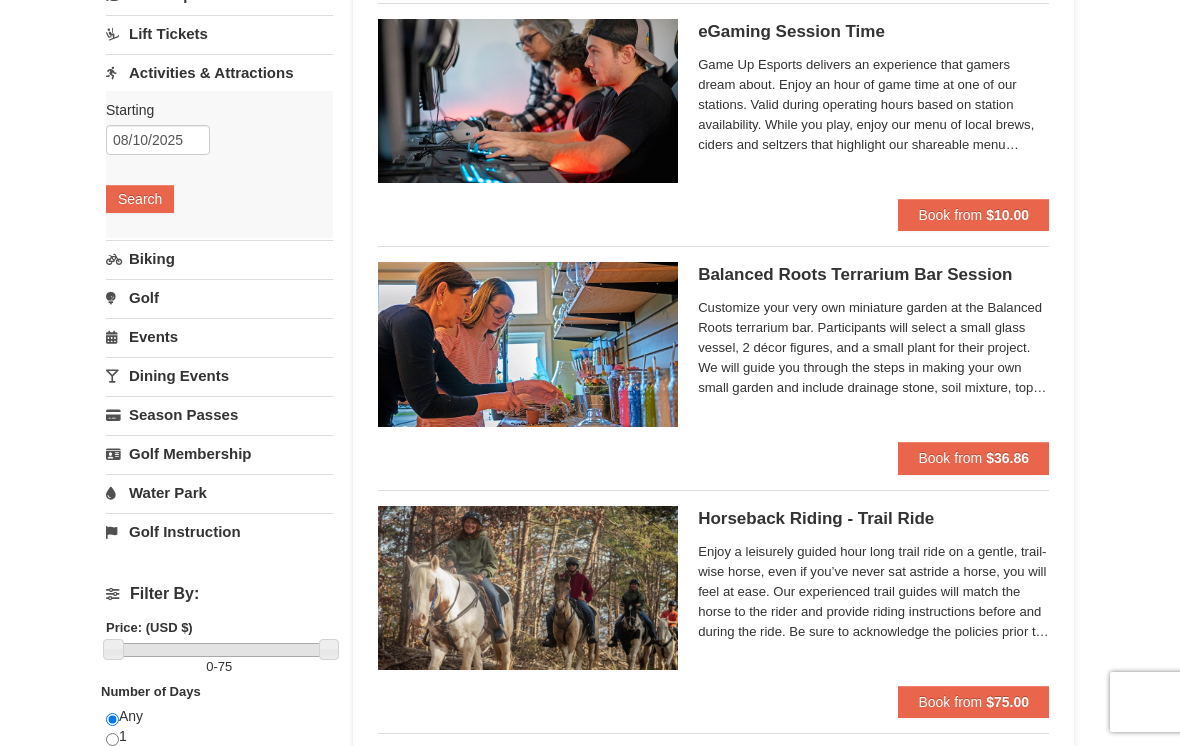 click on "Search" at bounding box center (140, 199) 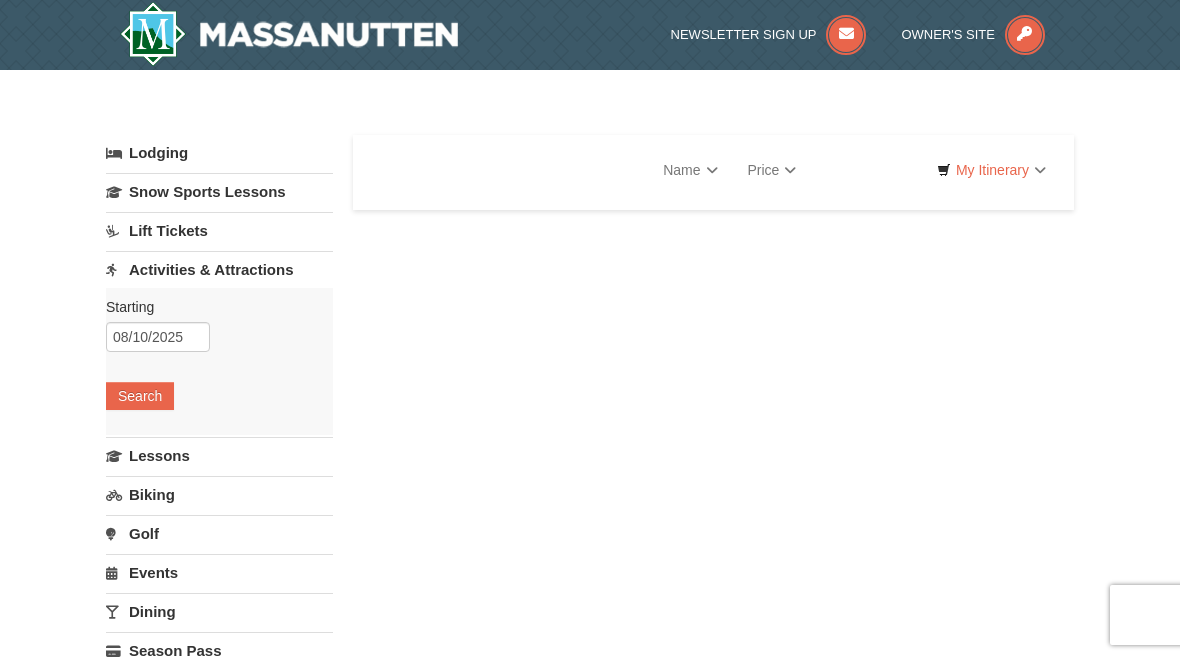 scroll, scrollTop: 0, scrollLeft: 0, axis: both 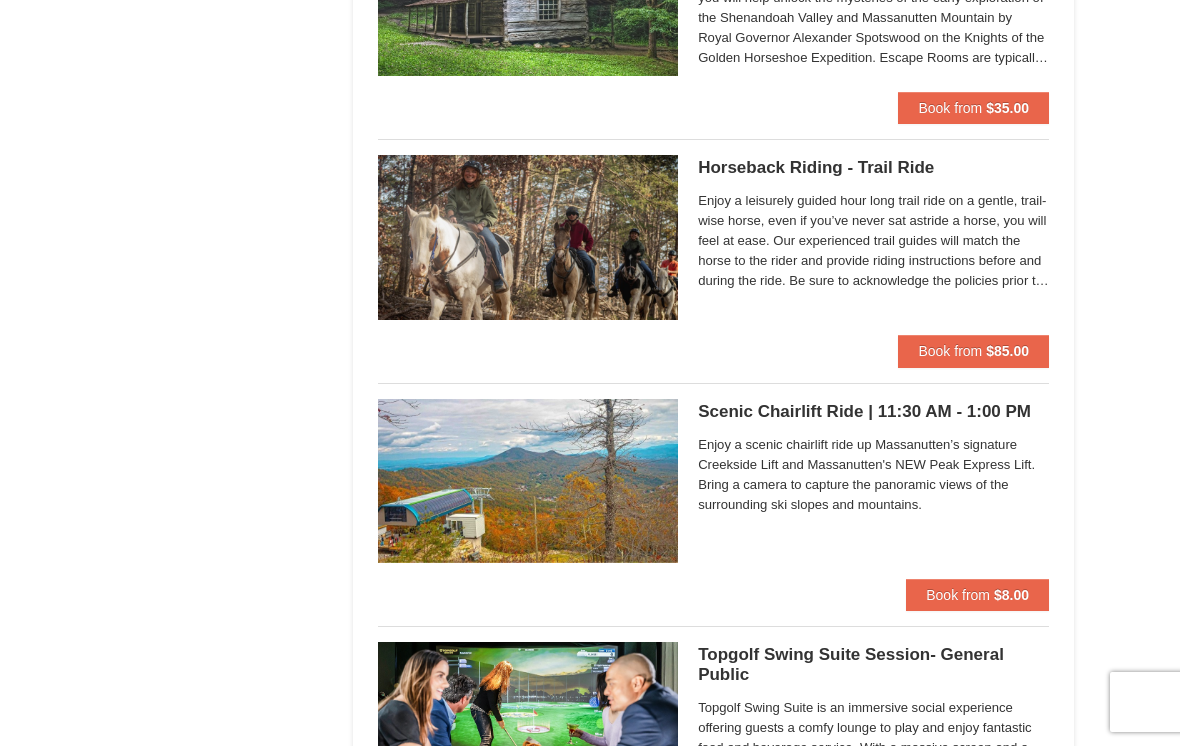 click on "Book from" at bounding box center [950, 351] 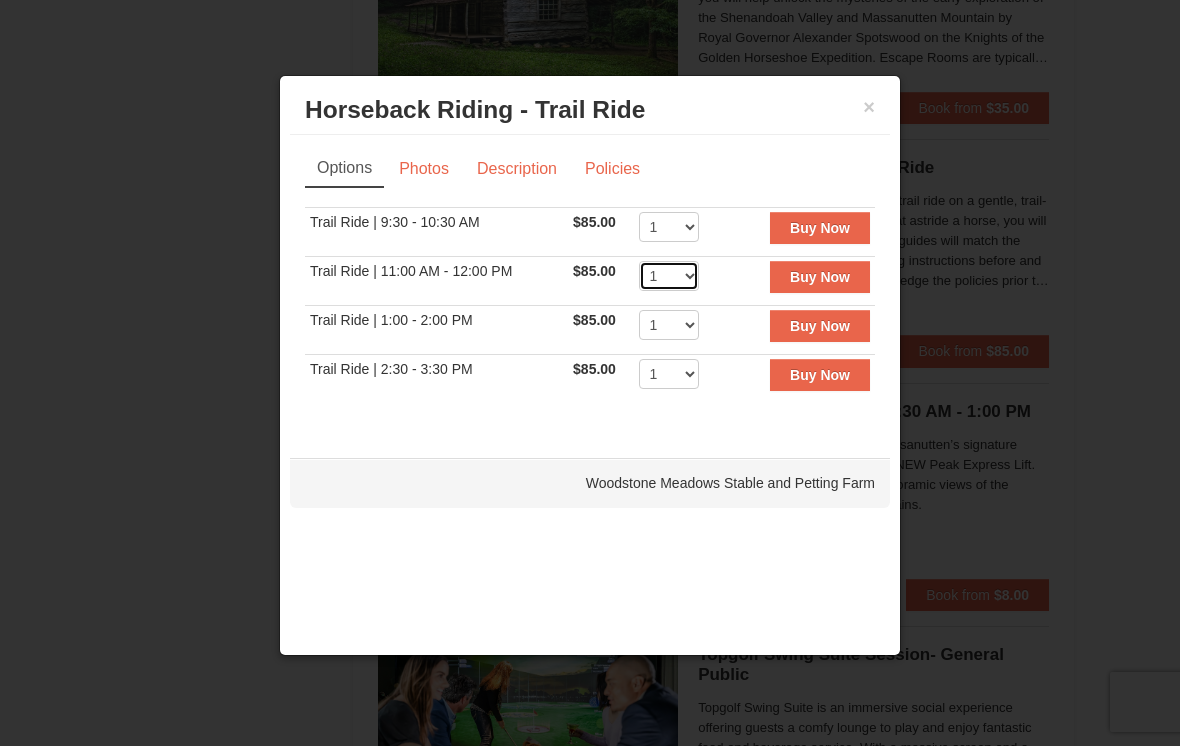 click on "1
2
3
4
5
6
7
8
9
10" at bounding box center (669, 276) 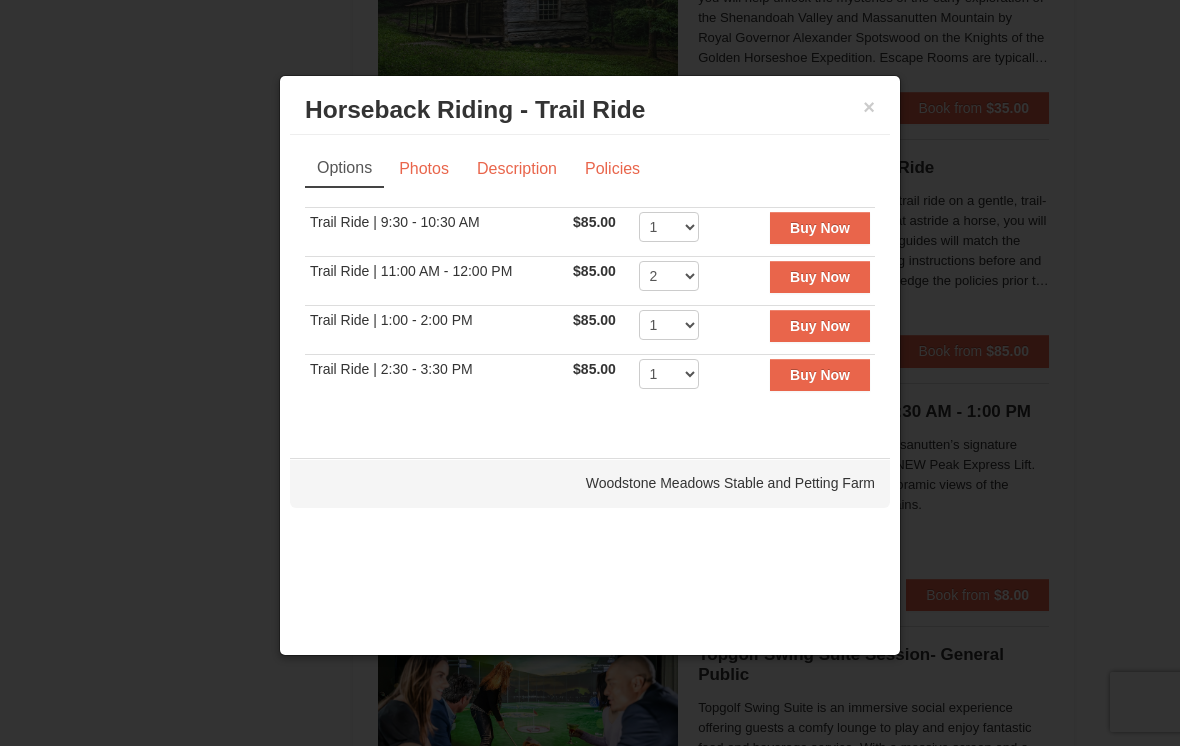 click on "Buy Now" at bounding box center (820, 277) 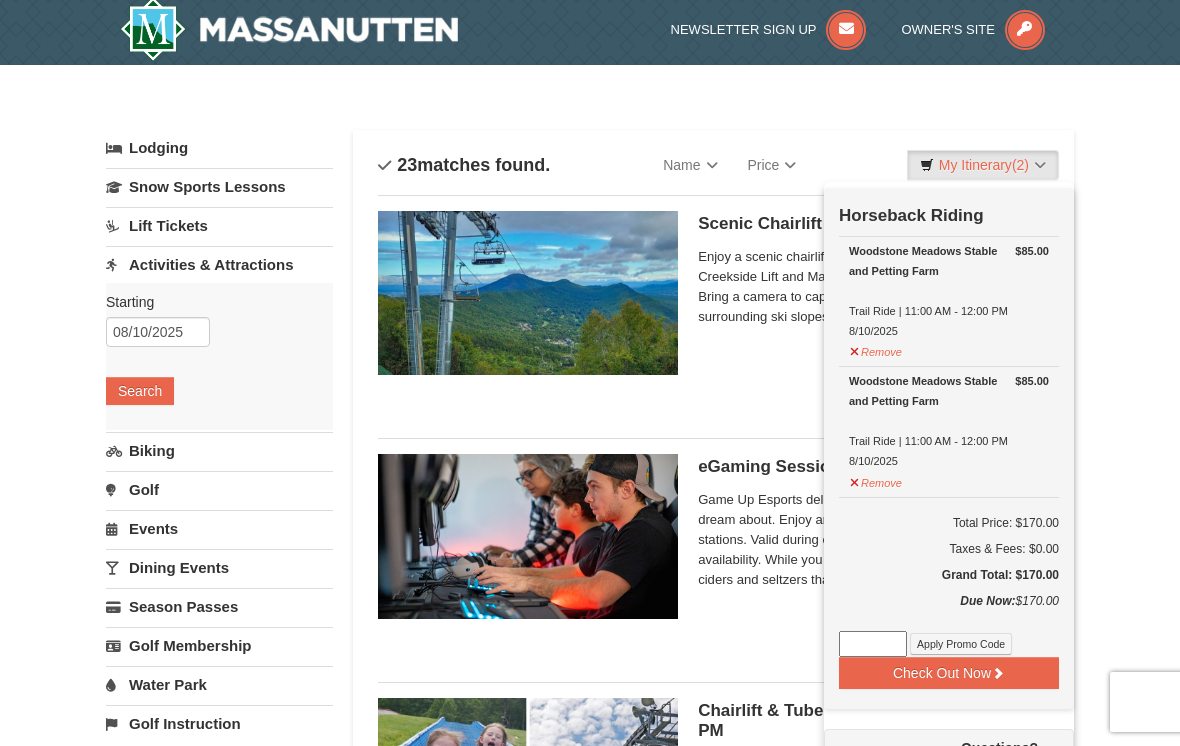 scroll, scrollTop: 6, scrollLeft: 0, axis: vertical 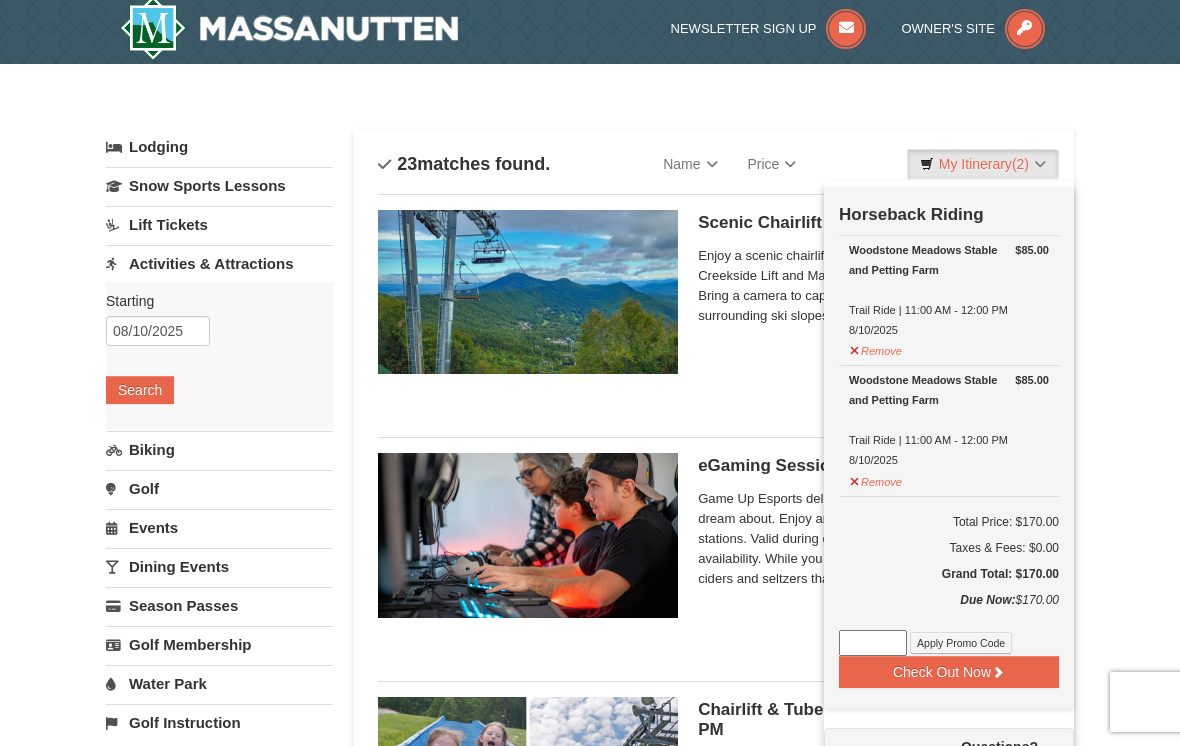 click on "×
Categories
List
Filter
My Itinerary (2)
Check Out Now
Horseback Riding
$85.00
Woodstone Meadows Stable and Petting Farm
Trail Ride | 11:00 AM - 12:00 PM
8/10/2025
$85.00" at bounding box center (590, 2962) 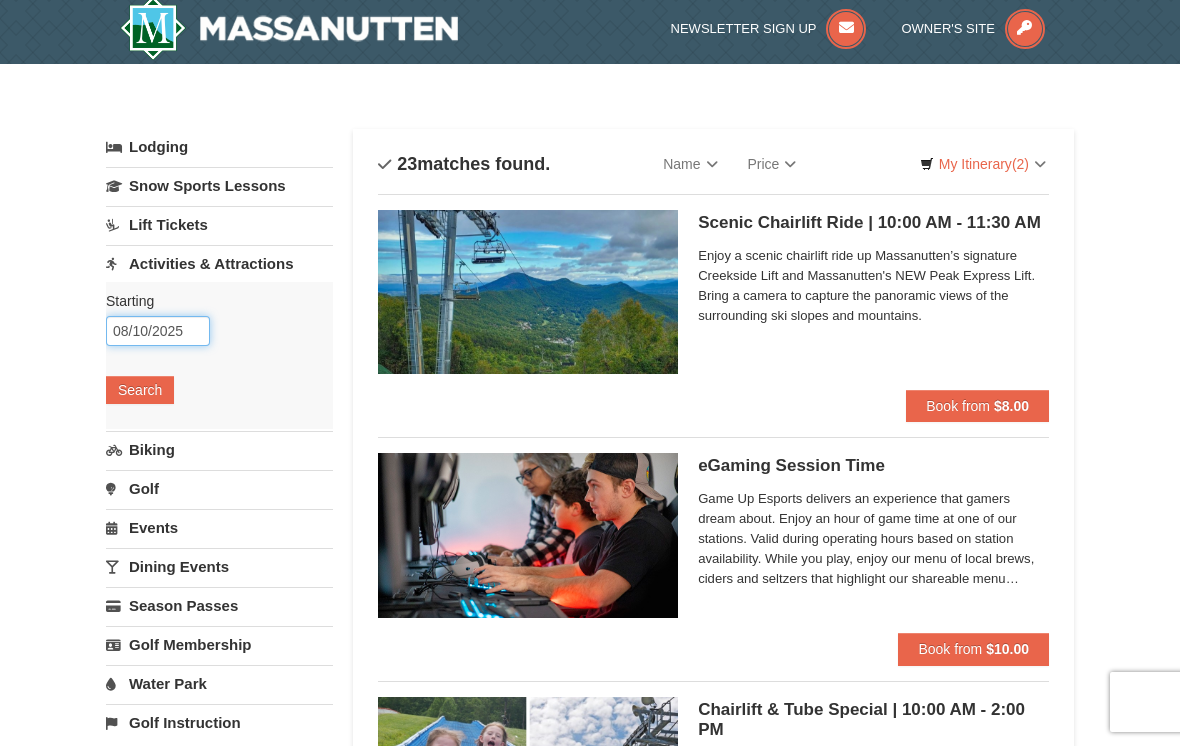 click on "08/10/2025" at bounding box center [158, 331] 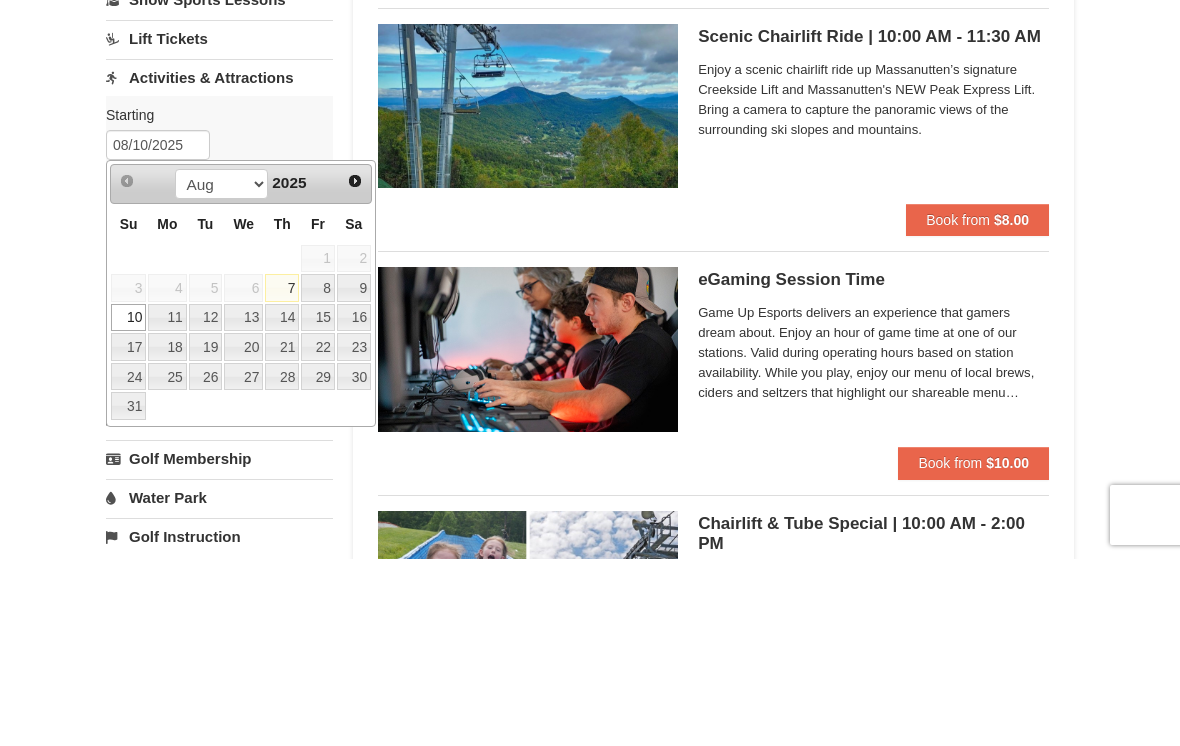 click on "×
Categories
List
Filter
My Itinerary (2)
Check Out Now
Horseback Riding
$85.00
Woodstone Meadows Stable and Petting Farm
Trail Ride | 11:00 AM - 12:00 PM
8/10/2025
$85.00" at bounding box center (590, 2963) 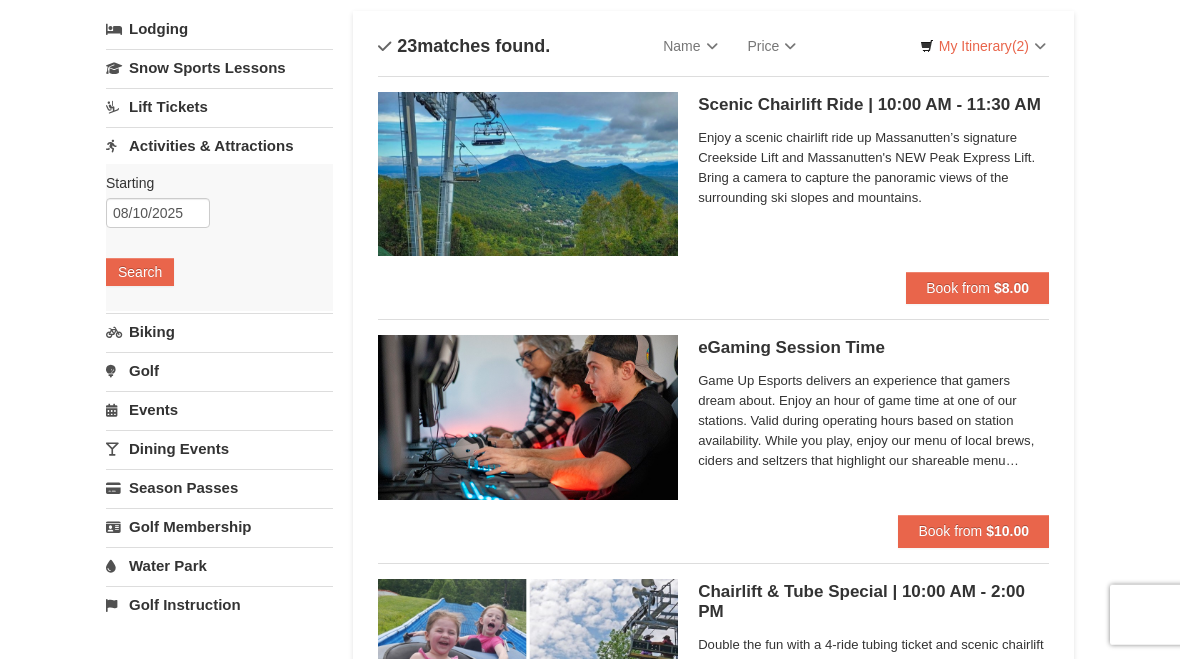 scroll, scrollTop: 144, scrollLeft: 0, axis: vertical 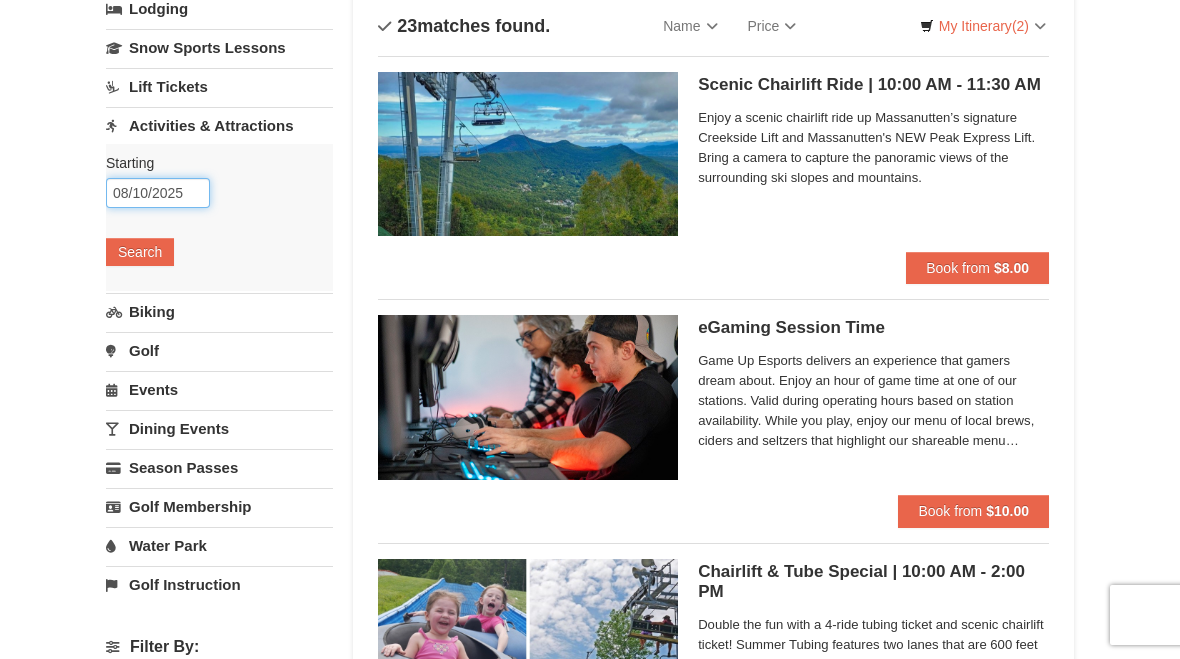 click on "08/10/2025" at bounding box center [158, 193] 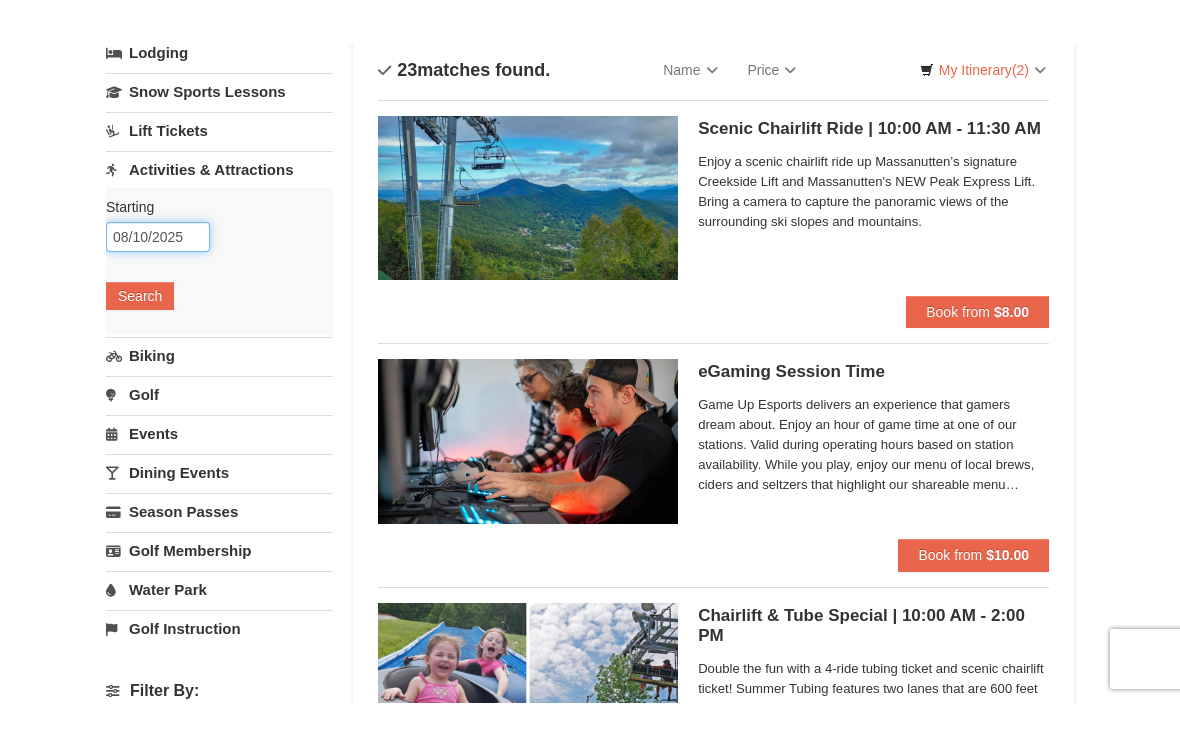 scroll, scrollTop: 143, scrollLeft: 0, axis: vertical 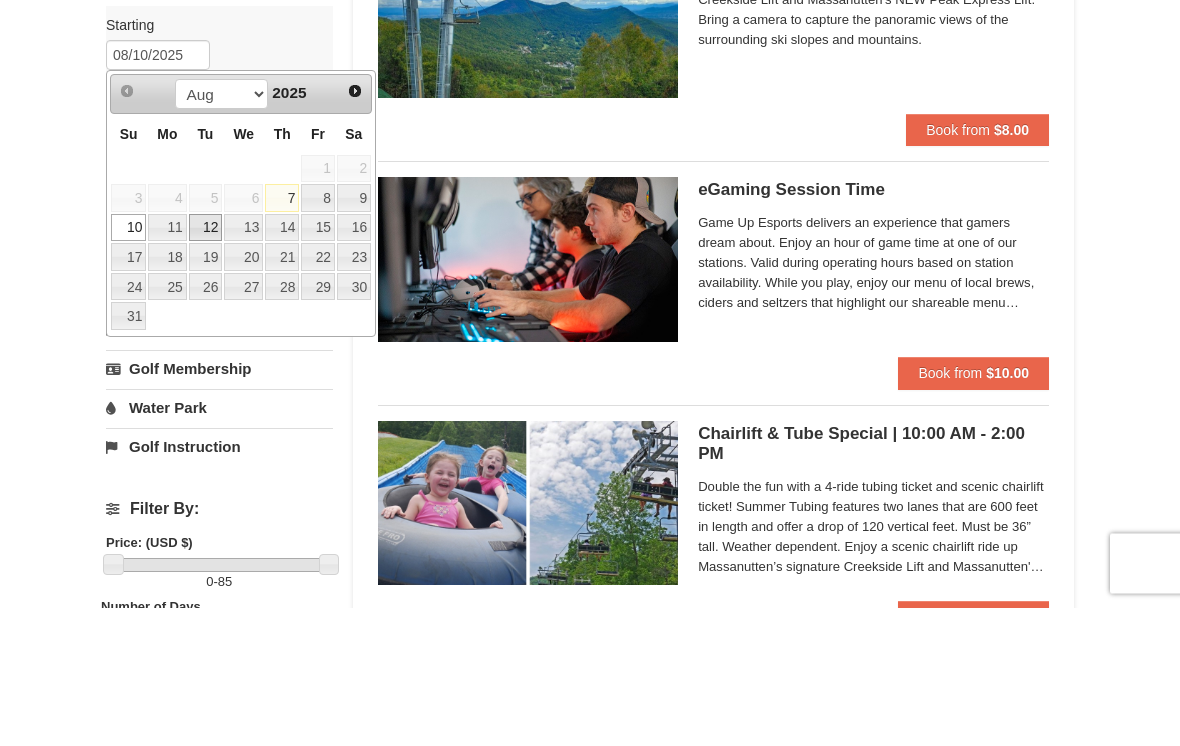 click on "12" at bounding box center (206, 367) 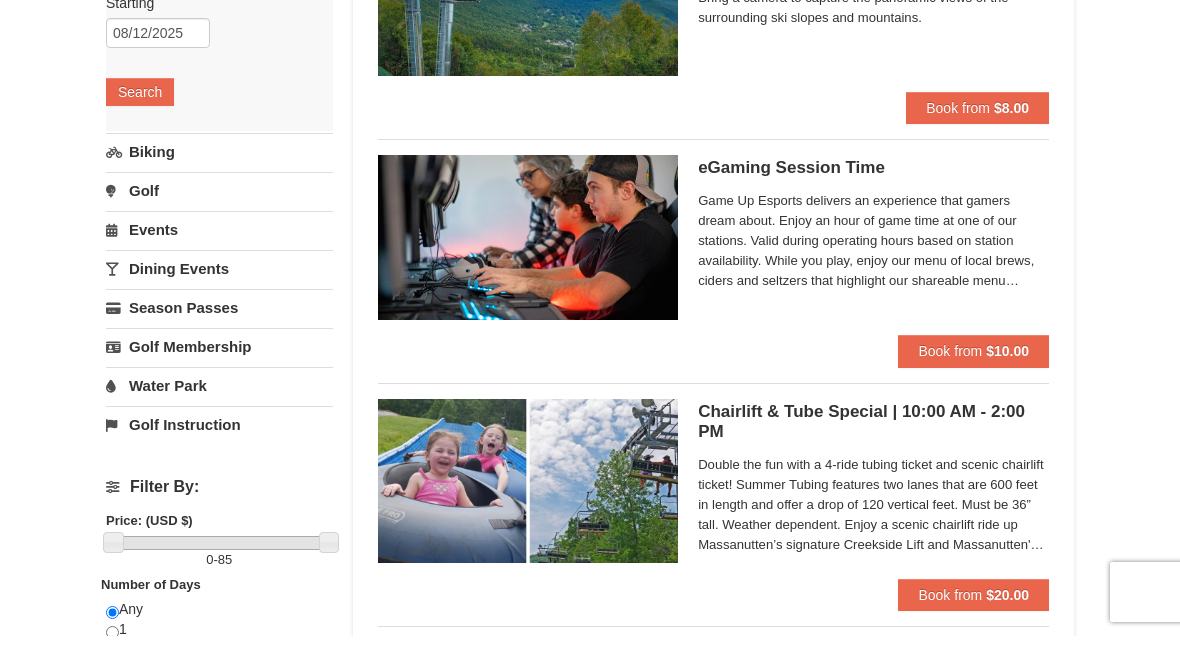 scroll, scrollTop: 304, scrollLeft: 0, axis: vertical 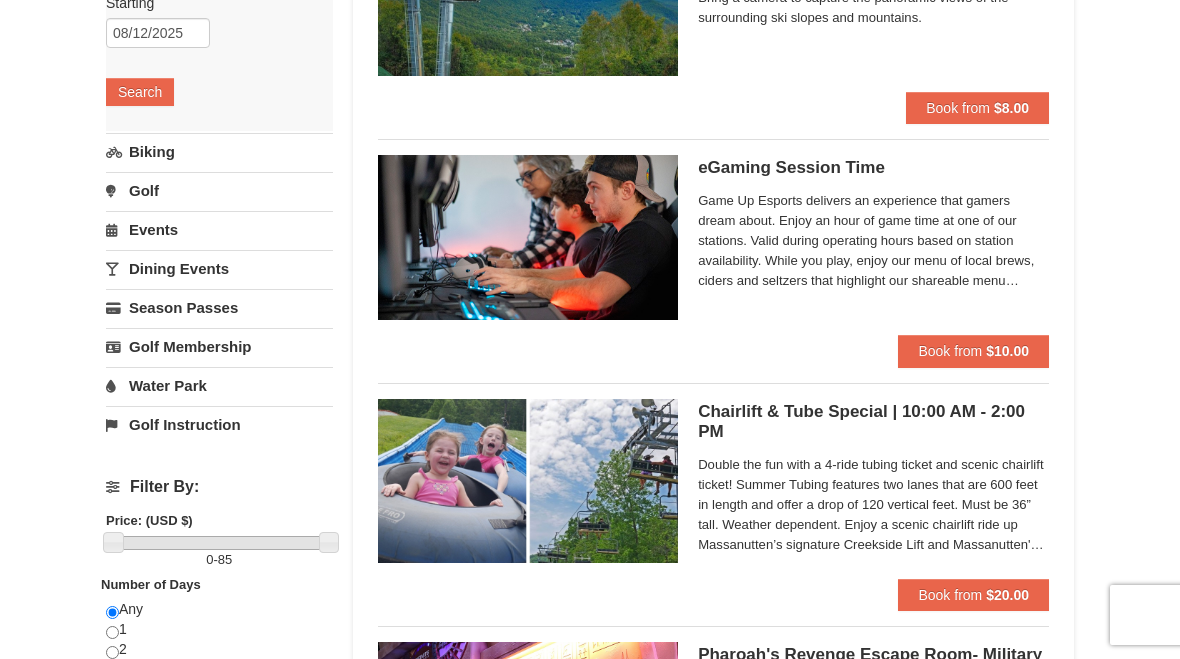 click on "Search" at bounding box center (140, 92) 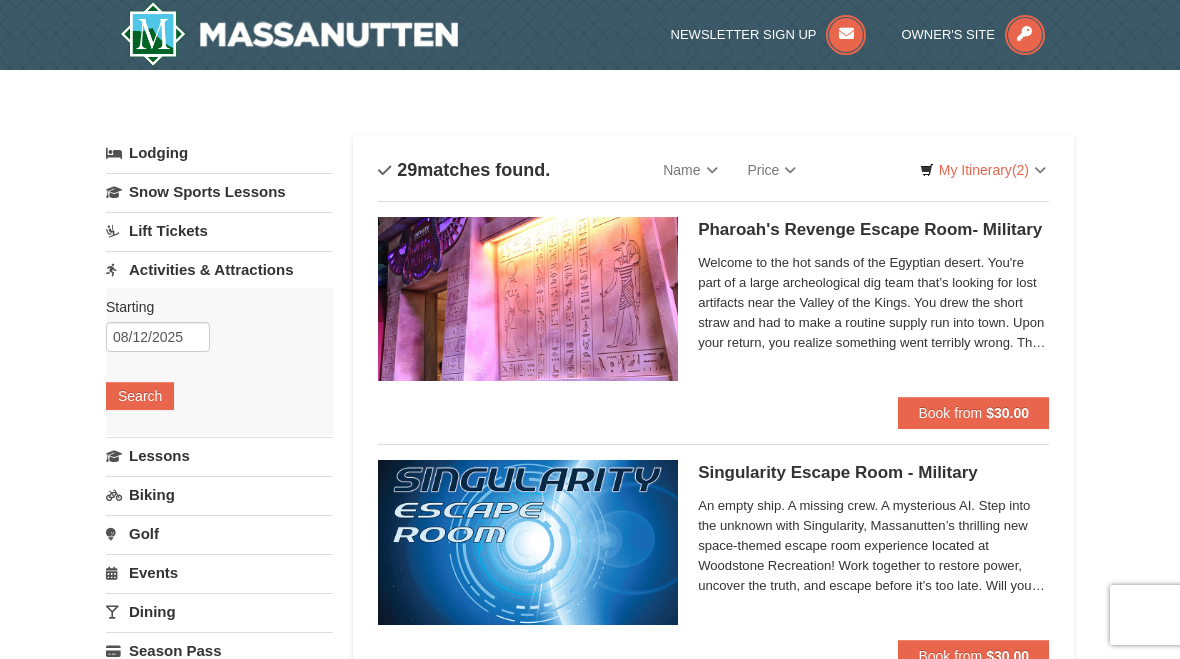 scroll, scrollTop: 0, scrollLeft: 0, axis: both 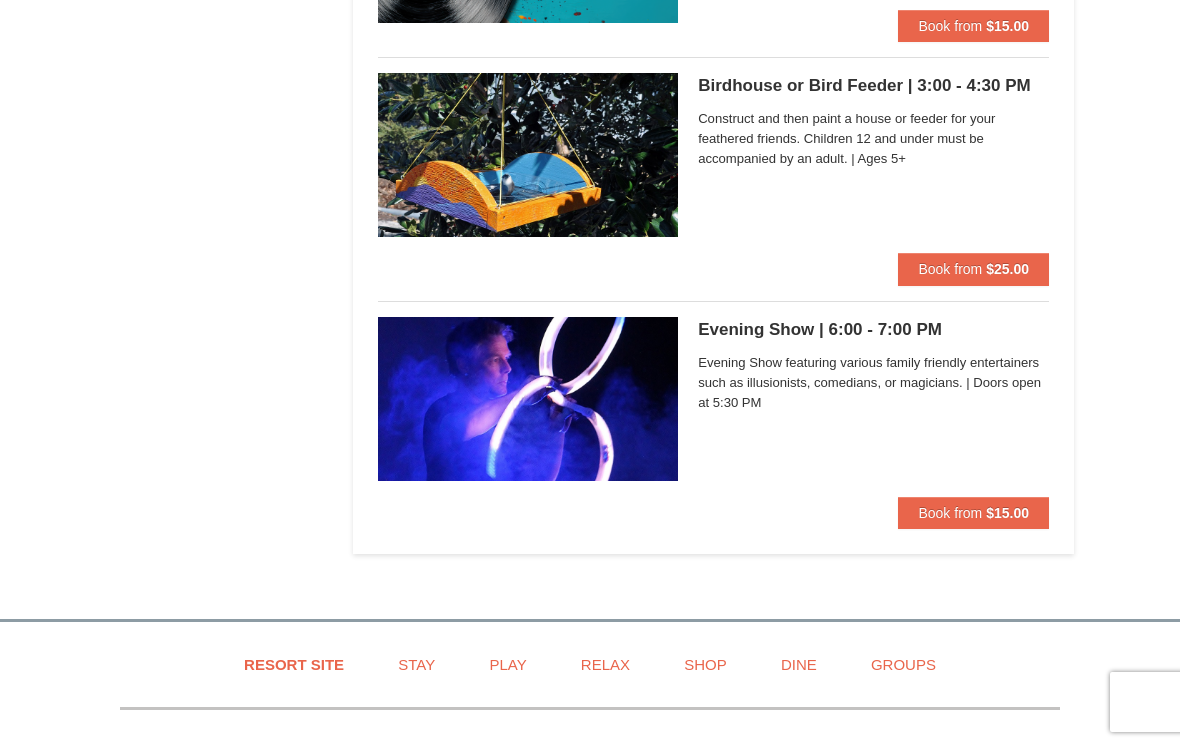 click on "Book from" at bounding box center (950, 513) 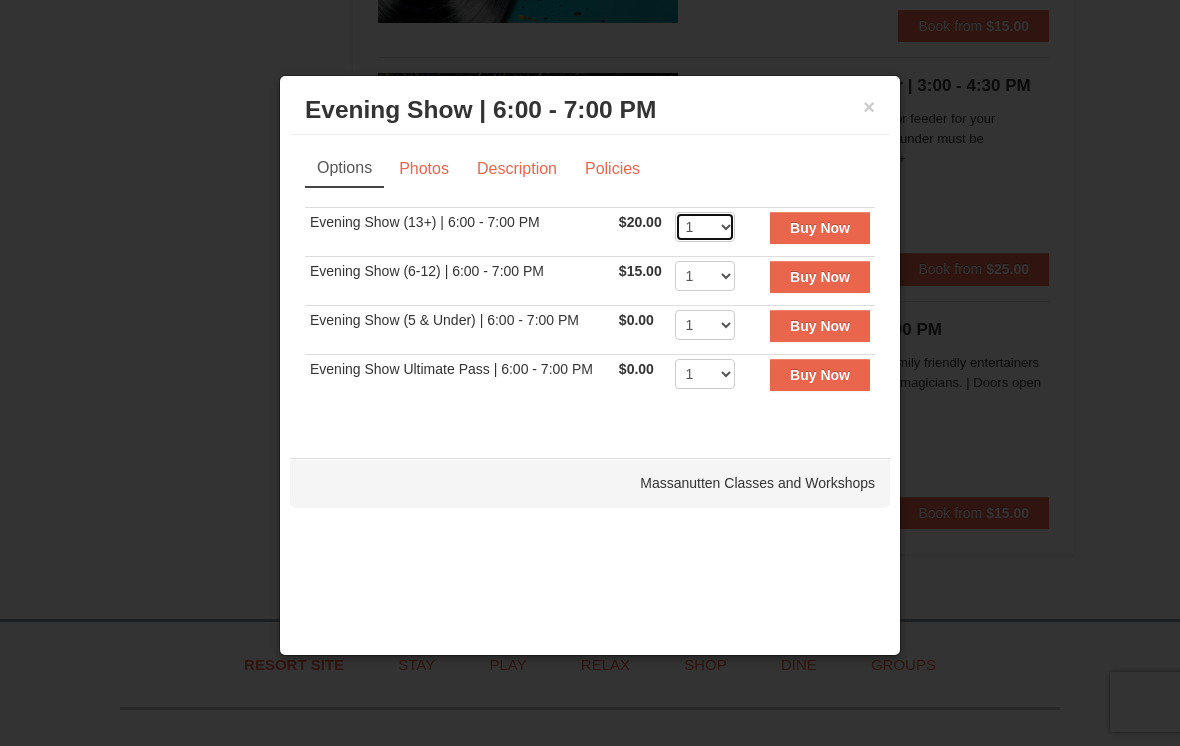 click on "1
2
3
4
5
6
7
8
9
10
11
12
13
14
15
16
17
18
19
20
21 22" at bounding box center (705, 227) 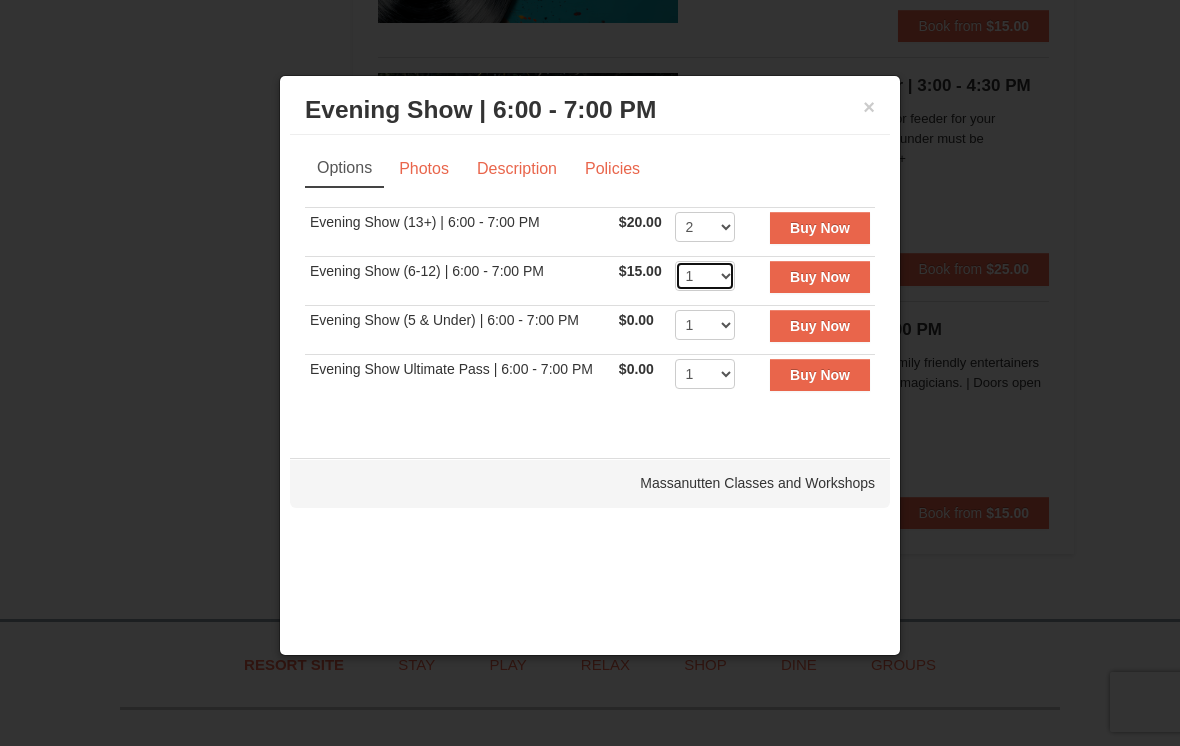 click on "1
2
3
4
5
6
7
8
9
10
11
12
13
14
15
16
17
18
19
20
21 22" at bounding box center [705, 276] 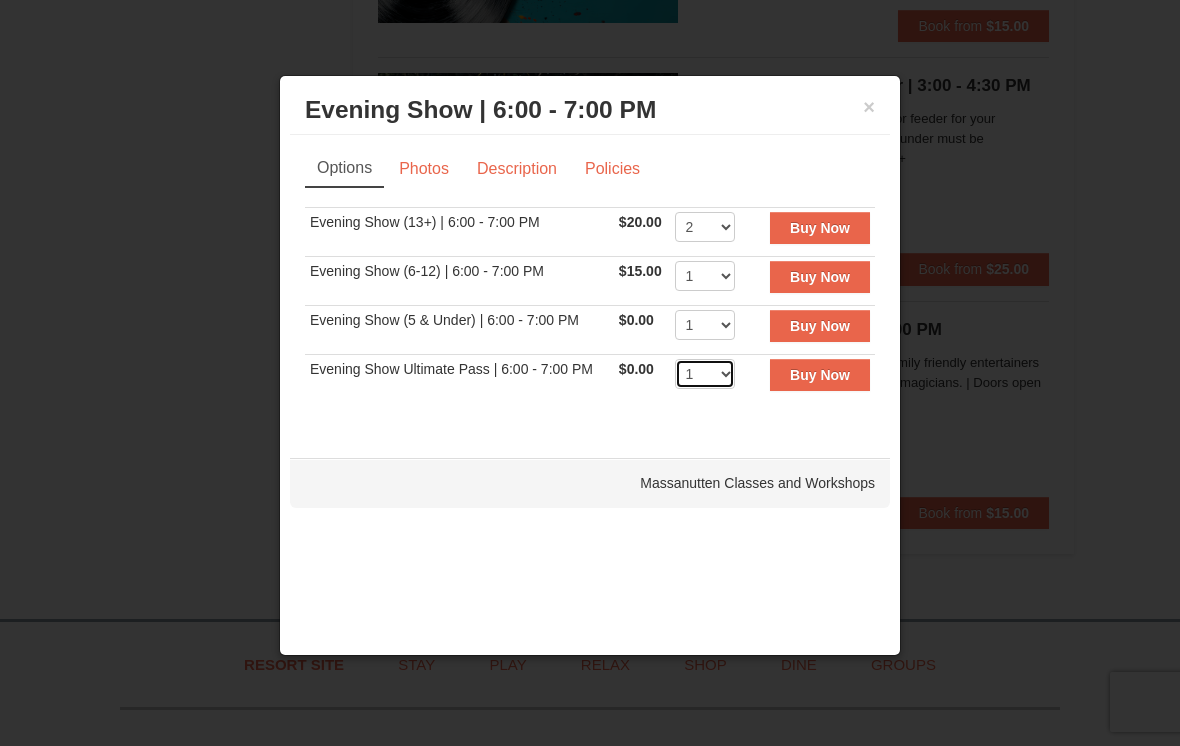 click on "1
2
3
4
5
6
7
8
9
10
11
12
13
14
15
16
17
18
19
20
21 22" at bounding box center [705, 374] 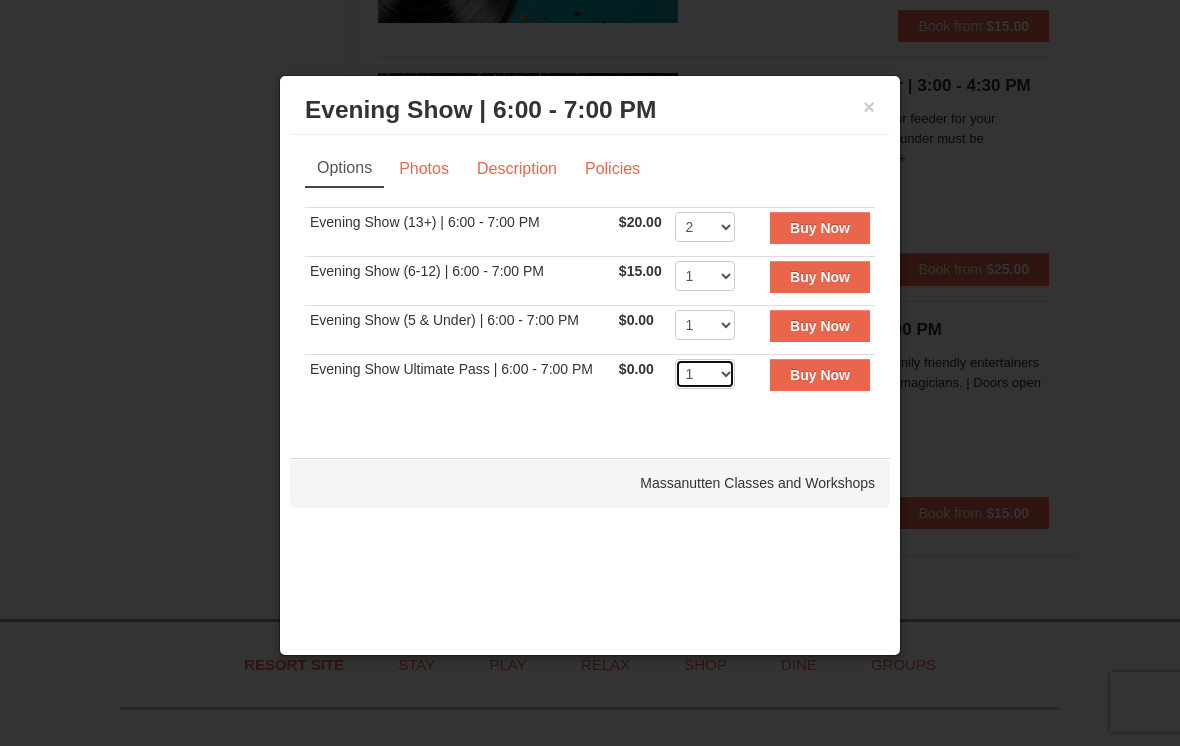 select on "4" 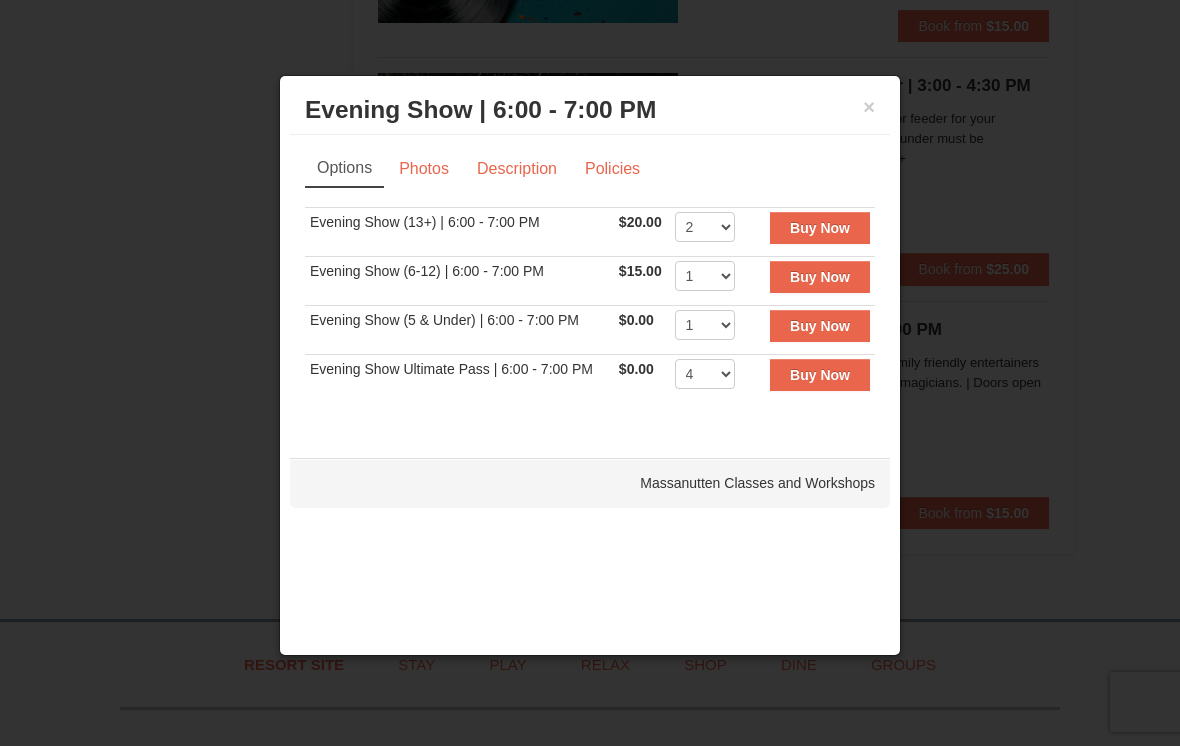 click on "Buy Now" at bounding box center (820, 228) 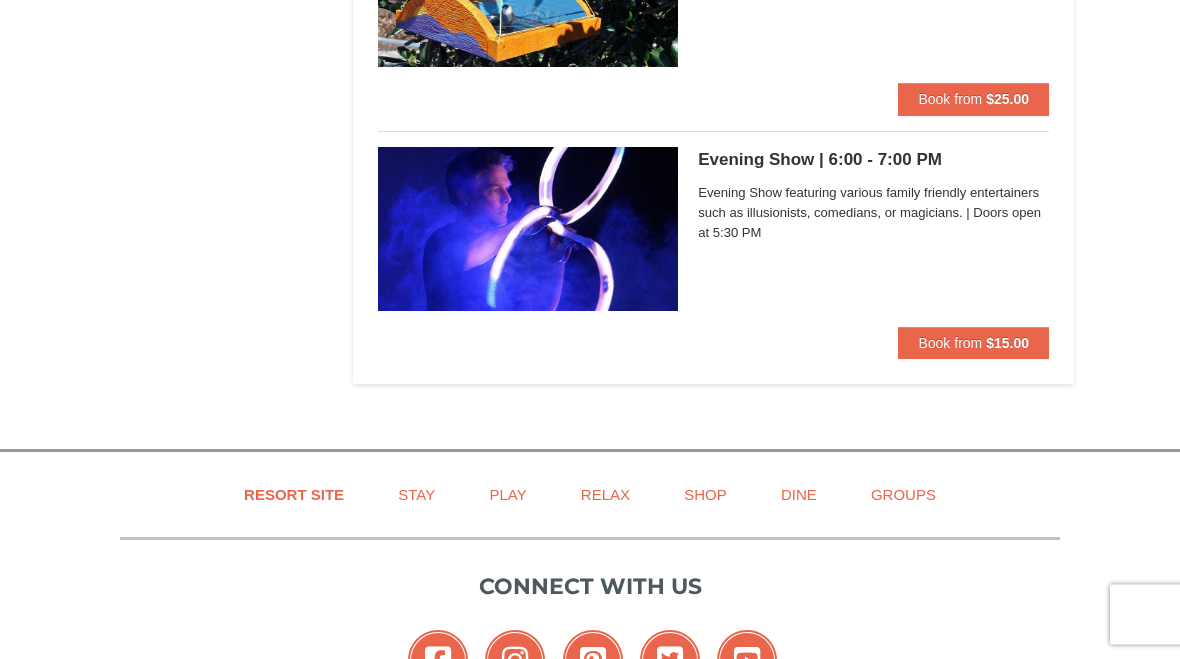 scroll, scrollTop: 6895, scrollLeft: 0, axis: vertical 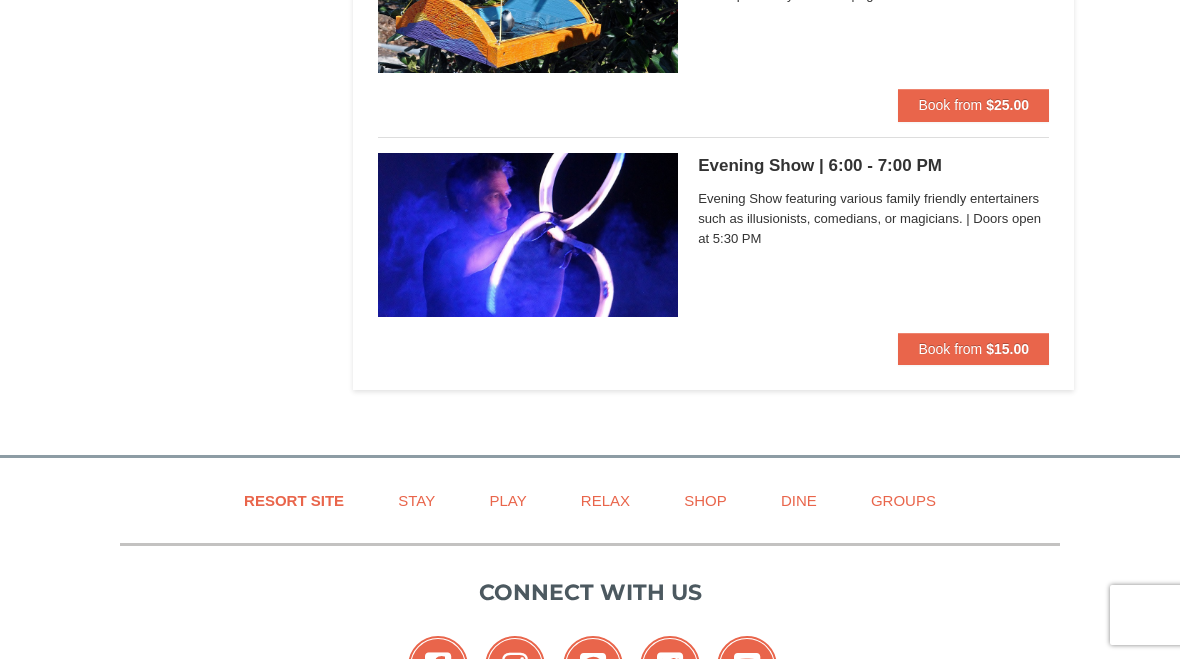 click on "Book from" at bounding box center [950, 349] 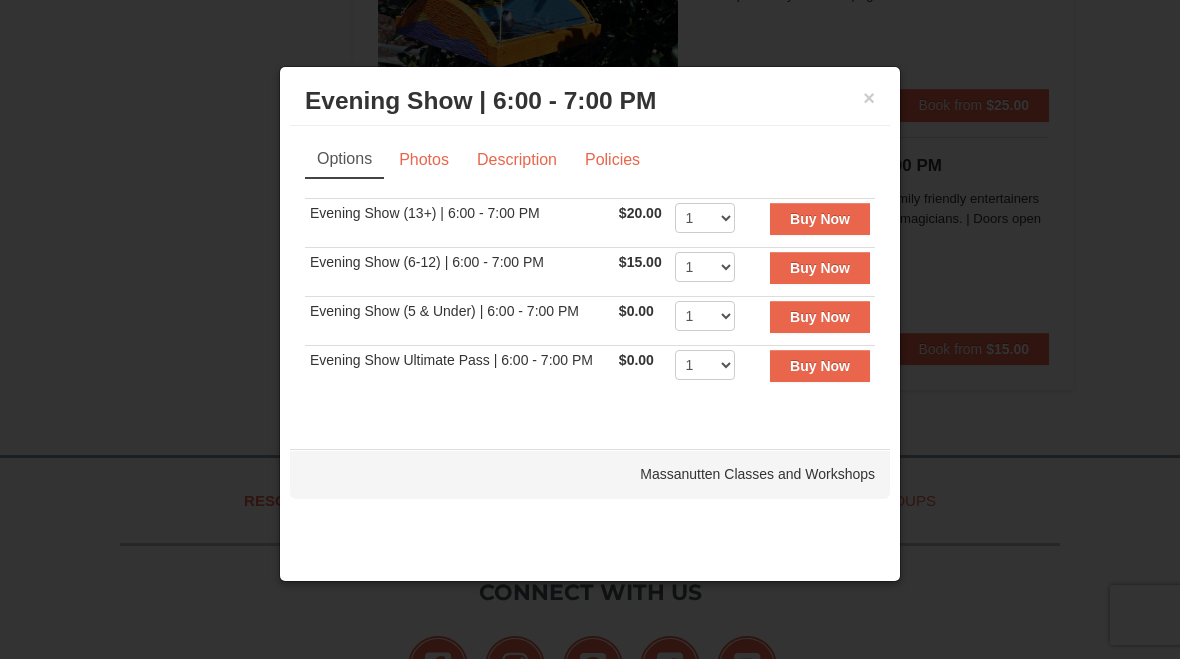 click on "Buy Now" at bounding box center (820, 268) 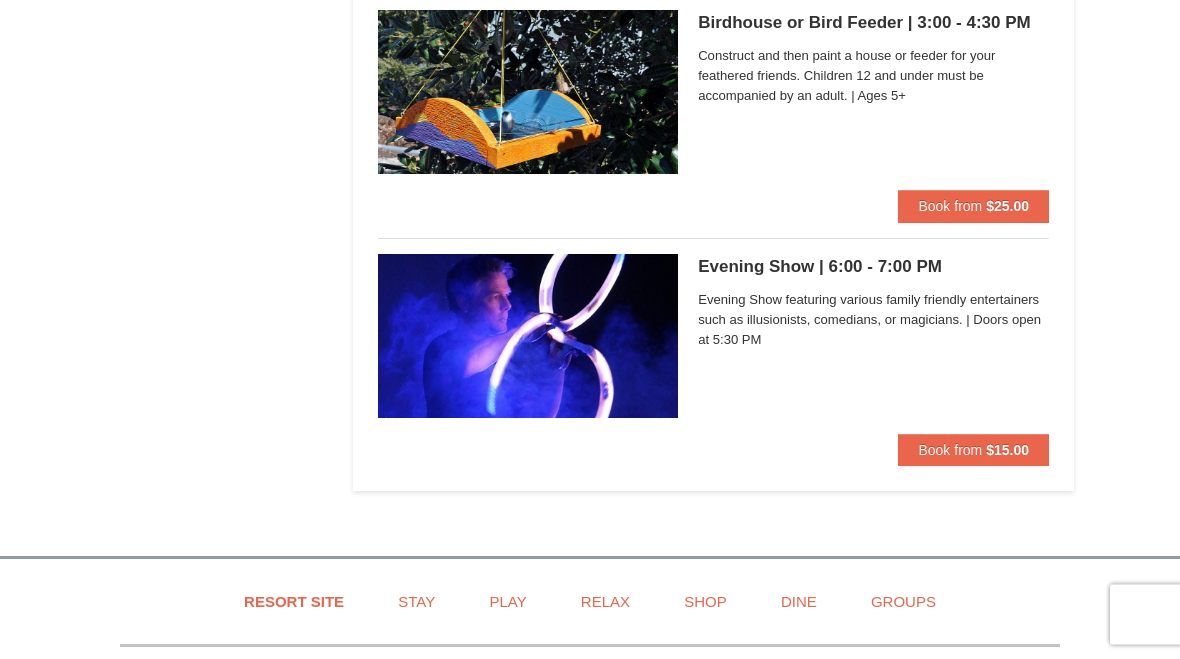 scroll, scrollTop: 6794, scrollLeft: 0, axis: vertical 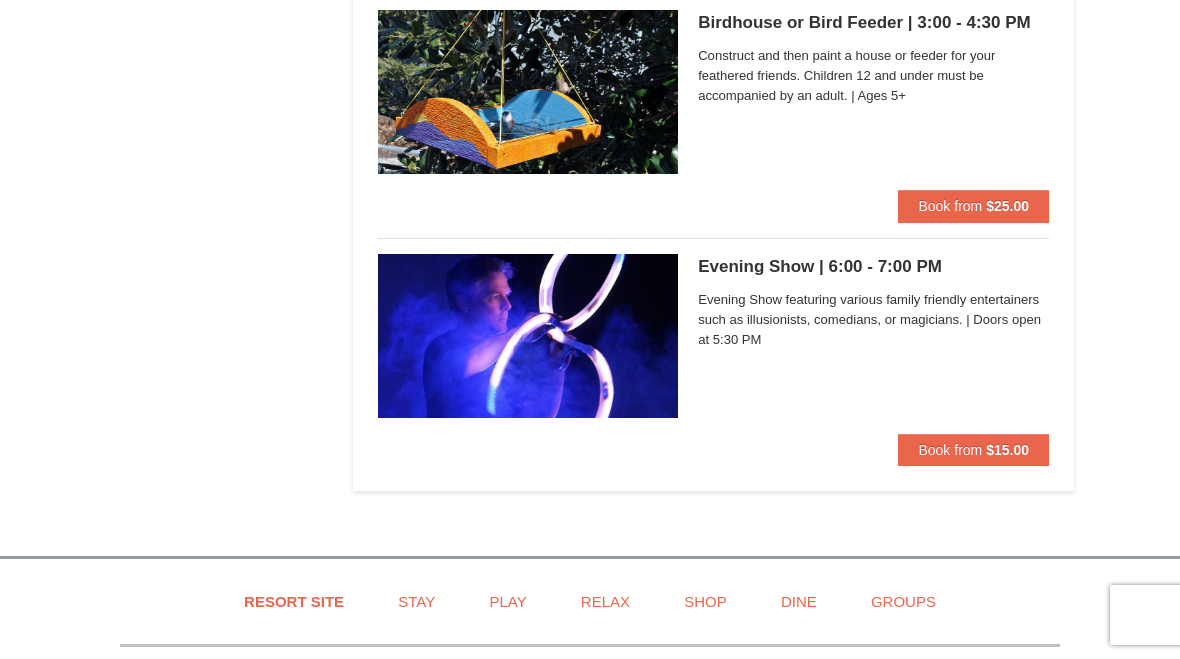 click on "Book from" at bounding box center [950, 450] 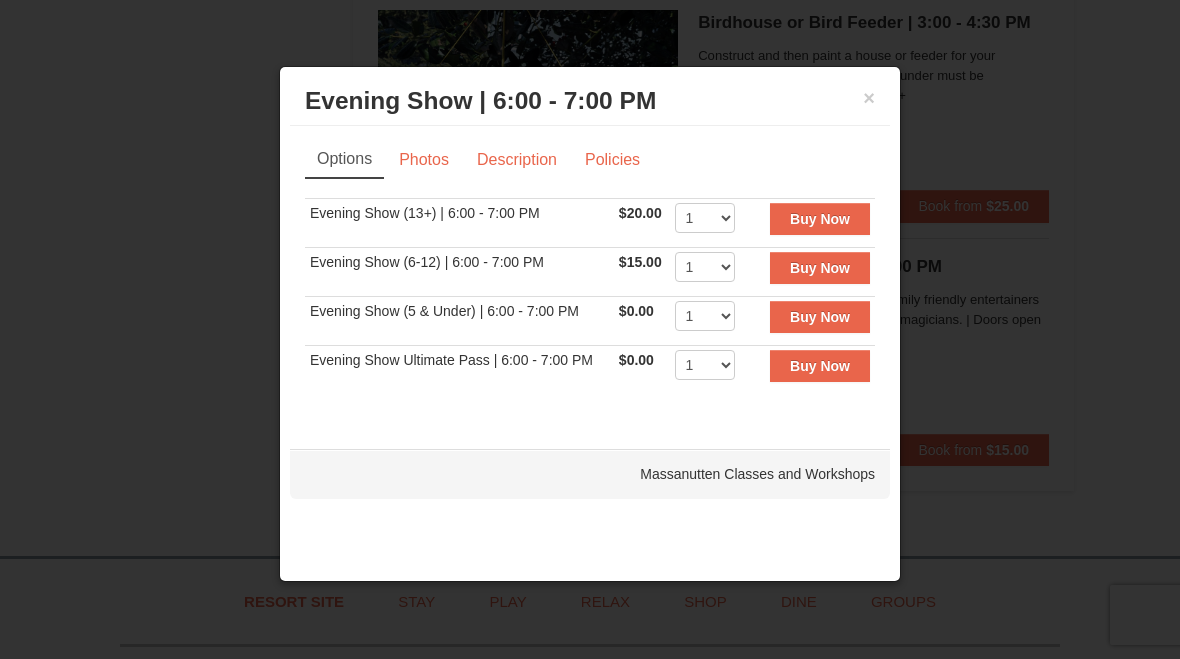click on "Buy Now" at bounding box center [820, 317] 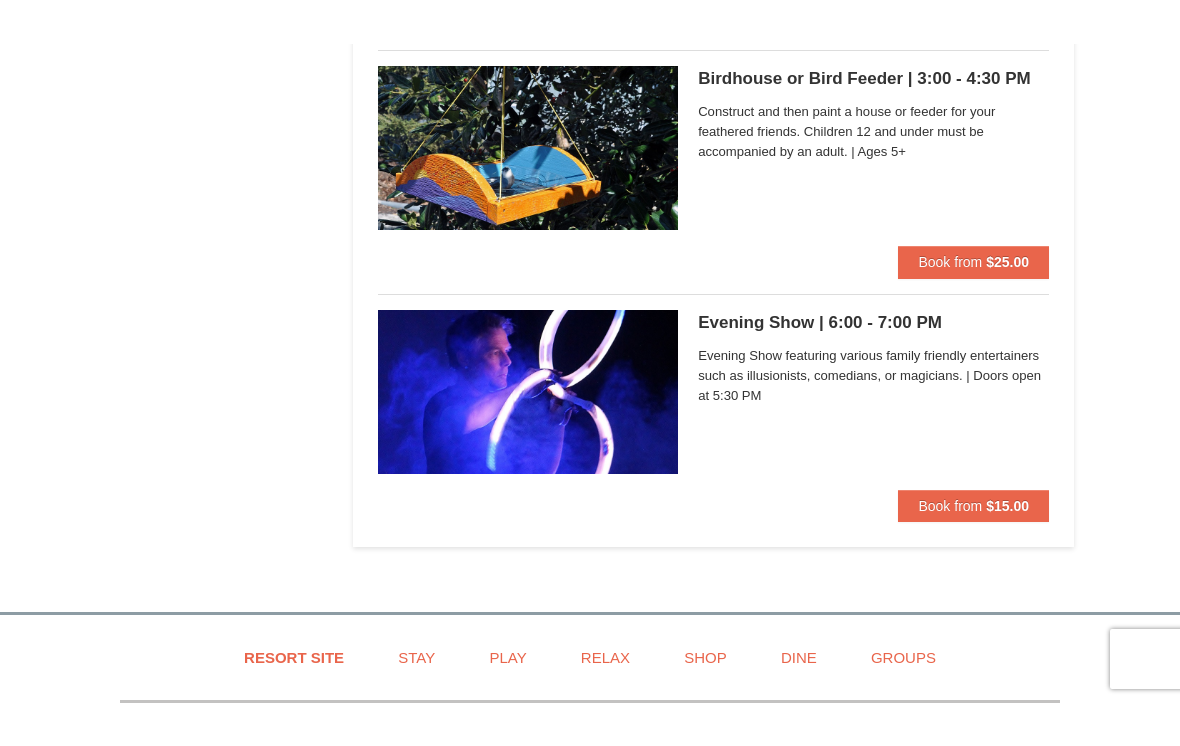 scroll, scrollTop: 6722, scrollLeft: 0, axis: vertical 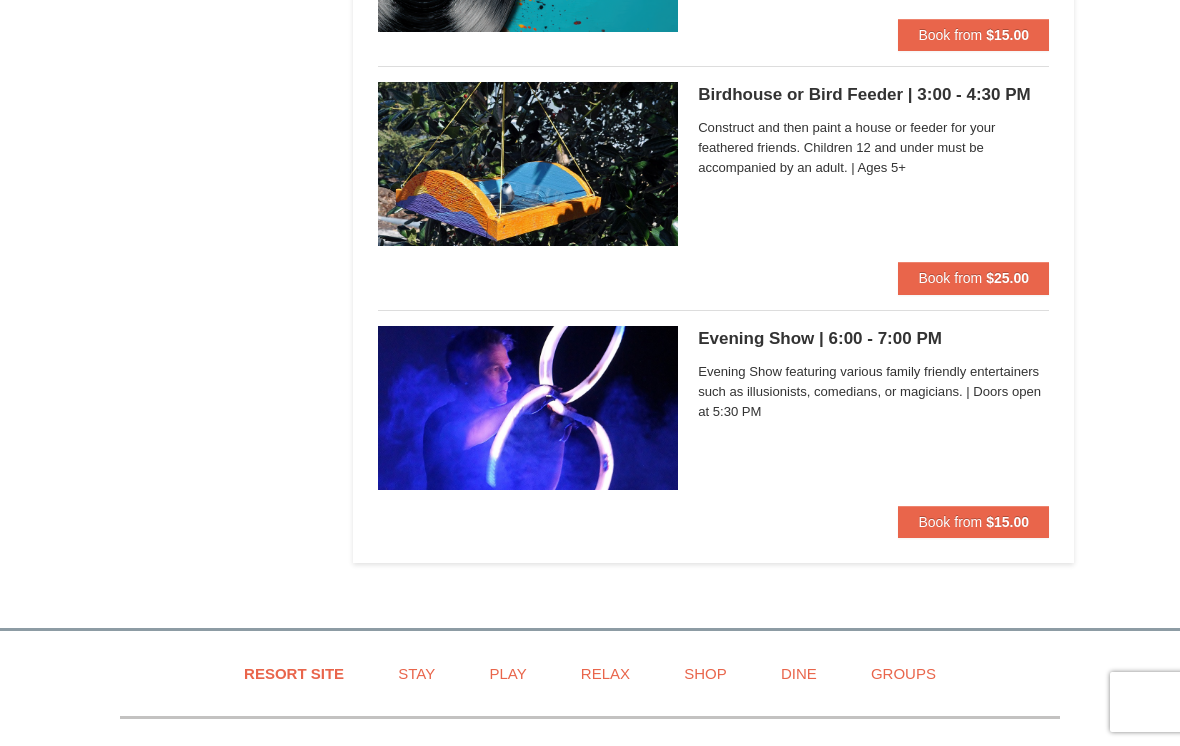 click on "Book from" at bounding box center [950, 522] 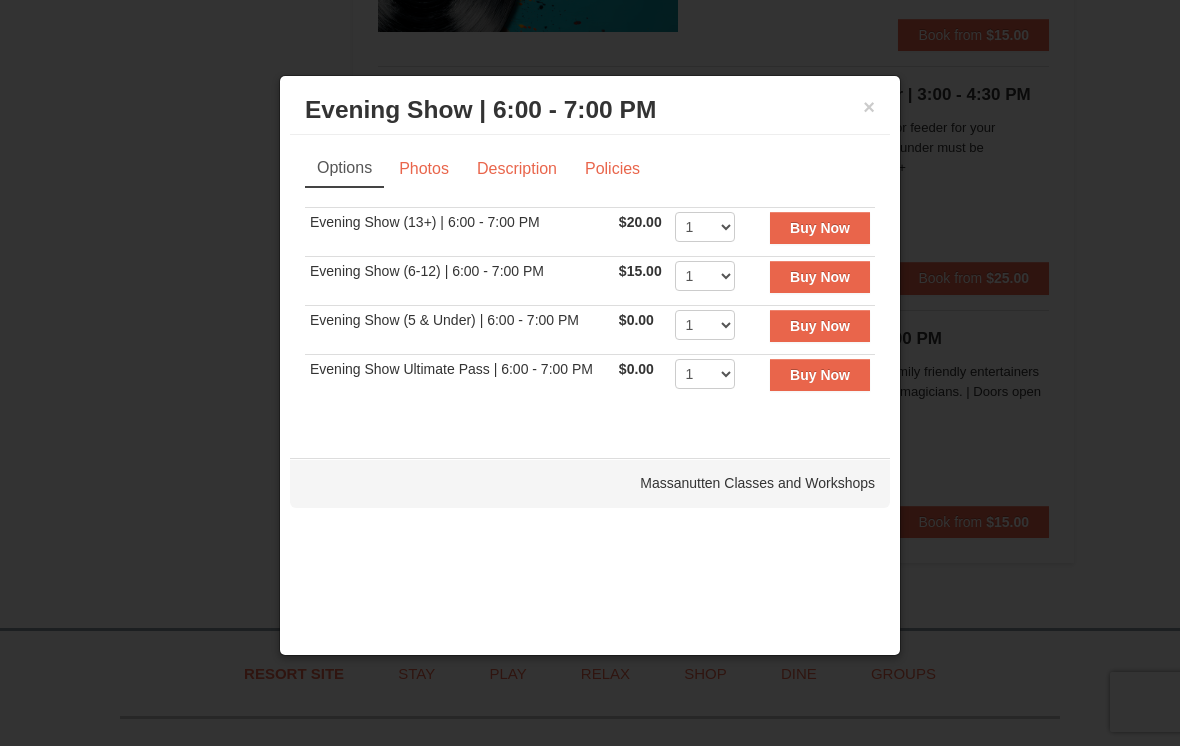 click on "Buy Now" at bounding box center (820, 375) 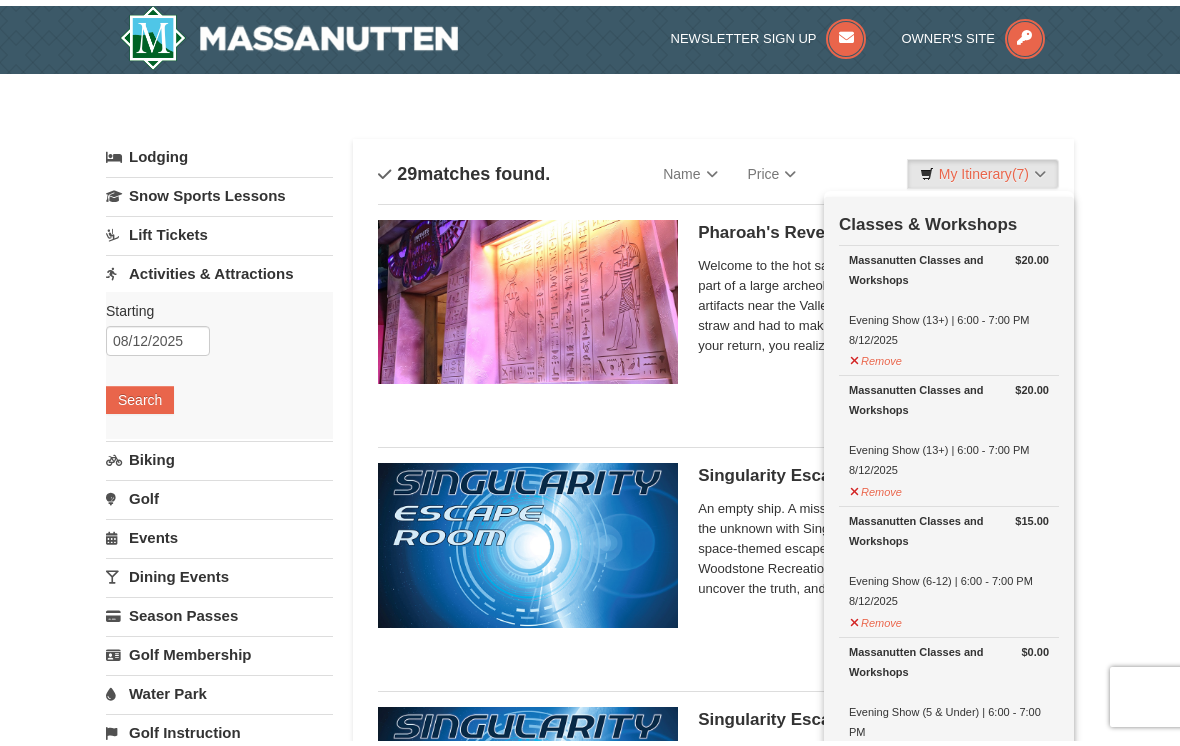 scroll, scrollTop: 4, scrollLeft: 0, axis: vertical 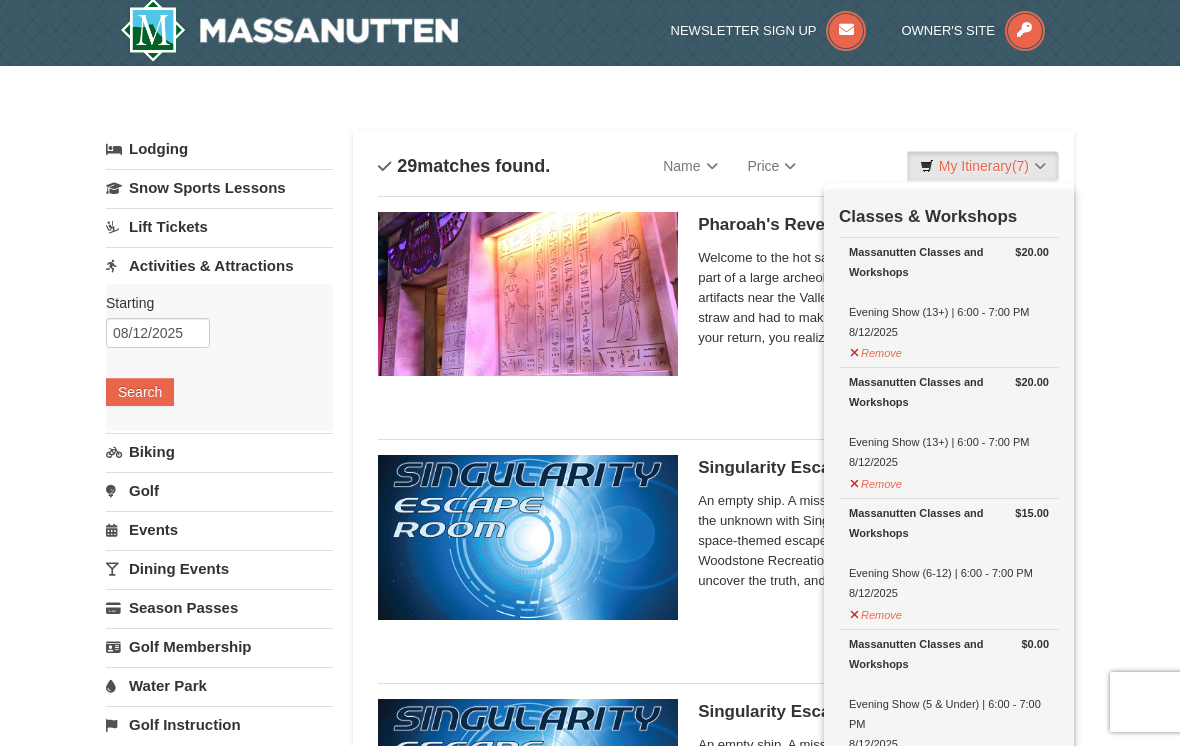 click on "Search" at bounding box center (140, 392) 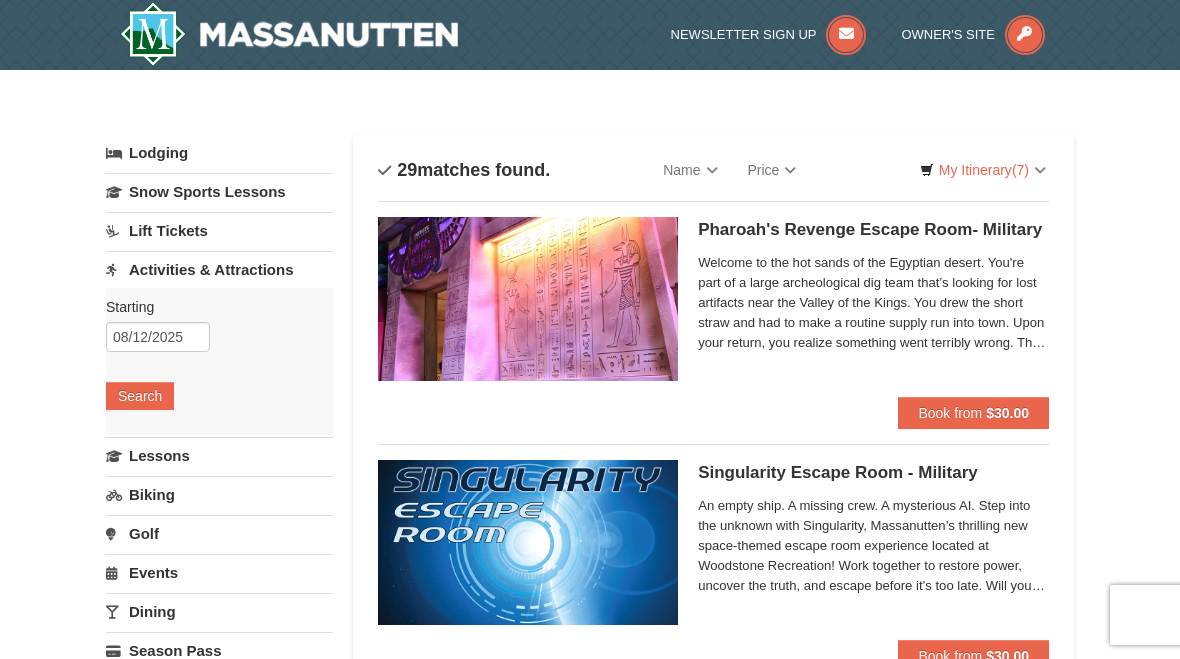 scroll, scrollTop: 0, scrollLeft: 0, axis: both 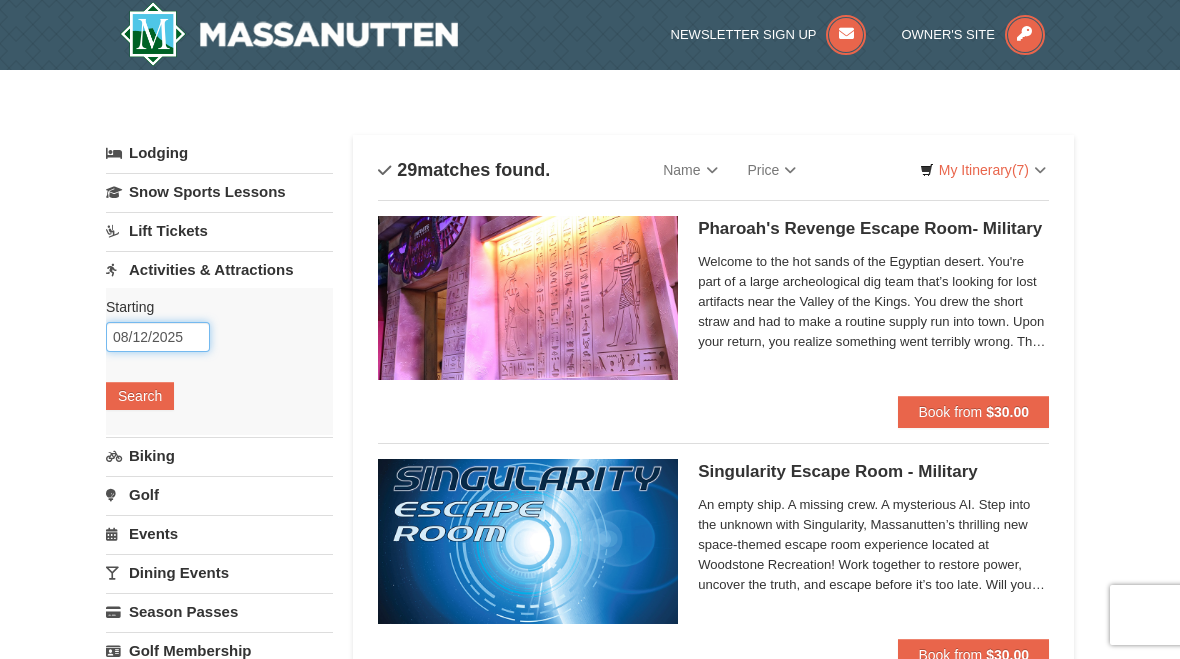 click on "08/12/2025" at bounding box center [158, 337] 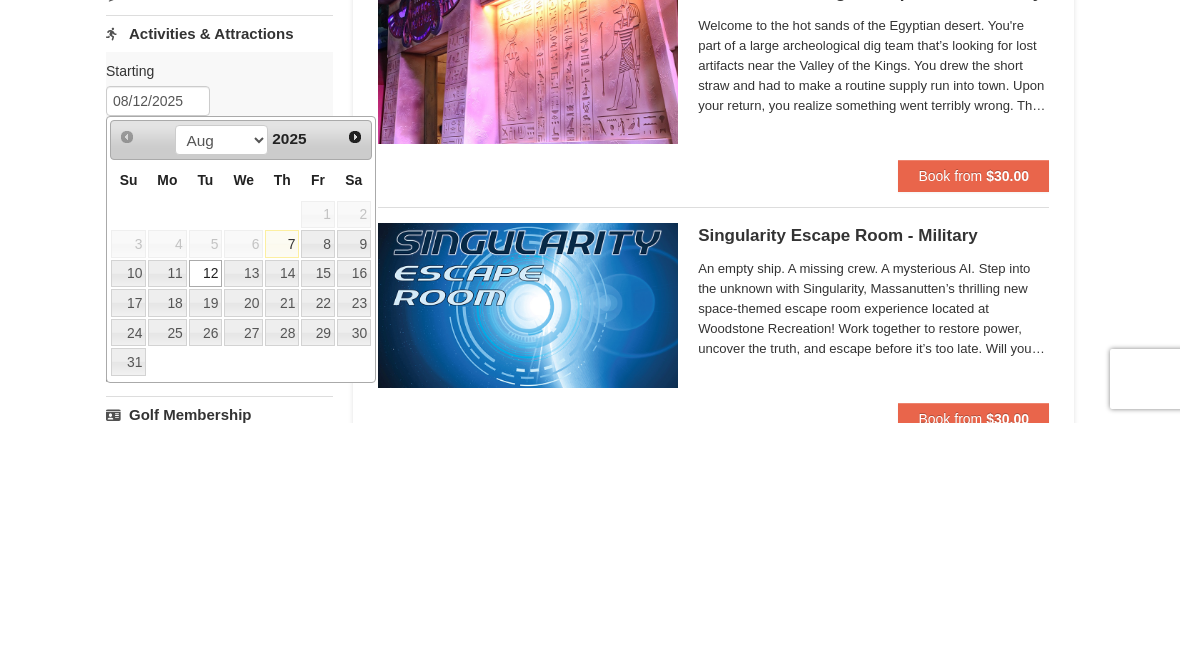 scroll, scrollTop: 236, scrollLeft: 0, axis: vertical 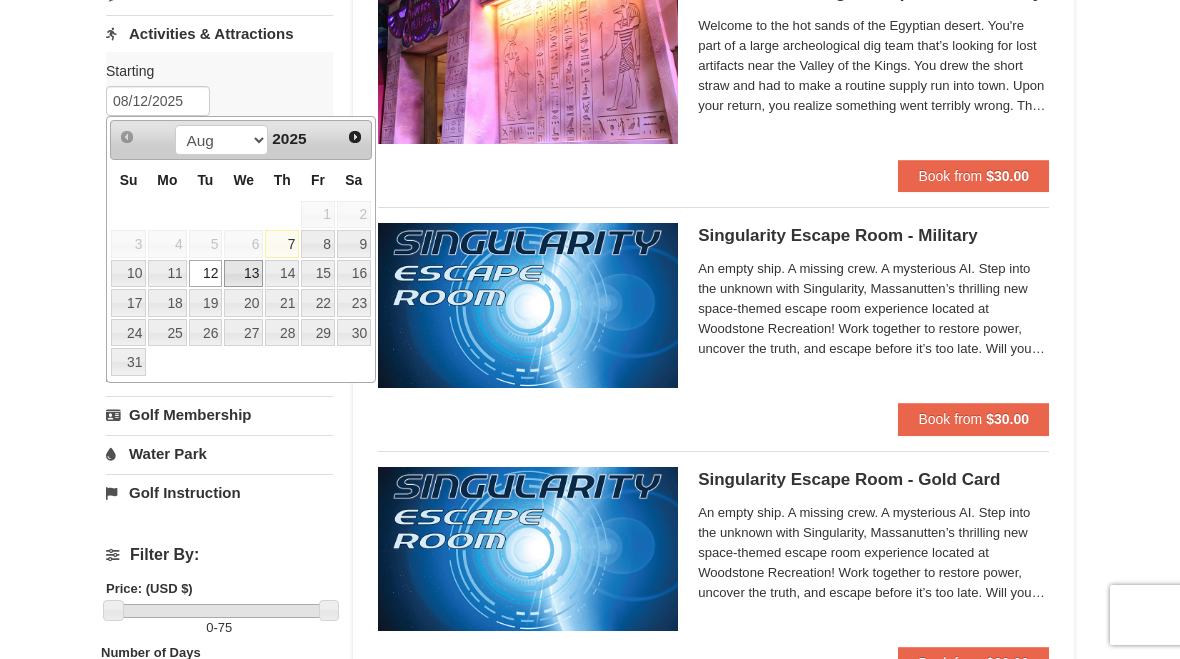 click on "13" at bounding box center (243, 274) 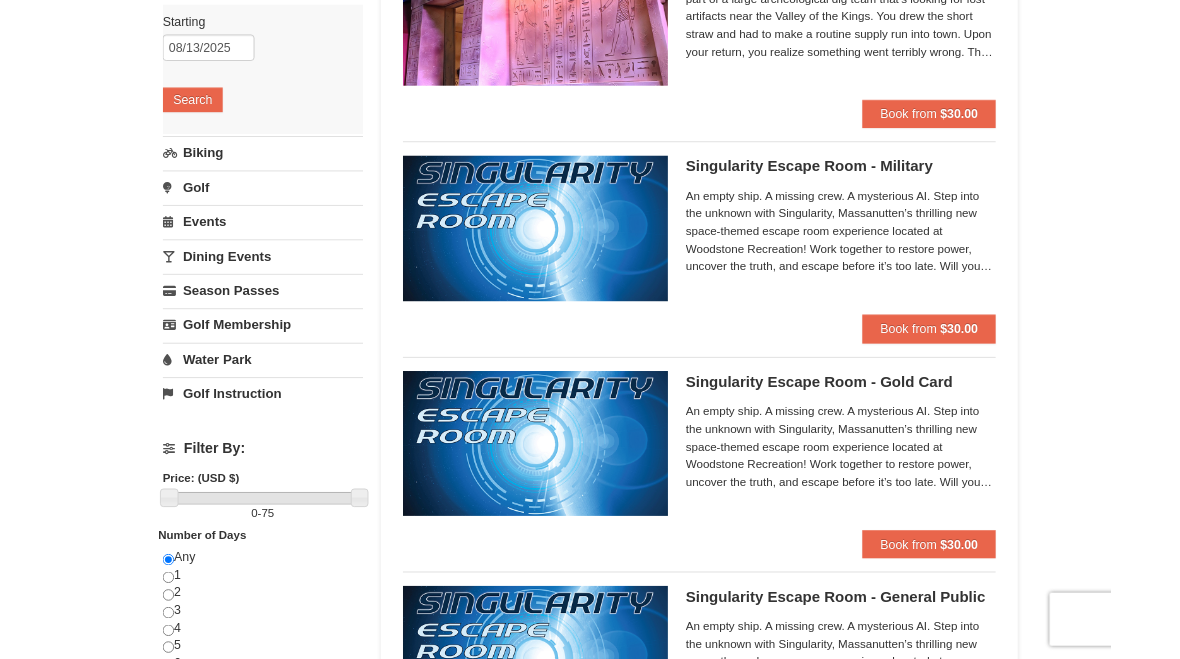 scroll, scrollTop: 367, scrollLeft: 0, axis: vertical 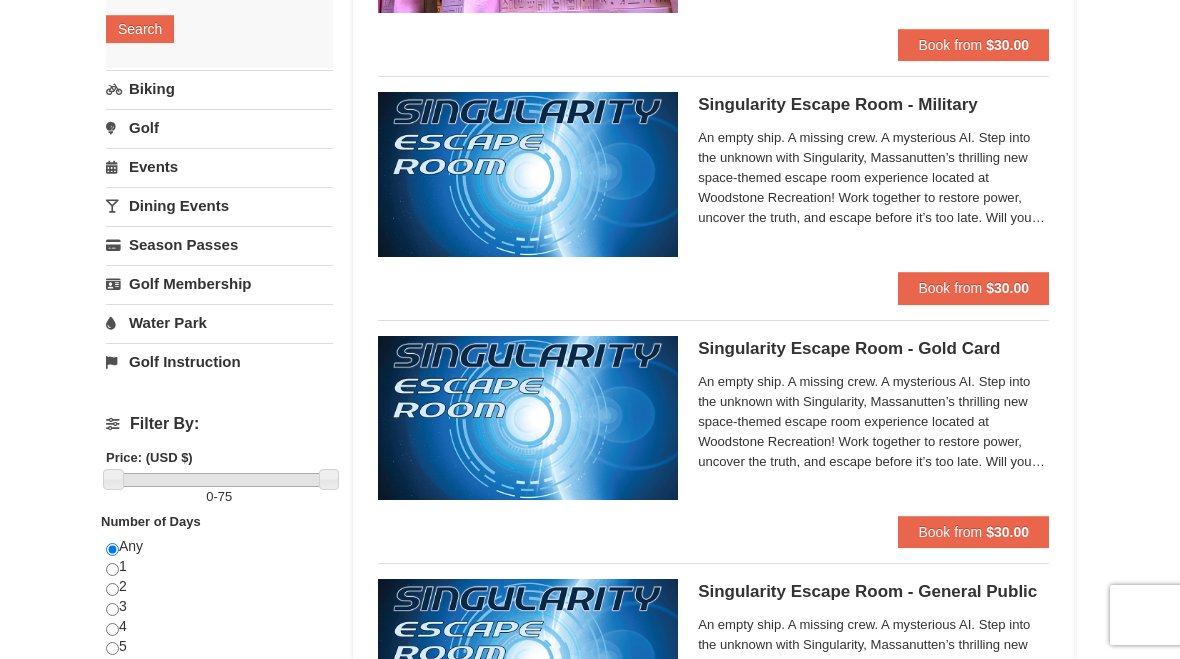 click on "Water Park" at bounding box center [219, 322] 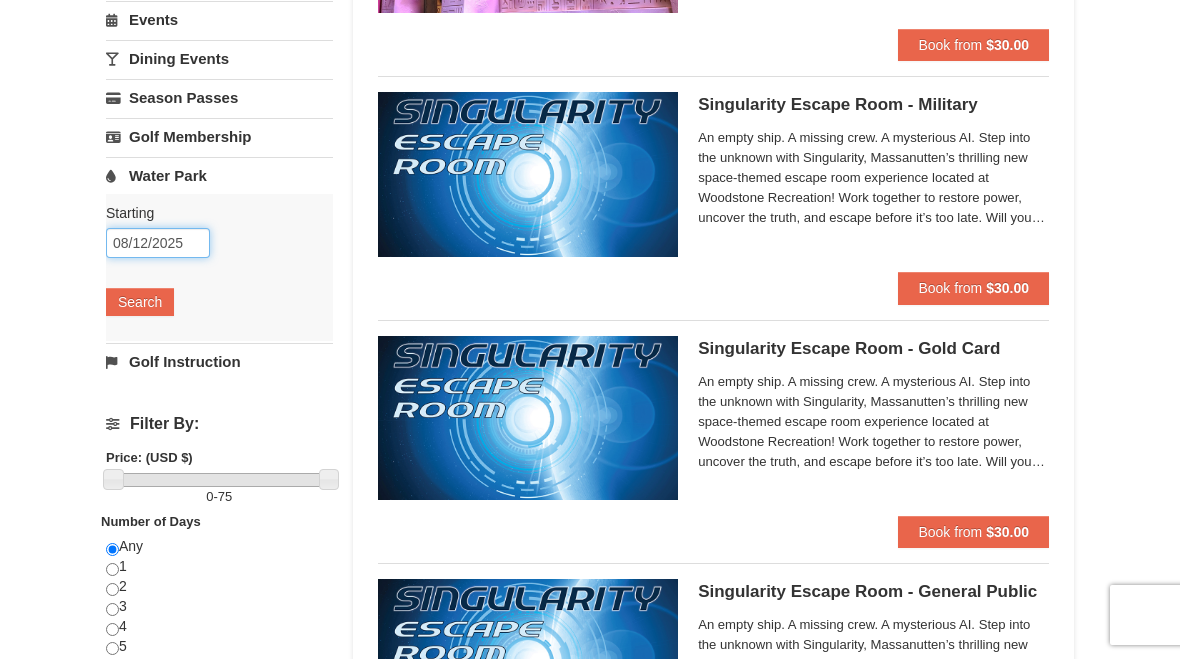 click on "08/12/2025" at bounding box center [158, 243] 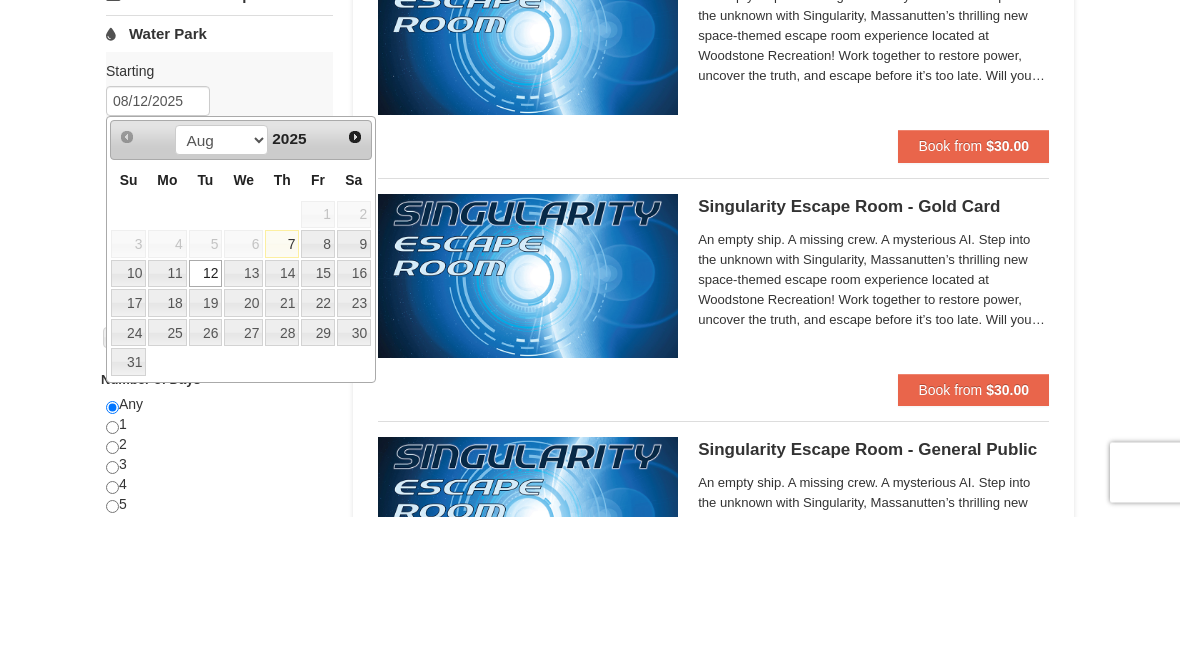 scroll, scrollTop: 509, scrollLeft: 0, axis: vertical 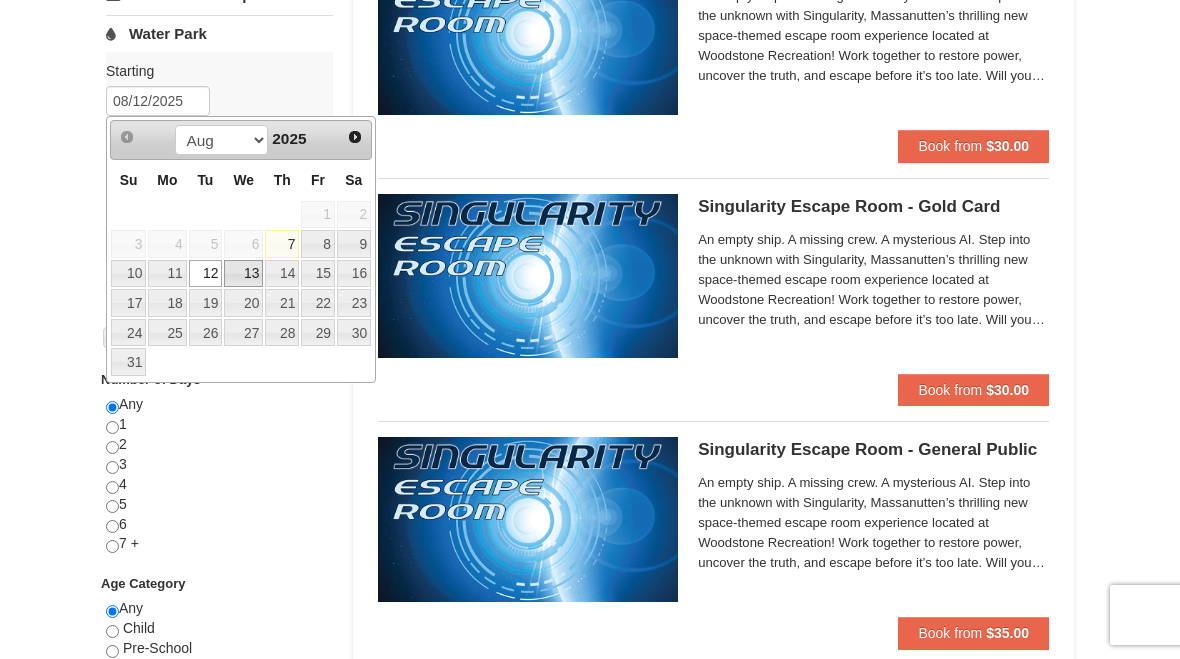 click on "13" at bounding box center [243, 274] 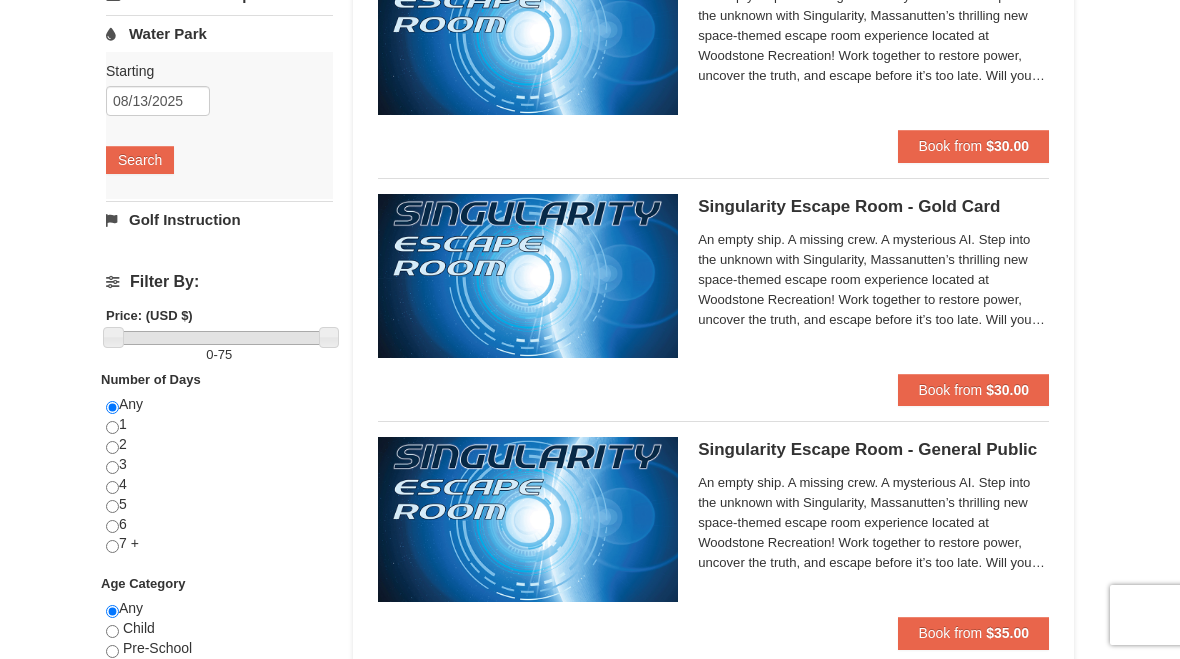click on "Search" at bounding box center [140, 160] 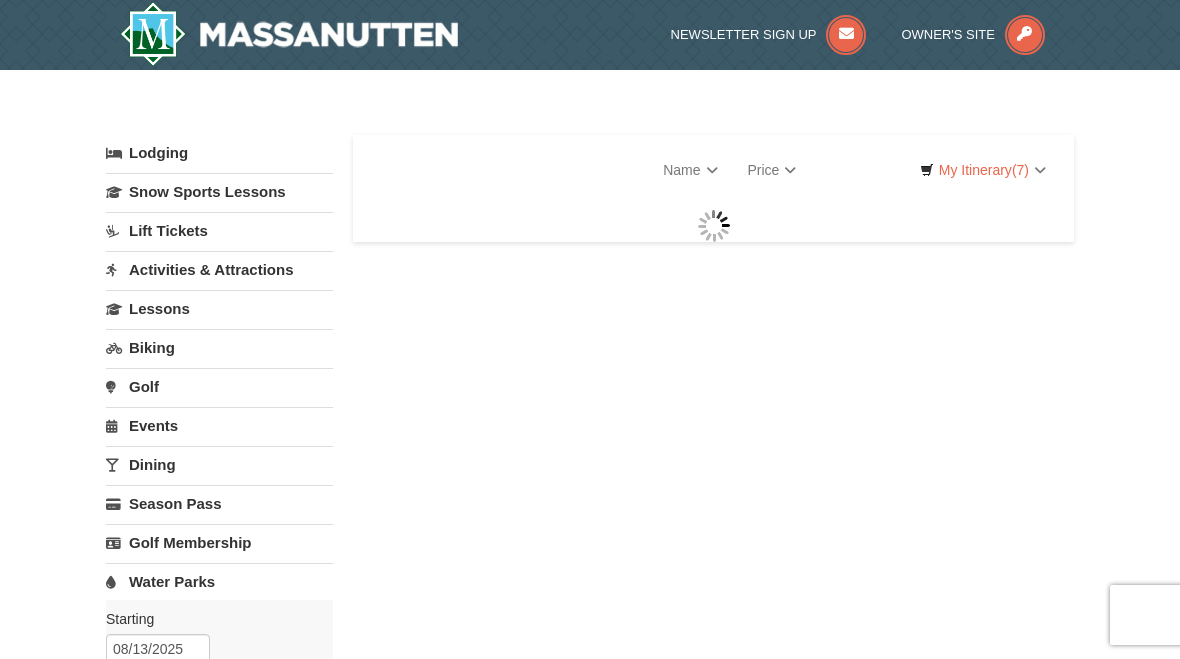 scroll, scrollTop: 0, scrollLeft: 0, axis: both 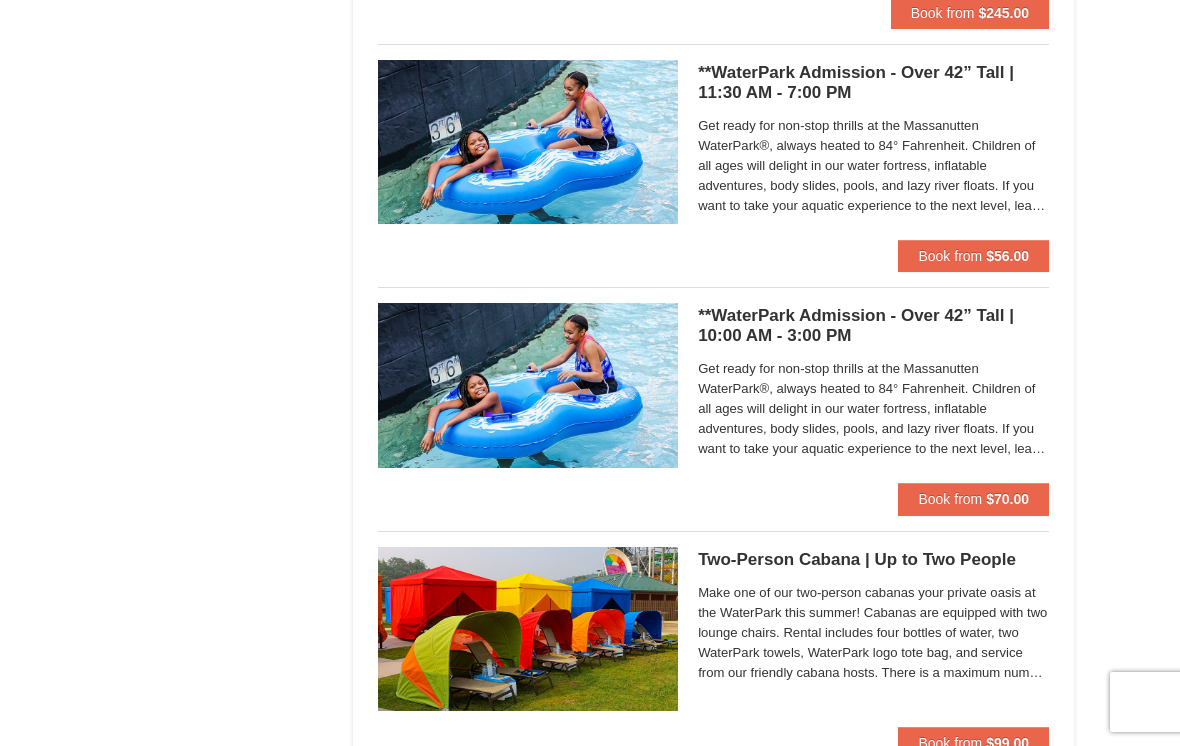 click on "Book from   $56.00" at bounding box center [973, 256] 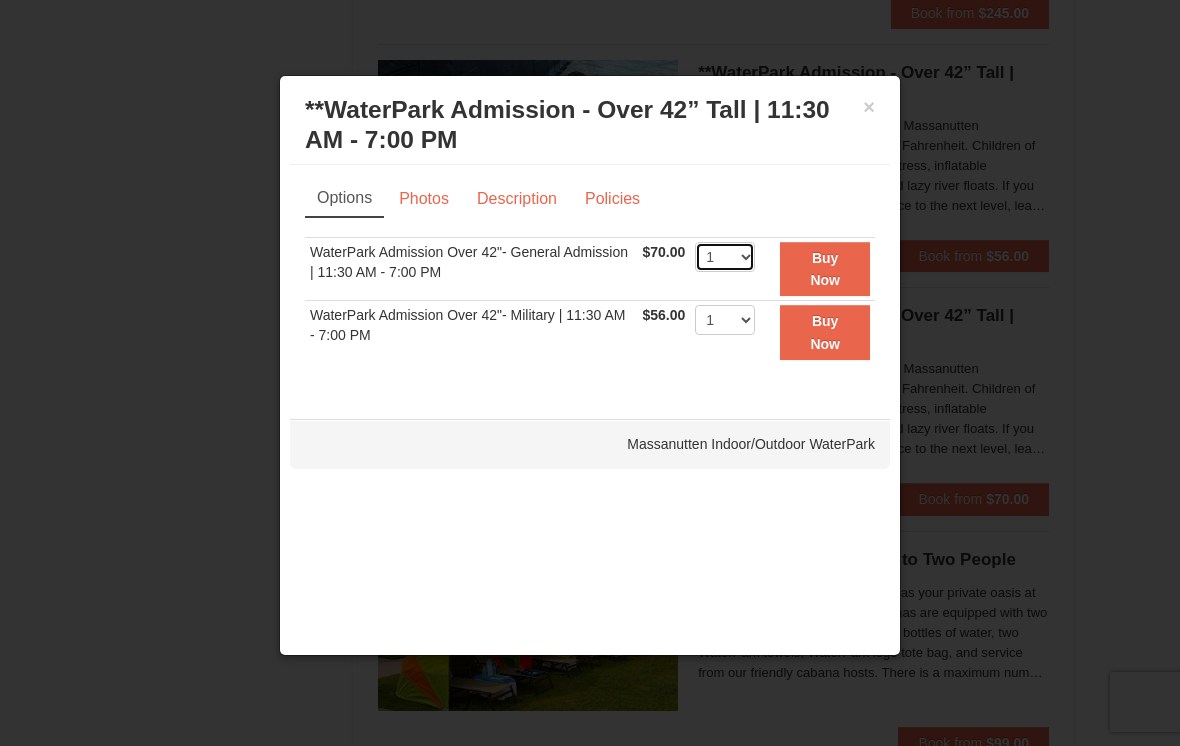 click on "1
2
3
4
5
6
7
8
9
10
11
12
13
14
15
16
17
18
19
20
21 22" at bounding box center (725, 257) 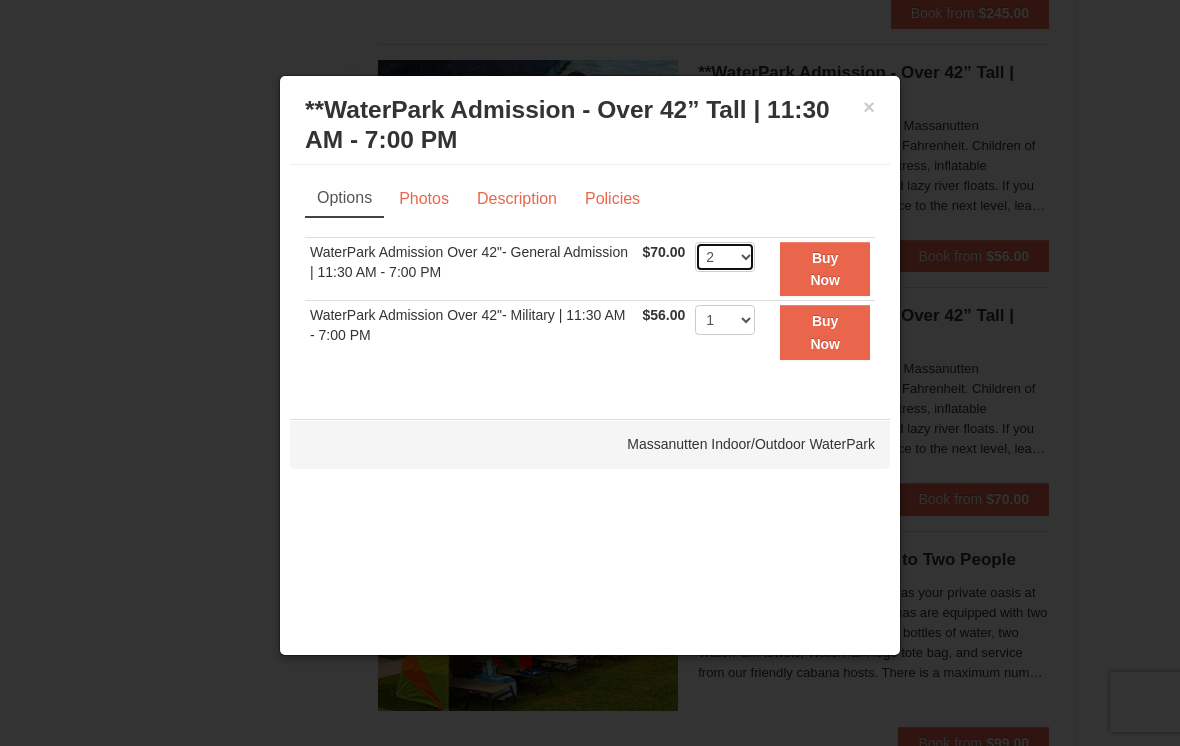 click on "1
2
3
4
5
6
7
8
9
10
11
12
13
14
15
16
17
18
19
20
21 22" at bounding box center [725, 257] 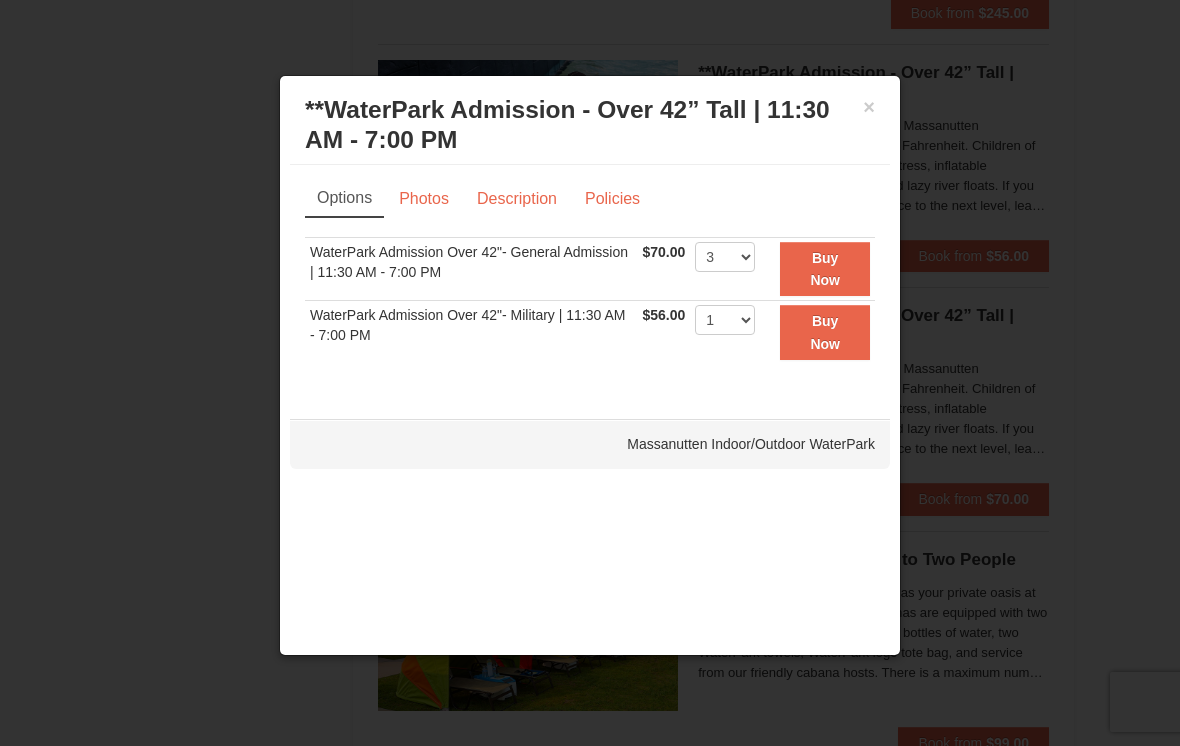 click on "Buy Now" at bounding box center [825, 269] 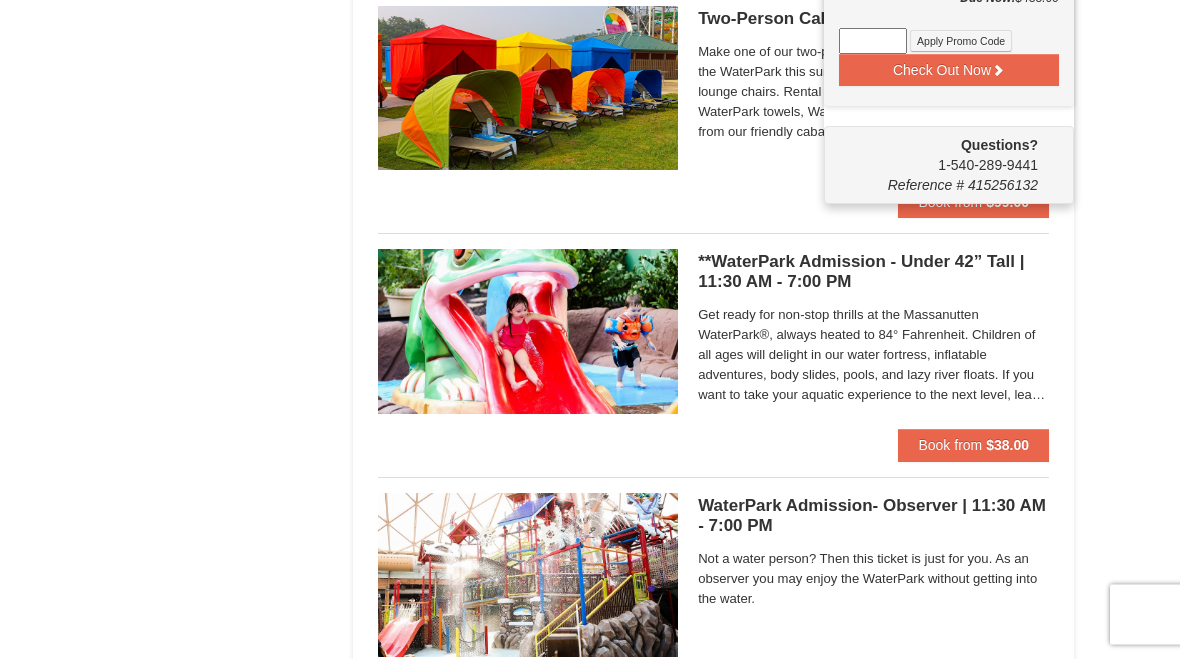 scroll, scrollTop: 1910, scrollLeft: 0, axis: vertical 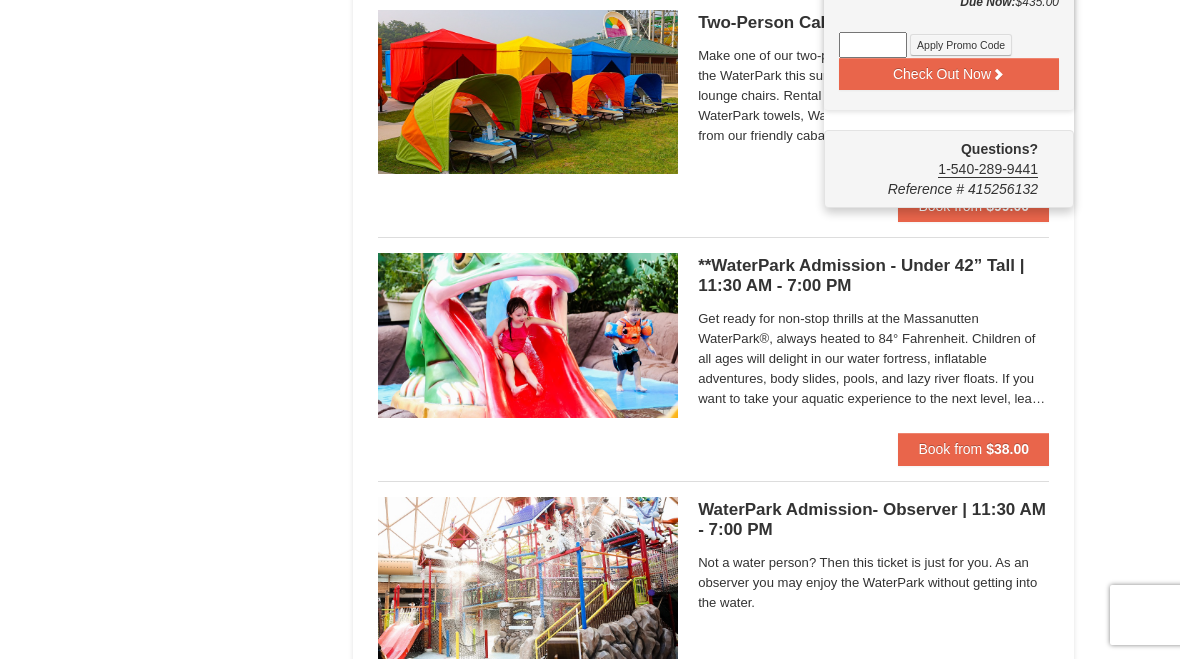 click on "Book from" at bounding box center [950, 449] 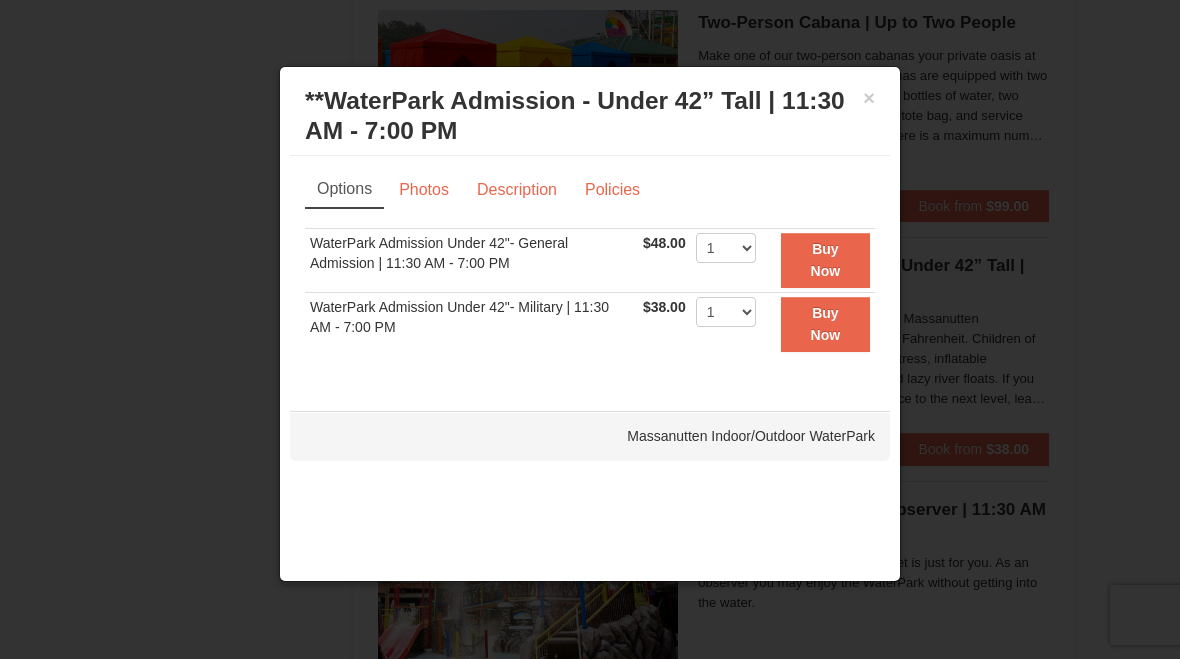 click on "Buy Now" at bounding box center (825, 260) 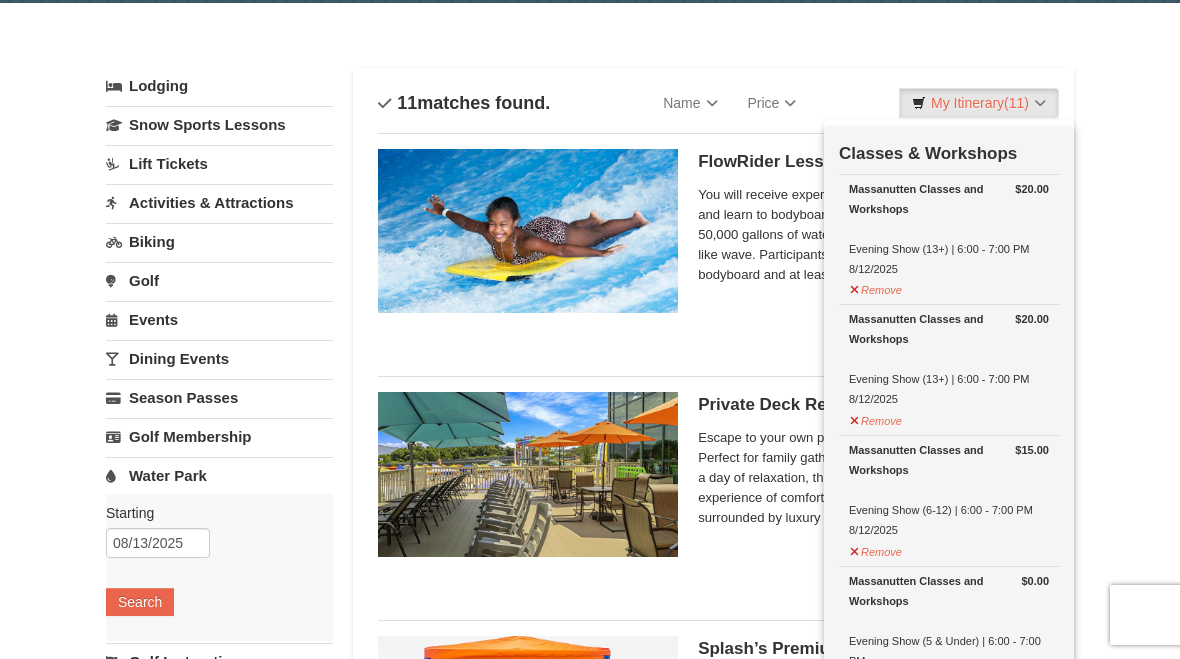 scroll, scrollTop: 0, scrollLeft: 0, axis: both 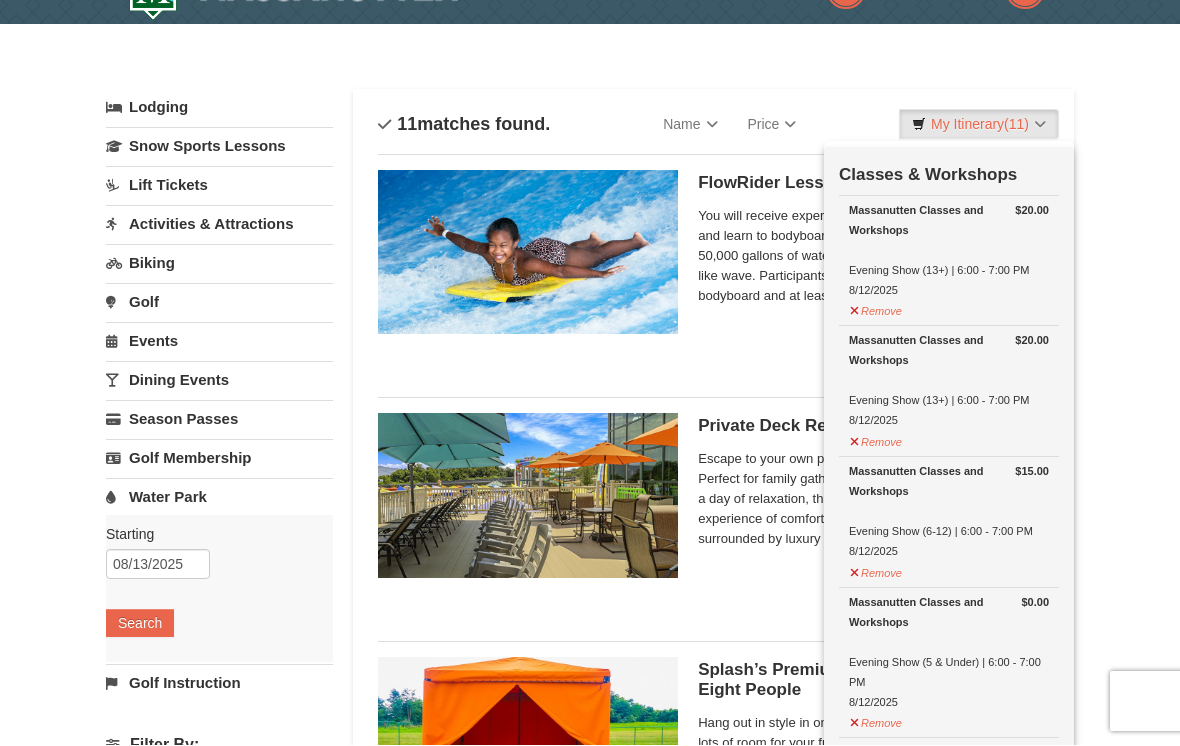click on "Activities & Attractions" at bounding box center [219, 224] 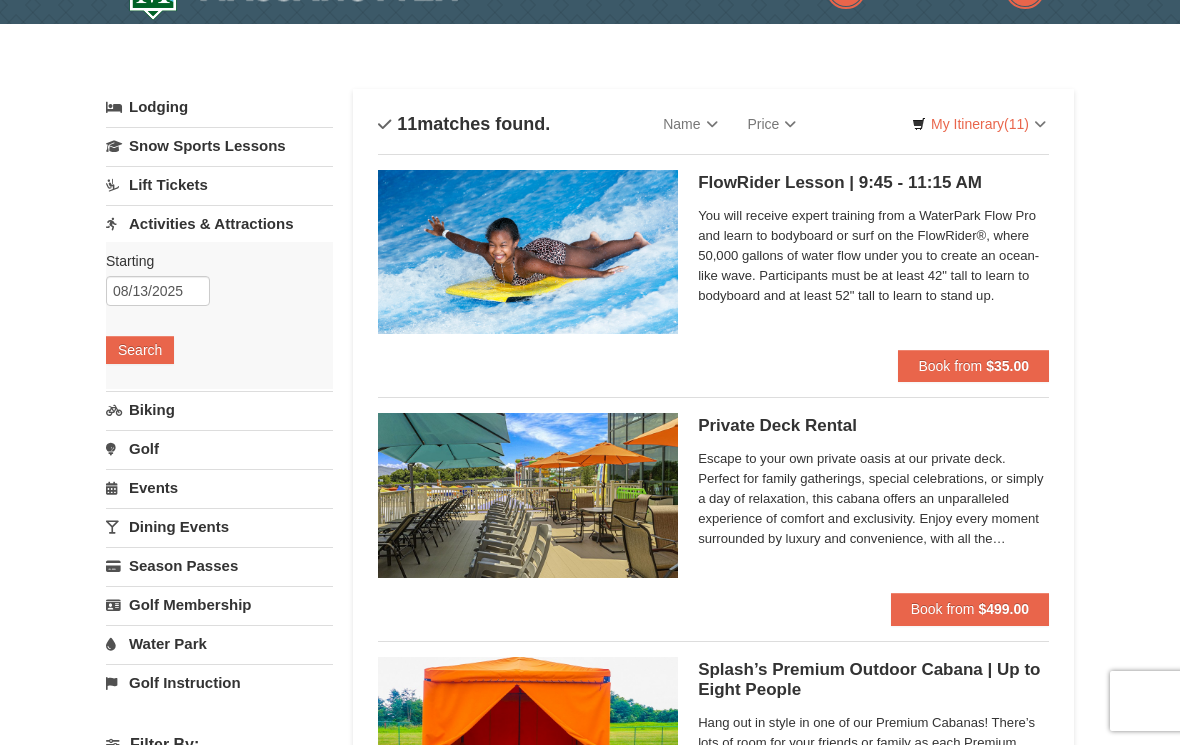 scroll, scrollTop: 46, scrollLeft: 0, axis: vertical 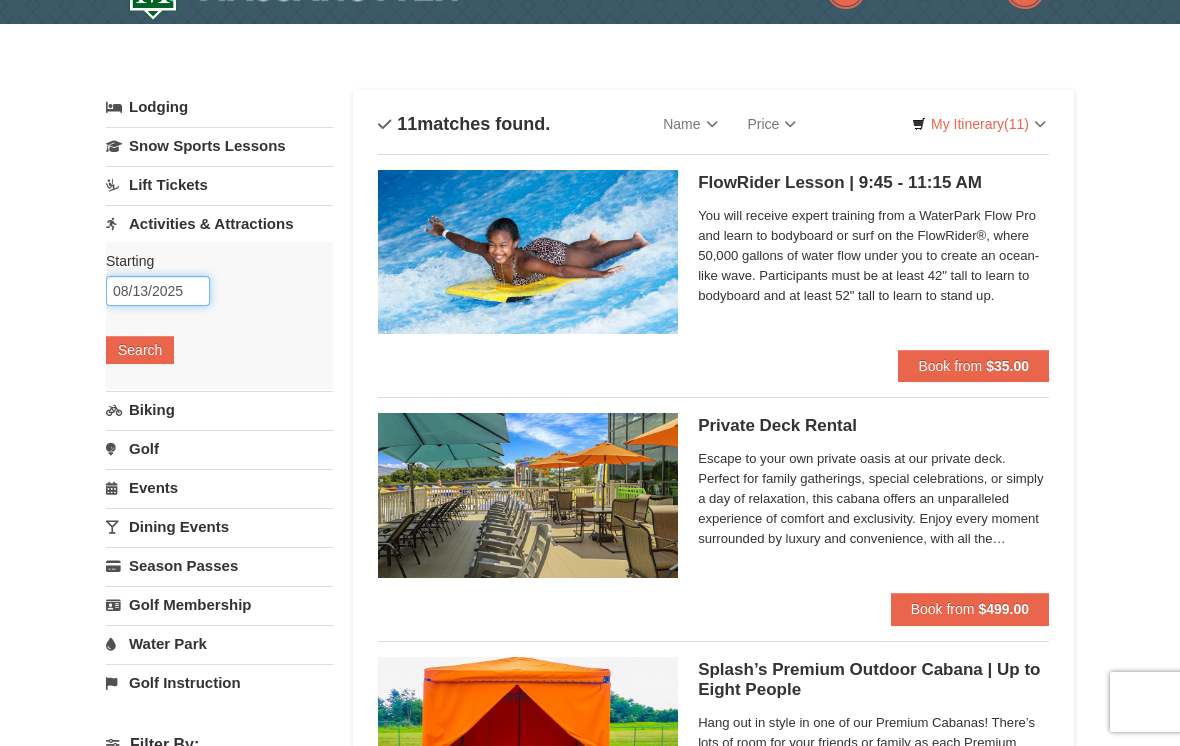 click on "08/13/2025" at bounding box center (158, 291) 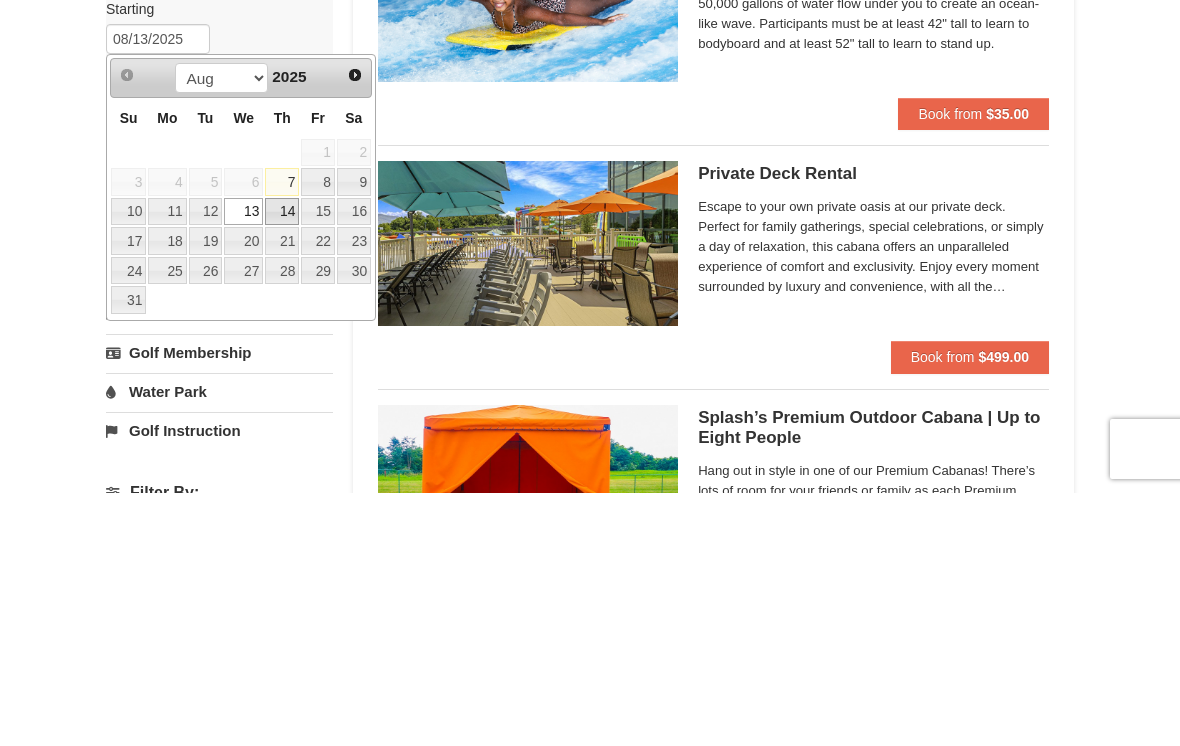 click on "14" at bounding box center [282, 465] 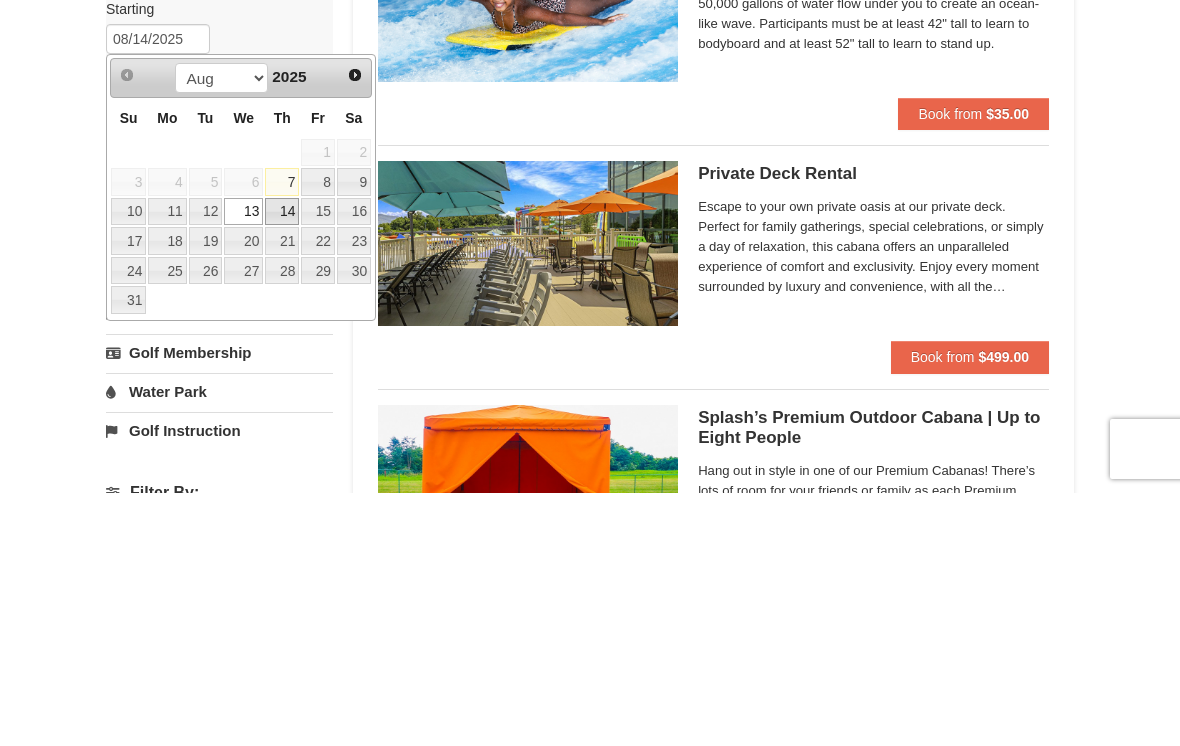 scroll, scrollTop: 298, scrollLeft: 0, axis: vertical 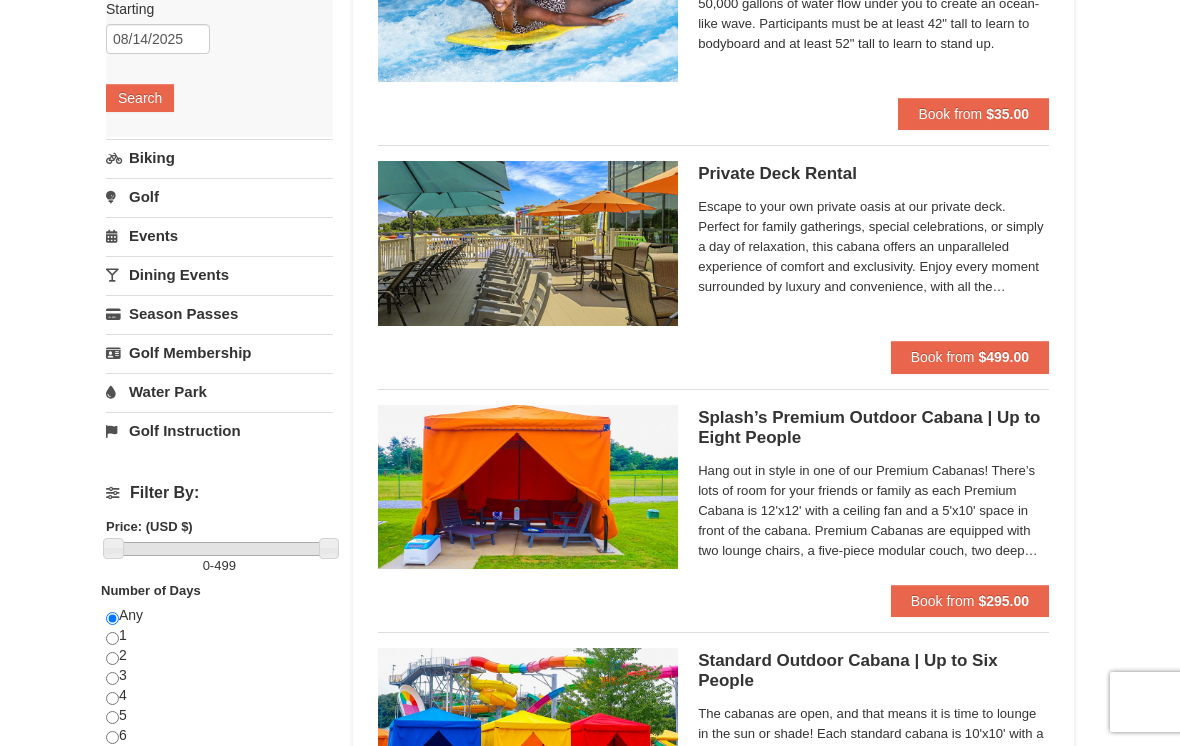 click on "Search" at bounding box center [140, 98] 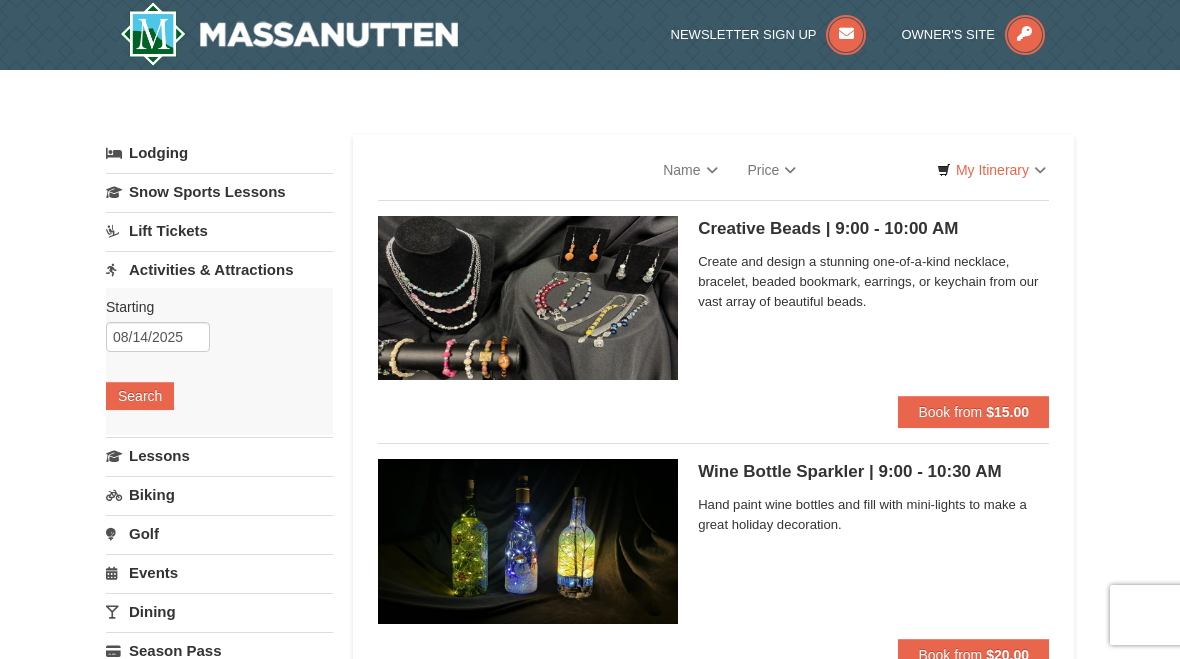 scroll, scrollTop: 0, scrollLeft: 0, axis: both 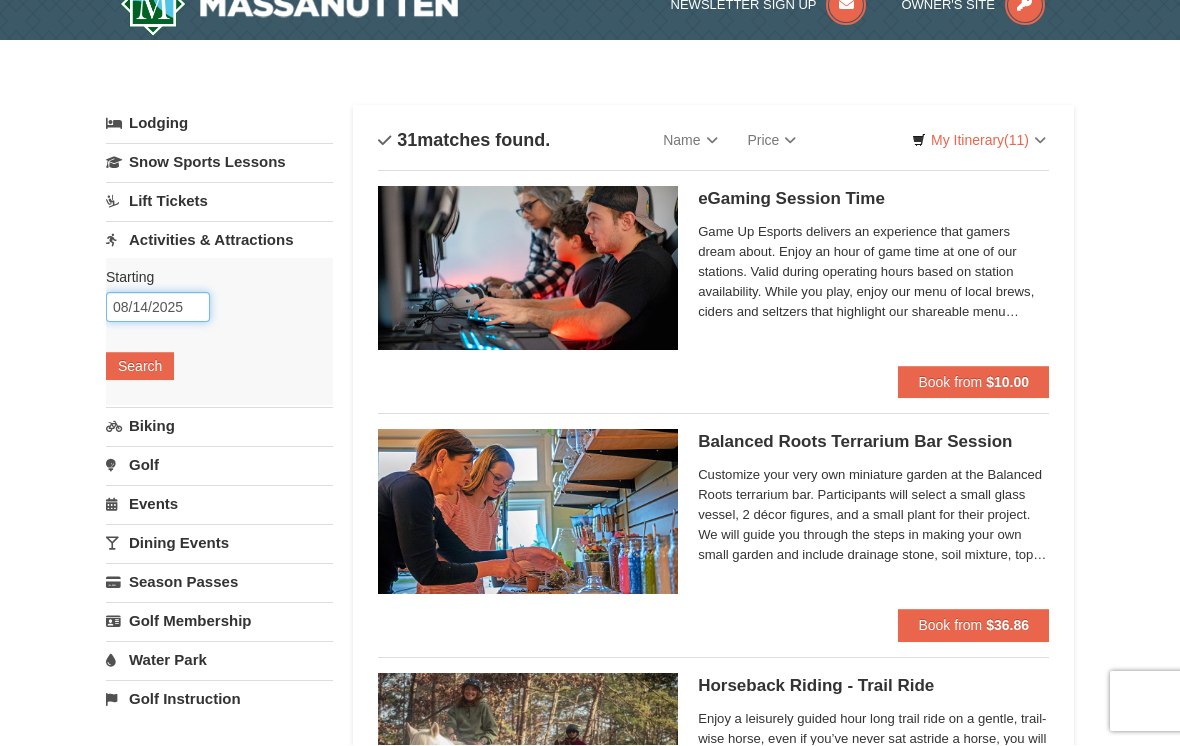 click on "08/14/2025" at bounding box center (158, 308) 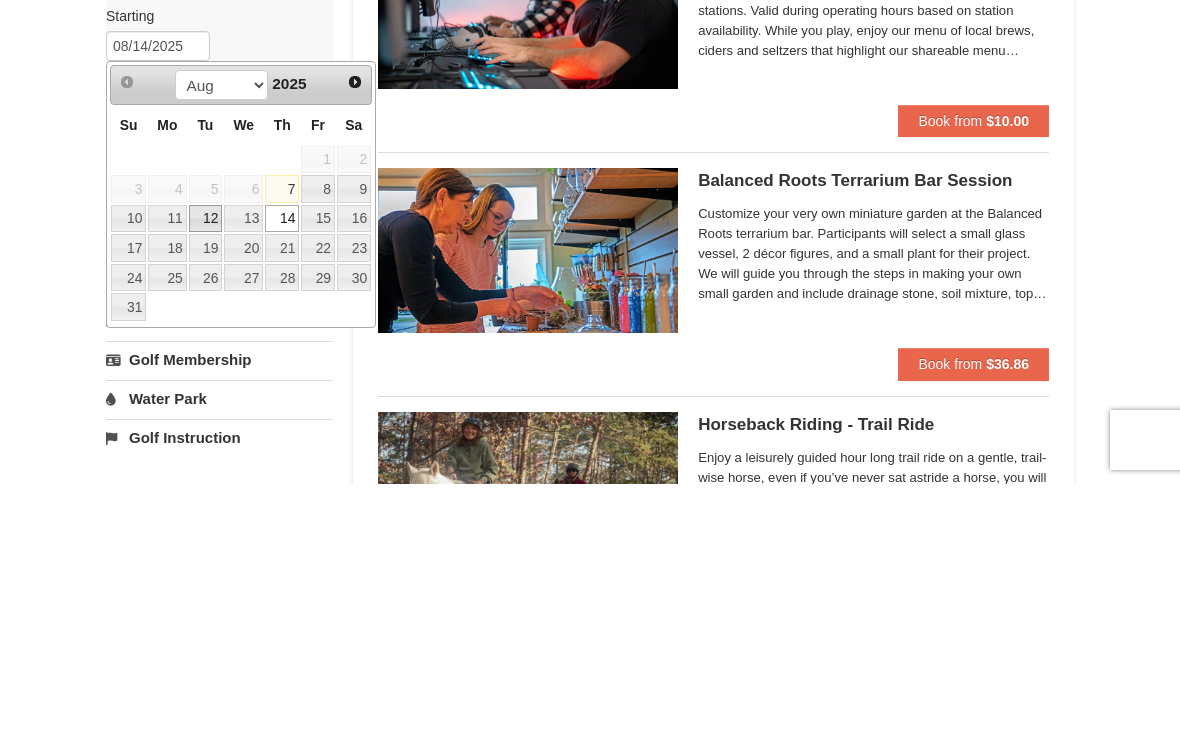 click on "12" at bounding box center (206, 481) 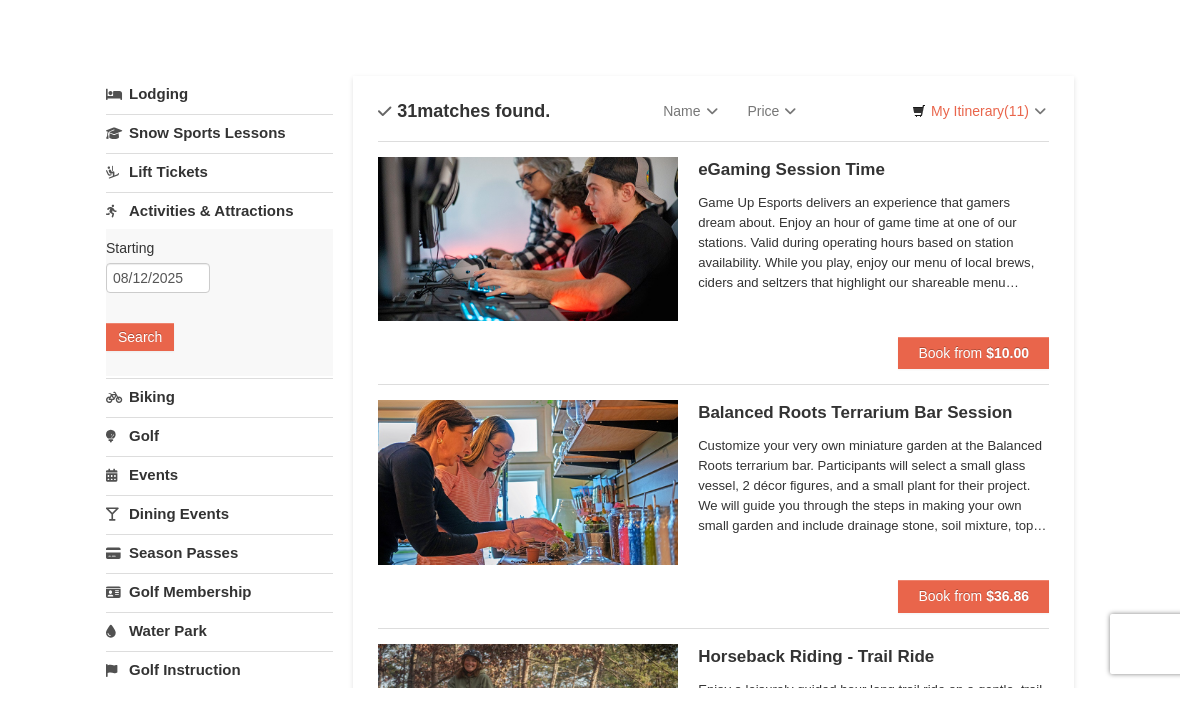 scroll, scrollTop: 0, scrollLeft: 0, axis: both 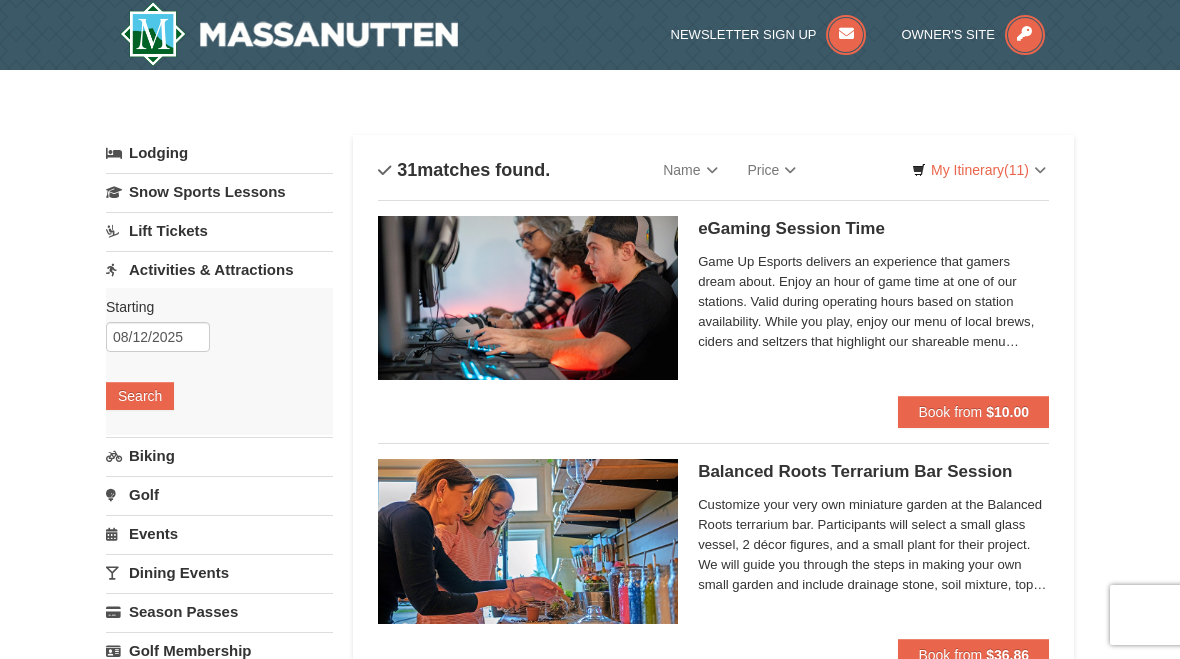click on "My Itinerary (11)" at bounding box center [979, 170] 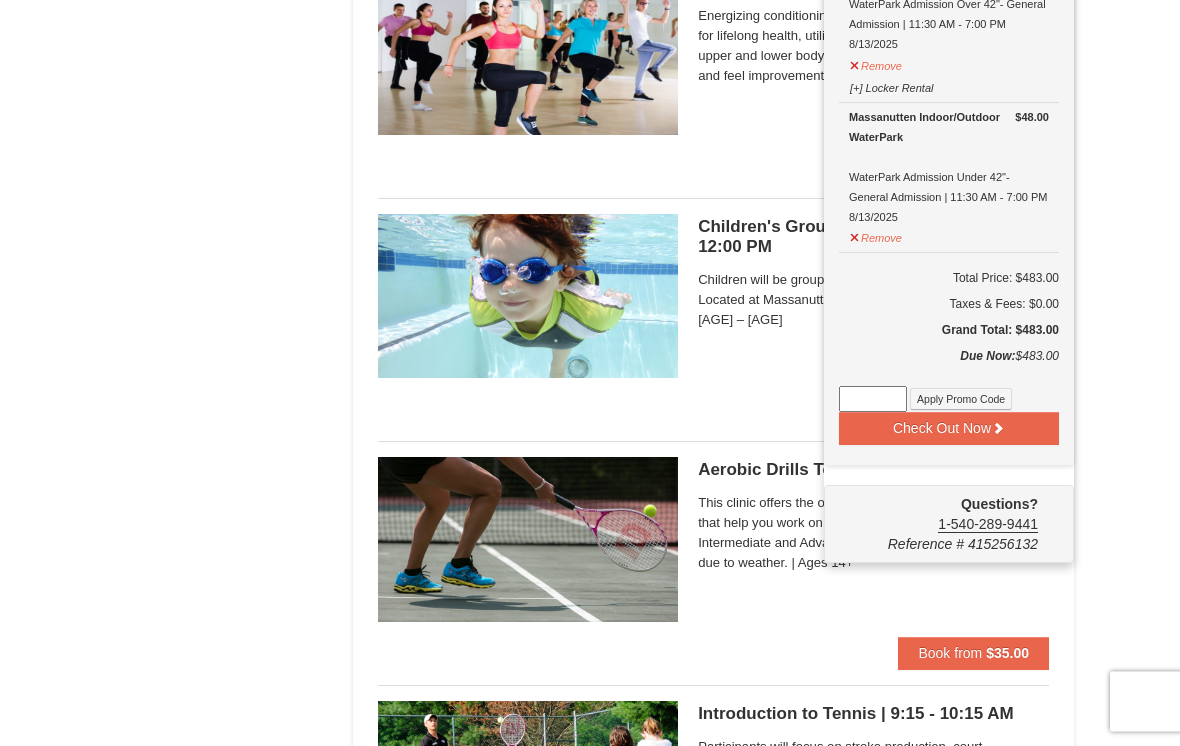 scroll, scrollTop: 1706, scrollLeft: 0, axis: vertical 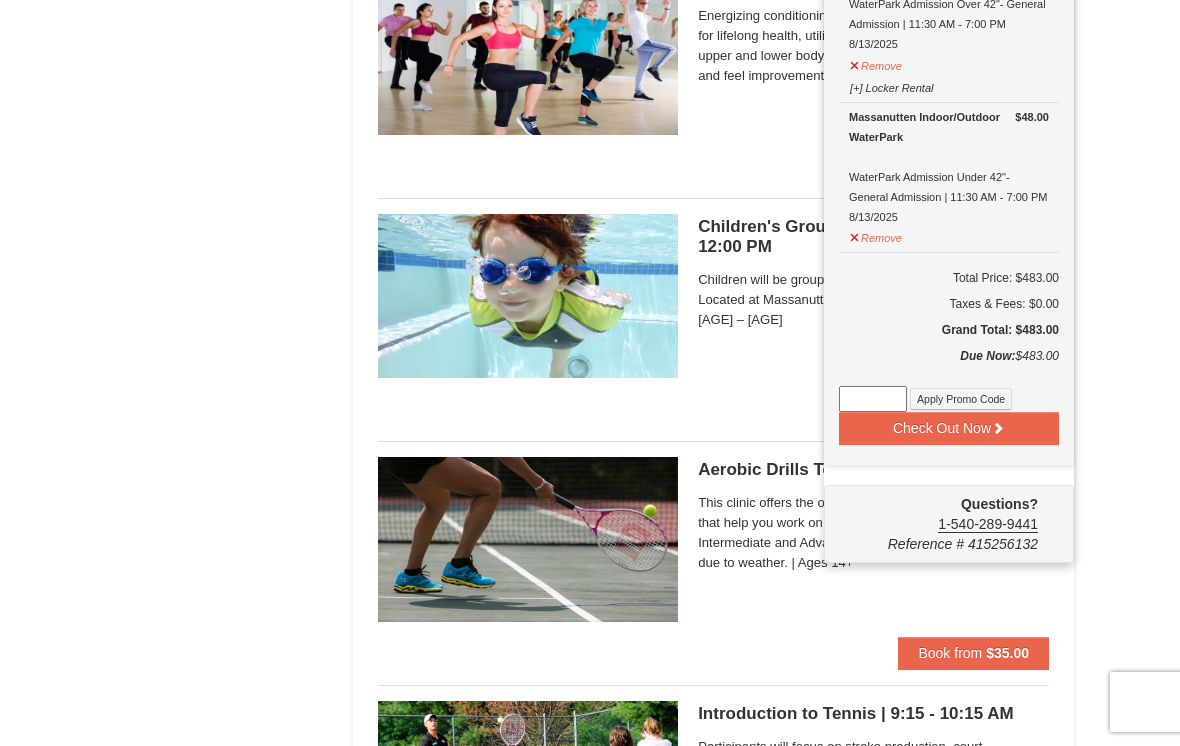click on "Check Out Now" at bounding box center (949, 428) 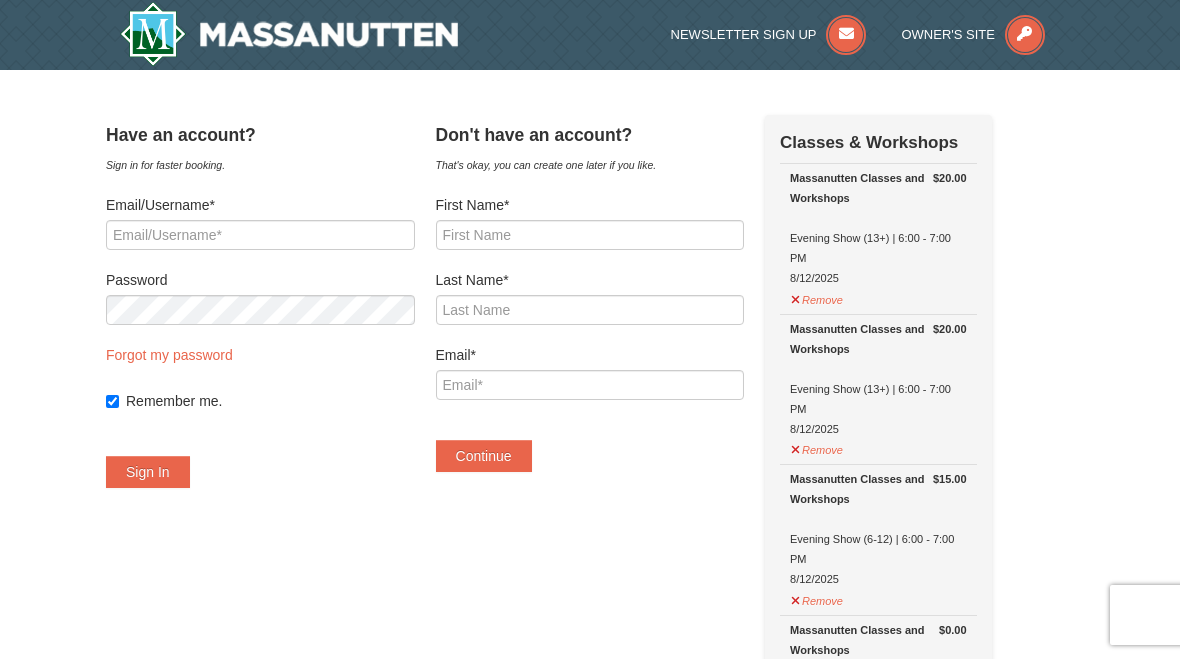 scroll, scrollTop: 0, scrollLeft: 0, axis: both 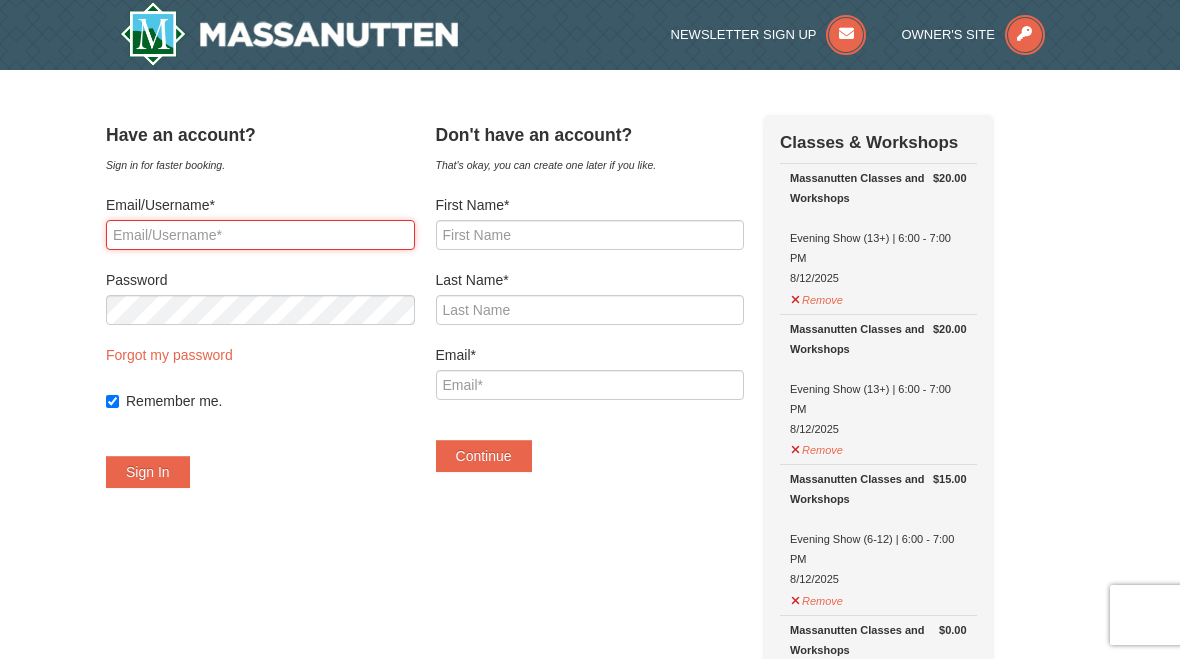 click on "Email/Username*" at bounding box center [260, 235] 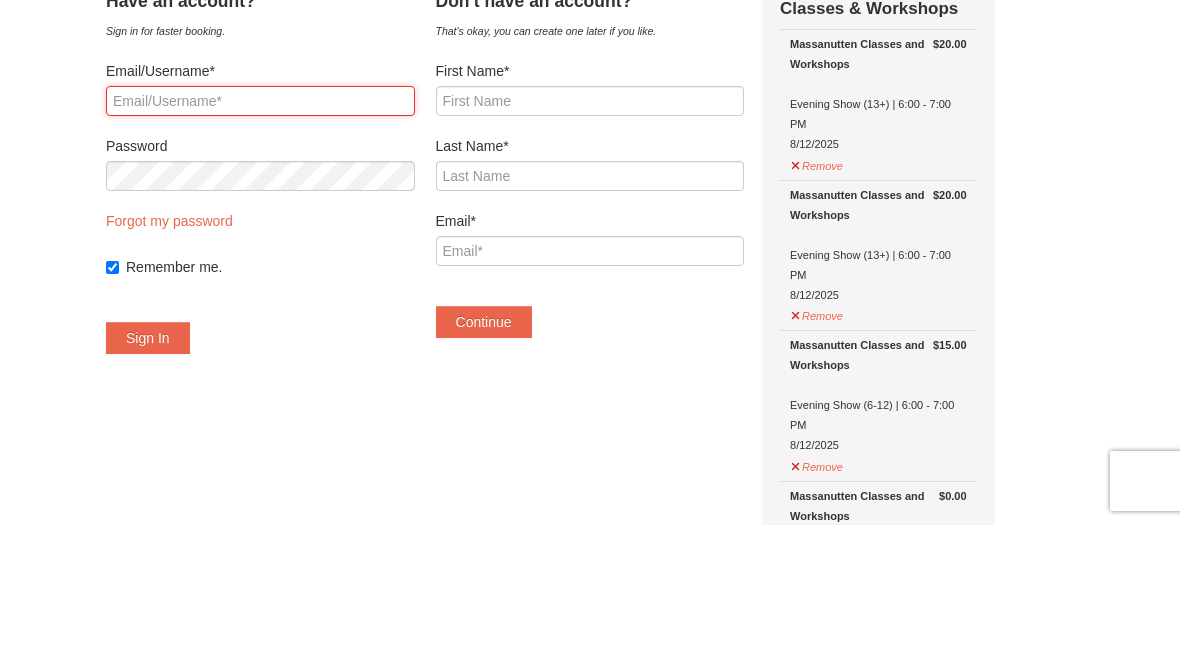 type on "[EMAIL]" 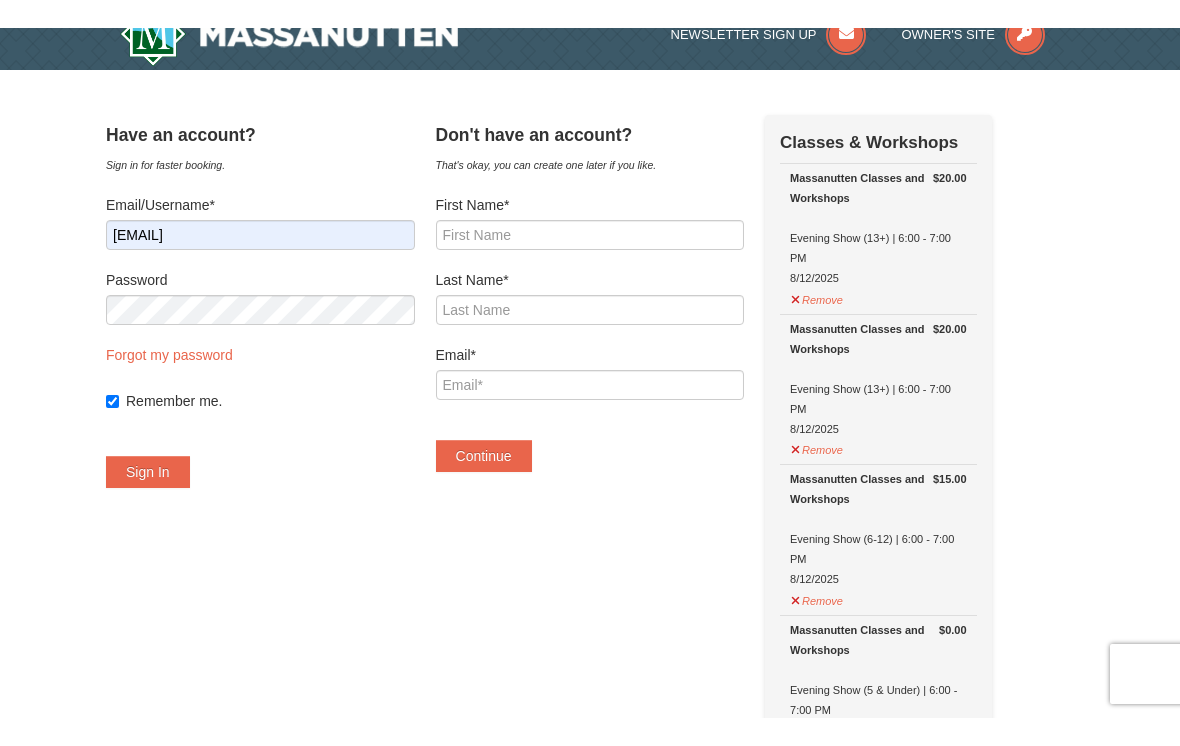 scroll, scrollTop: 0, scrollLeft: 0, axis: both 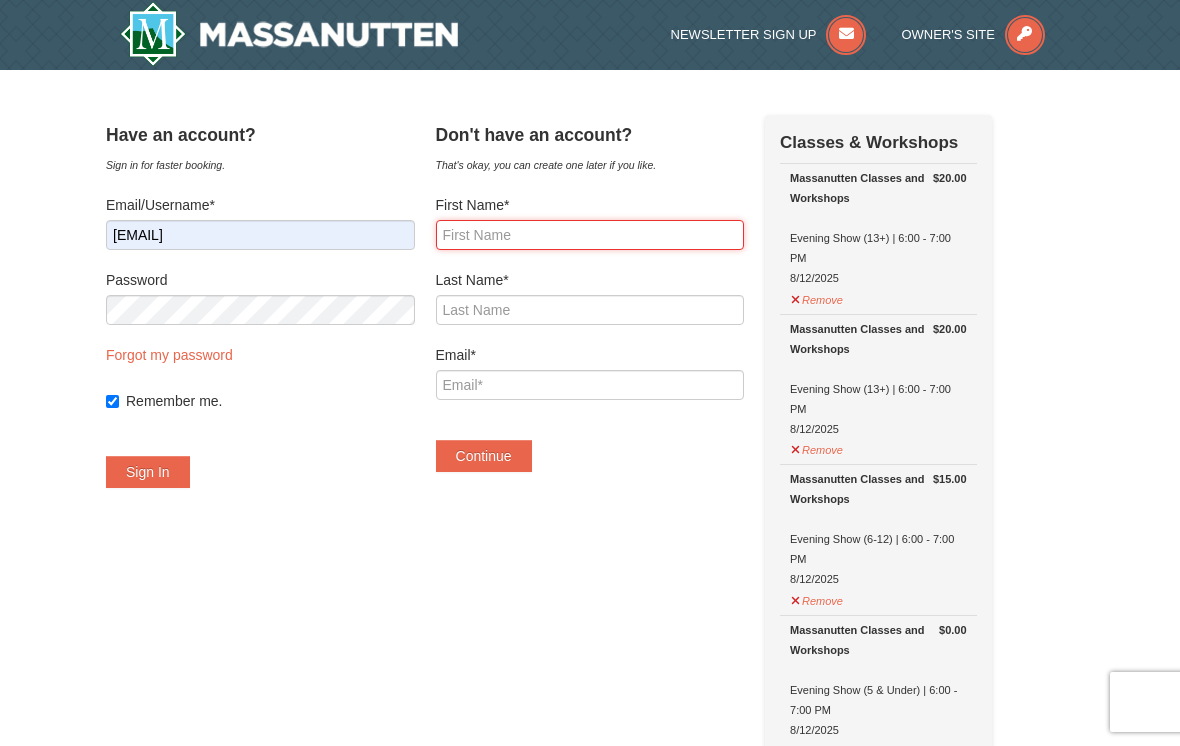 click on "First Name*" at bounding box center (590, 235) 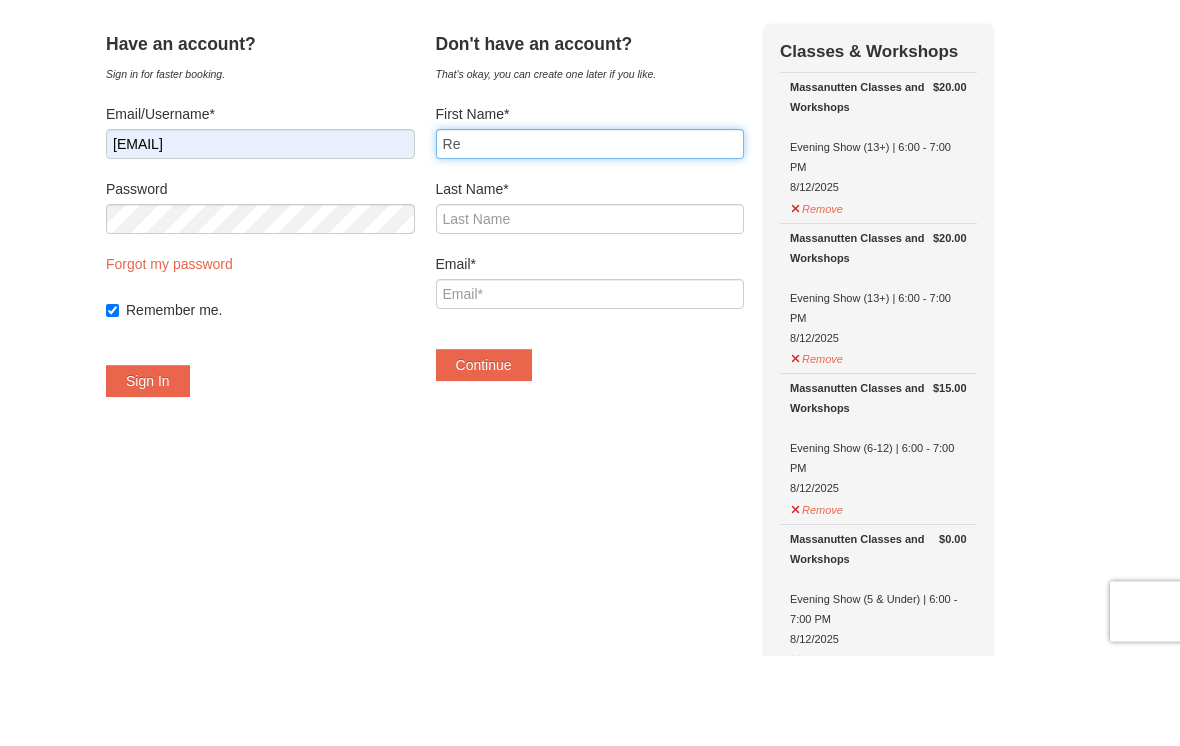 type on "[FIRST]" 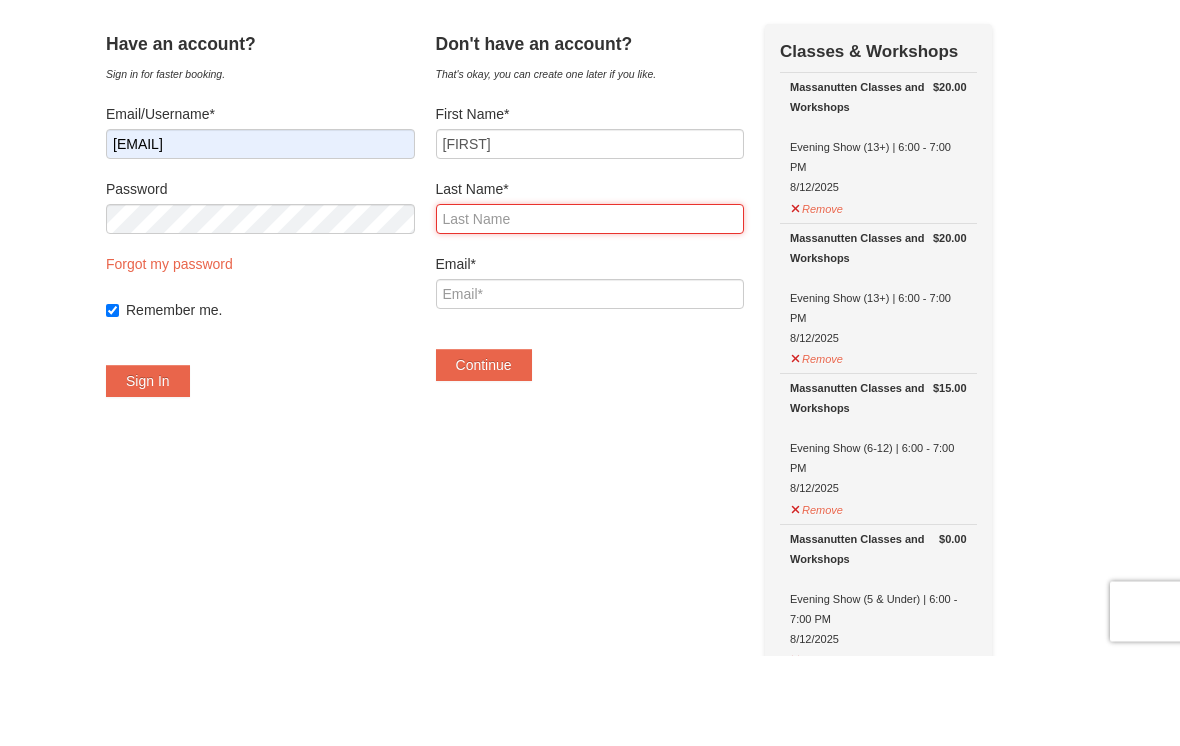 type on "[LAST]" 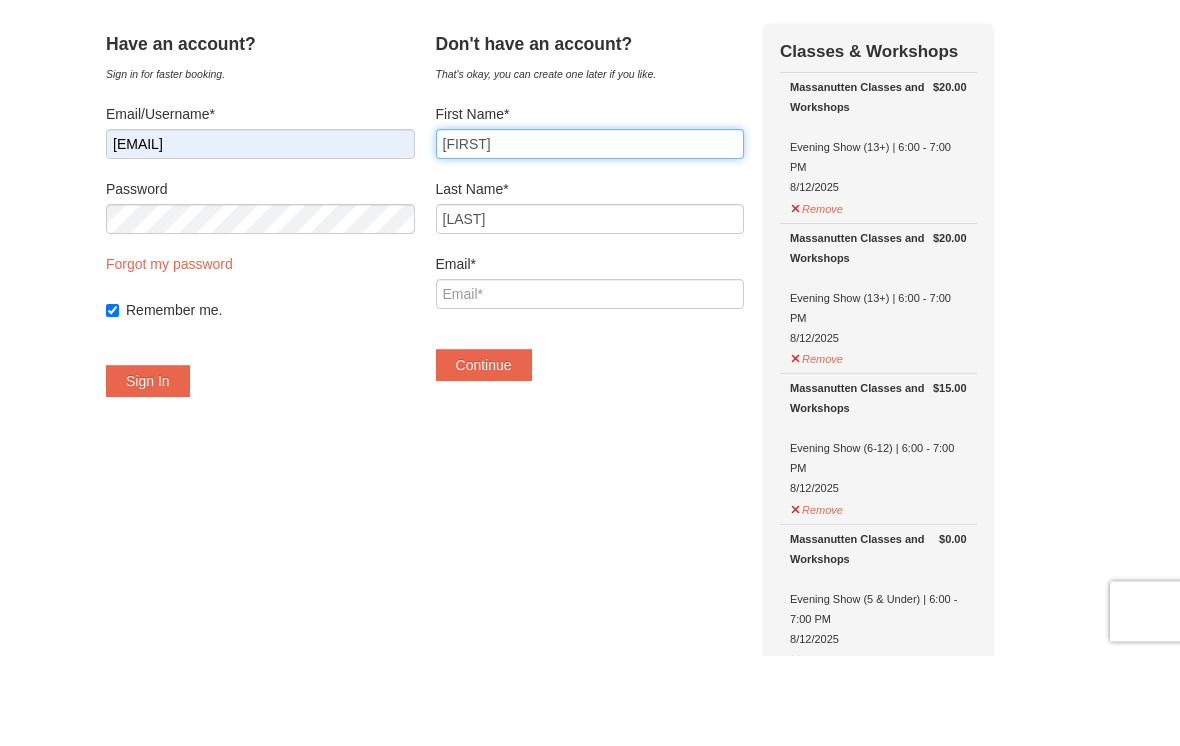 scroll, scrollTop: 91, scrollLeft: 0, axis: vertical 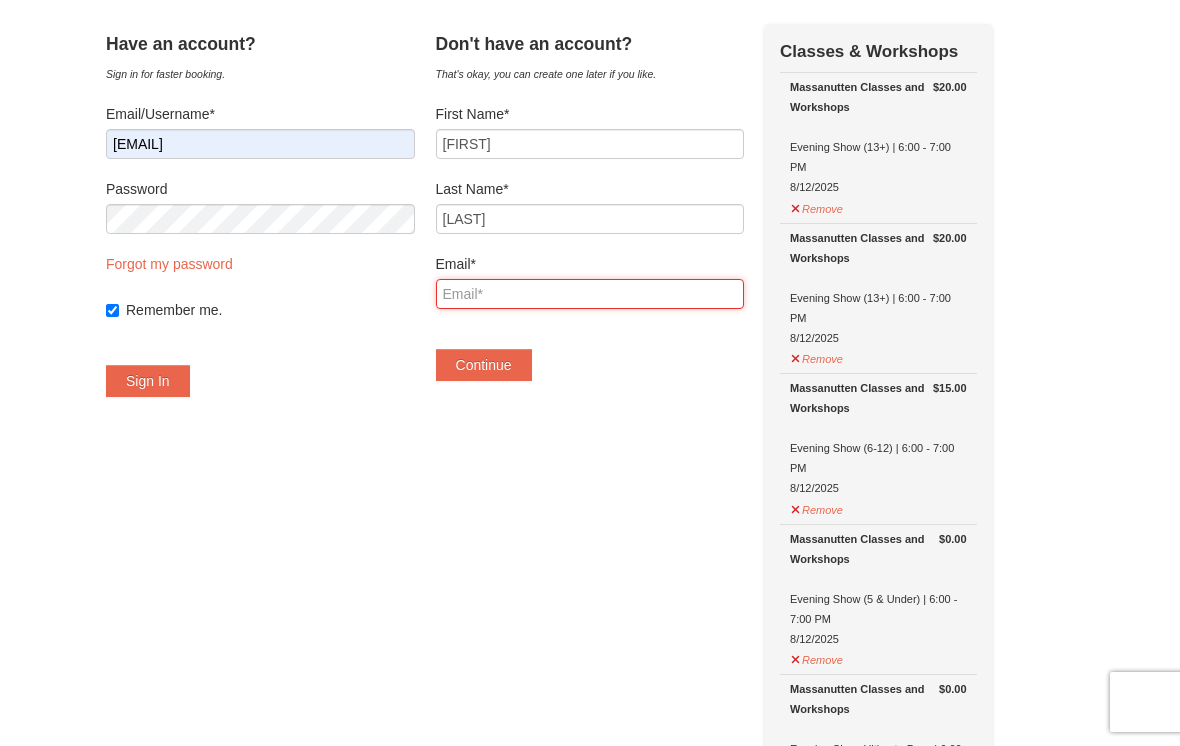 type on "[EMAIL]" 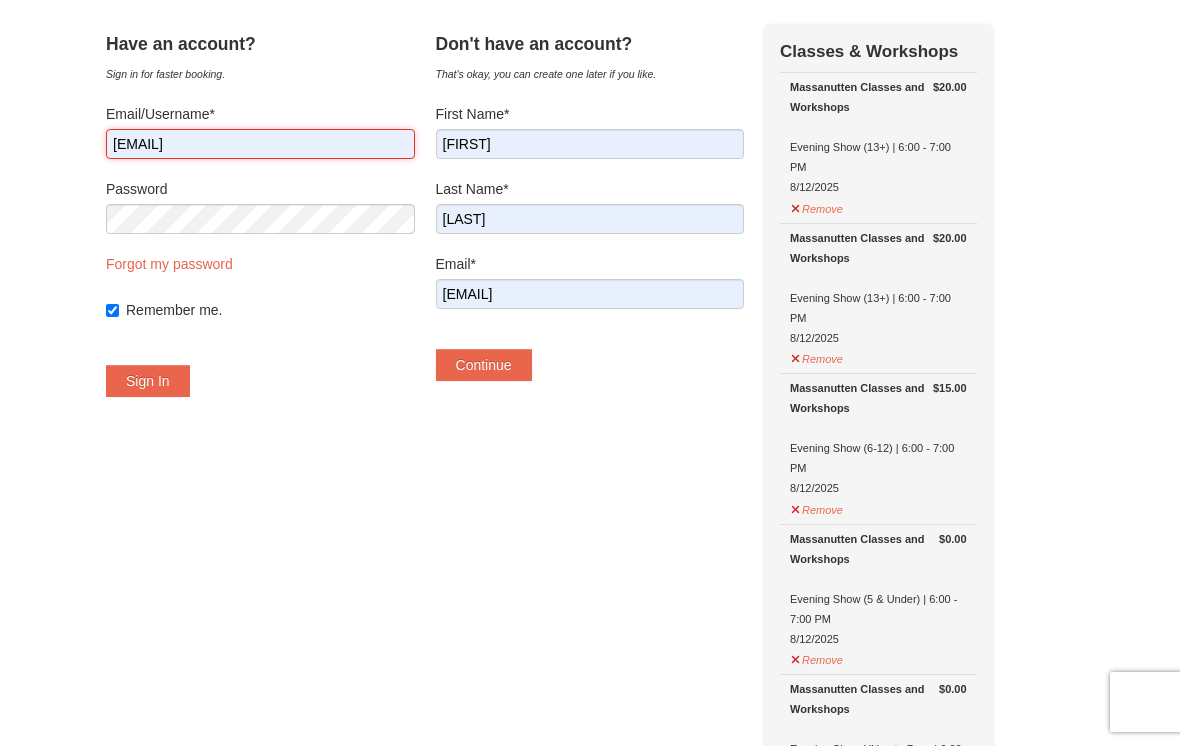 click on "Rpeisino@aol.com" at bounding box center [260, 144] 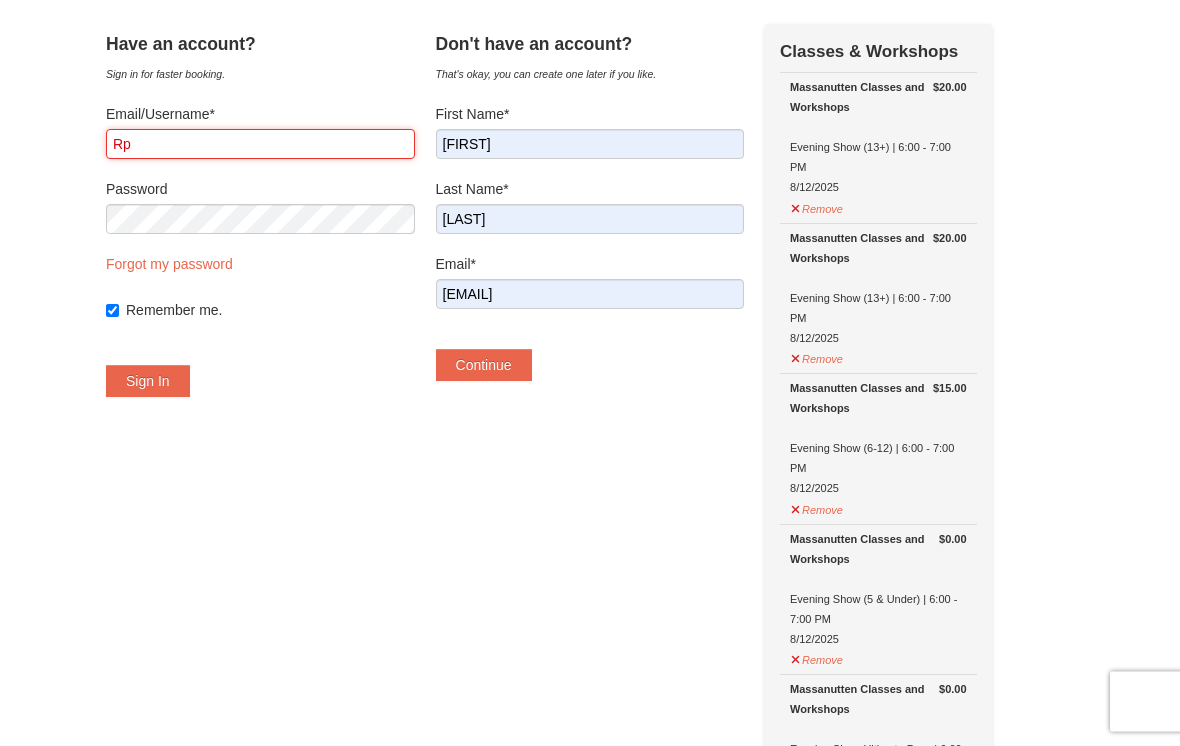 type on "R" 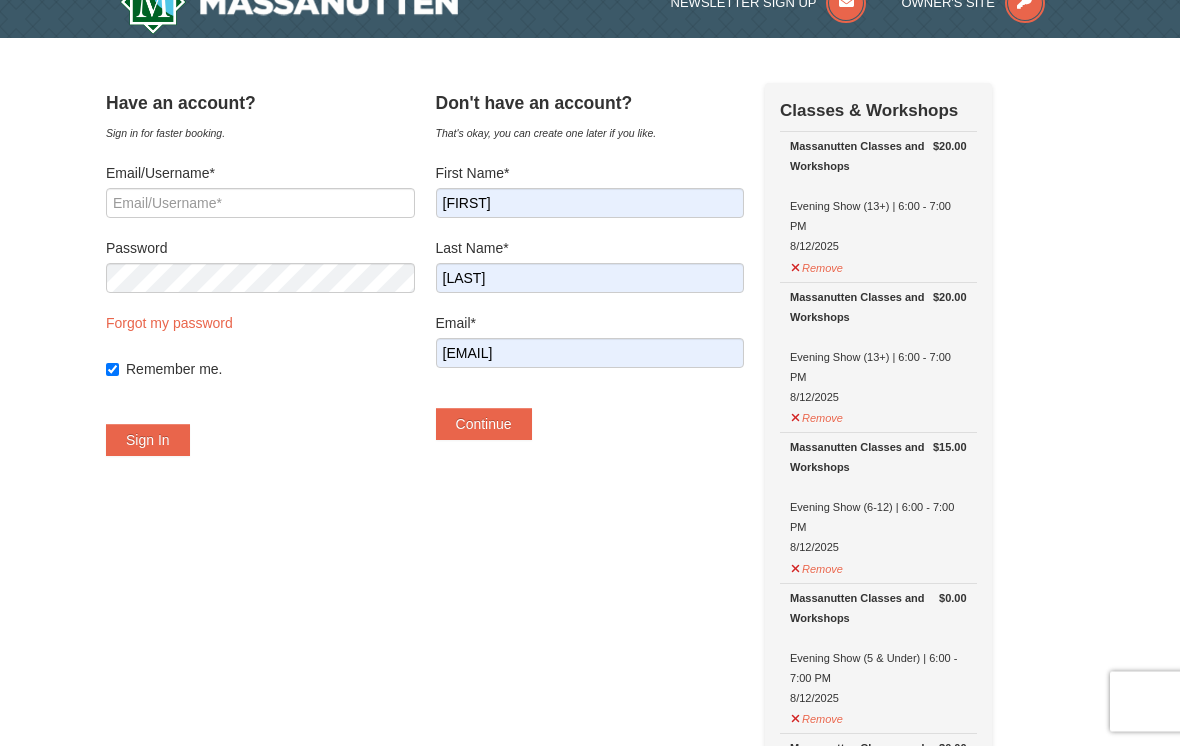scroll, scrollTop: 45, scrollLeft: 0, axis: vertical 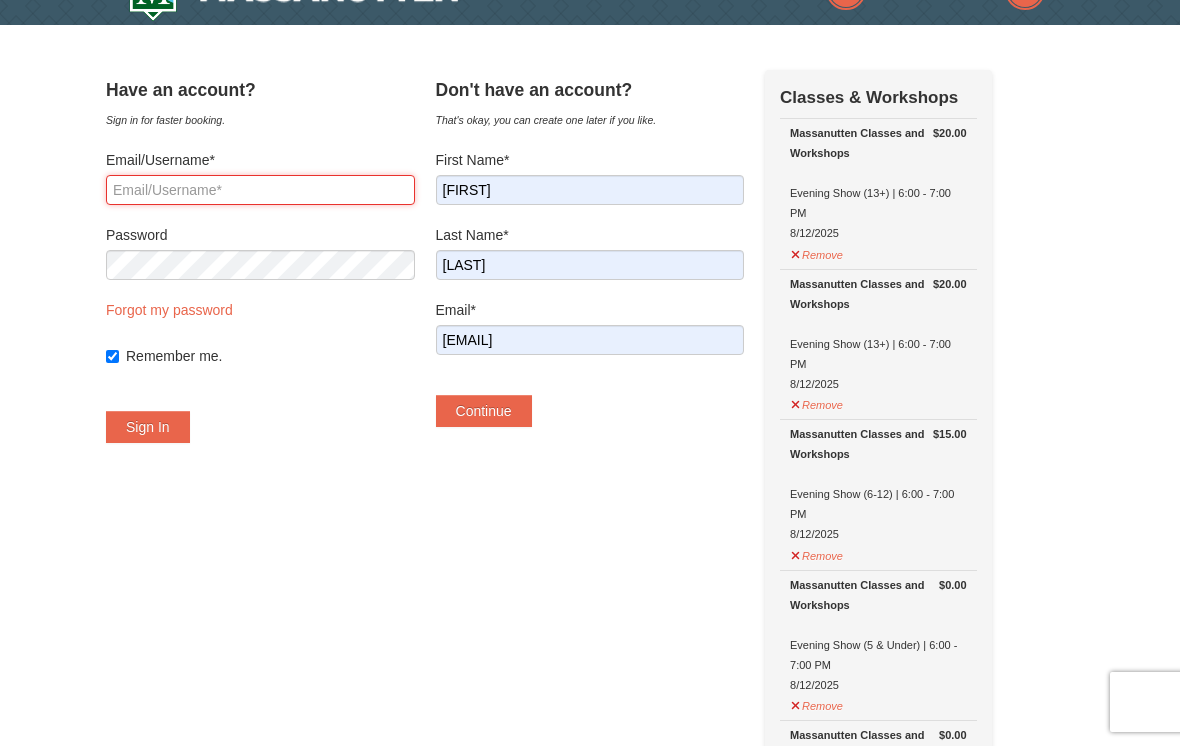 type 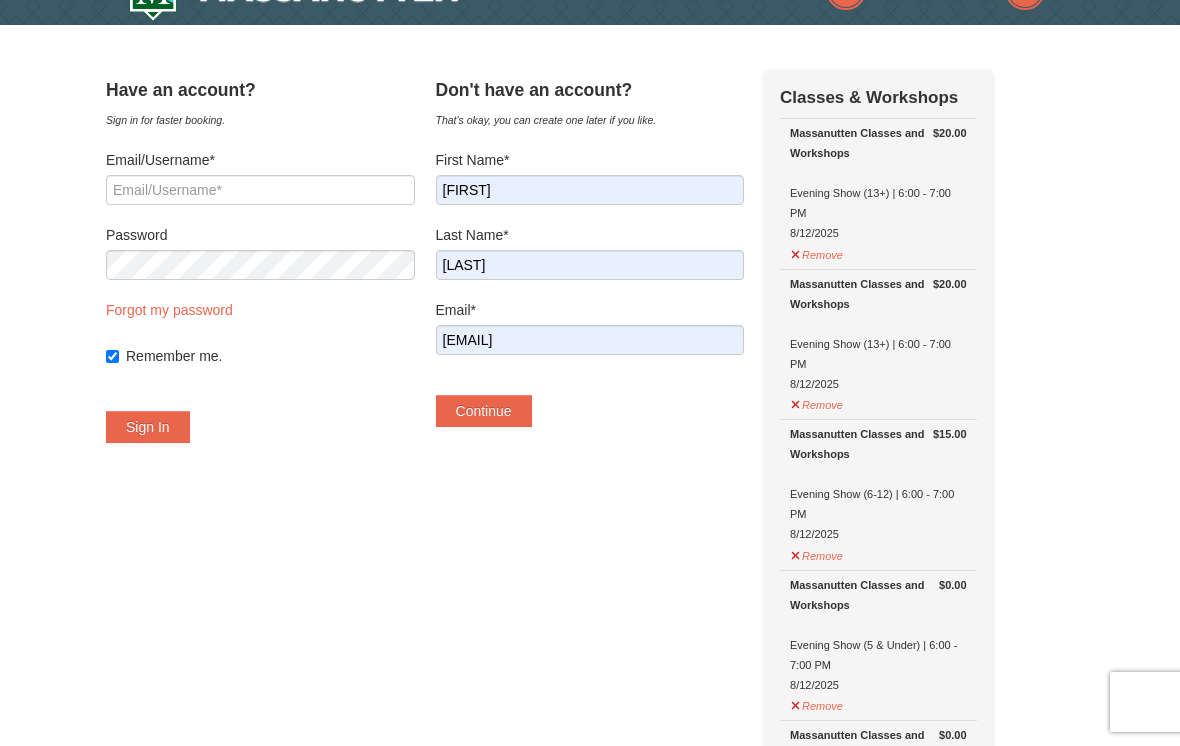 click on "Remember me." at bounding box center (270, 356) 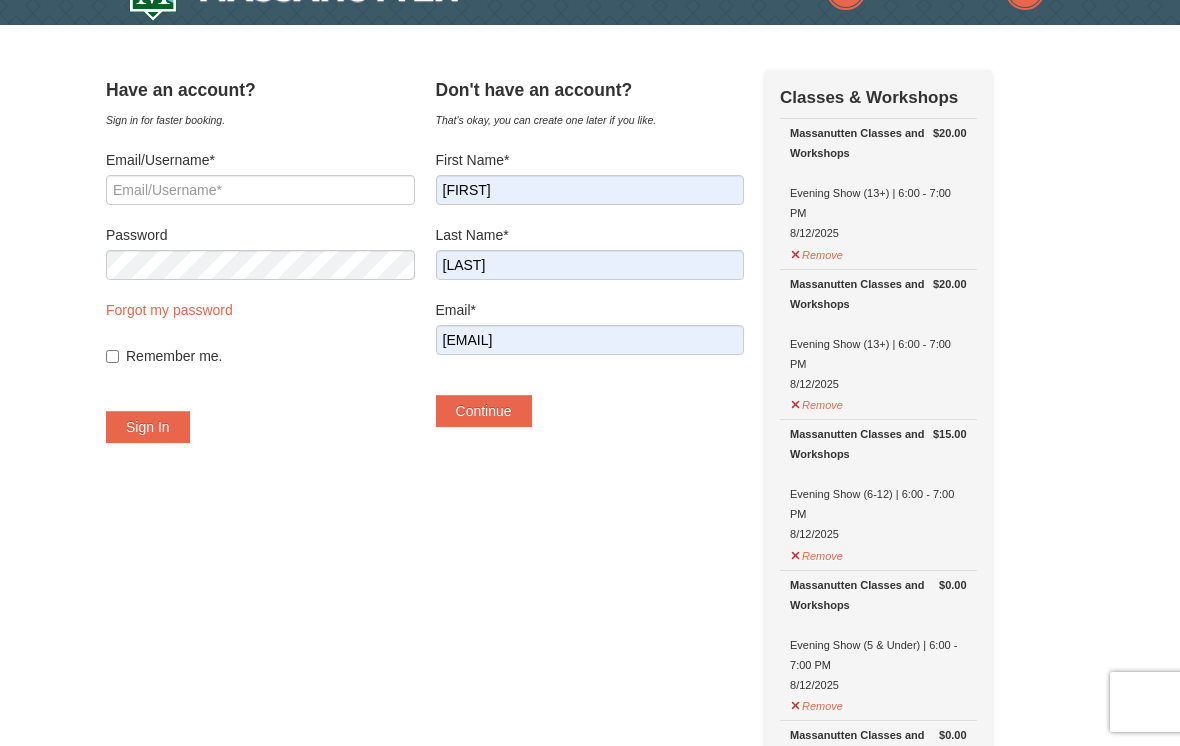 click on "Continue" at bounding box center (484, 411) 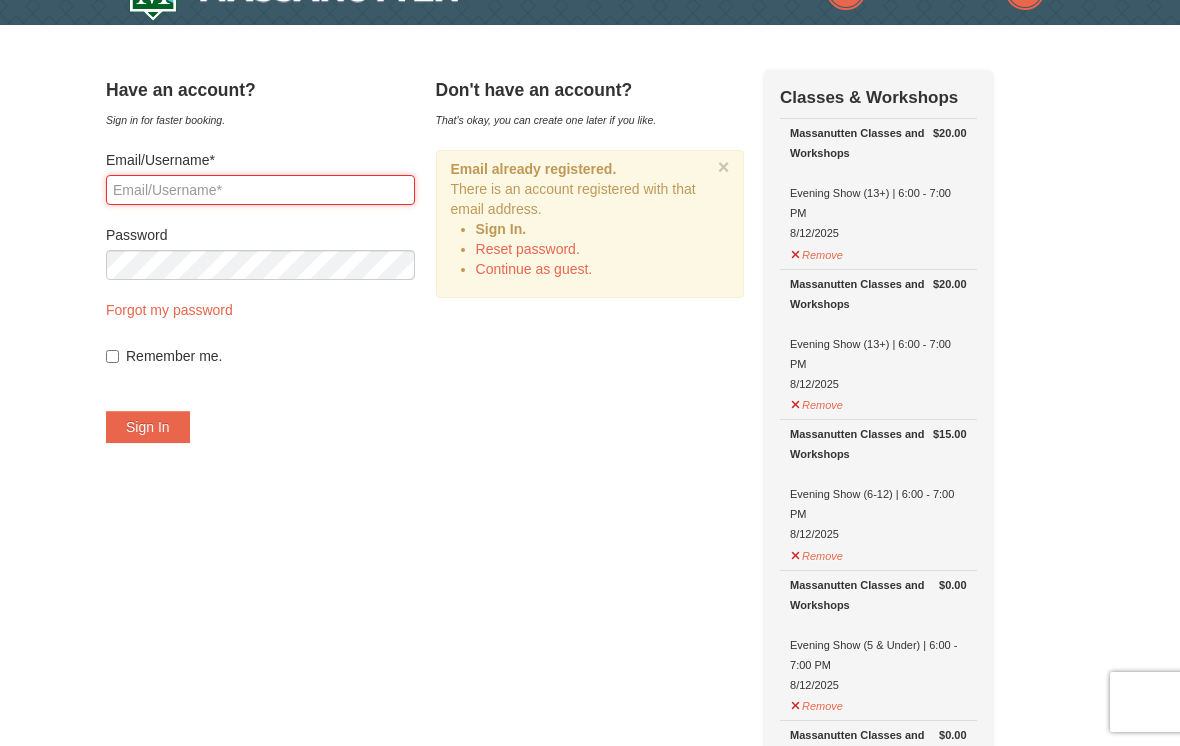 click on "Email/Username*" at bounding box center (260, 190) 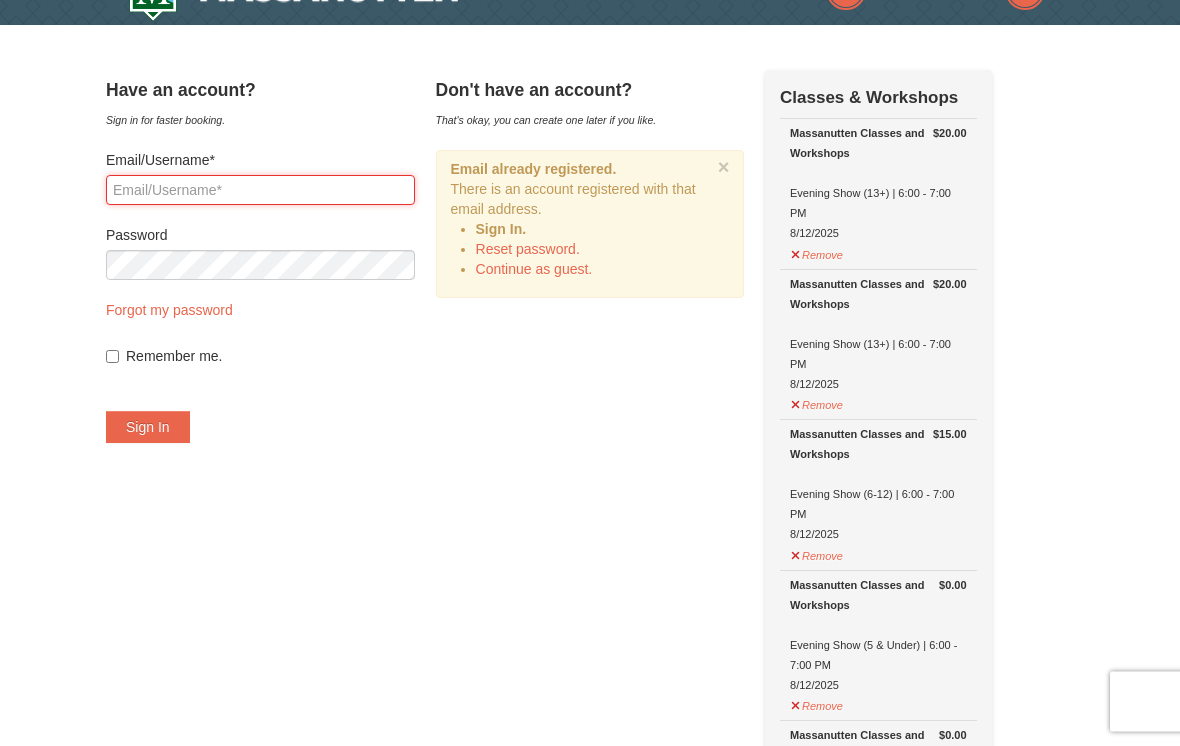 type on "Rpeisino@aol.com" 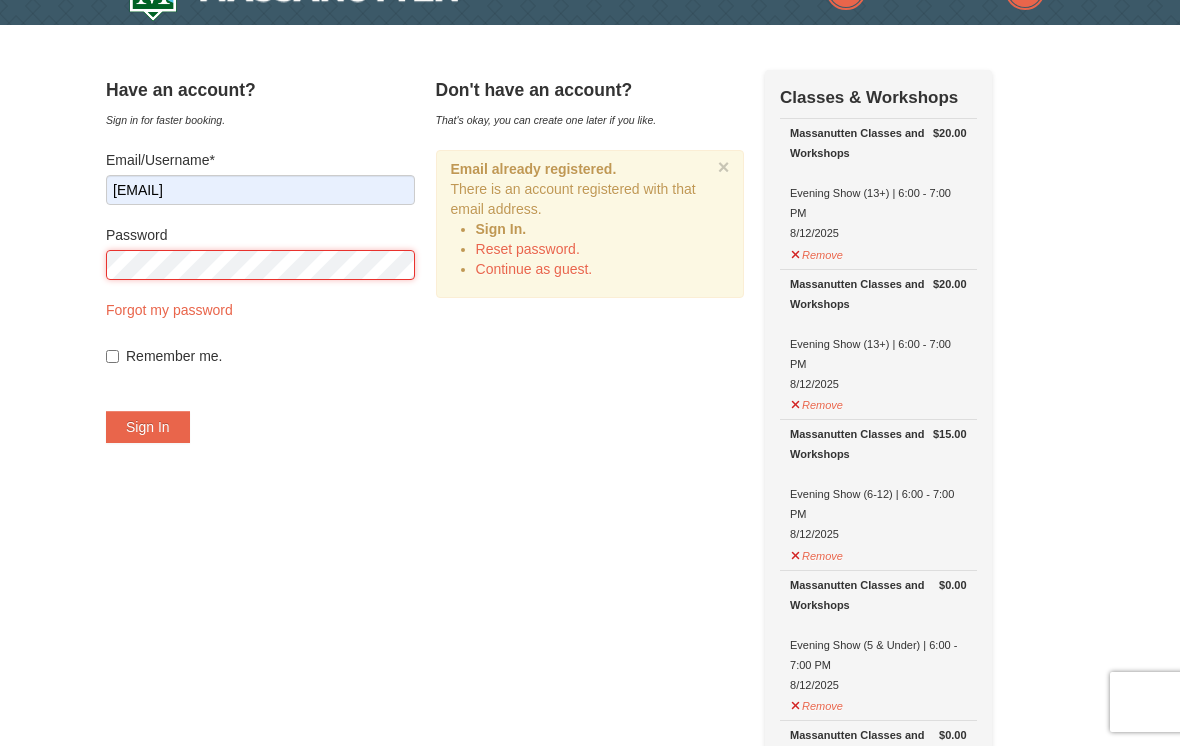 scroll, scrollTop: 44, scrollLeft: 0, axis: vertical 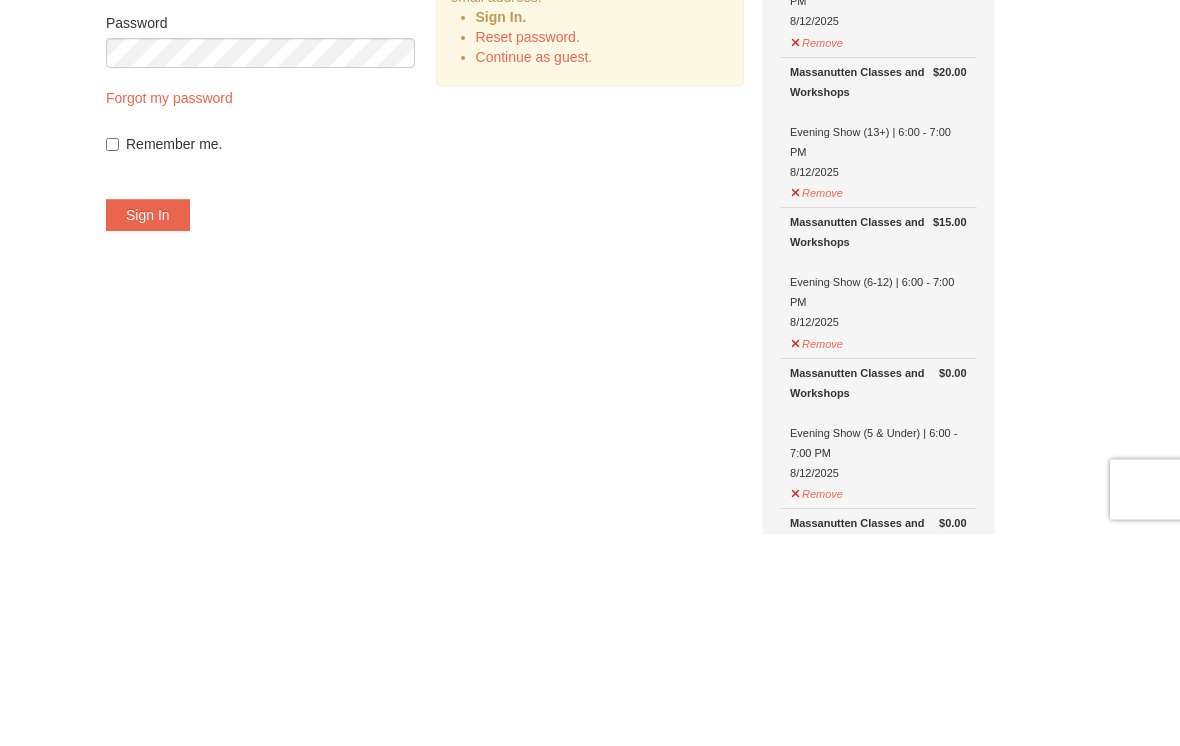 click on "Remember me." at bounding box center (112, 357) 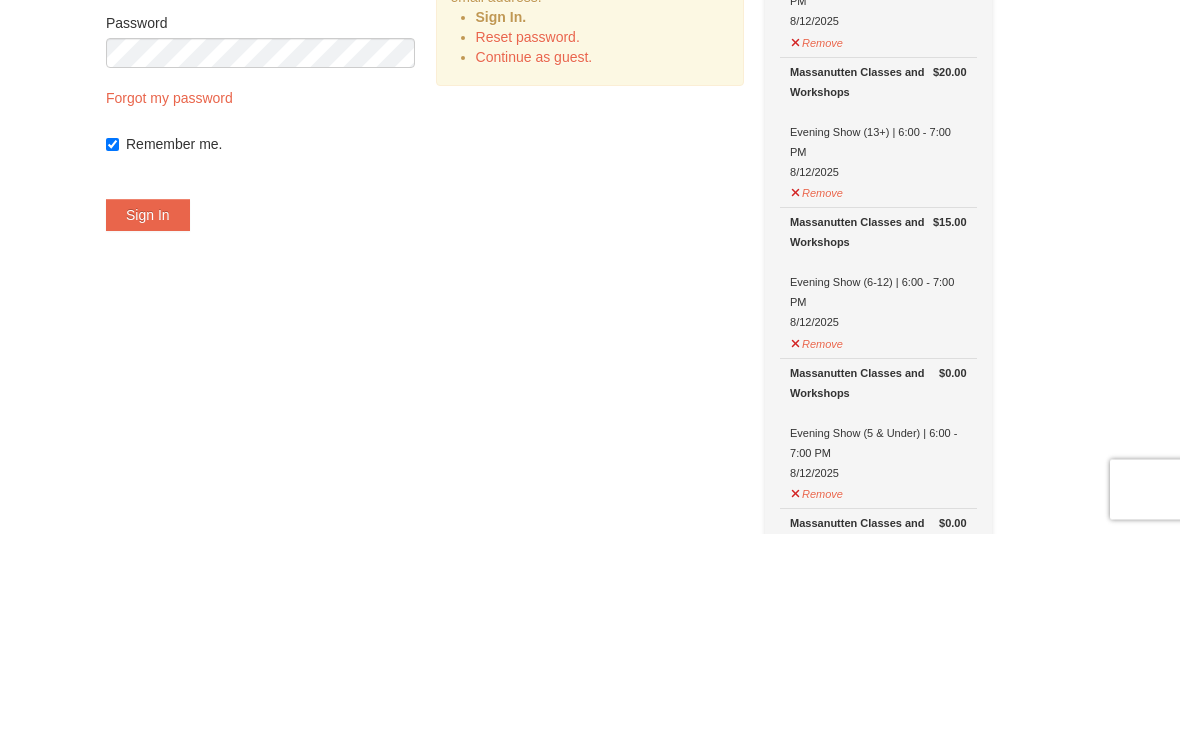 scroll, scrollTop: 257, scrollLeft: 0, axis: vertical 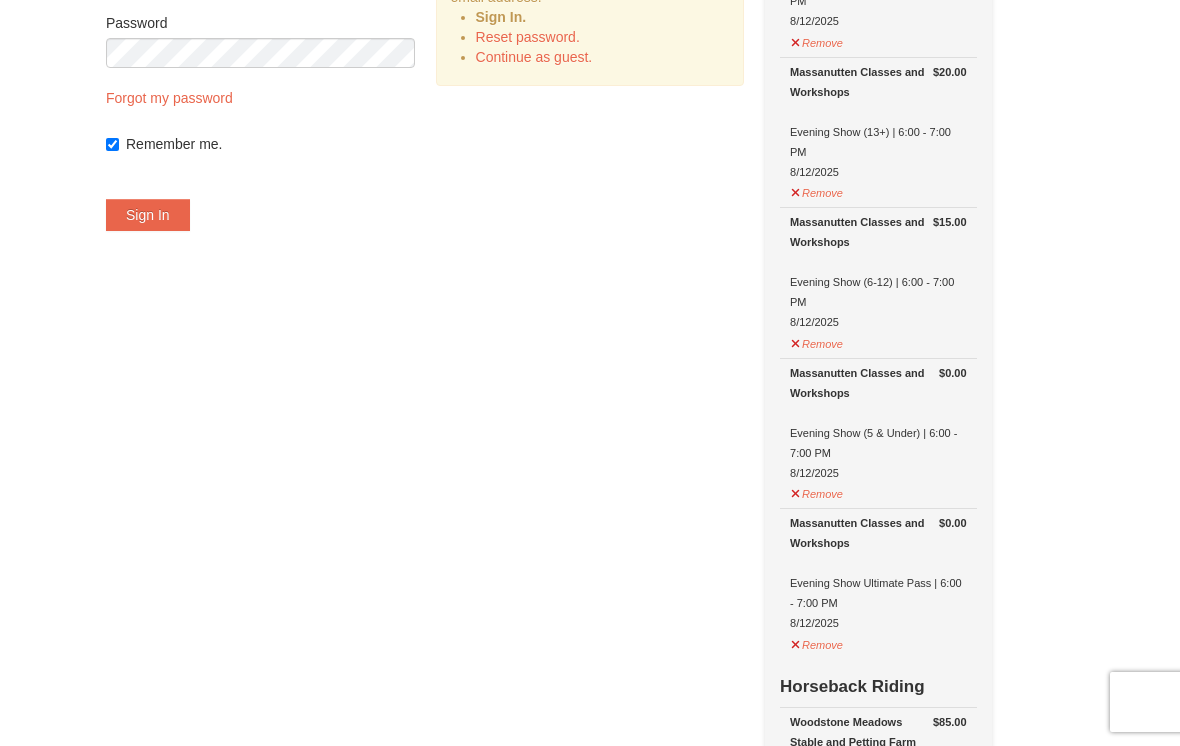 click on "Sign In" at bounding box center [148, 215] 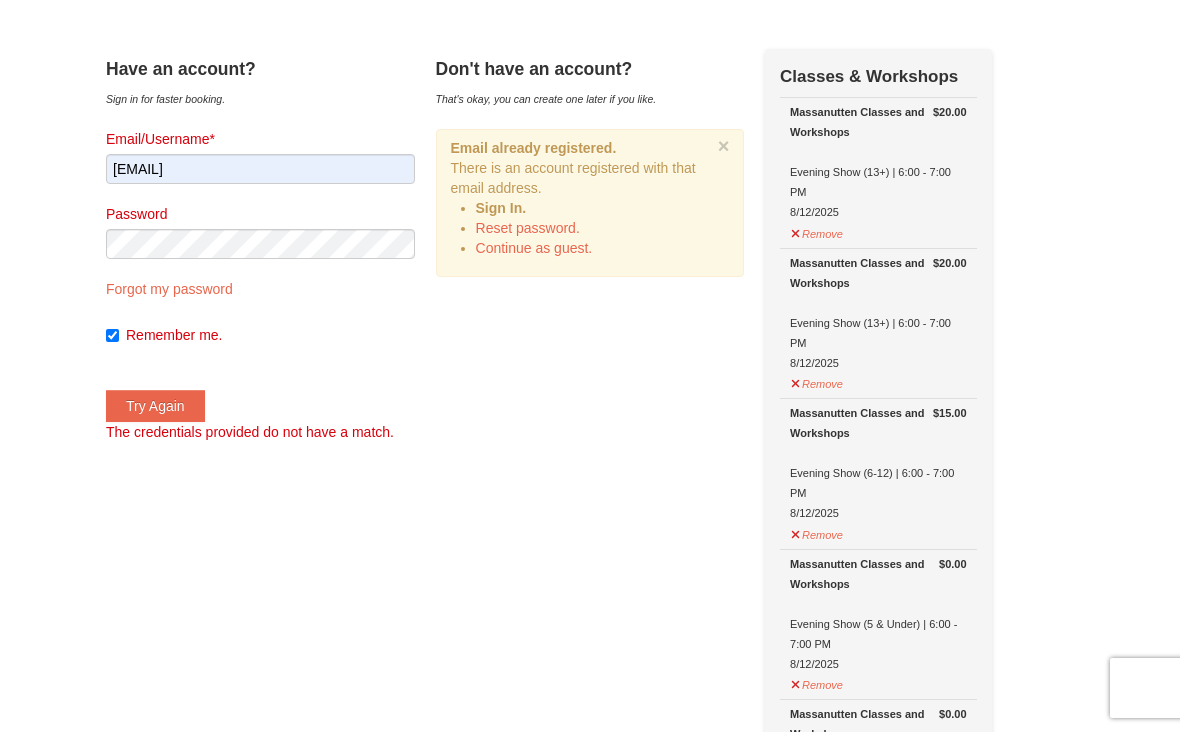 scroll, scrollTop: 52, scrollLeft: 0, axis: vertical 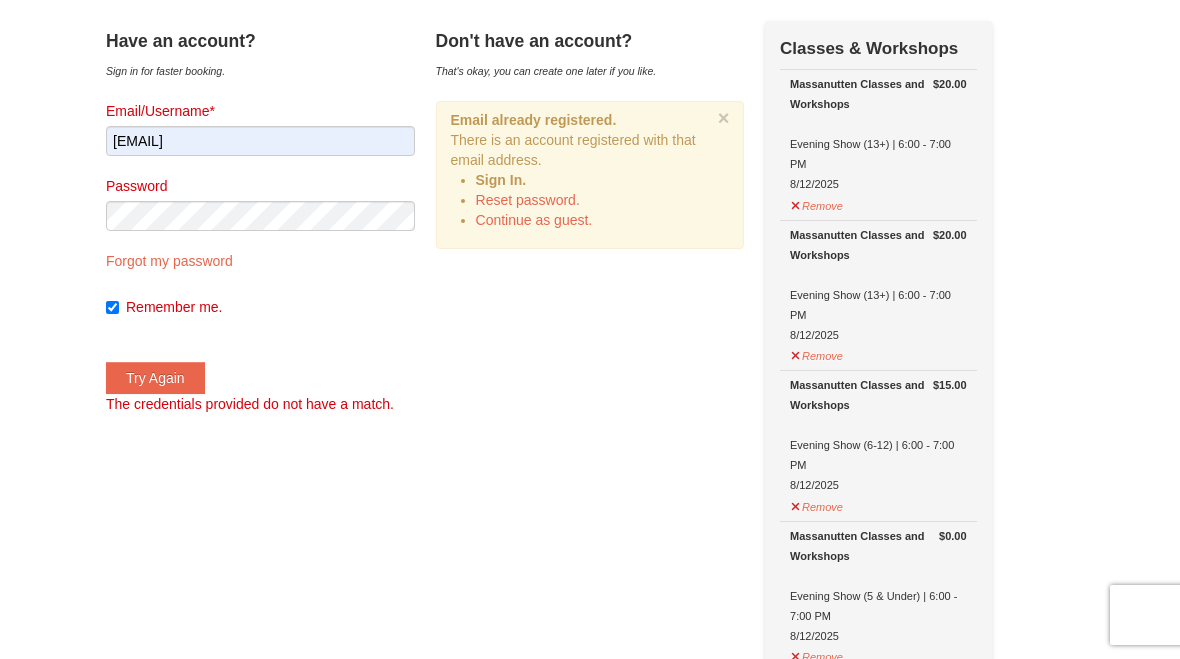 click on "Try Again" at bounding box center [155, 378] 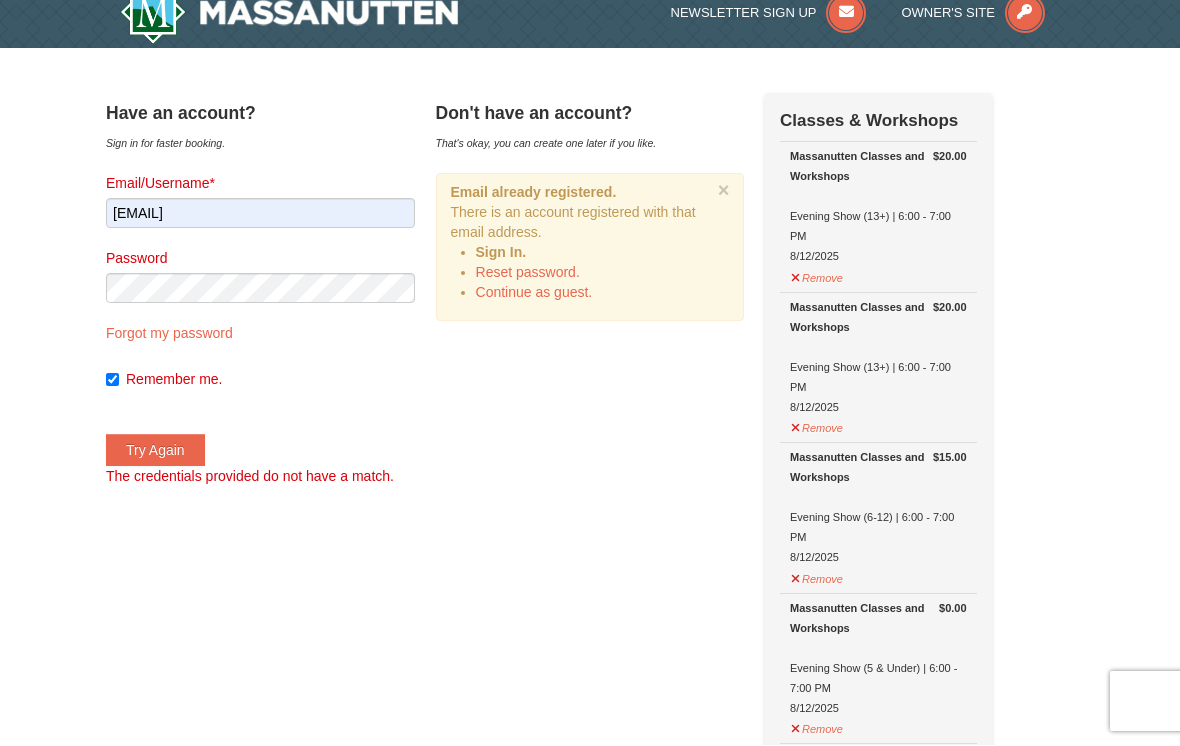 scroll, scrollTop: 23, scrollLeft: 0, axis: vertical 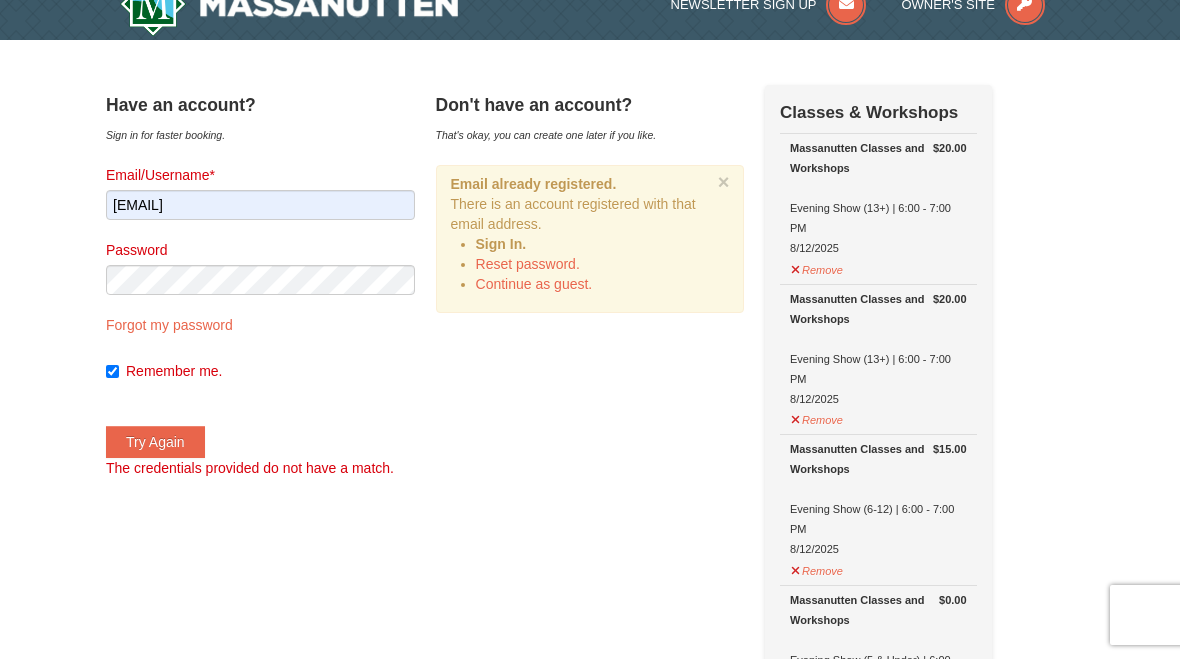 click on "Try Again" at bounding box center (155, 442) 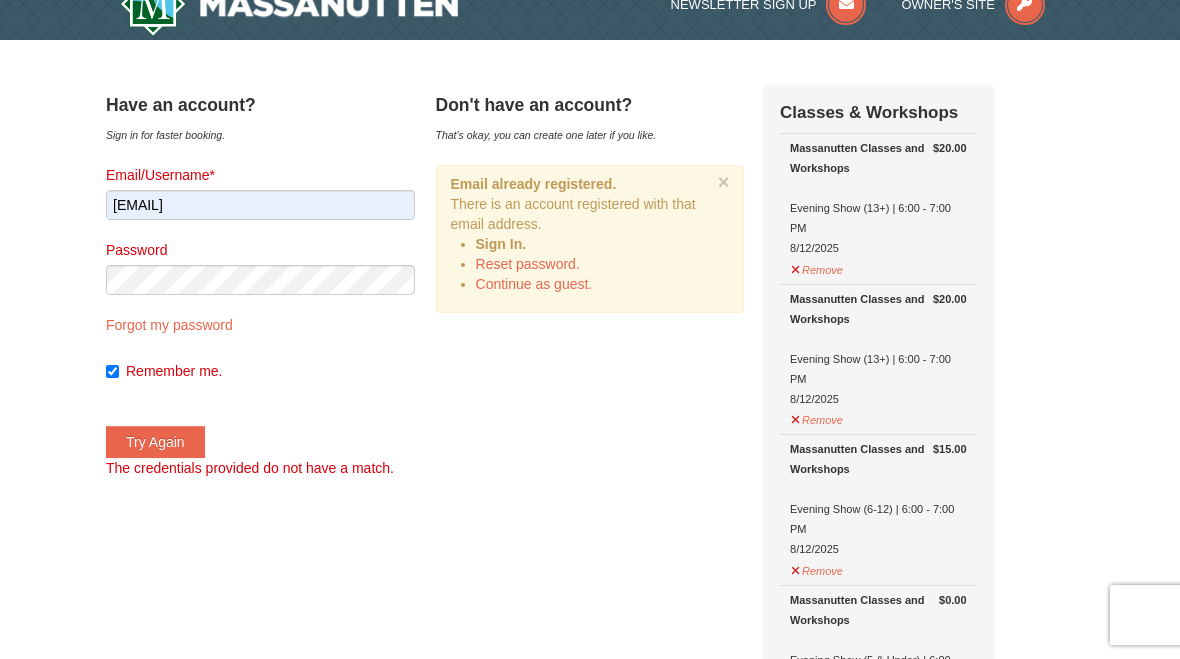 click on "Forgot my password" at bounding box center (169, 325) 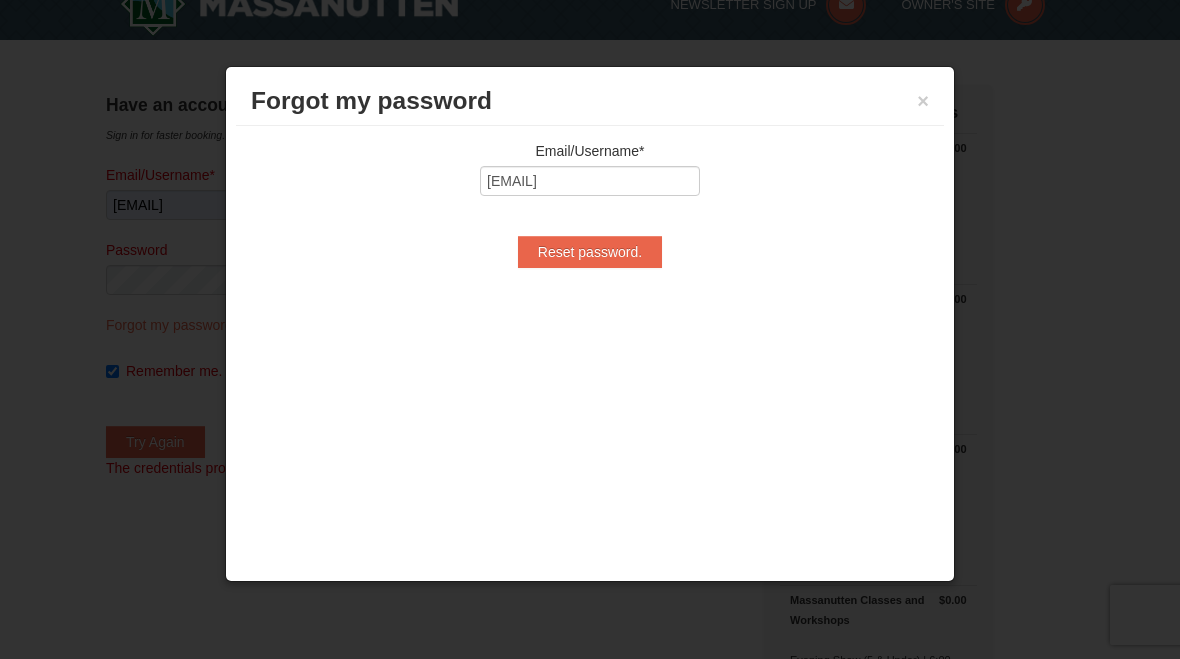 click on "Reset password." at bounding box center [590, 252] 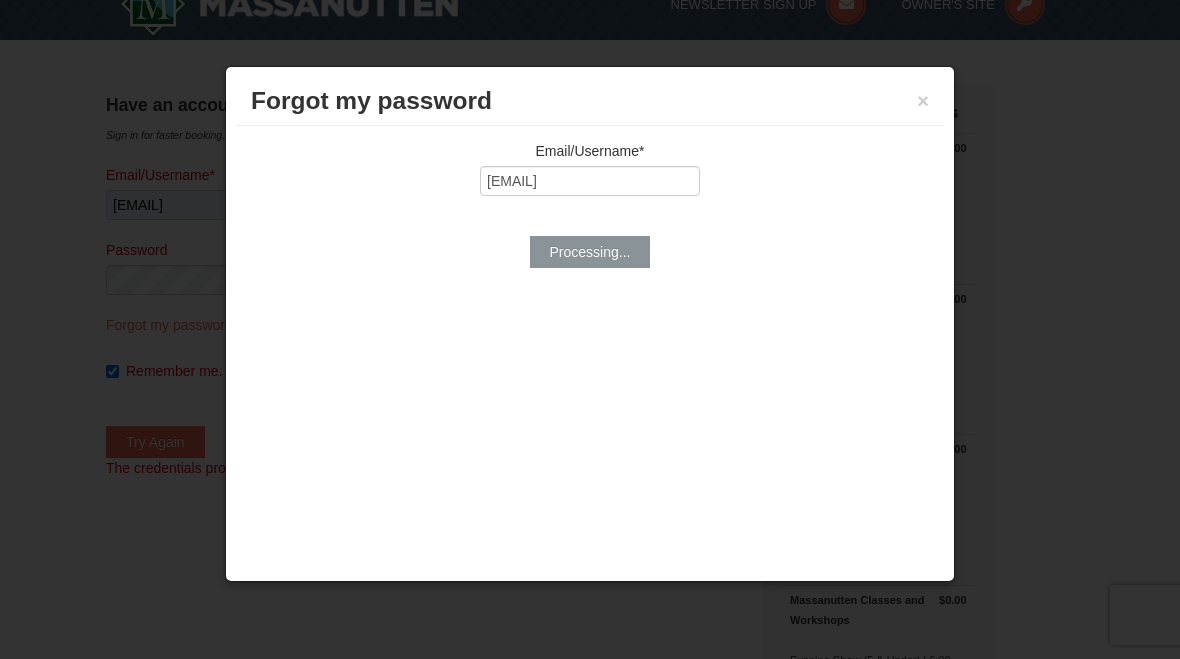 type on "Rpeisino@aol.com" 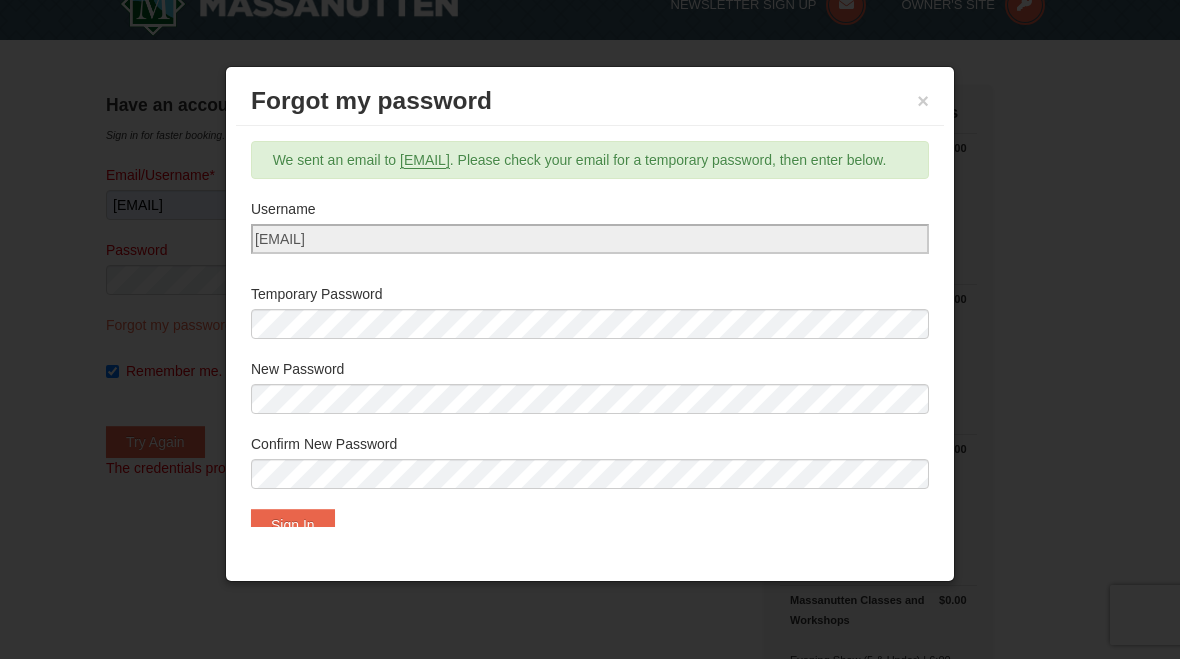 scroll, scrollTop: 0, scrollLeft: 0, axis: both 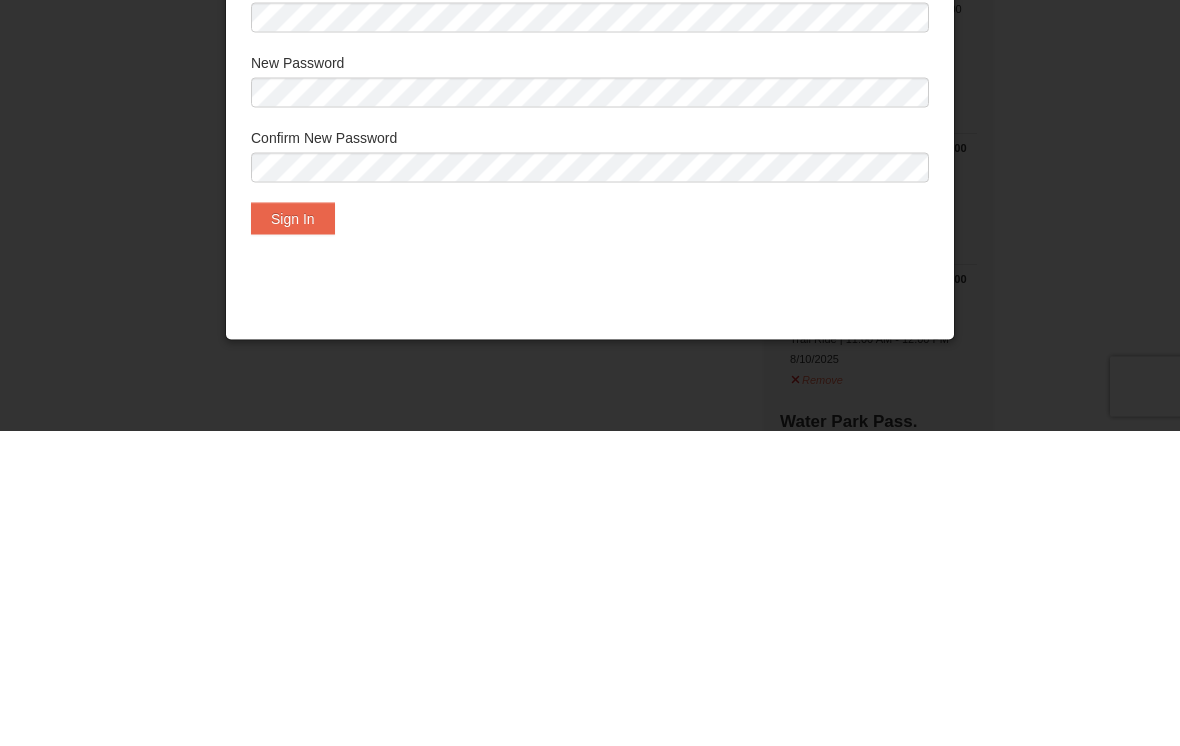 click on "Sign In" at bounding box center [293, 534] 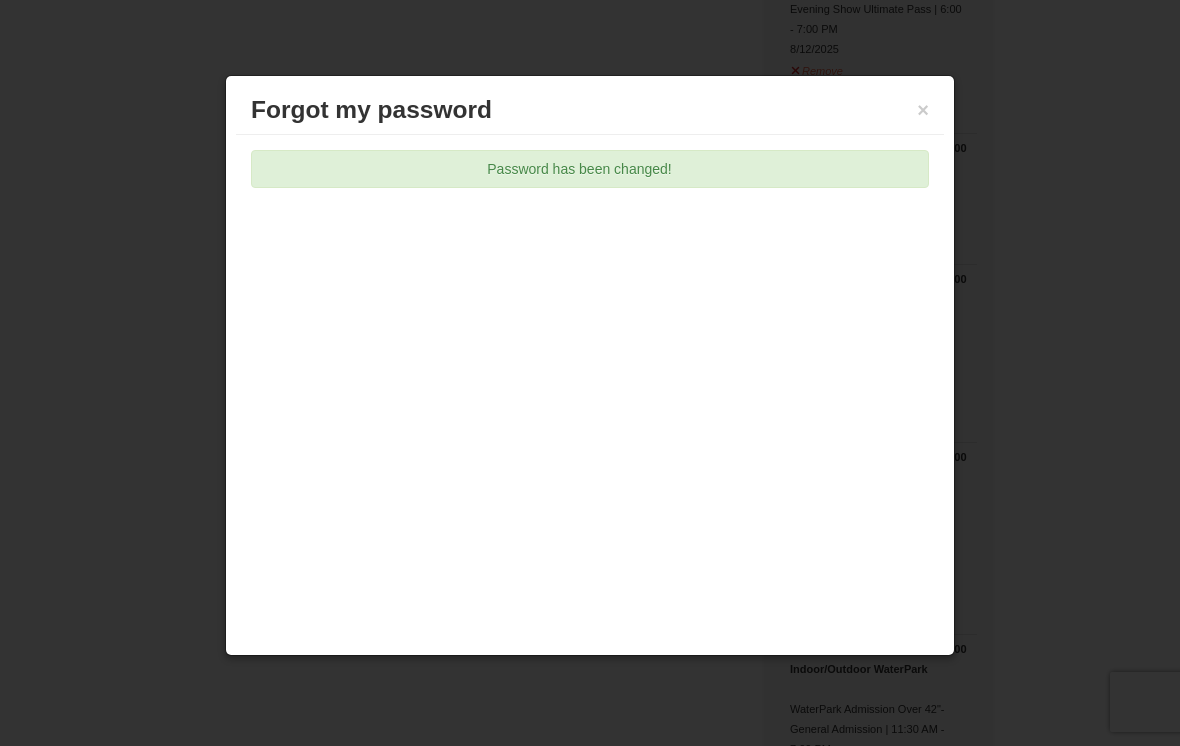 click on "×" at bounding box center (923, 110) 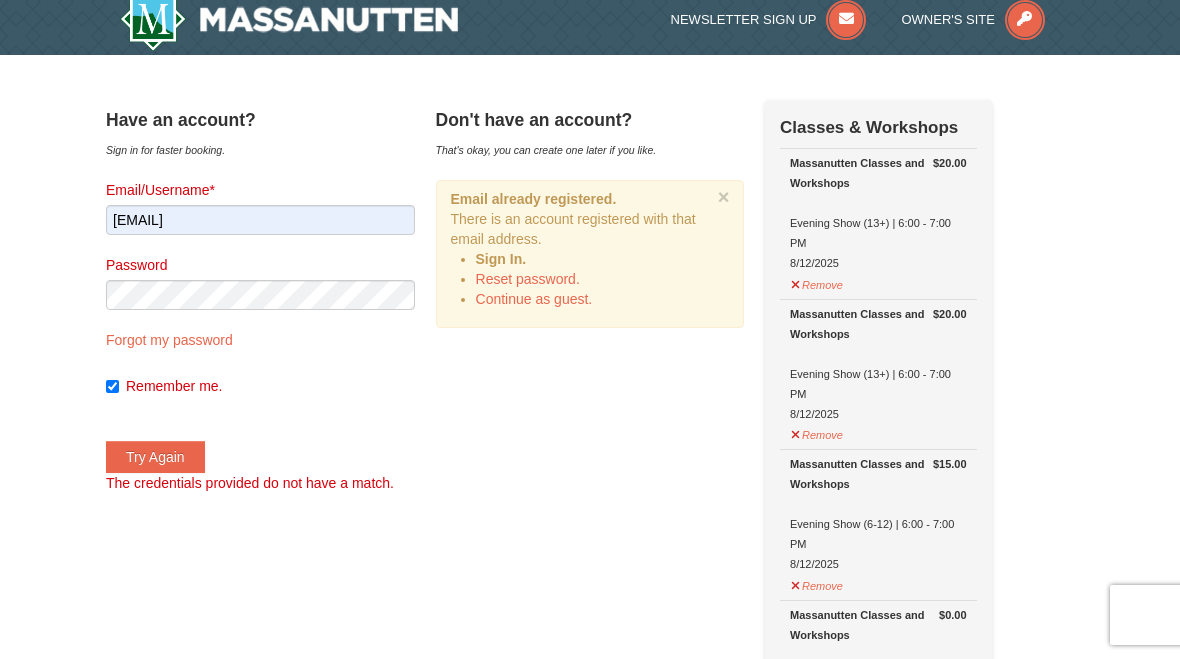 scroll, scrollTop: 0, scrollLeft: 0, axis: both 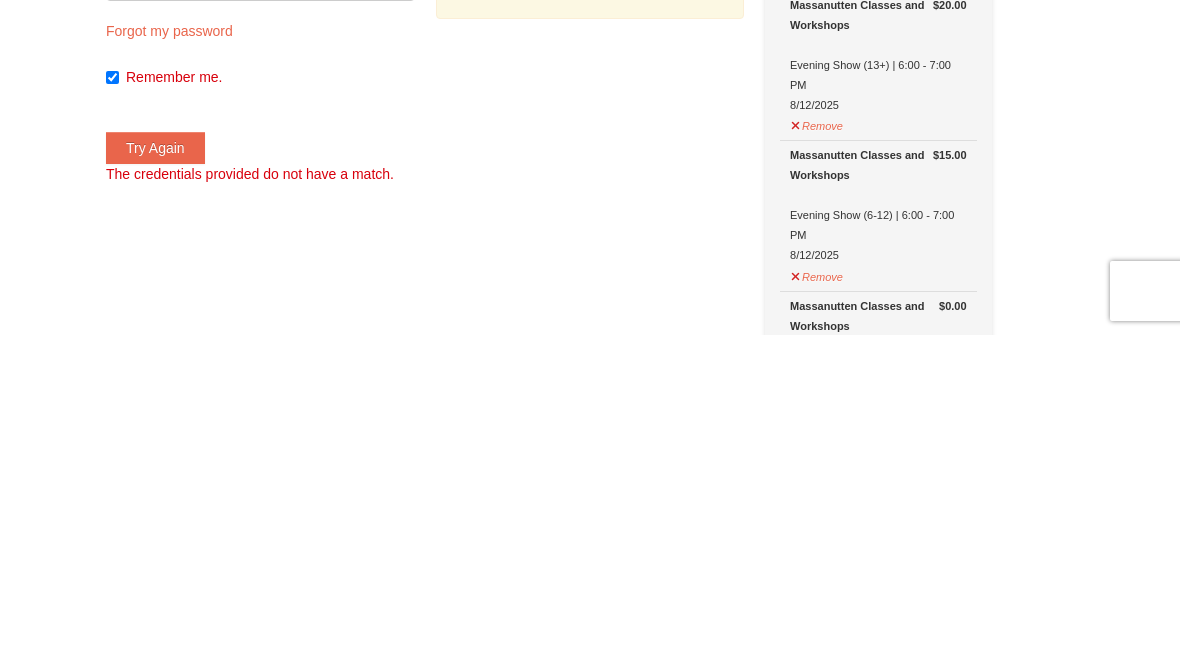 click on "Try Again" at bounding box center [155, 472] 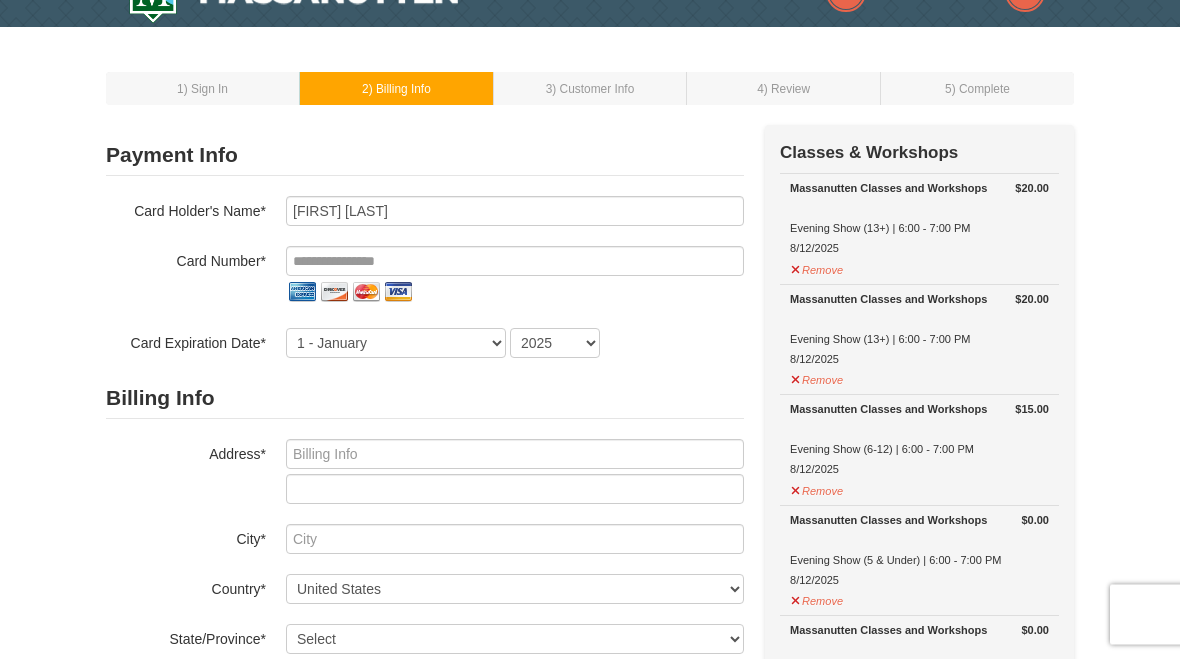 scroll, scrollTop: 45, scrollLeft: 0, axis: vertical 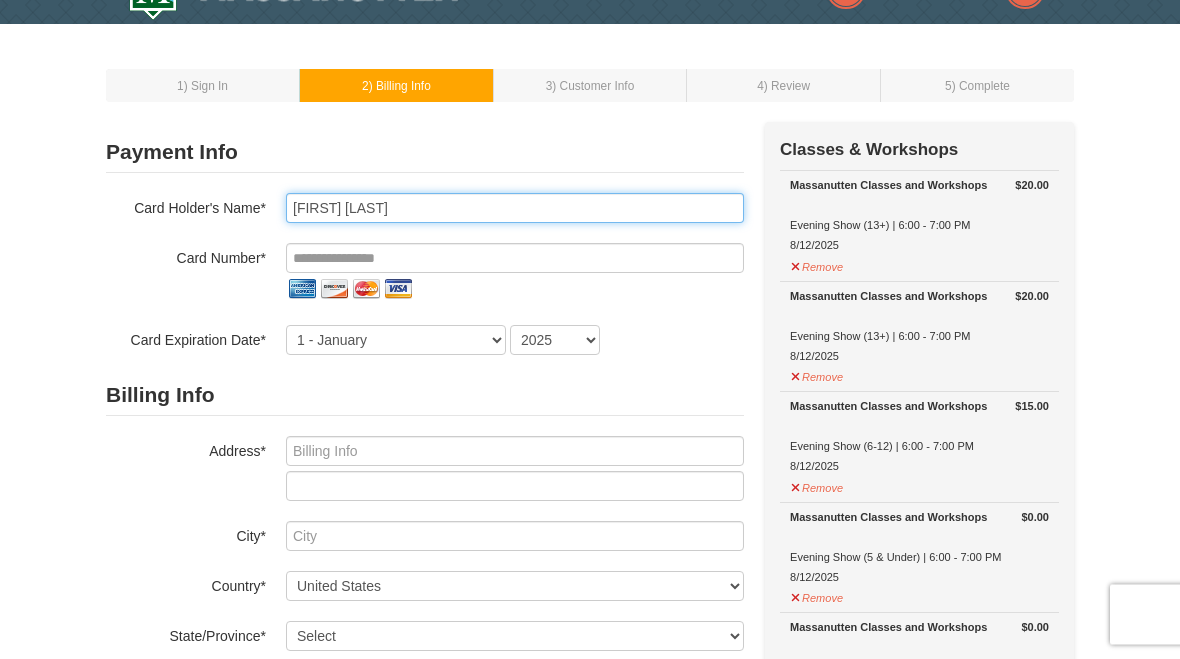 click on "[FIRST] [LAST]" at bounding box center (515, 209) 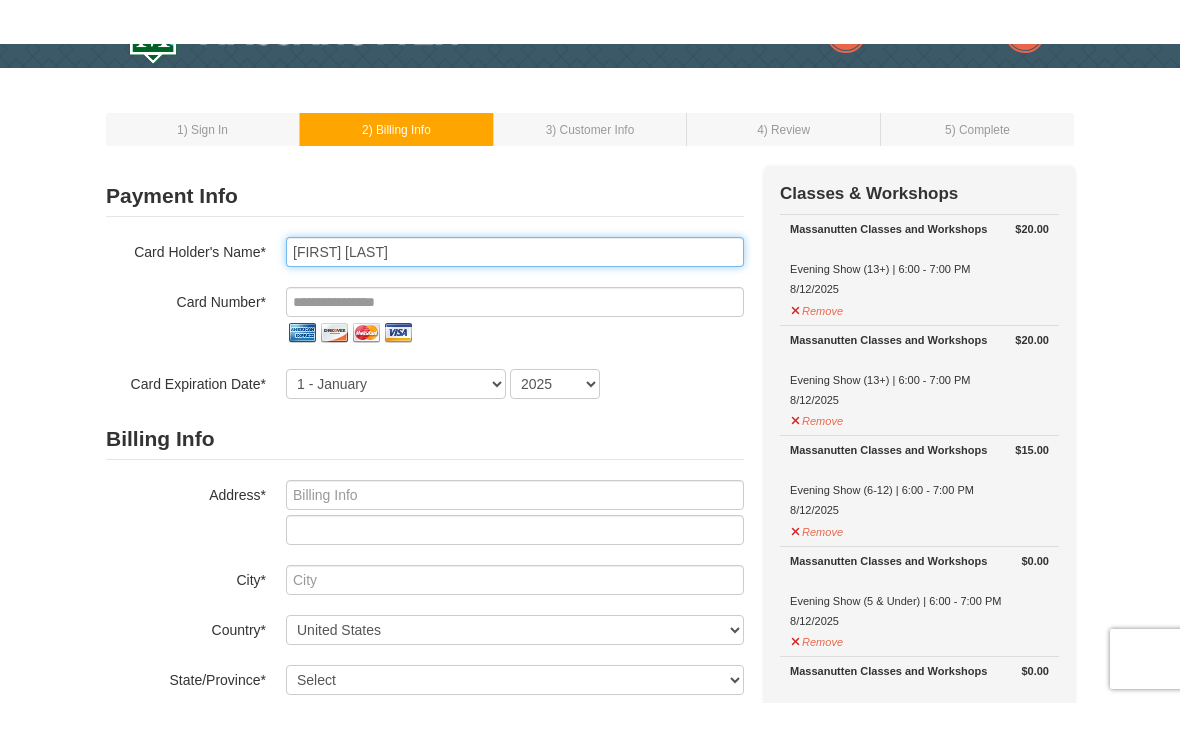 scroll, scrollTop: 45, scrollLeft: 0, axis: vertical 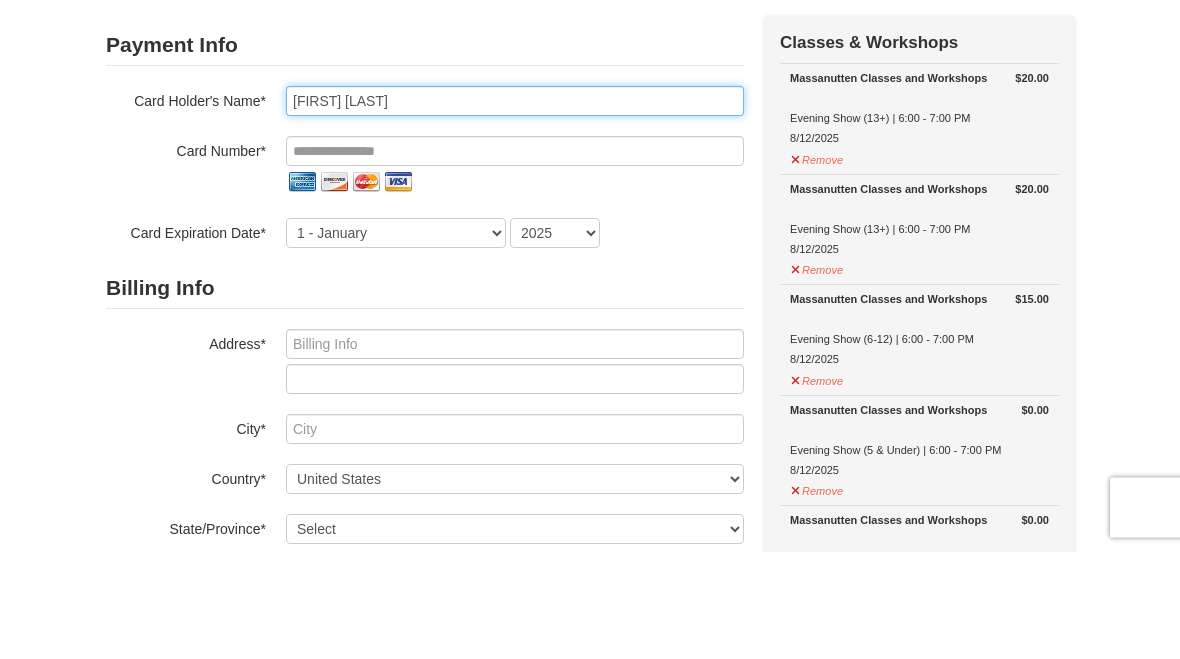 type on "Ken Peisino" 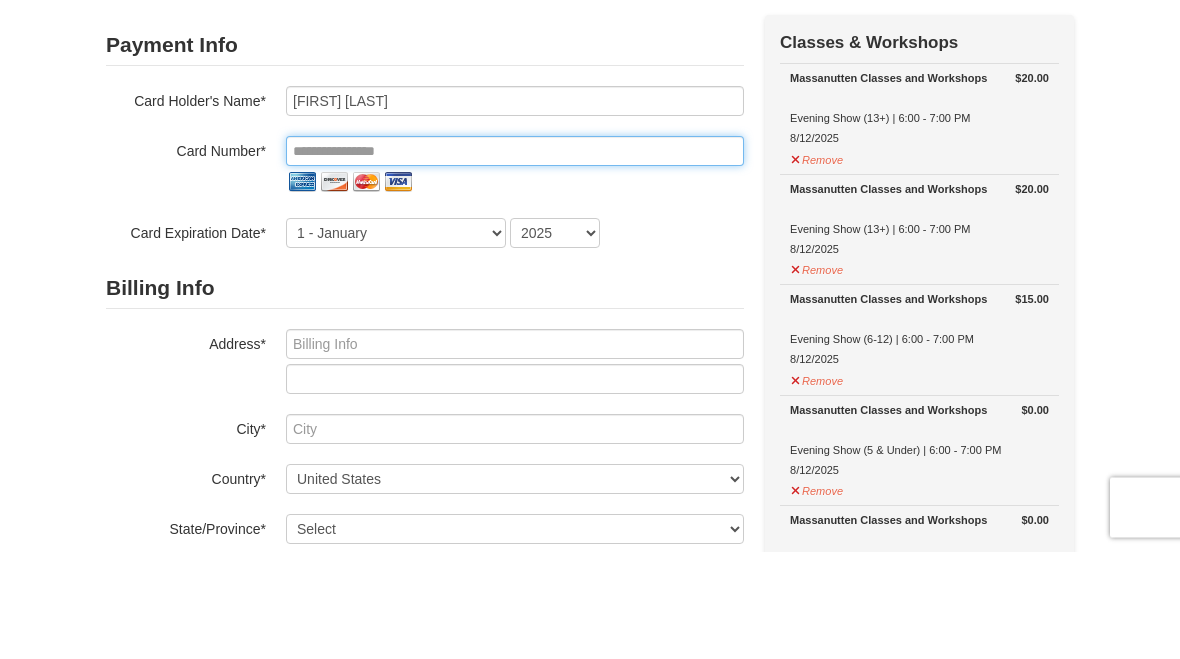 click at bounding box center [515, 259] 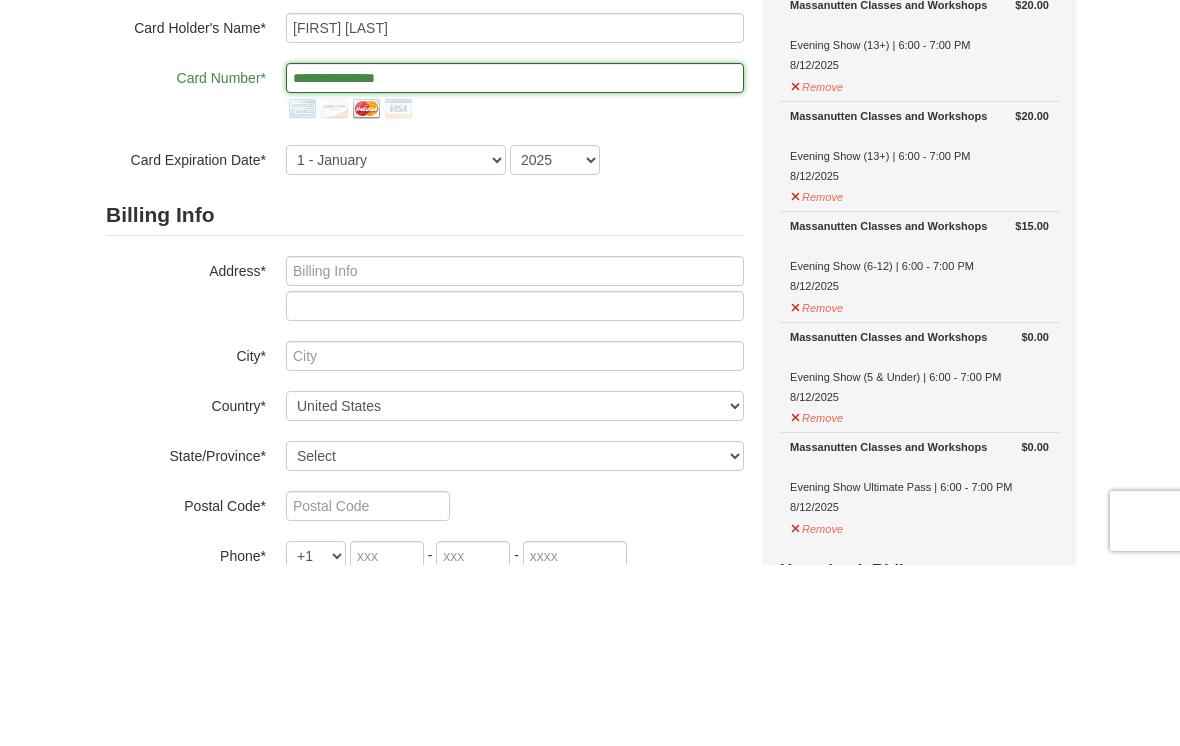 type on "**********" 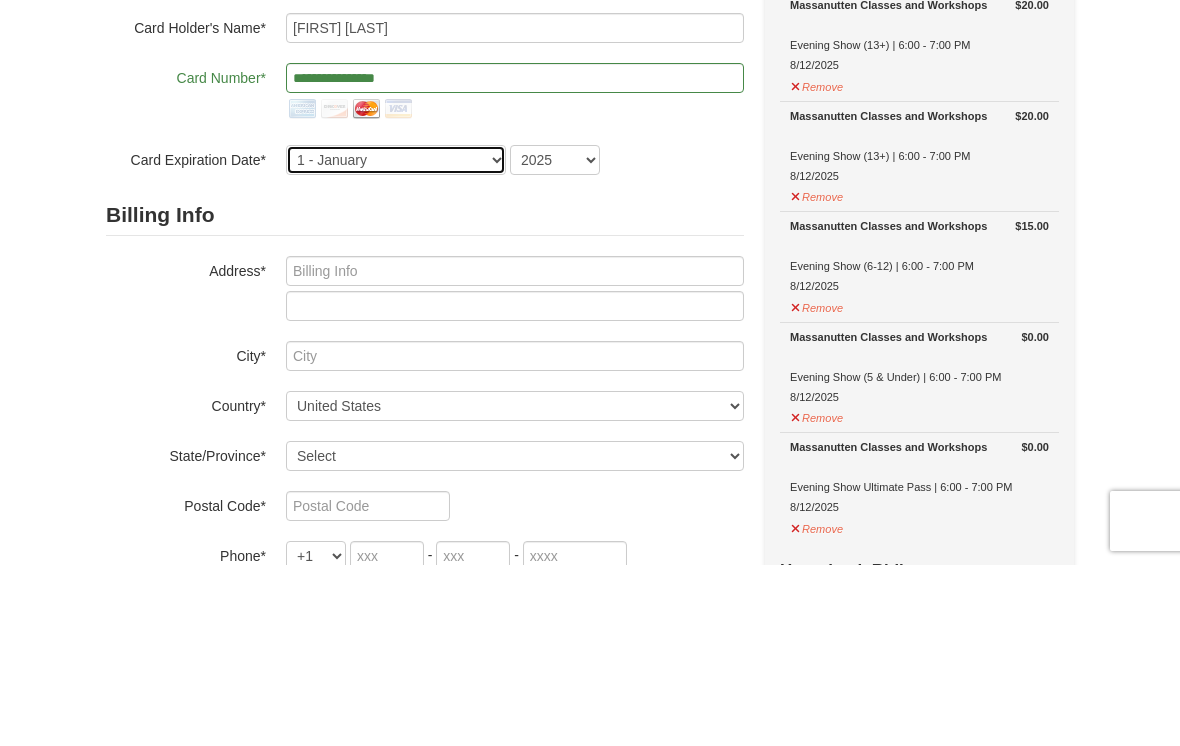 click on "1 - January 2 - February 3 - March 4 - April 5 - May 6 - June 7 - July 8 - August 9 - September 10 - October 11 - November 12 - December" at bounding box center (396, 341) 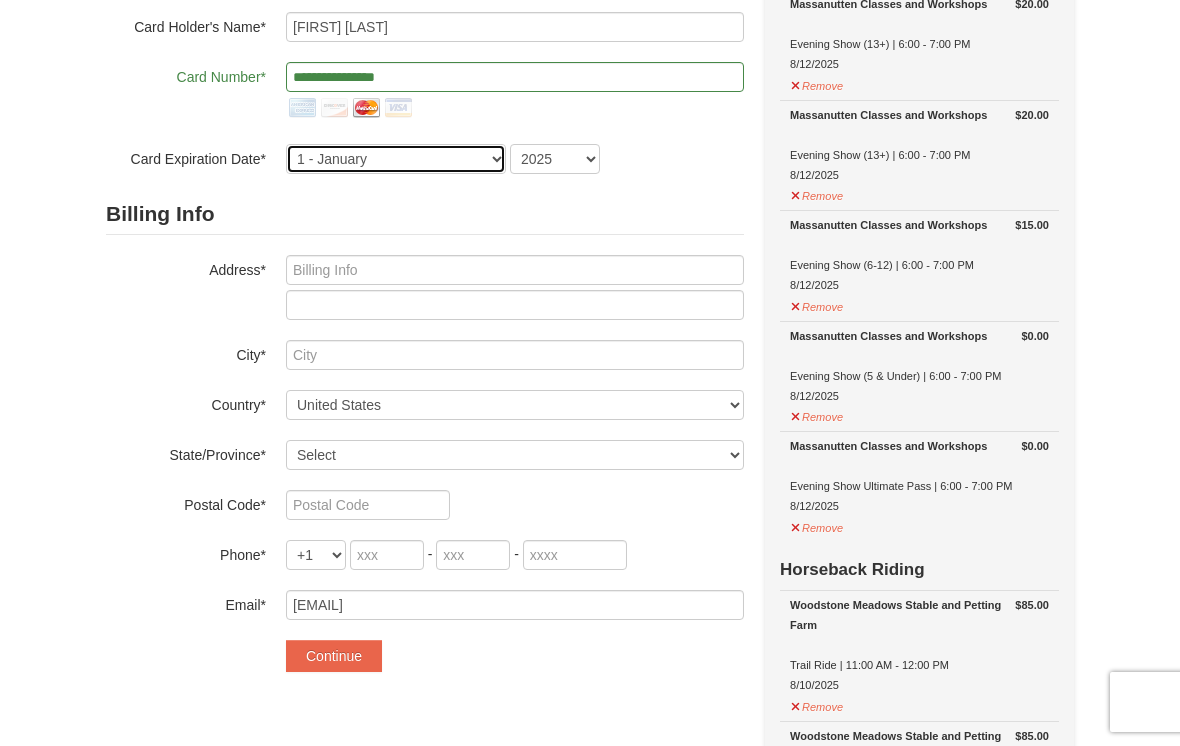 select on "7" 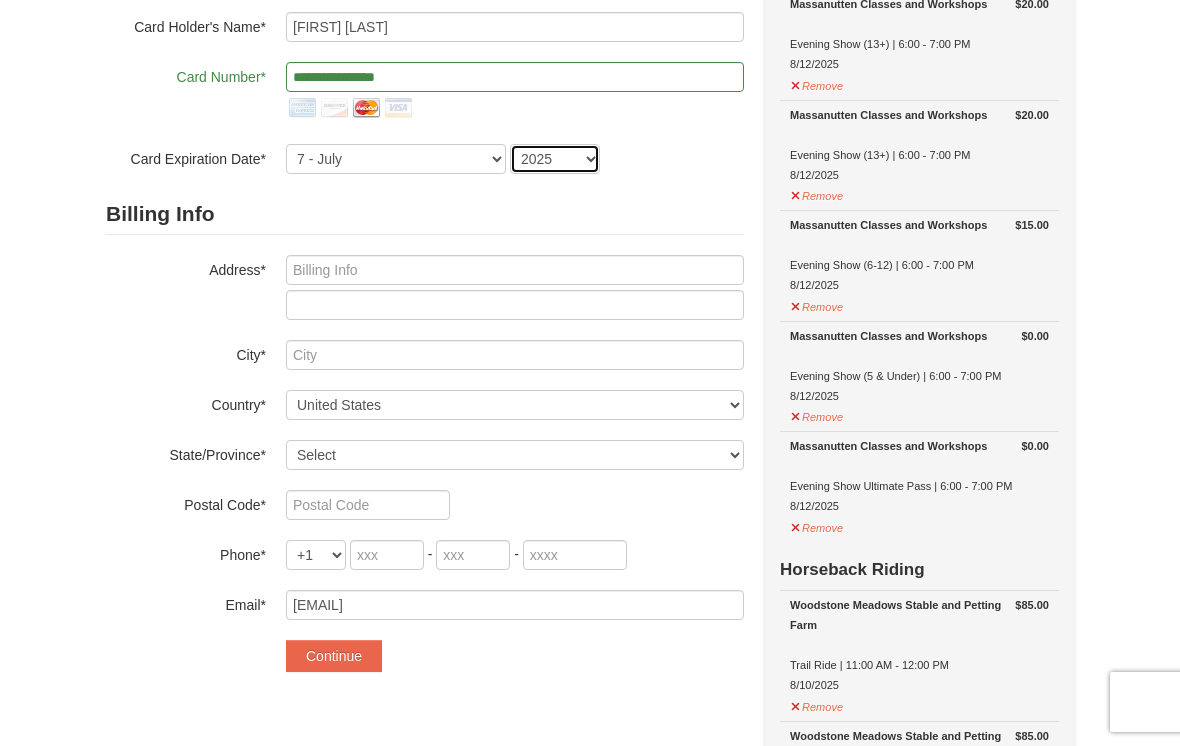 click on "2025 2026 2027 2028 2029 2030 2031 2032 2033 2034" at bounding box center [555, 159] 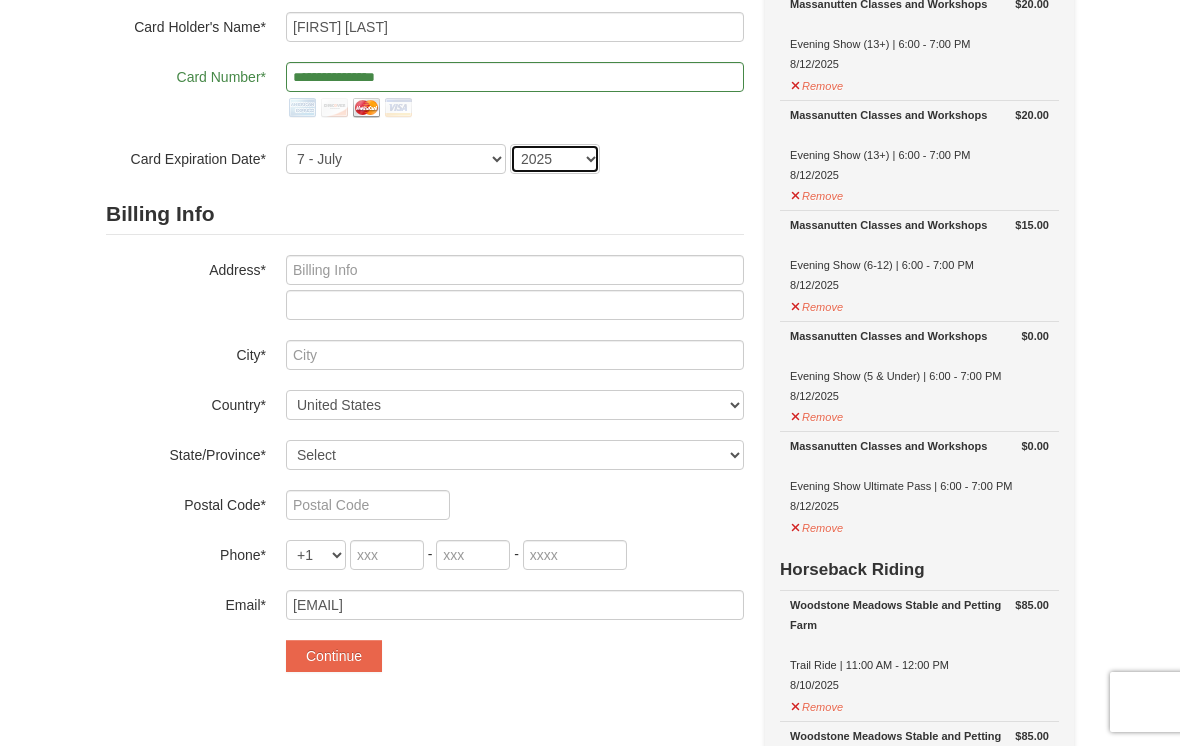 select on "2030" 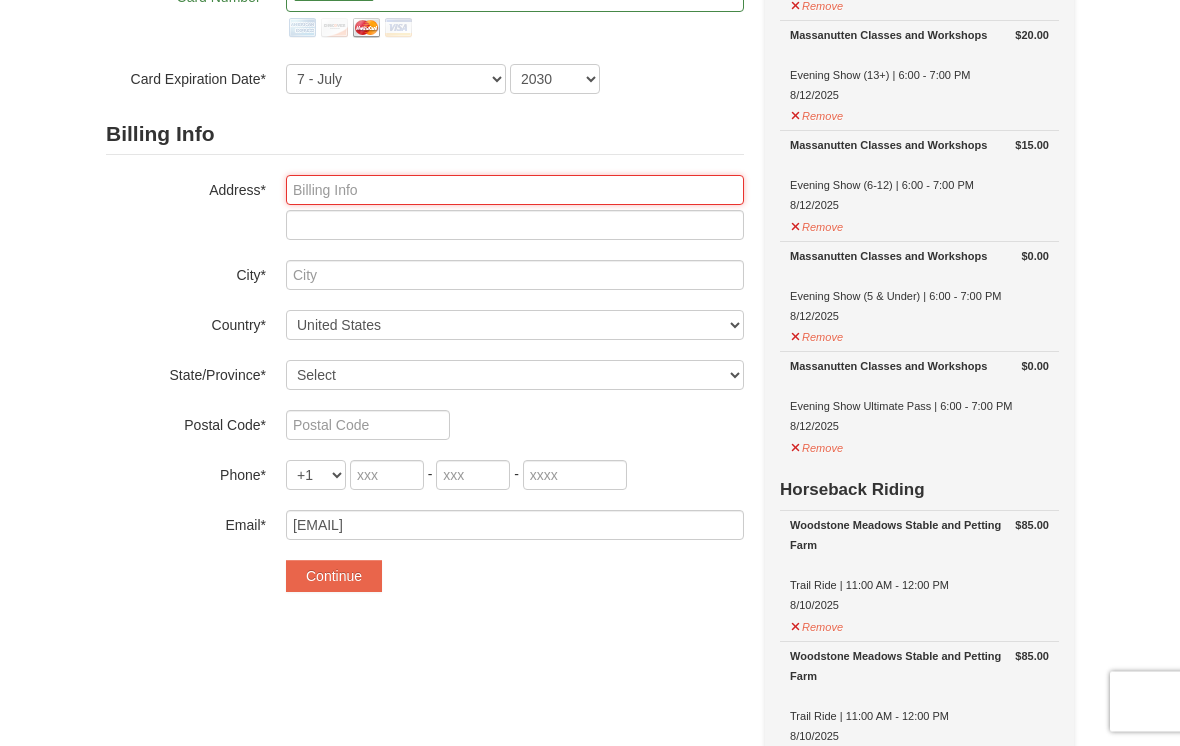 click at bounding box center (515, 191) 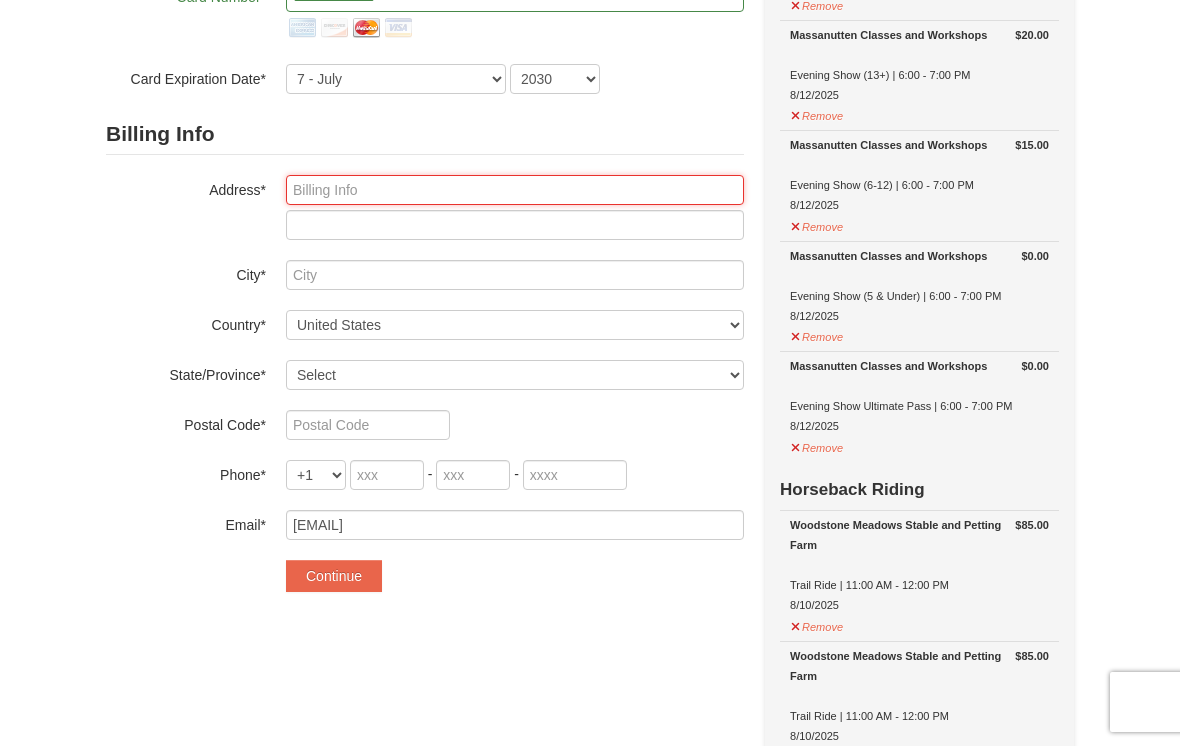 scroll, scrollTop: 306, scrollLeft: 0, axis: vertical 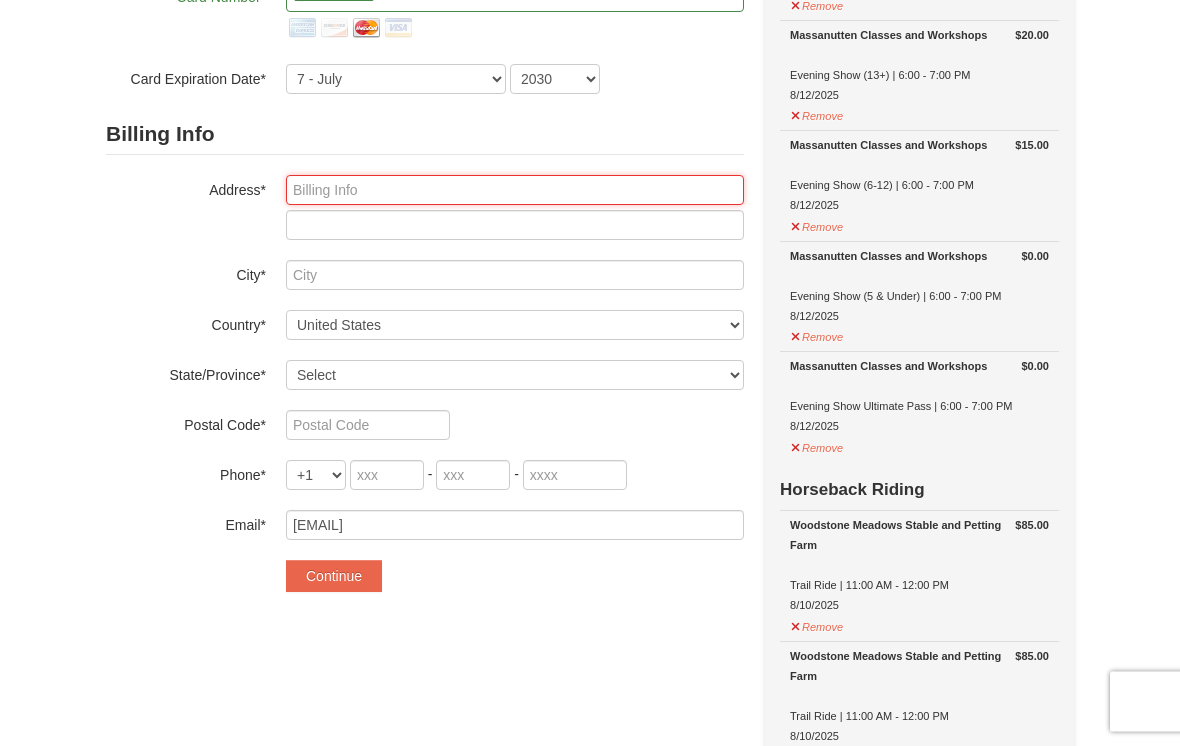 type on "793 Honey Locust Road" 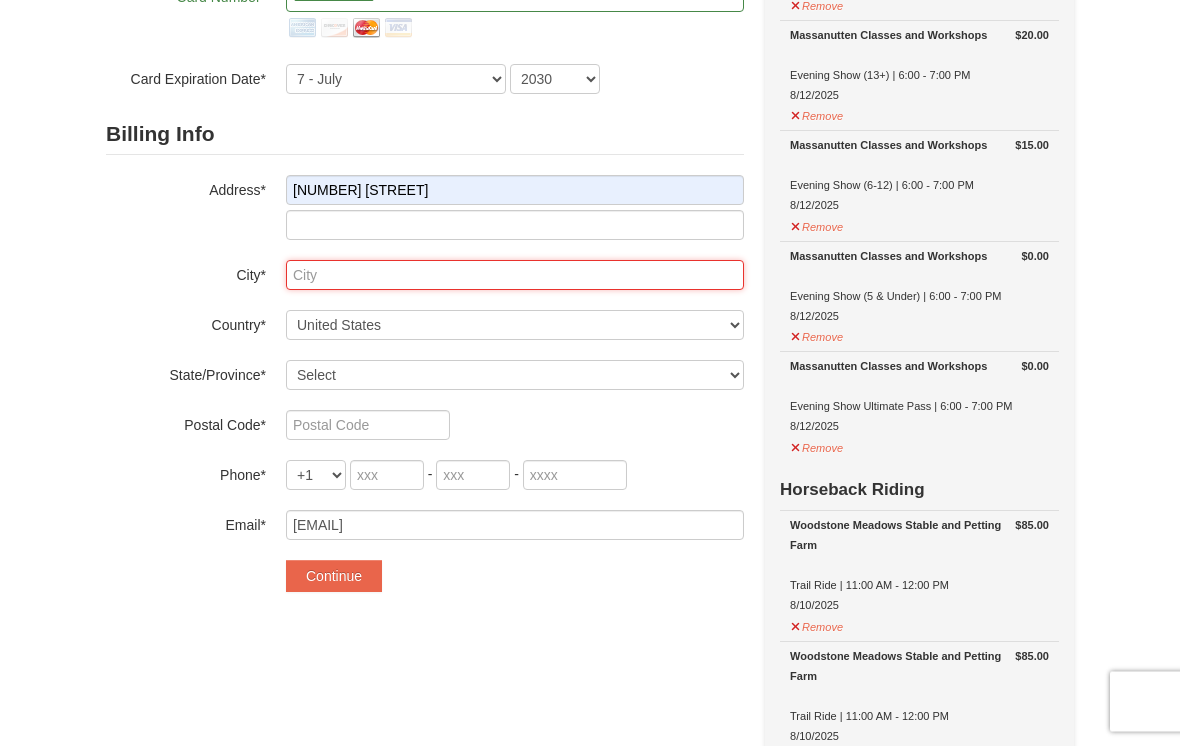 type on "Middletown" 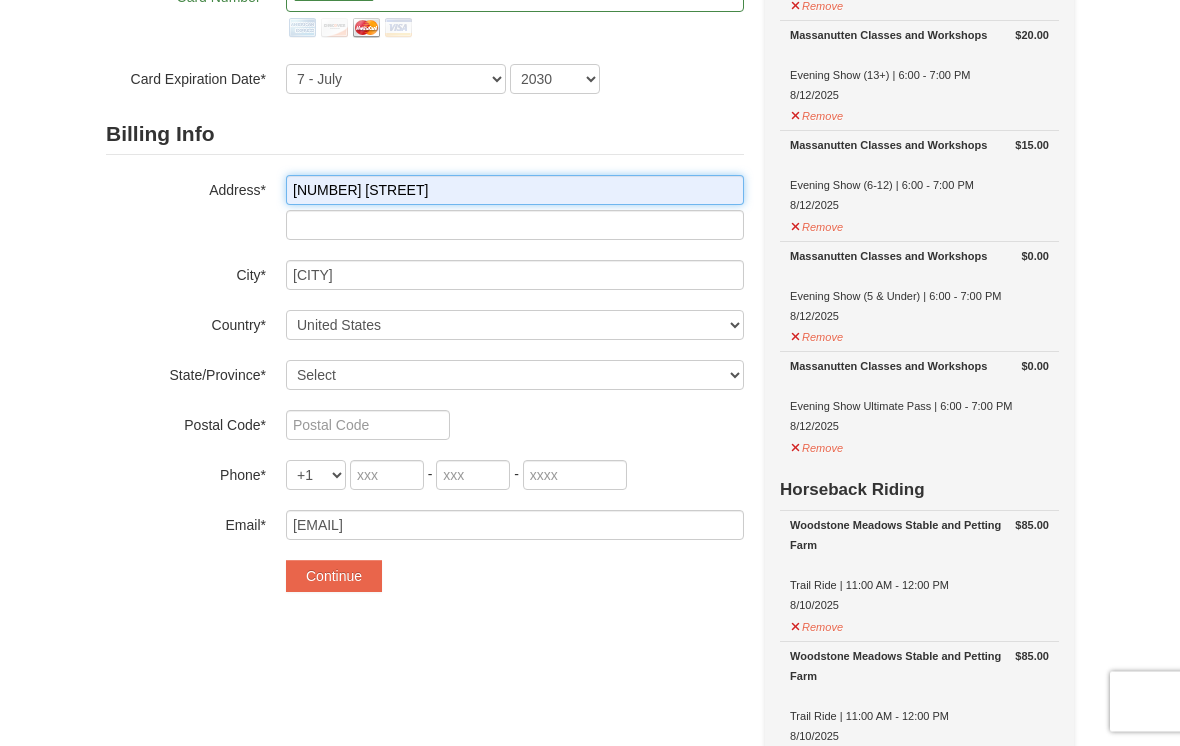 scroll, scrollTop: 307, scrollLeft: 0, axis: vertical 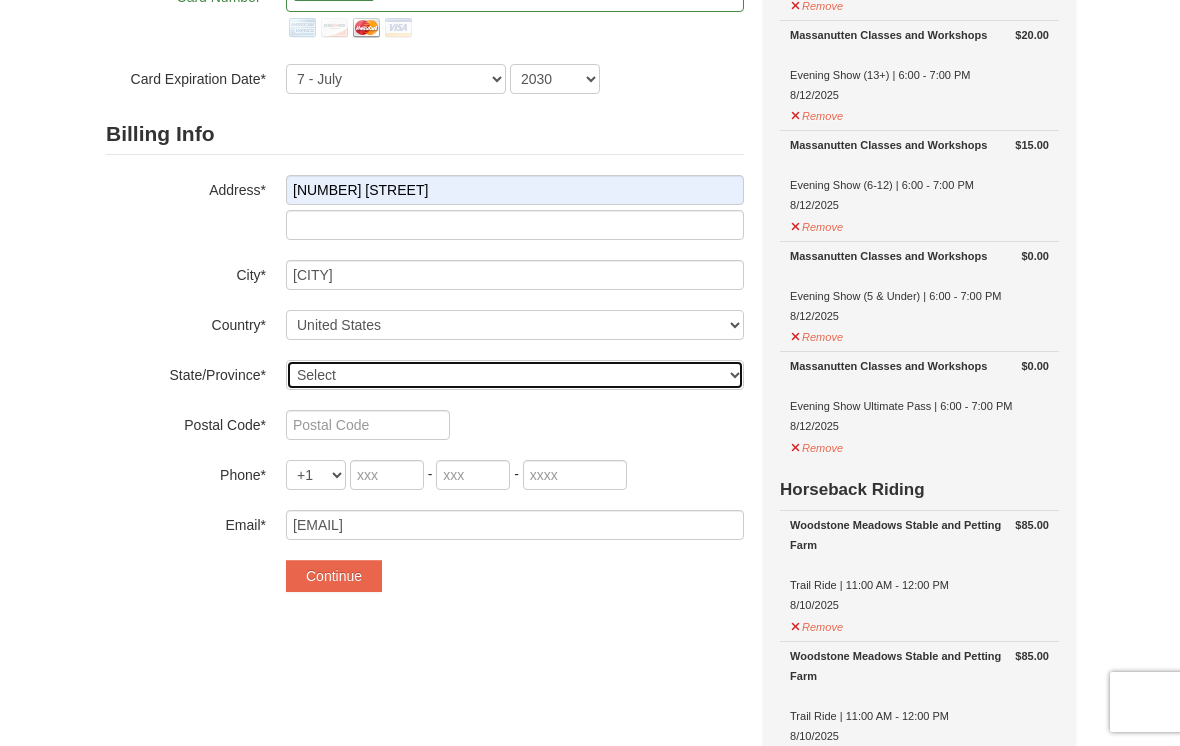 select on "DE" 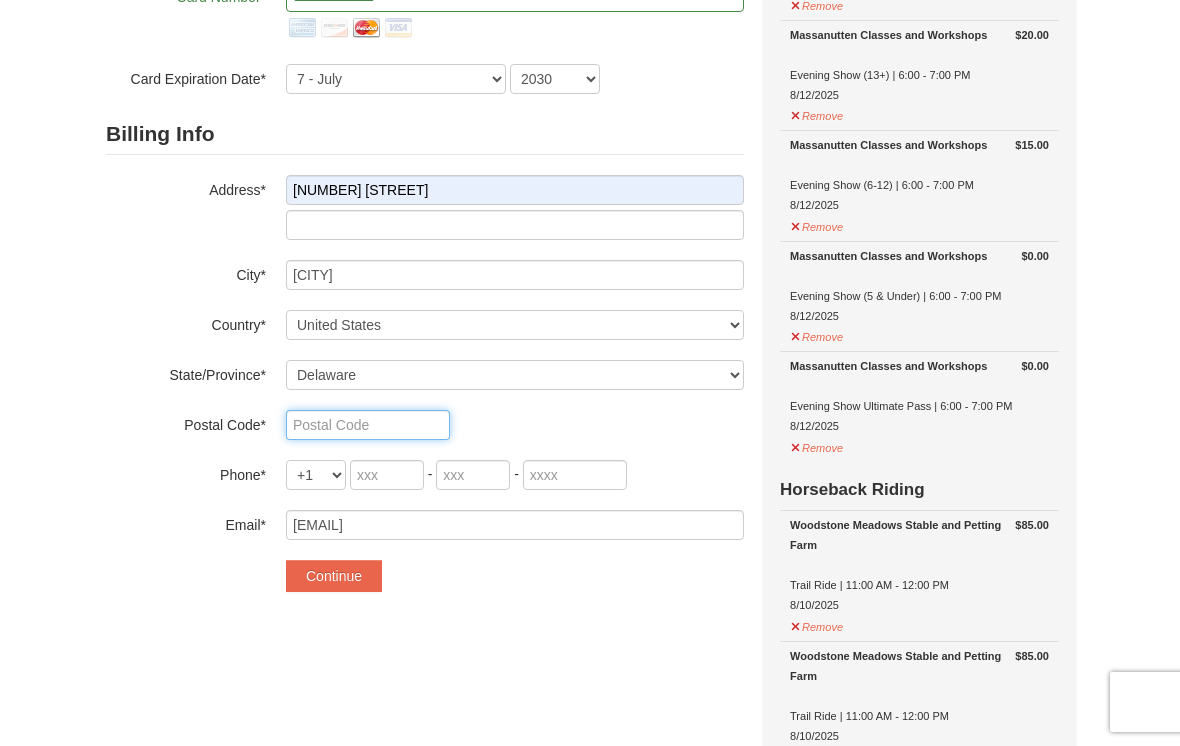 type on "19709" 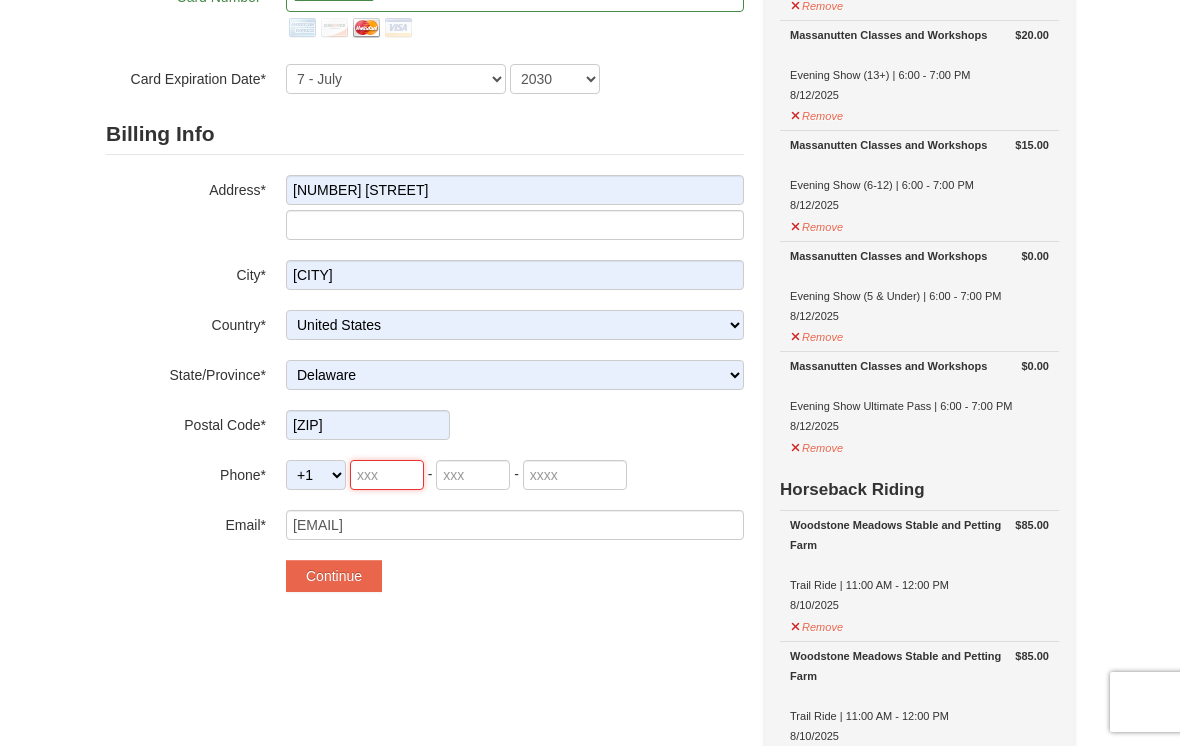 type on "302" 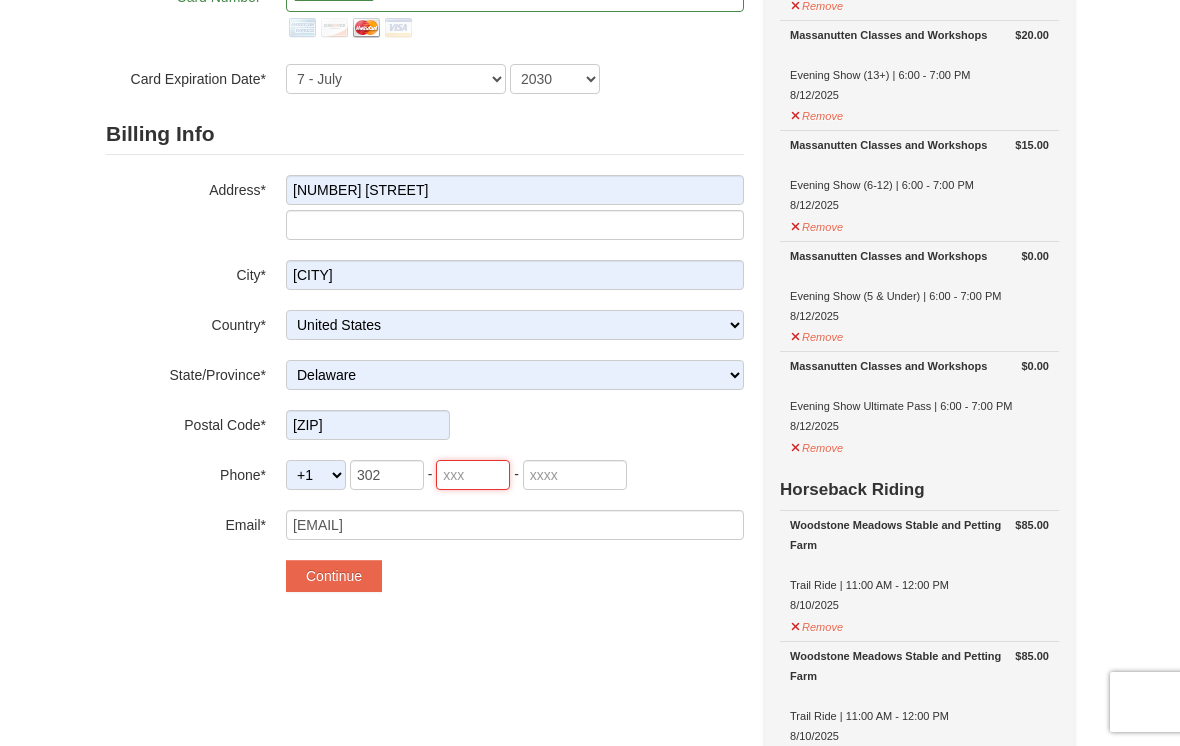 type on "383" 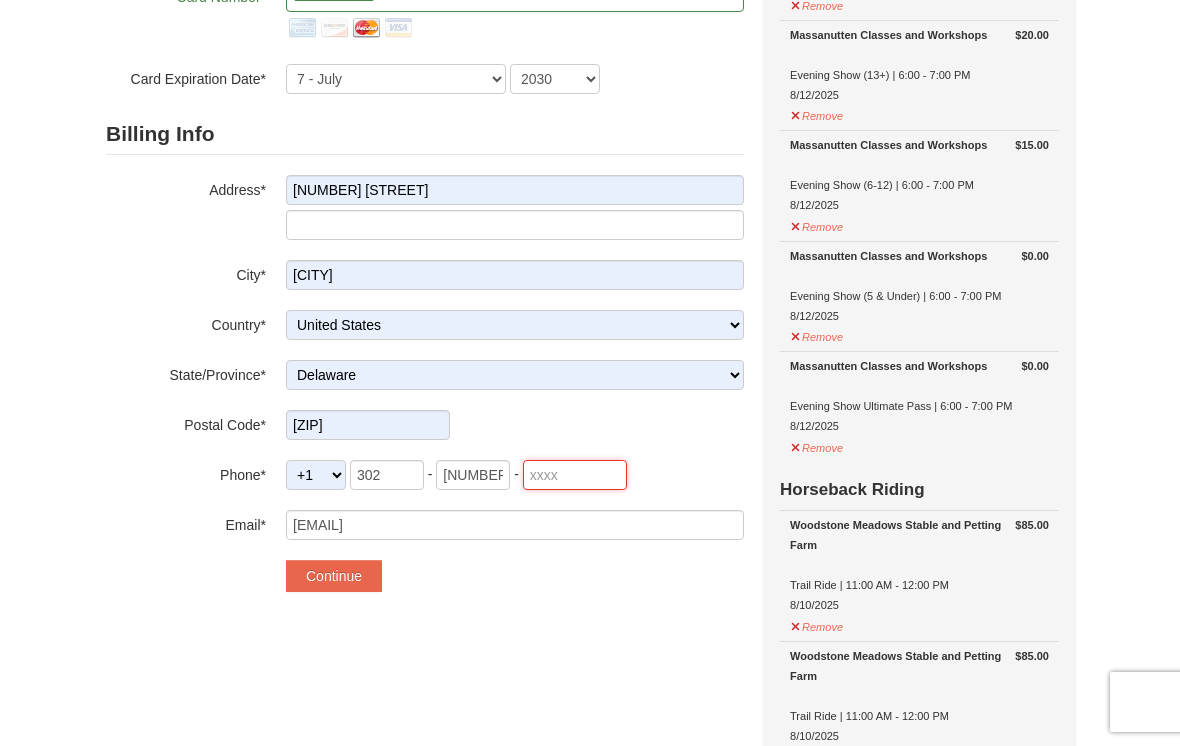 type on "7823" 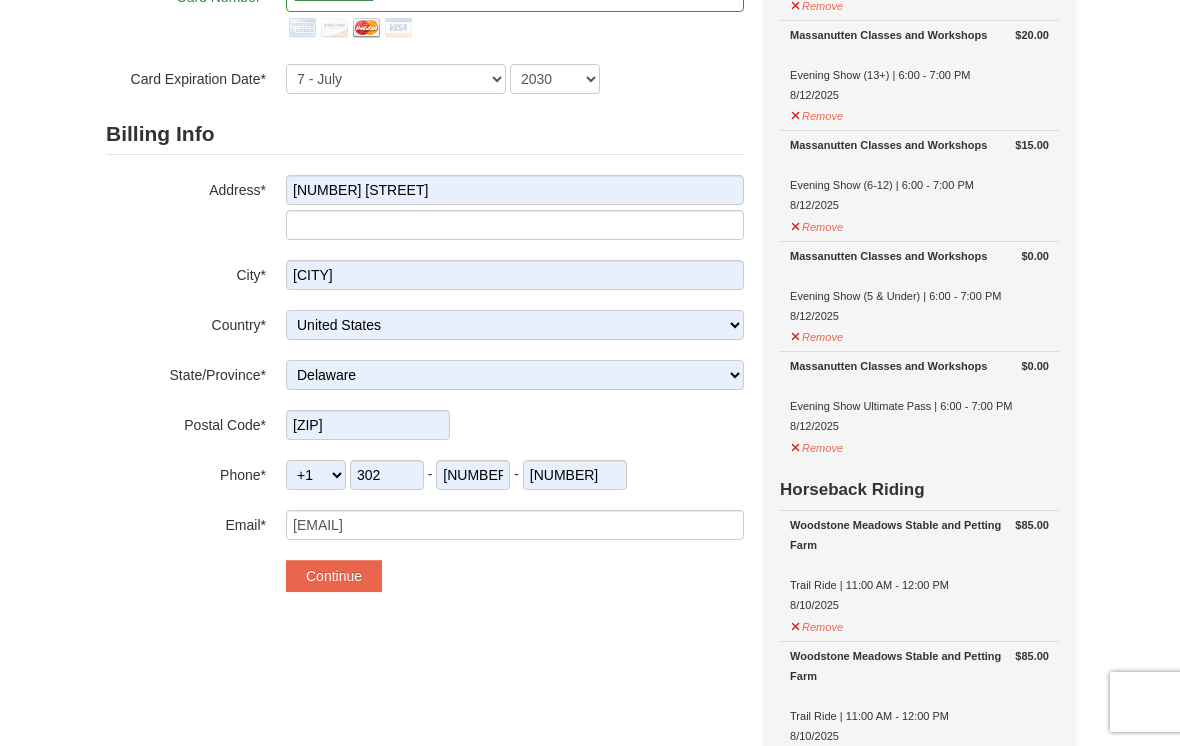 click on "Continue" at bounding box center (334, 576) 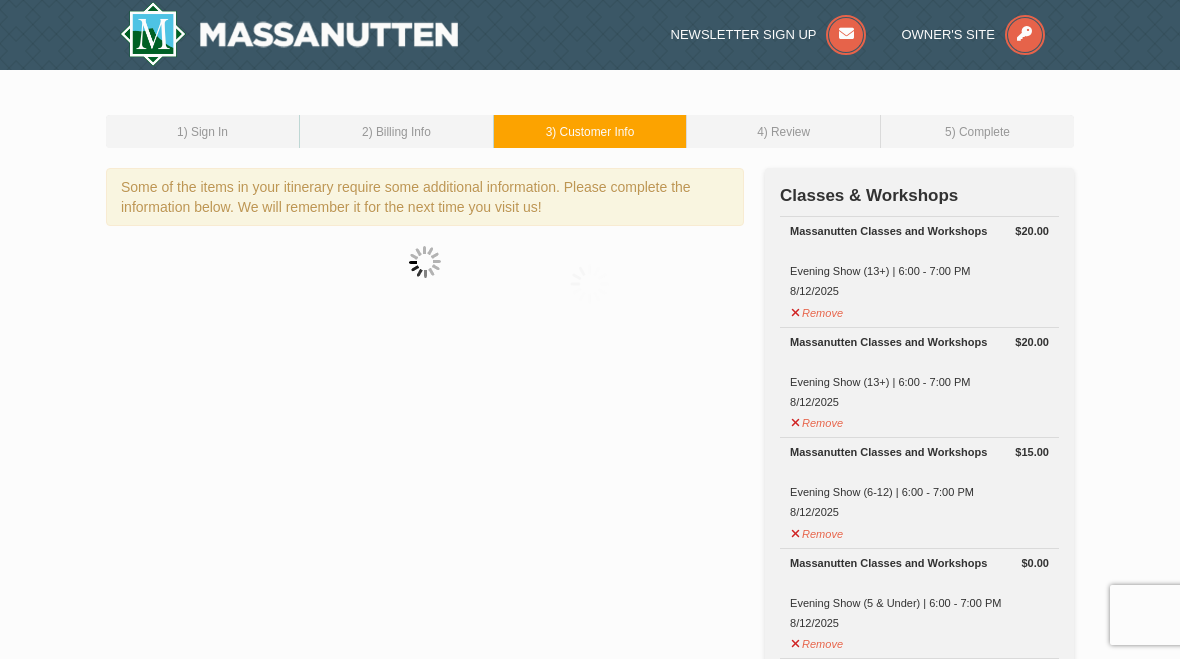scroll, scrollTop: 0, scrollLeft: 0, axis: both 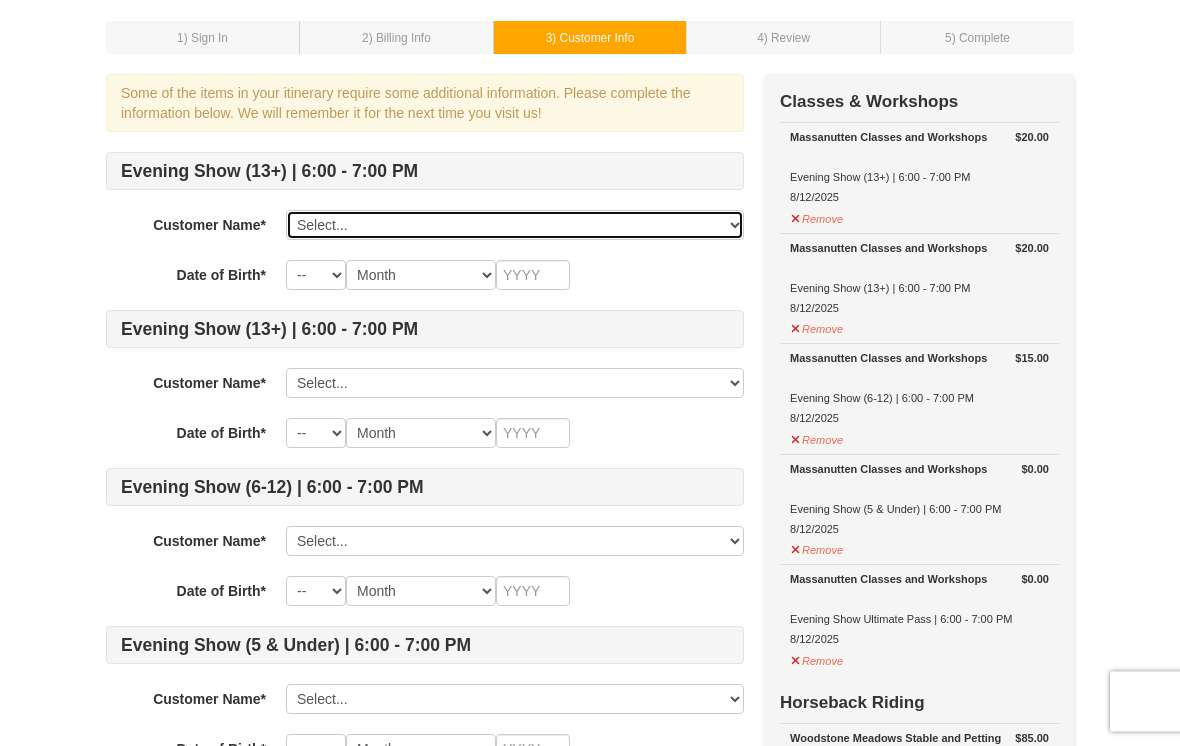 click on "Select... [FIRST]  [LAST] Add New..." at bounding box center [515, 226] 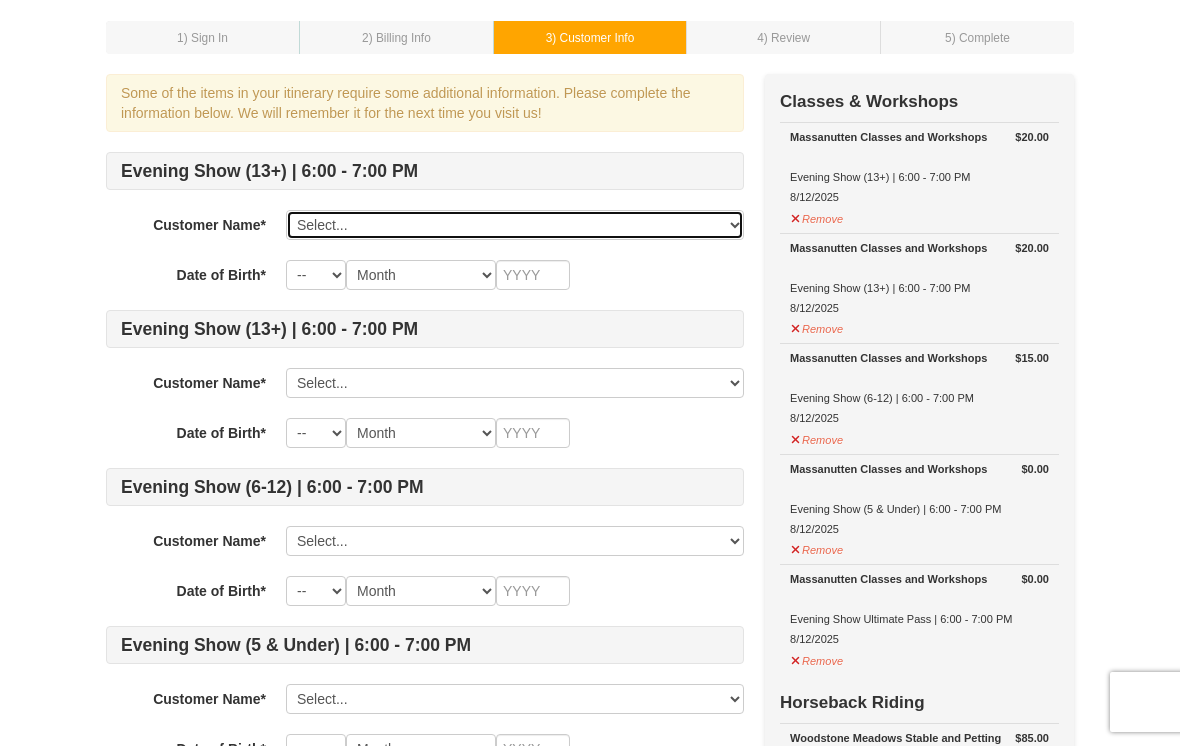 select on "[NUMBER]" 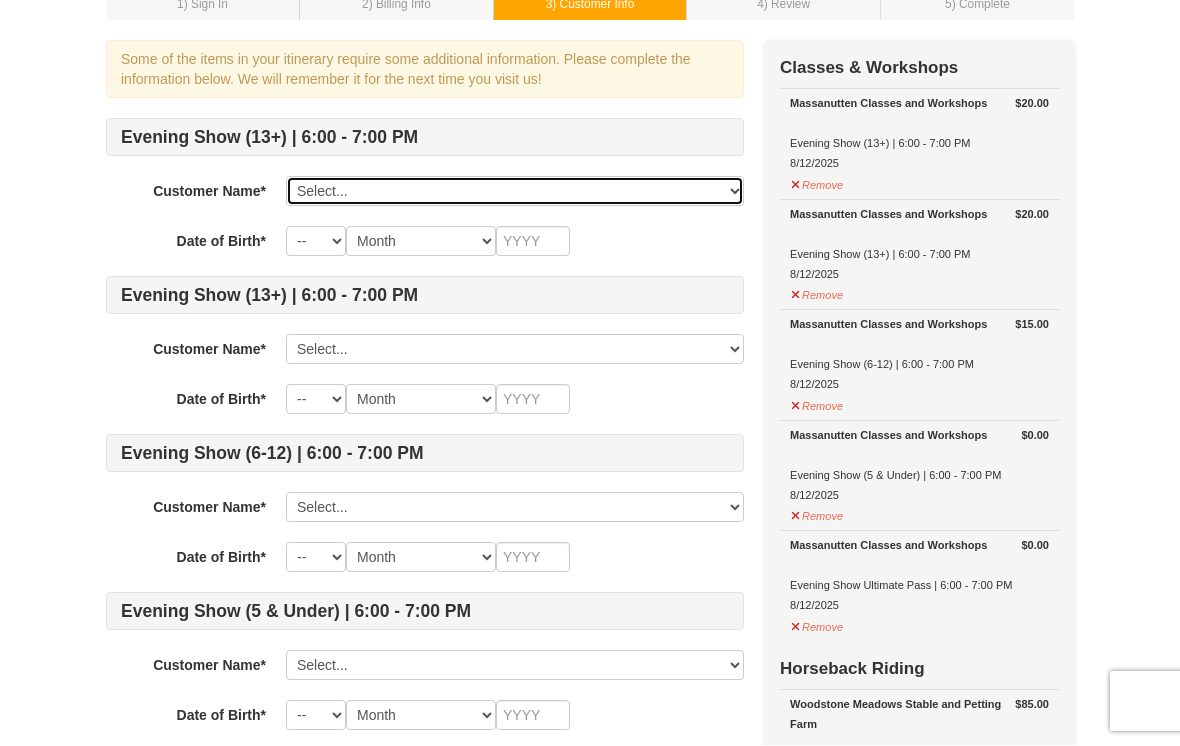 scroll, scrollTop: 129, scrollLeft: 0, axis: vertical 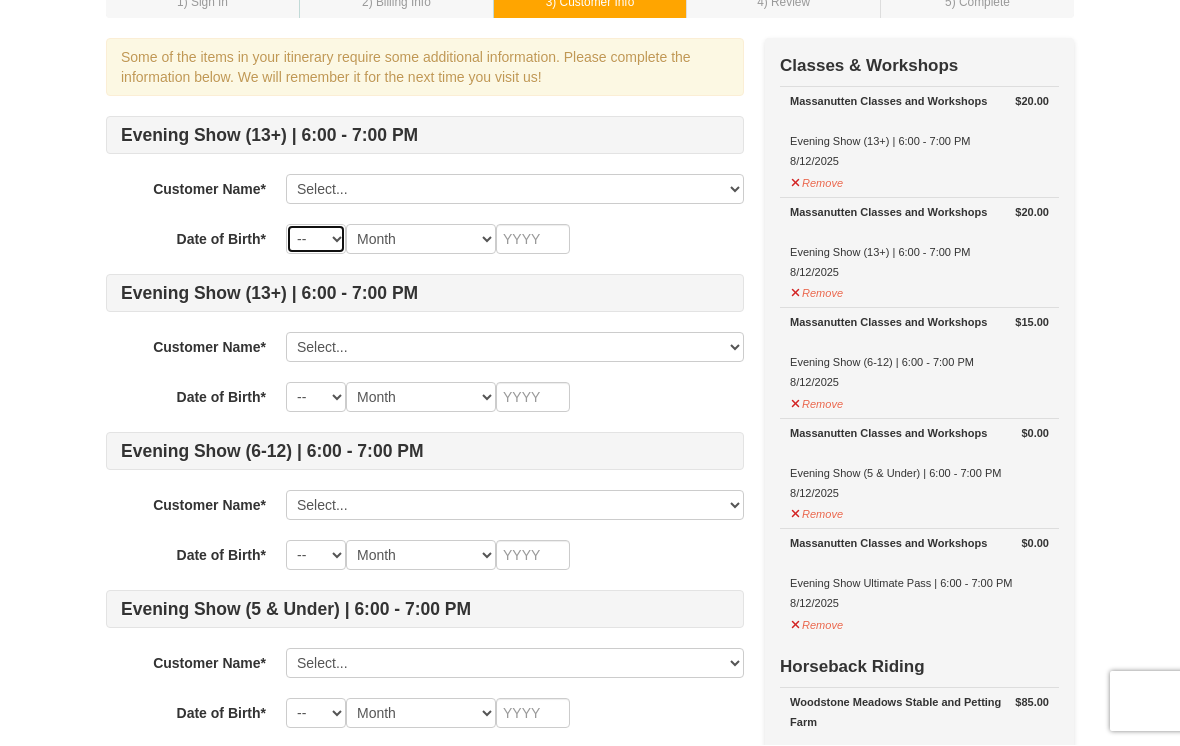 click on "-- 01 02 03 04 05 06 07 08 09 10 11 12 13 14 15 16 17 18 19 20 21 22 23 24 25 26 27 28 29 30 31" at bounding box center (316, 240) 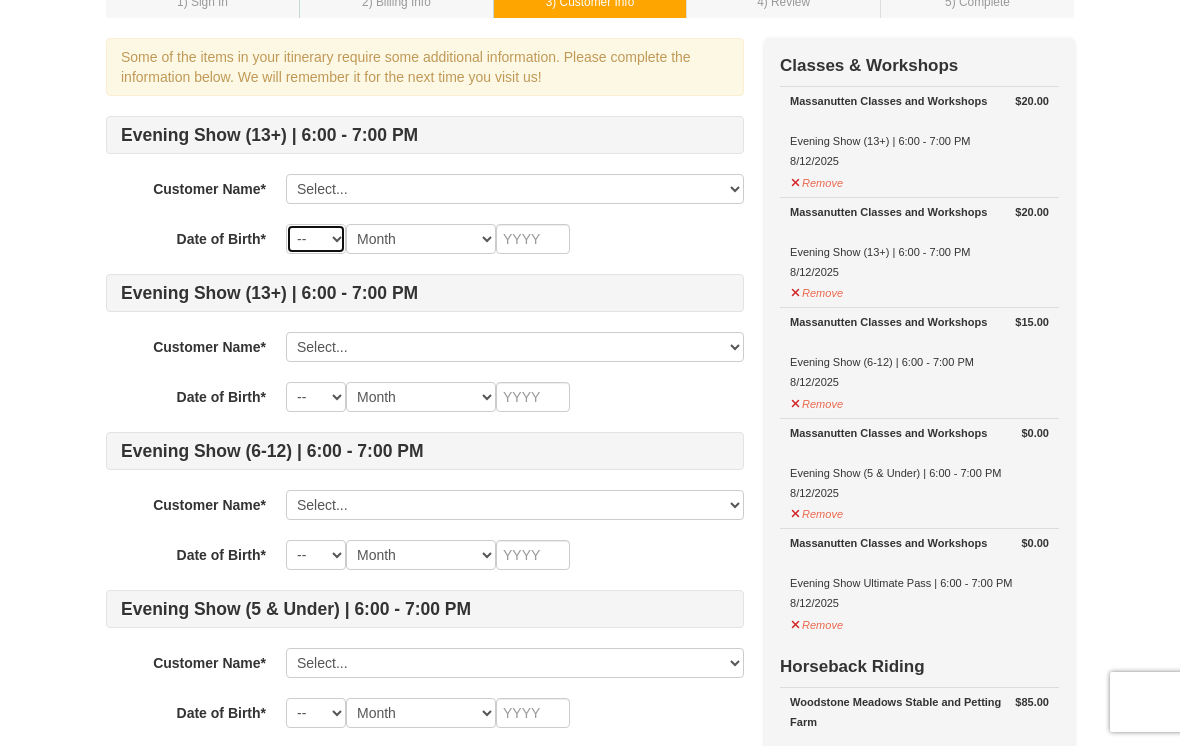 select on "03" 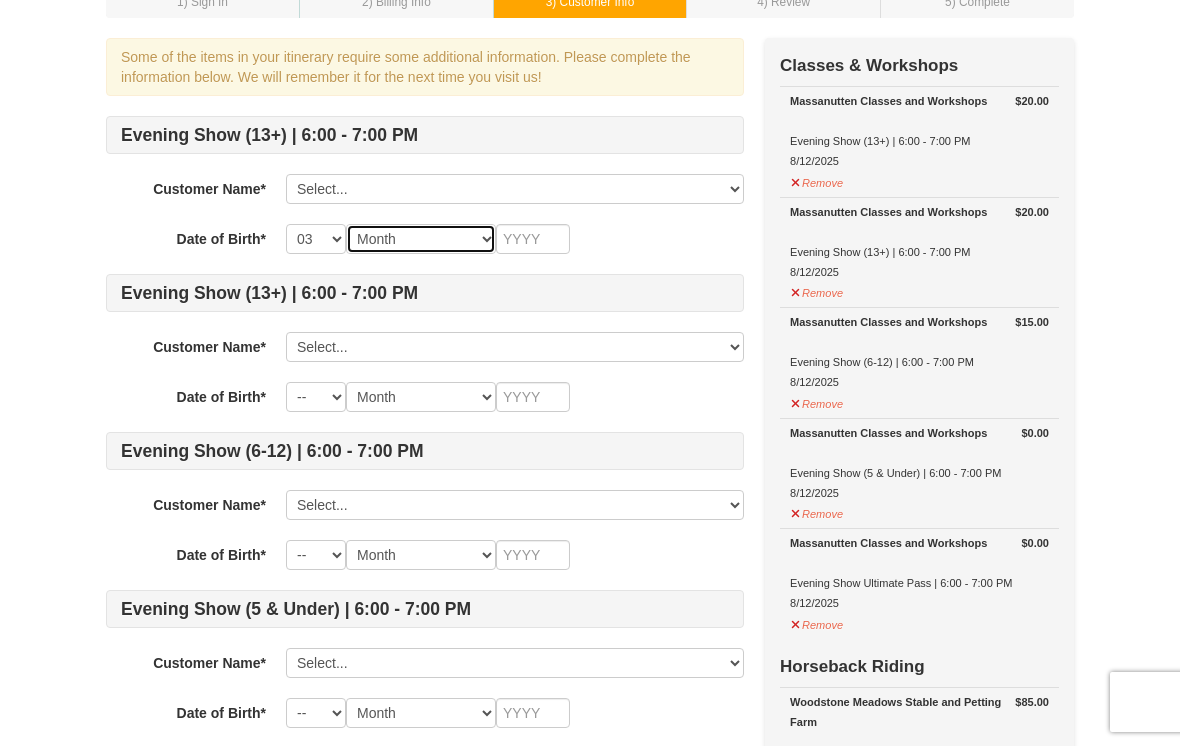click on "Month January February March April May June July August September October November December" at bounding box center (421, 239) 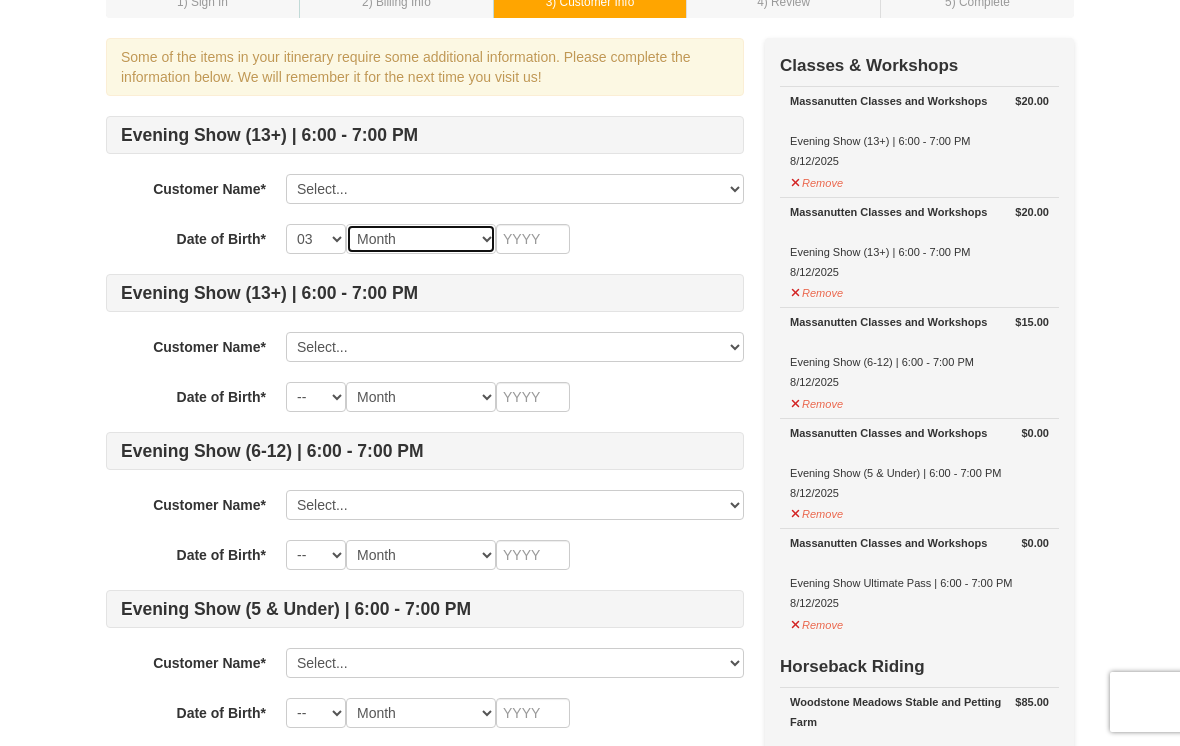 select on "03" 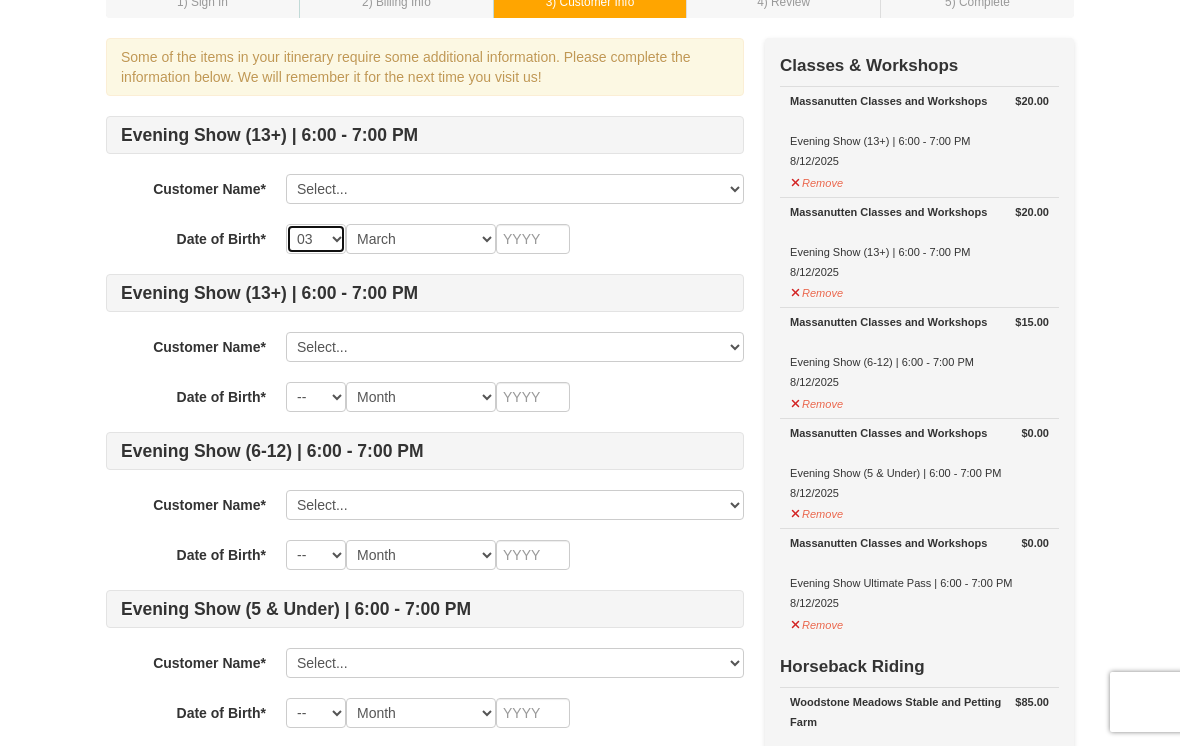 click on "-- 01 02 03 04 05 06 07 08 09 10 11 12 13 14 15 16 17 18 19 20 21 22 23 24 25 26 27 28 29 30 31" at bounding box center (316, 239) 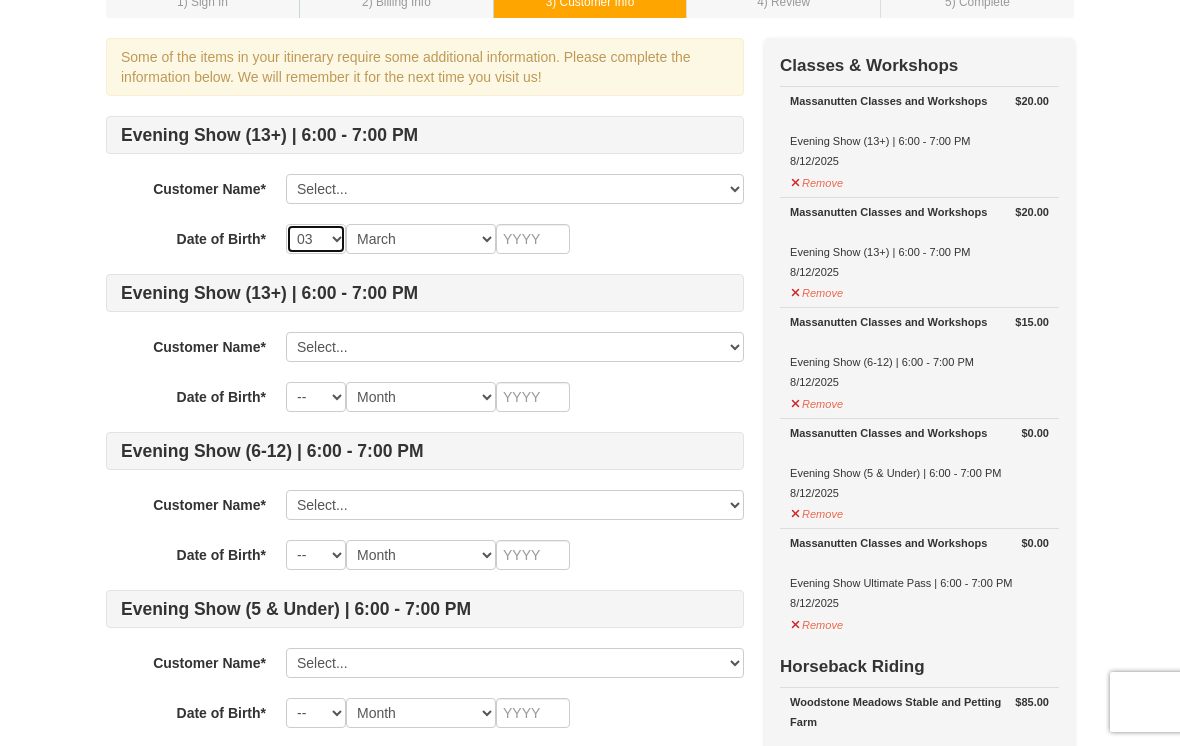 select on "16" 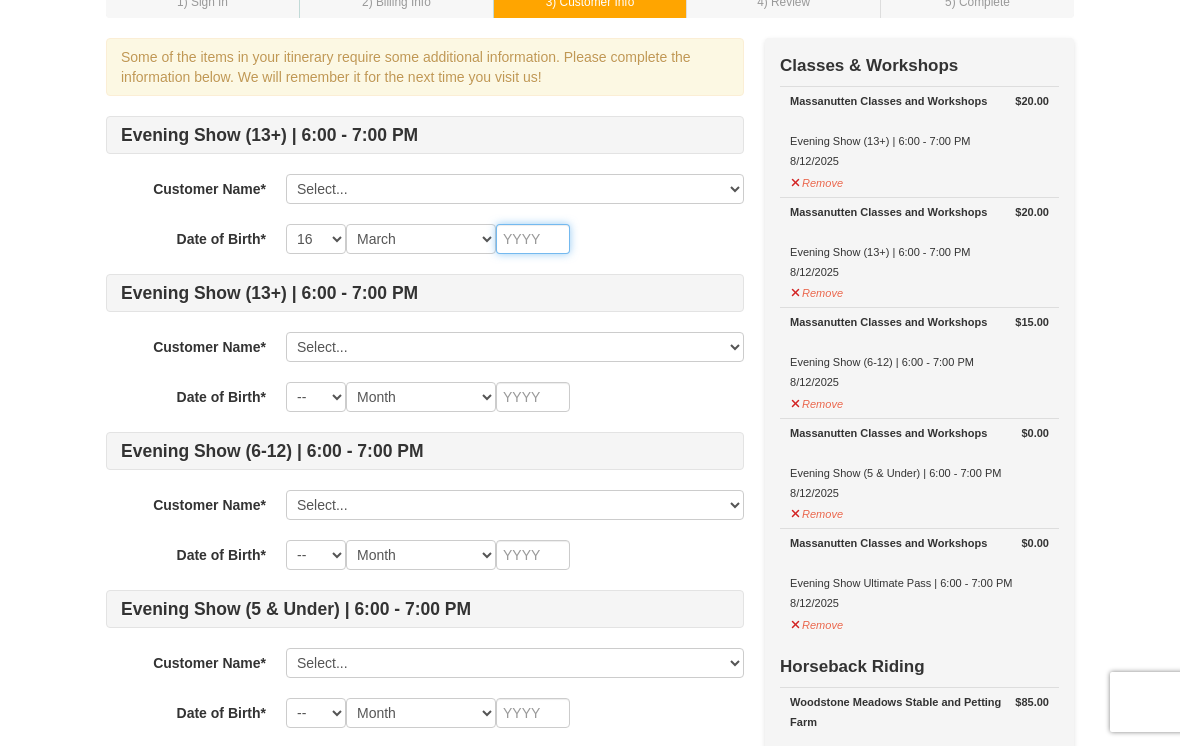 click at bounding box center (533, 239) 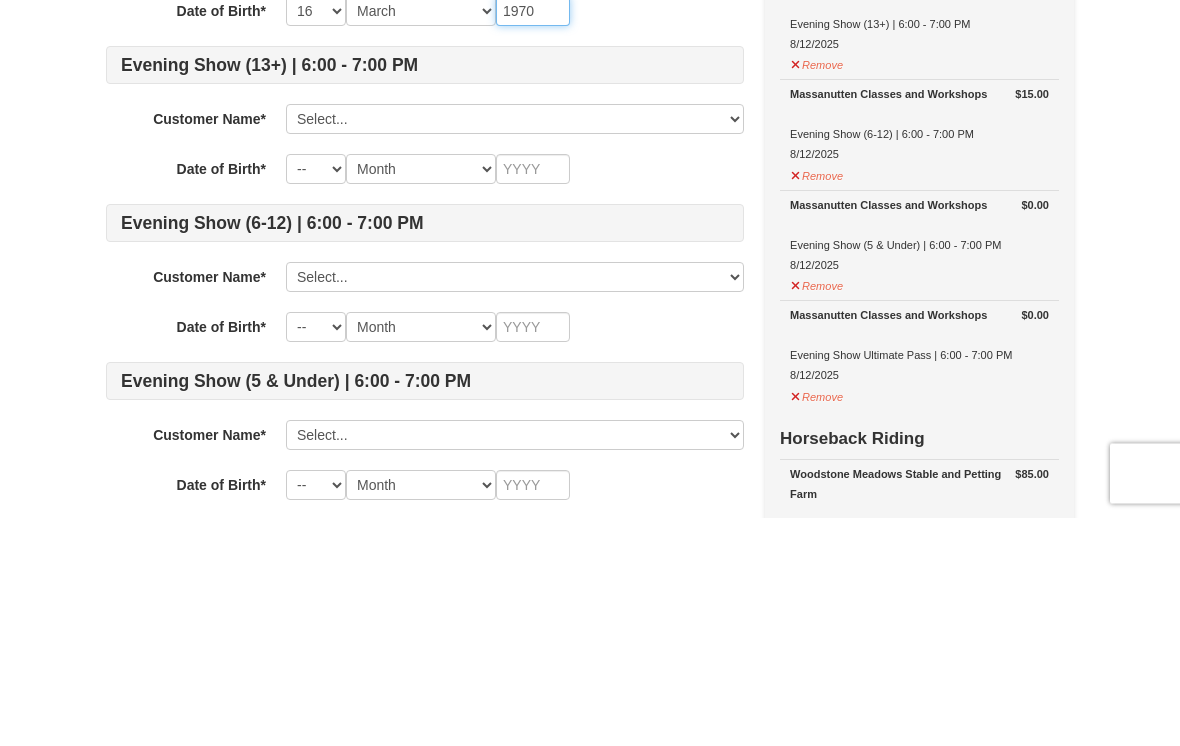 type on "1970" 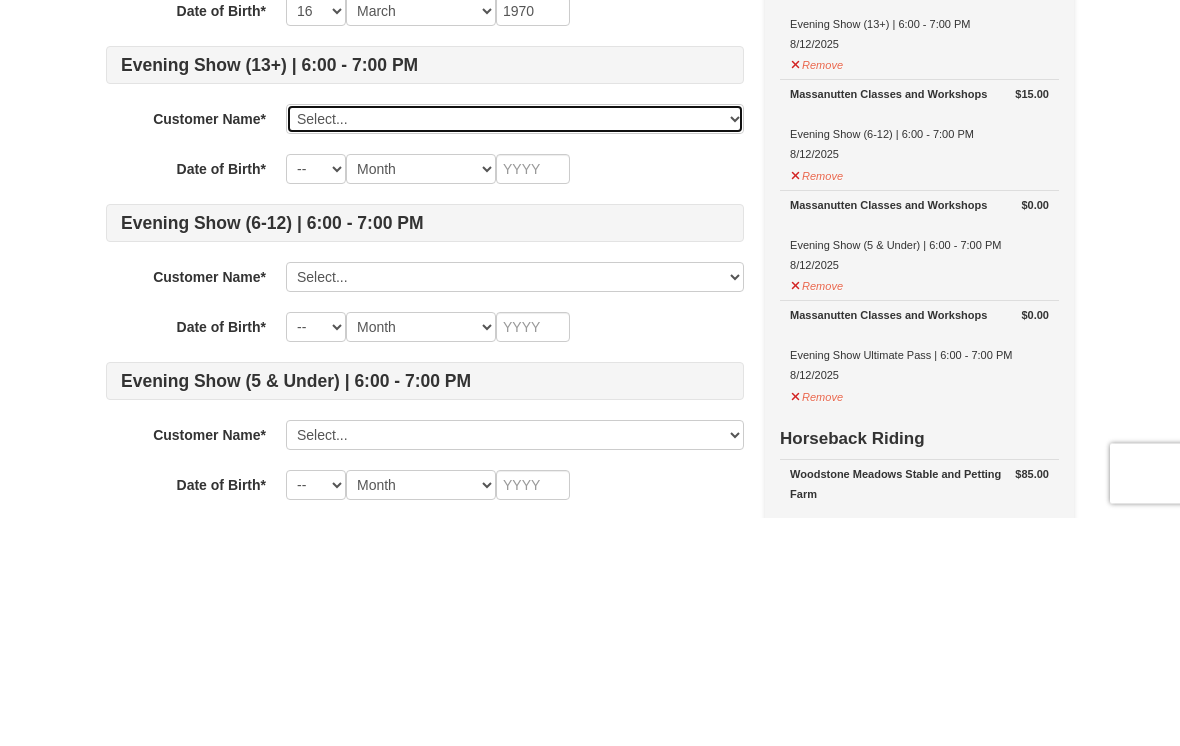 click on "Select... Renee  Peisino Add New..." at bounding box center (515, 348) 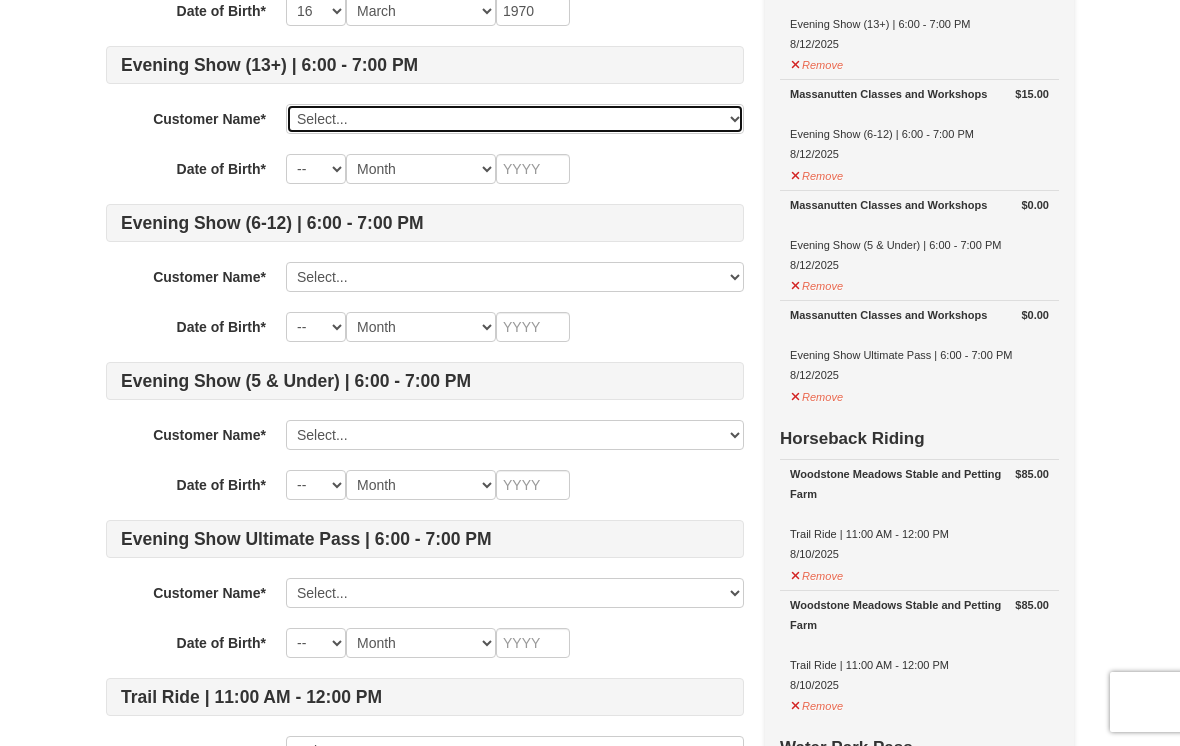 click on "Select... Renee  Peisino Add New..." at bounding box center [515, 119] 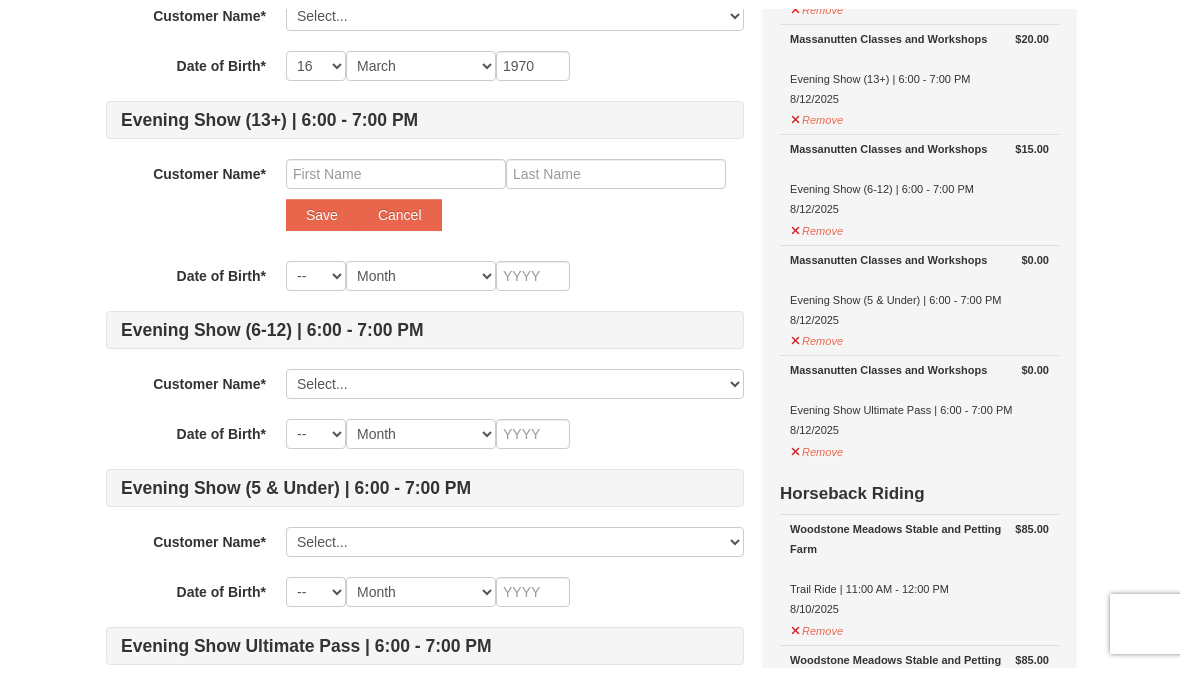 scroll, scrollTop: 310, scrollLeft: 0, axis: vertical 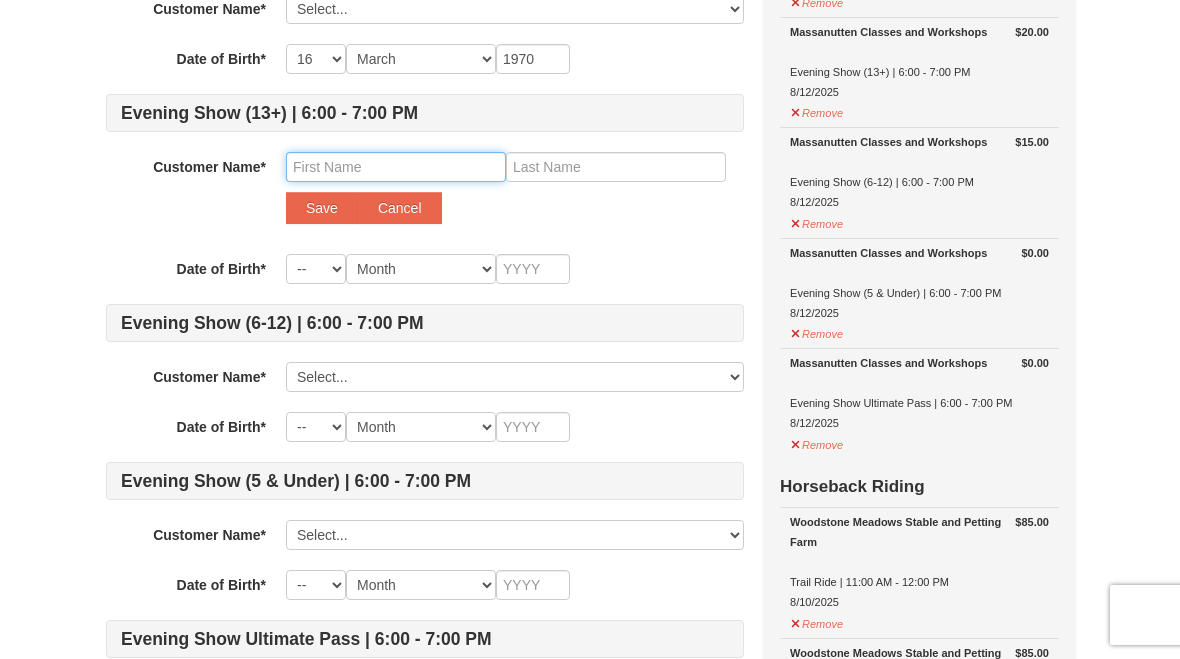 click at bounding box center (396, 167) 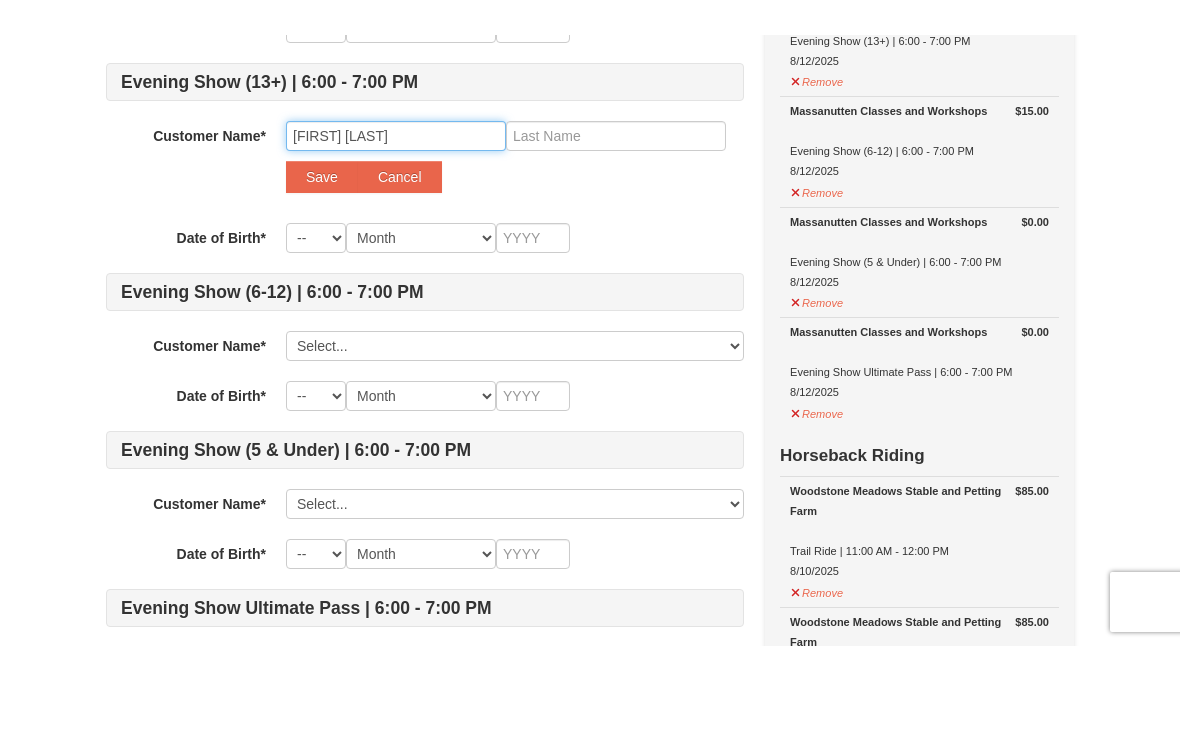 scroll, scrollTop: 307, scrollLeft: 0, axis: vertical 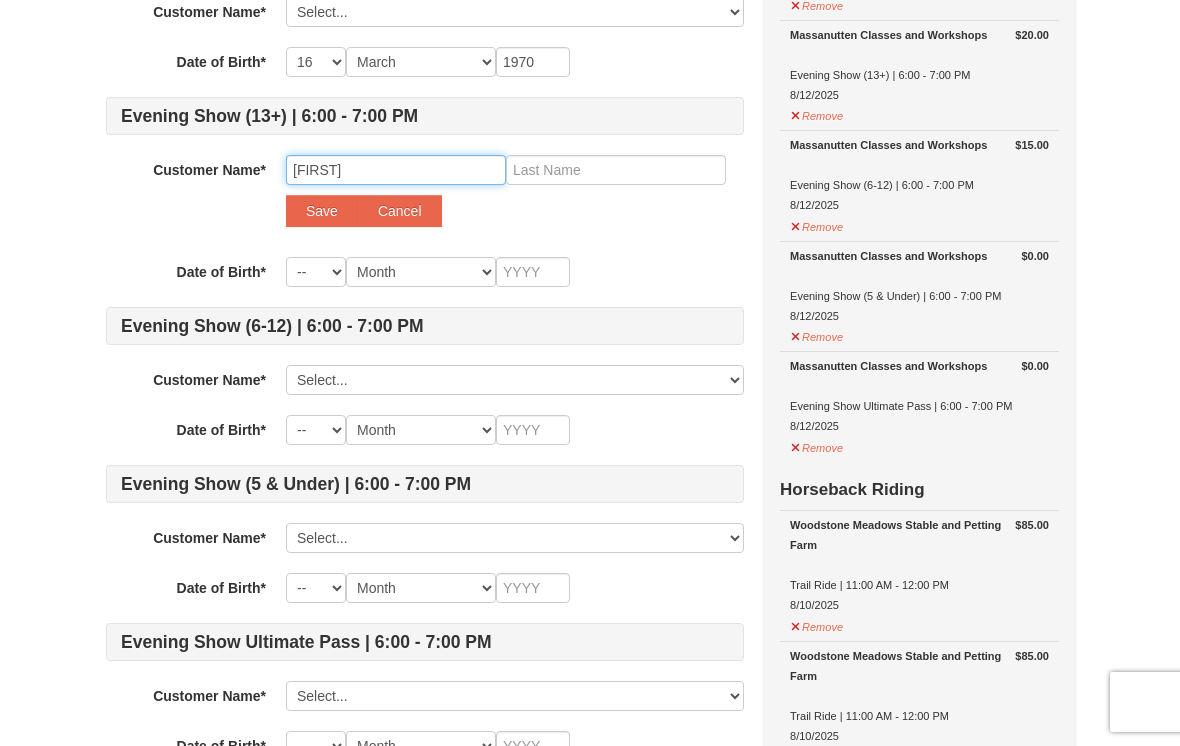 type on "Rachel" 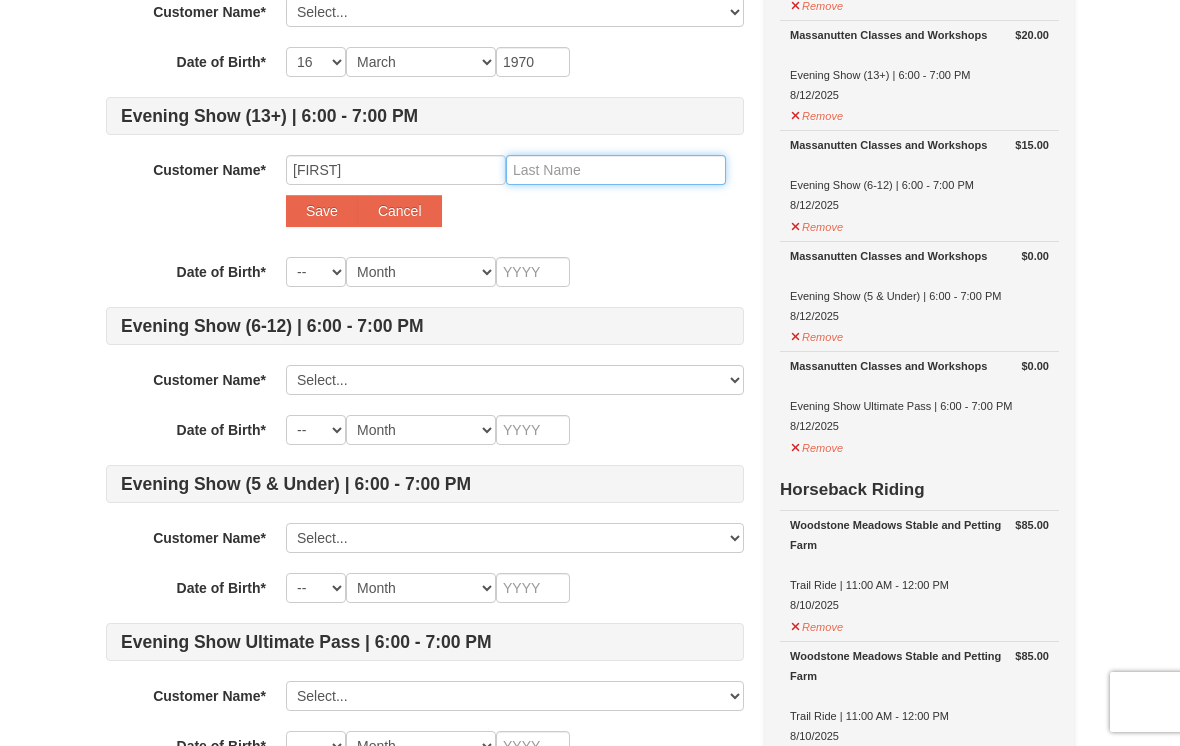 click at bounding box center (616, 170) 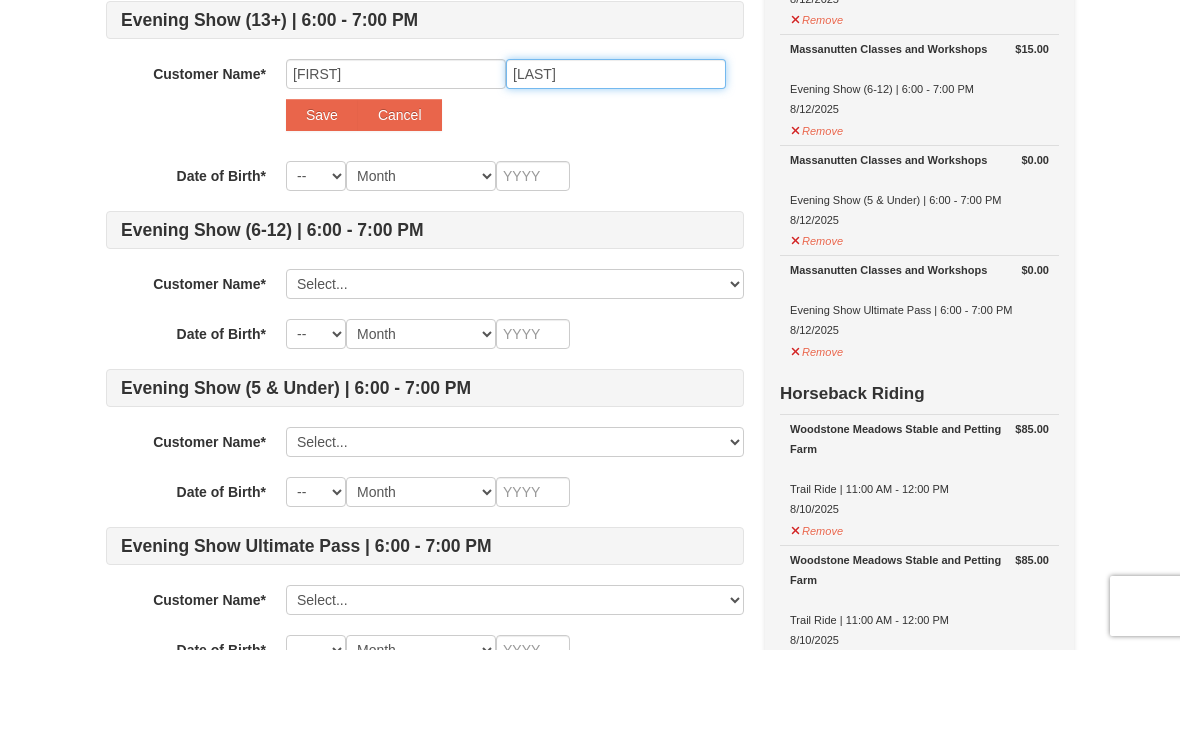 type on "Peisino" 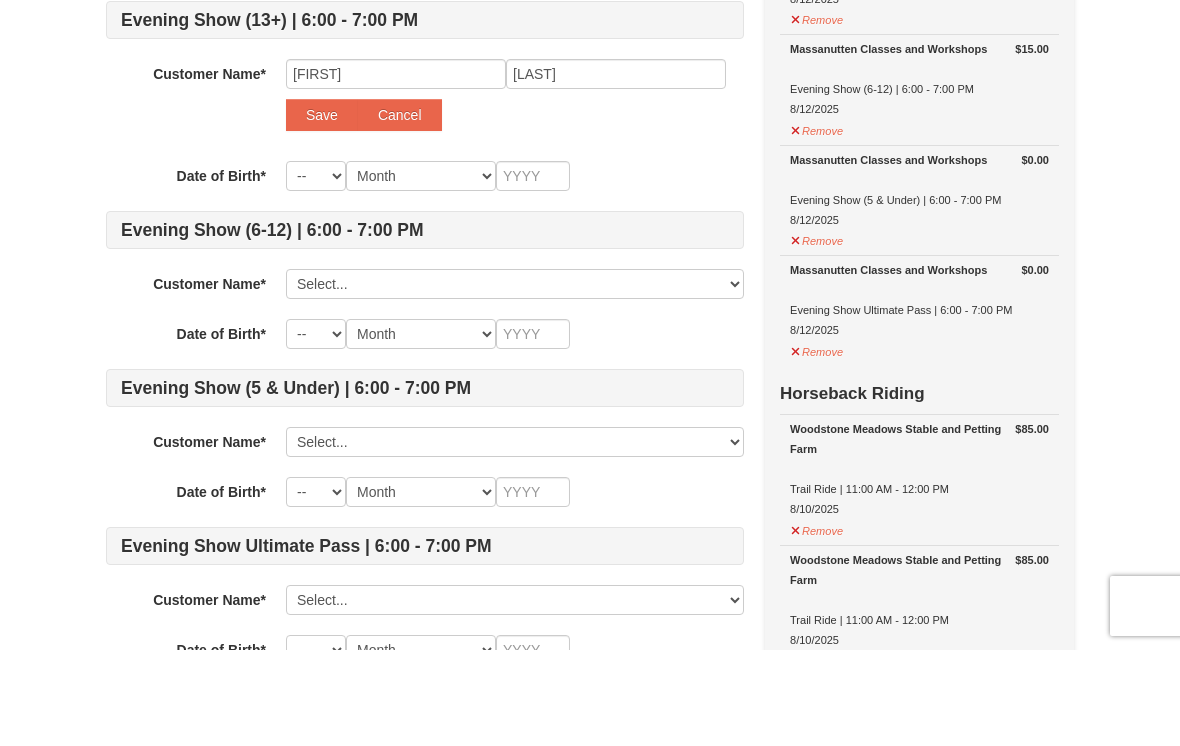 click on "Save" at bounding box center (322, 211) 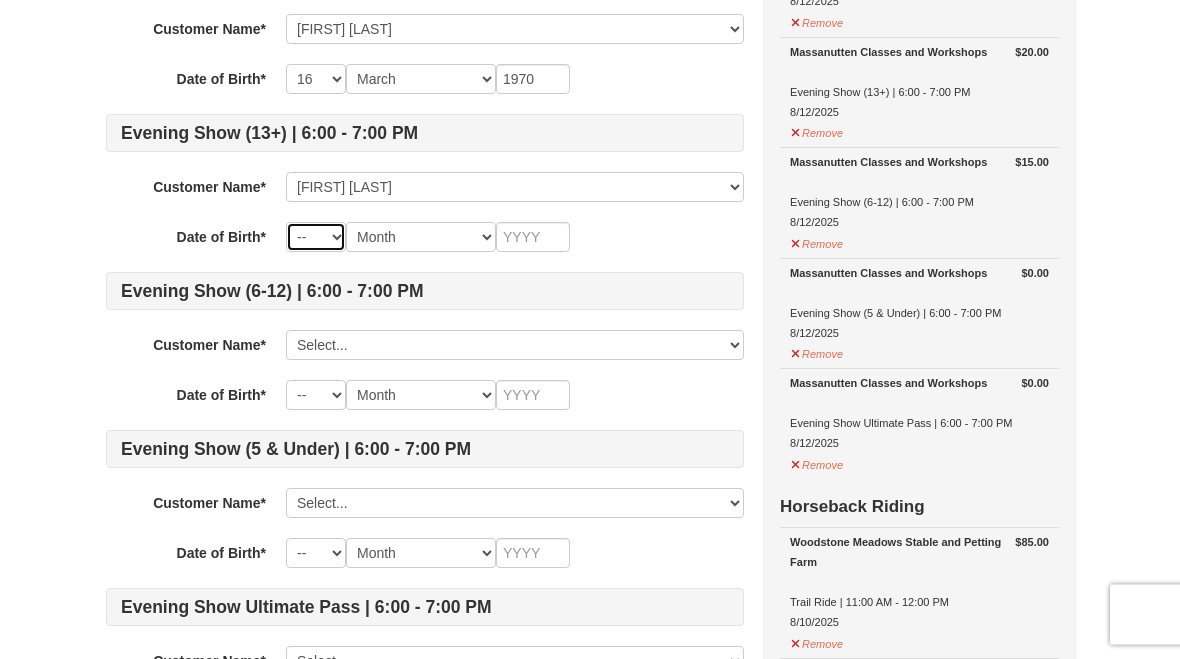 click on "-- 01 02 03 04 05 06 07 08 09 10 11 12 13 14 15 16 17 18 19 20 21 22 23 24 25 26 27 28 29 30 31" at bounding box center [316, 238] 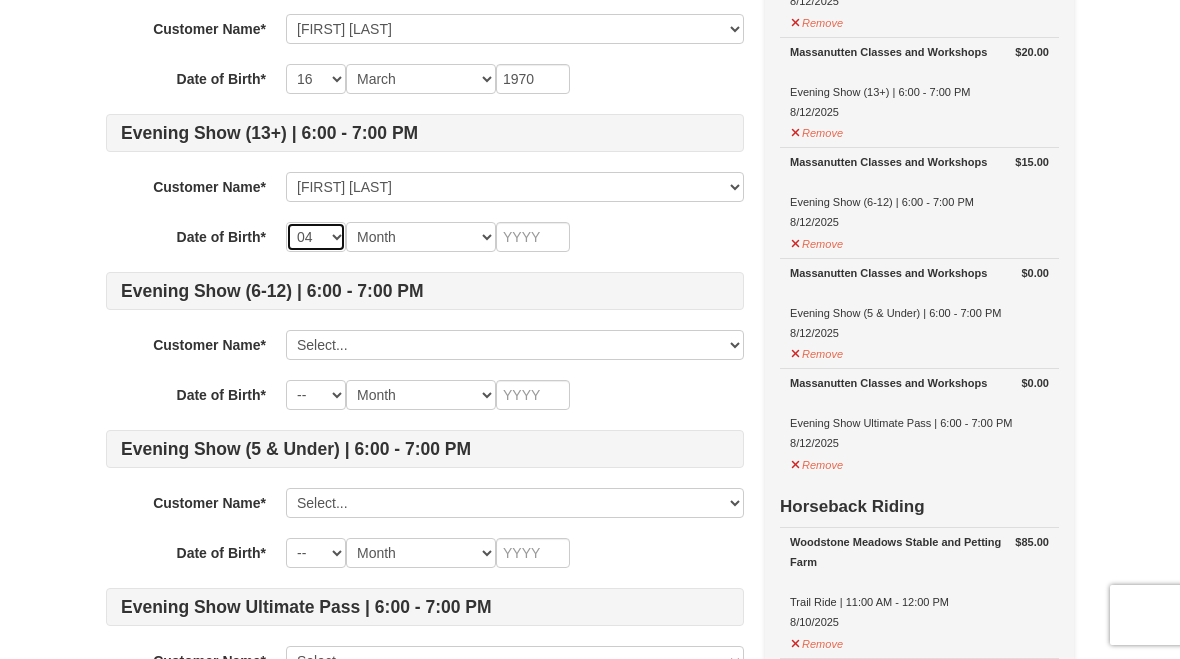 click on "-- 01 02 03 04 05 06 07 08 09 10 11 12 13 14 15 16 17 18 19 20 21 22 23 24 25 26 27 28 29 30 31" at bounding box center (316, 237) 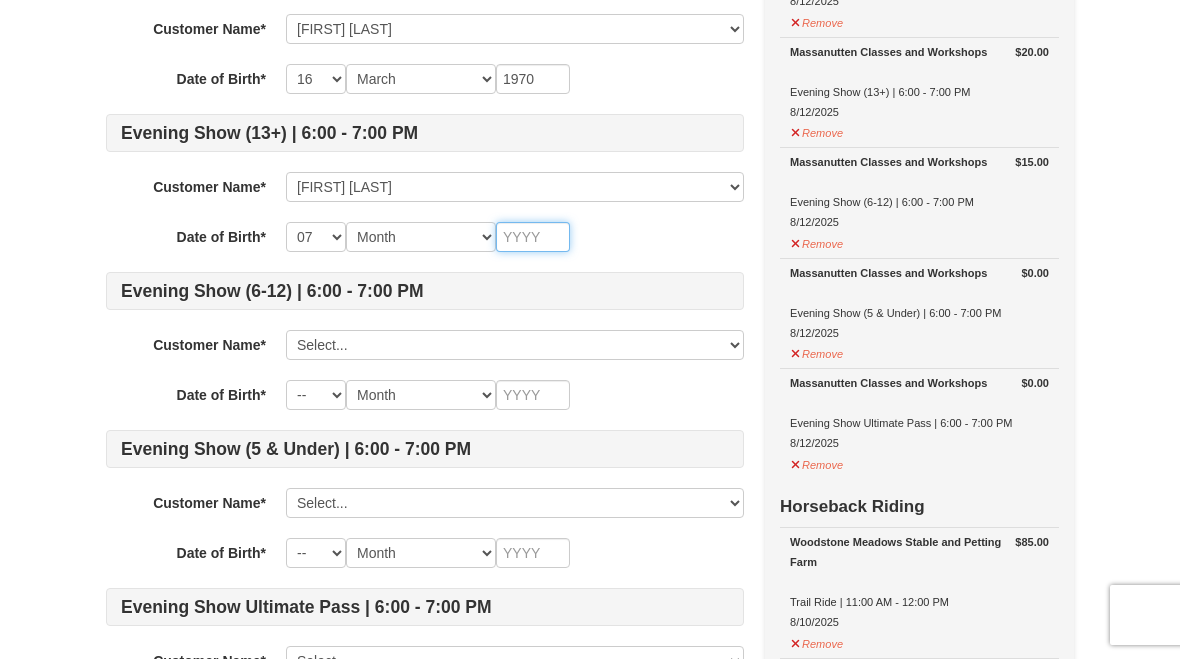 click at bounding box center [533, 237] 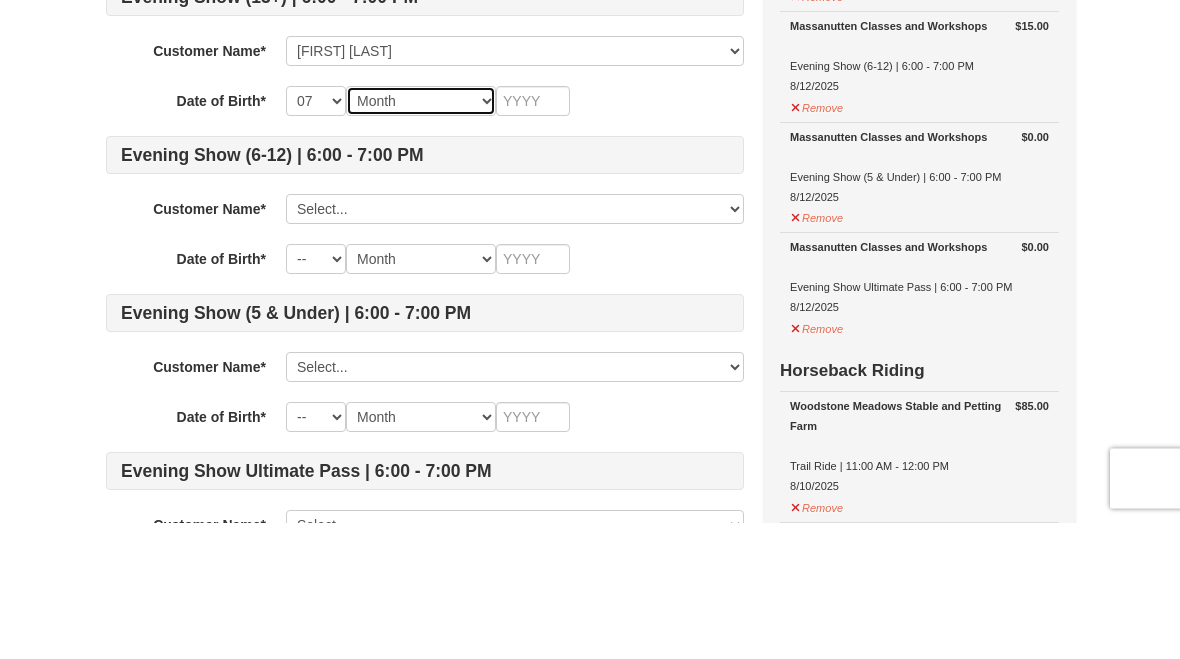 click on "Month January February March April May June July August September October November December" at bounding box center [421, 238] 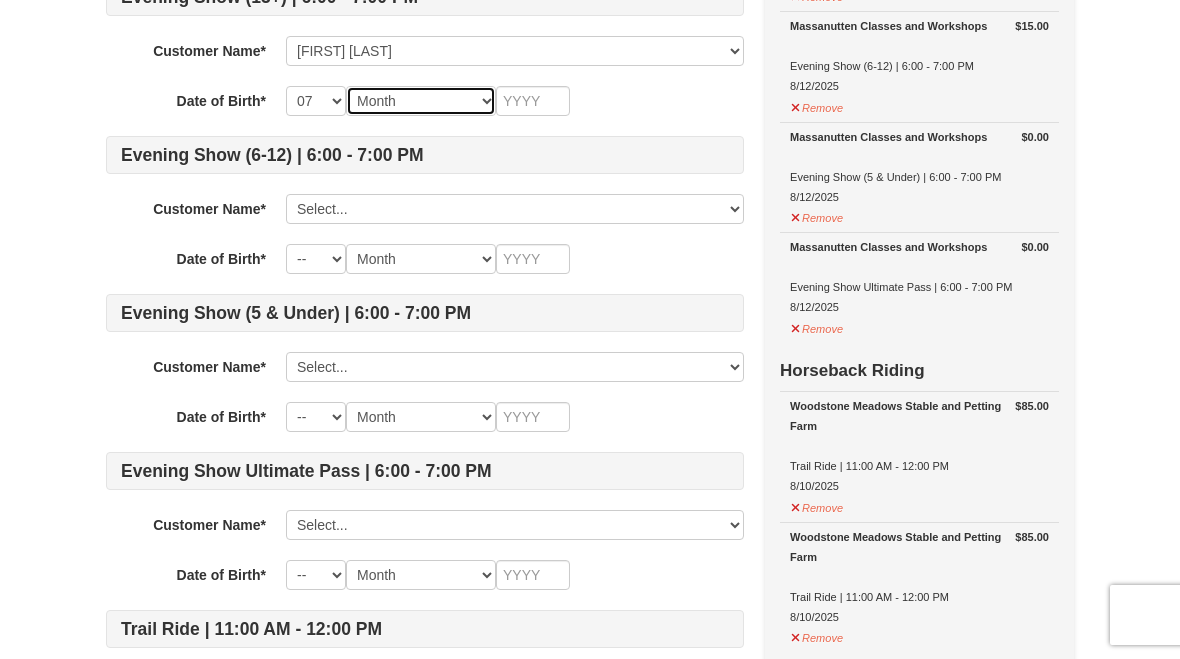 select on "04" 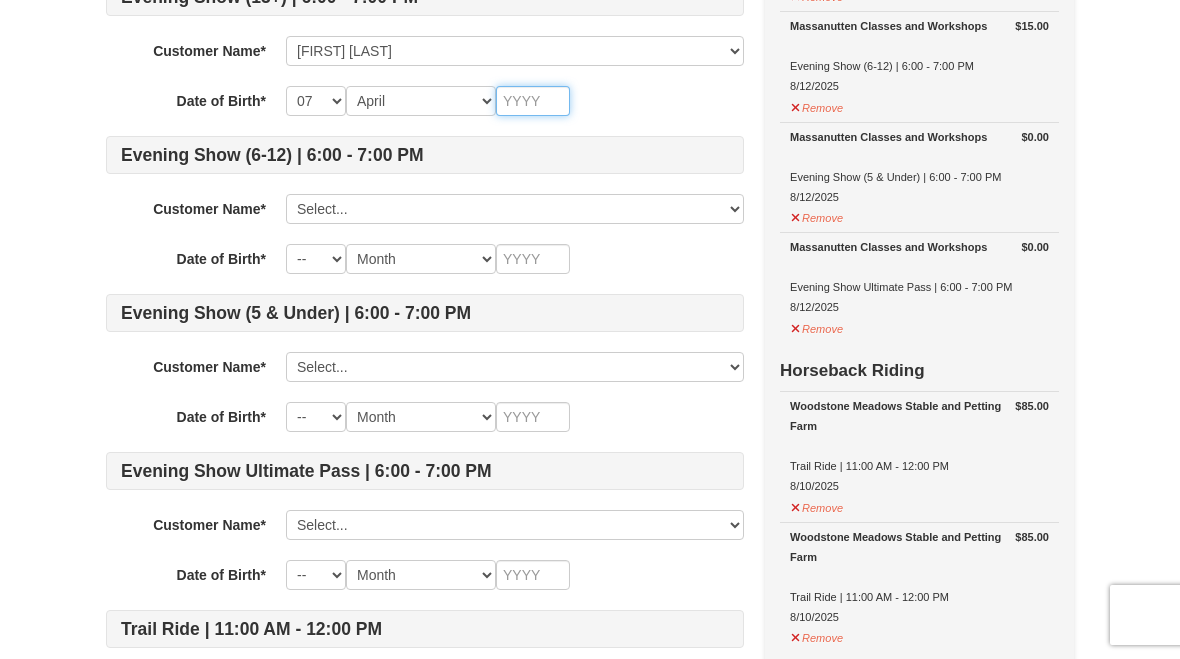 click at bounding box center (533, 101) 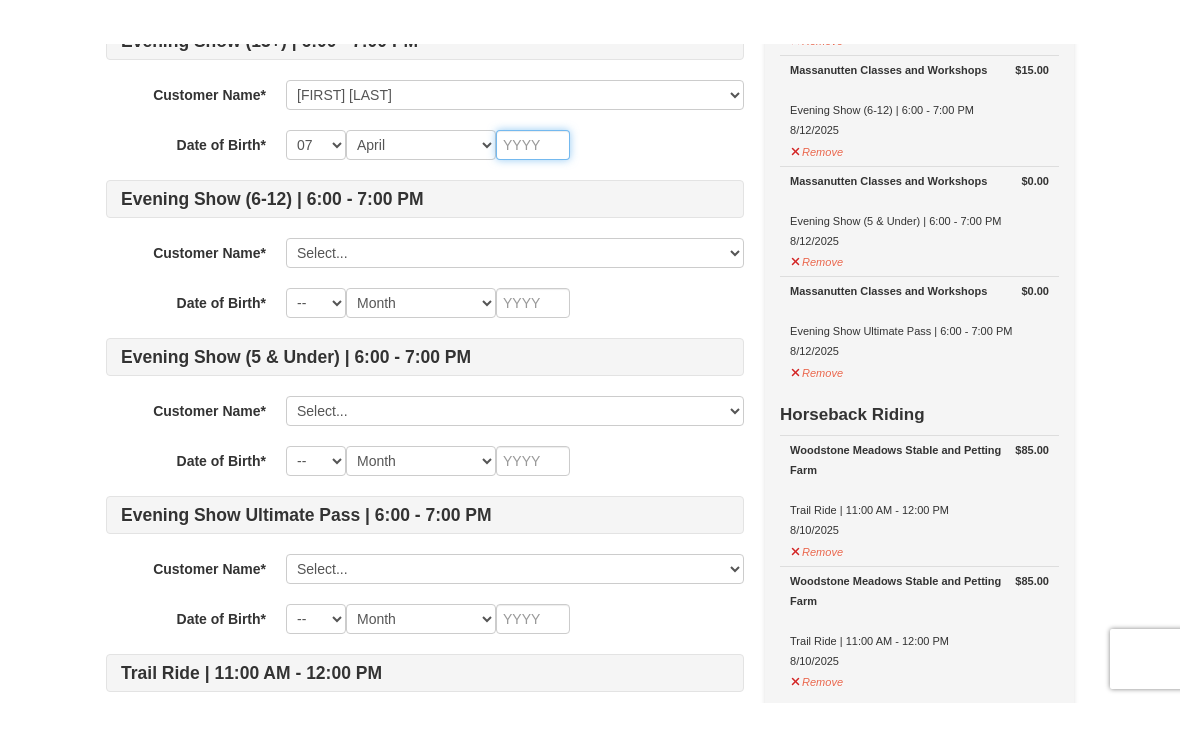 scroll, scrollTop: 425, scrollLeft: 0, axis: vertical 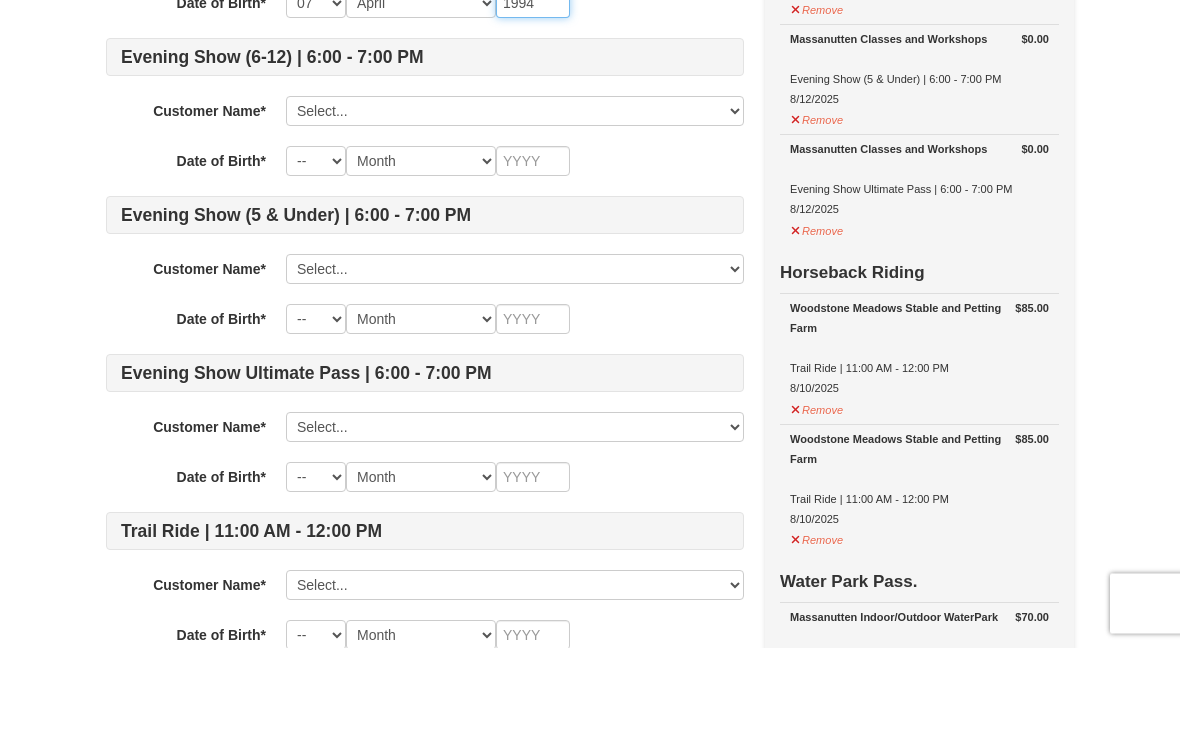 type on "1994" 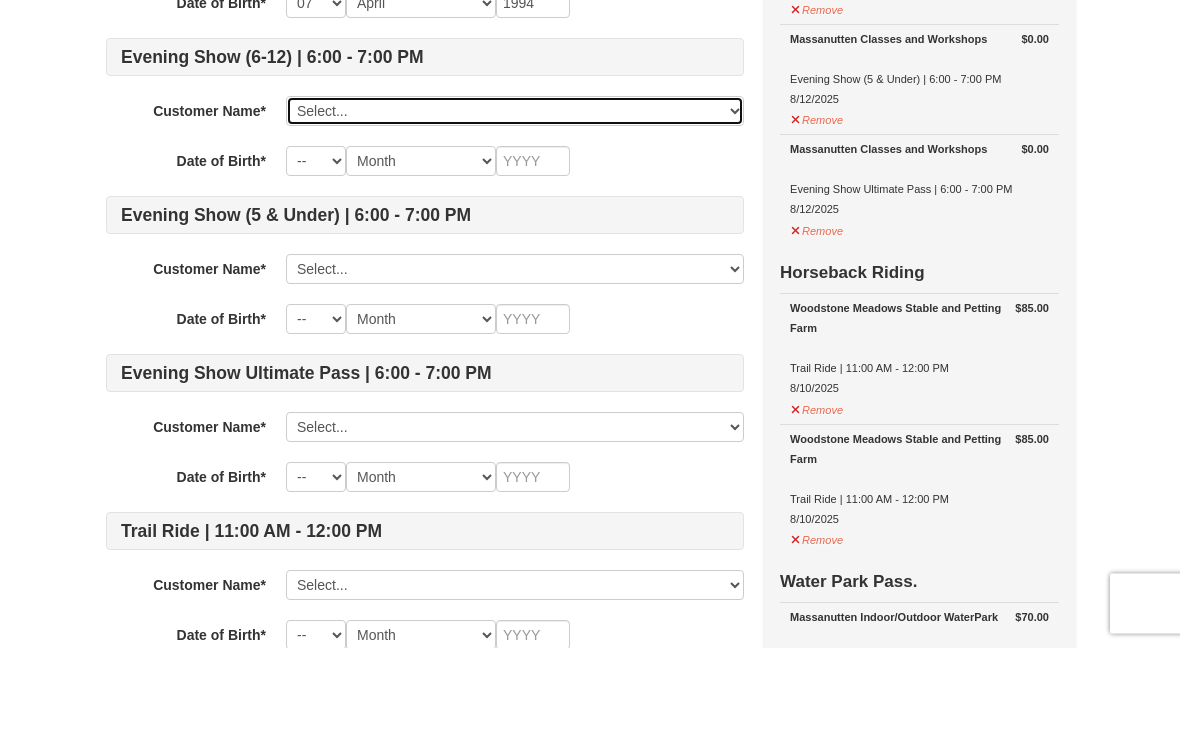 click on "Select... Renee  Peisino Rachel  Peisino Add New..." at bounding box center (515, 210) 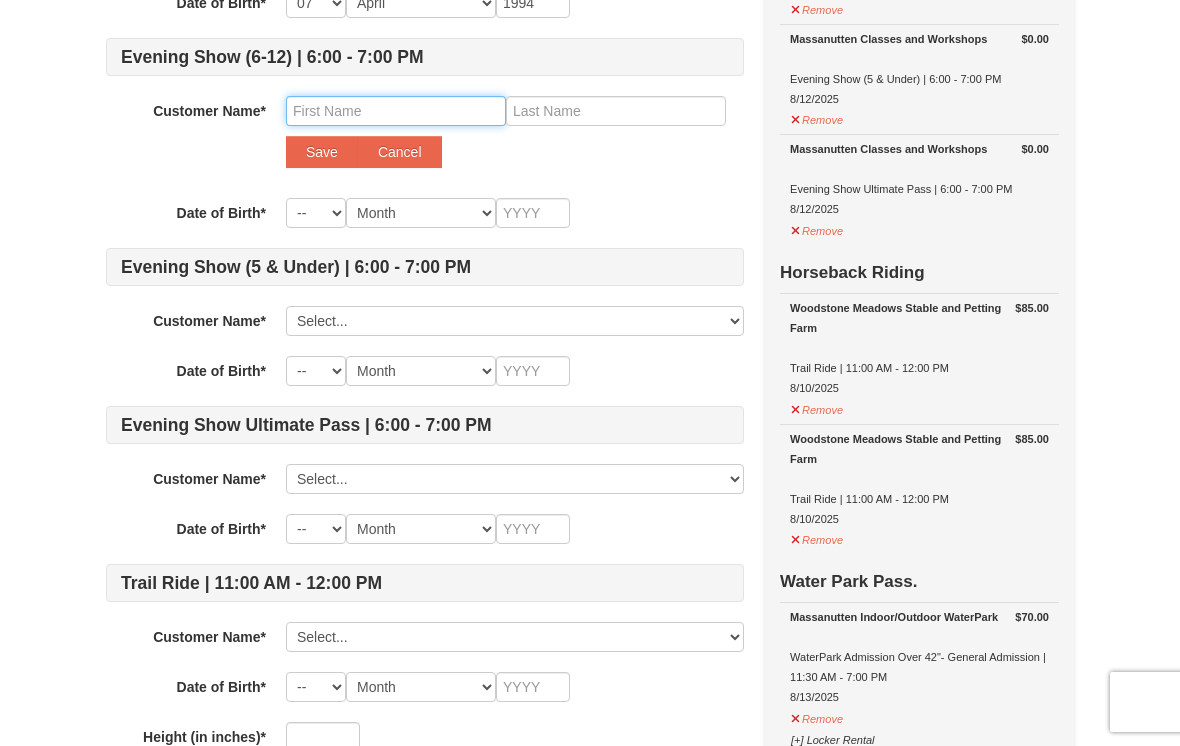 click at bounding box center (396, 111) 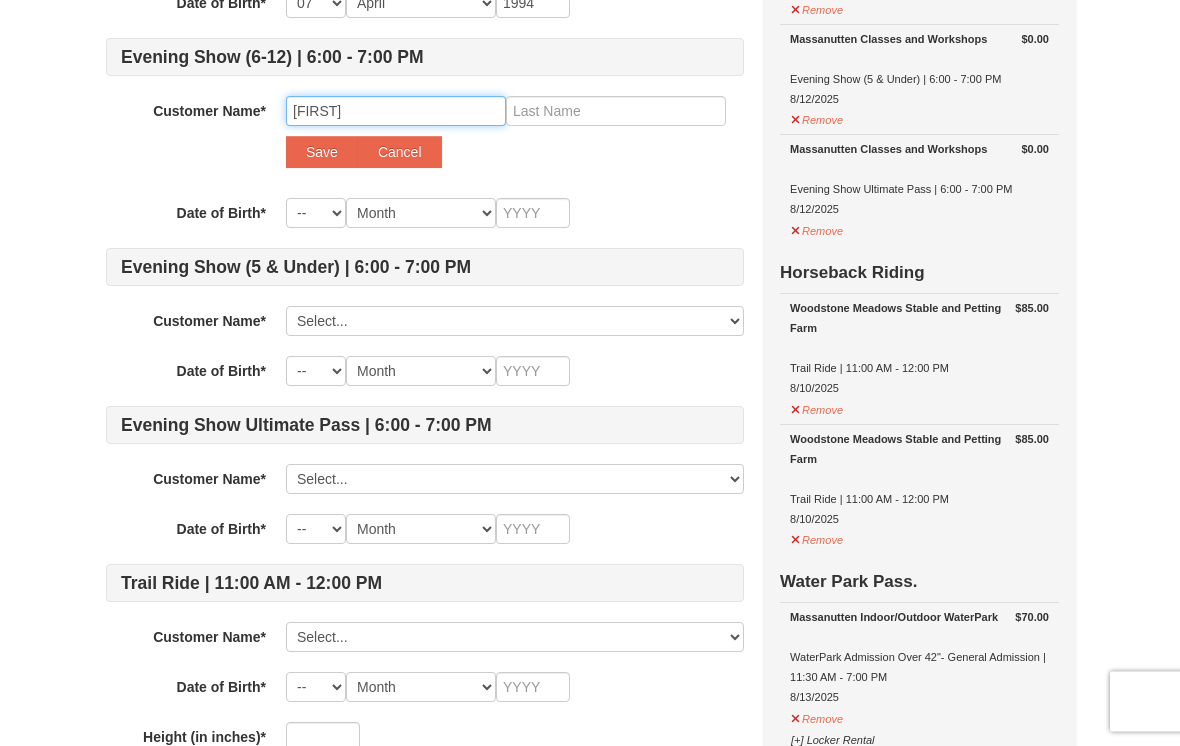 type on "Saylor" 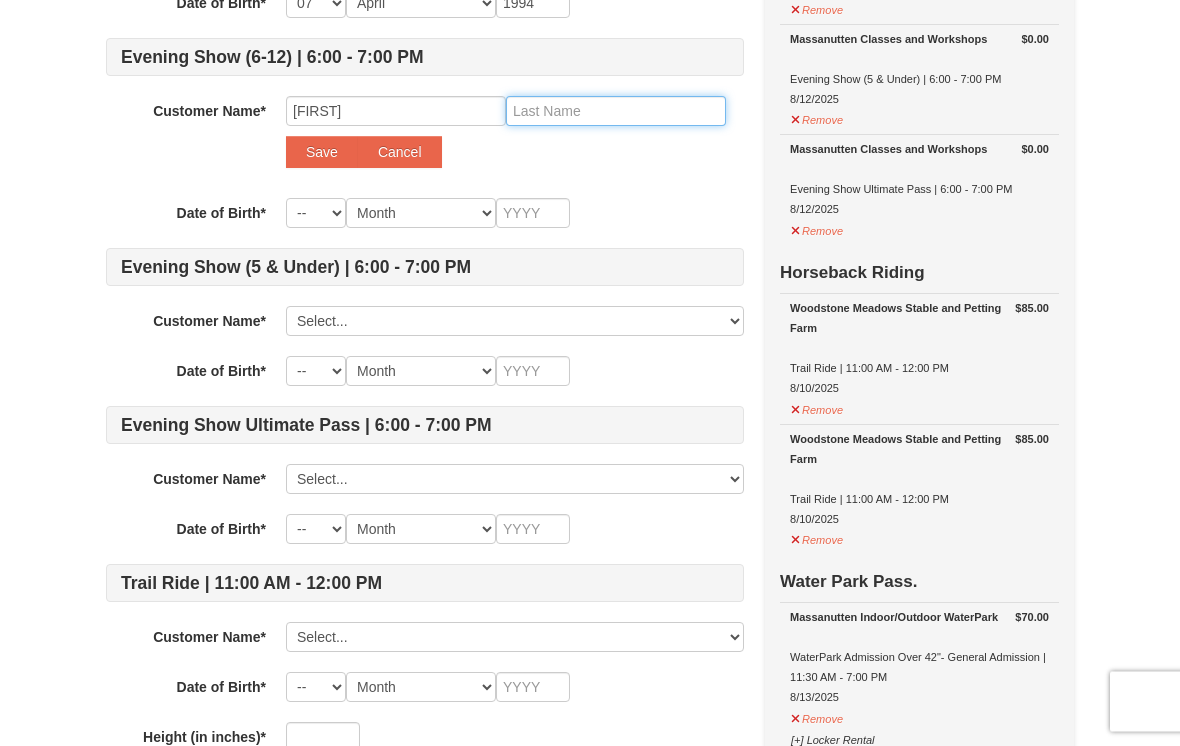 click at bounding box center [616, 112] 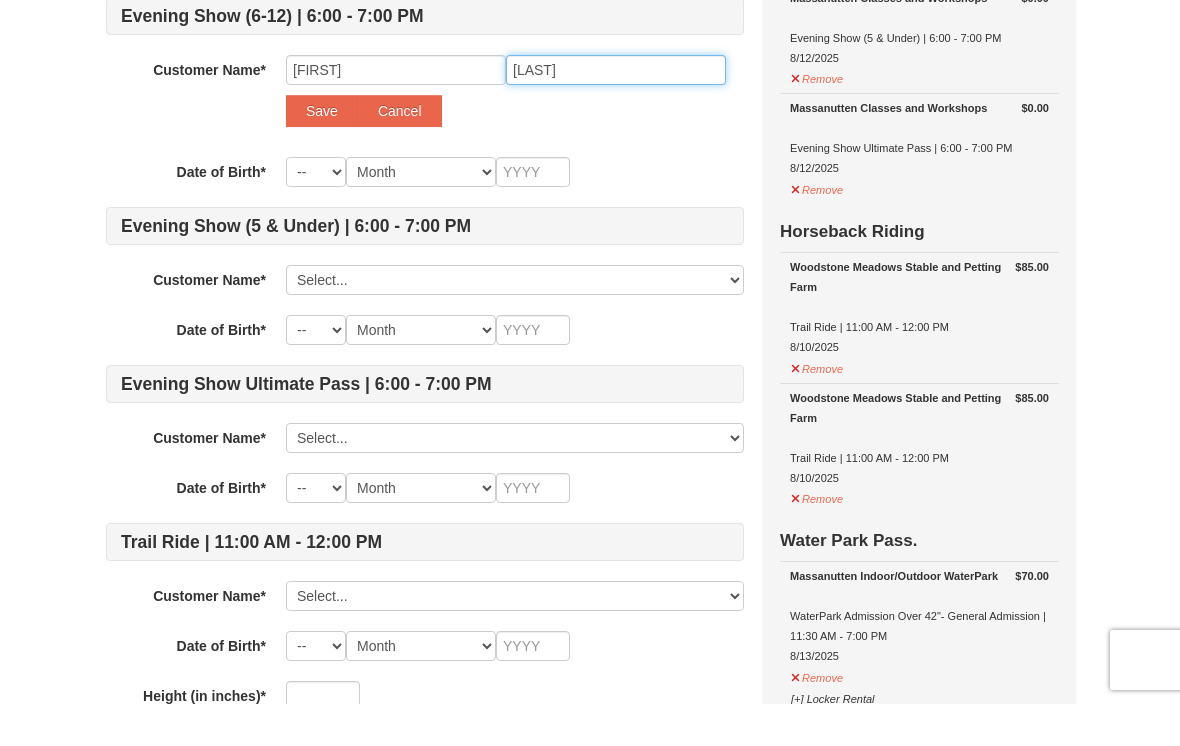 type on "Peisino" 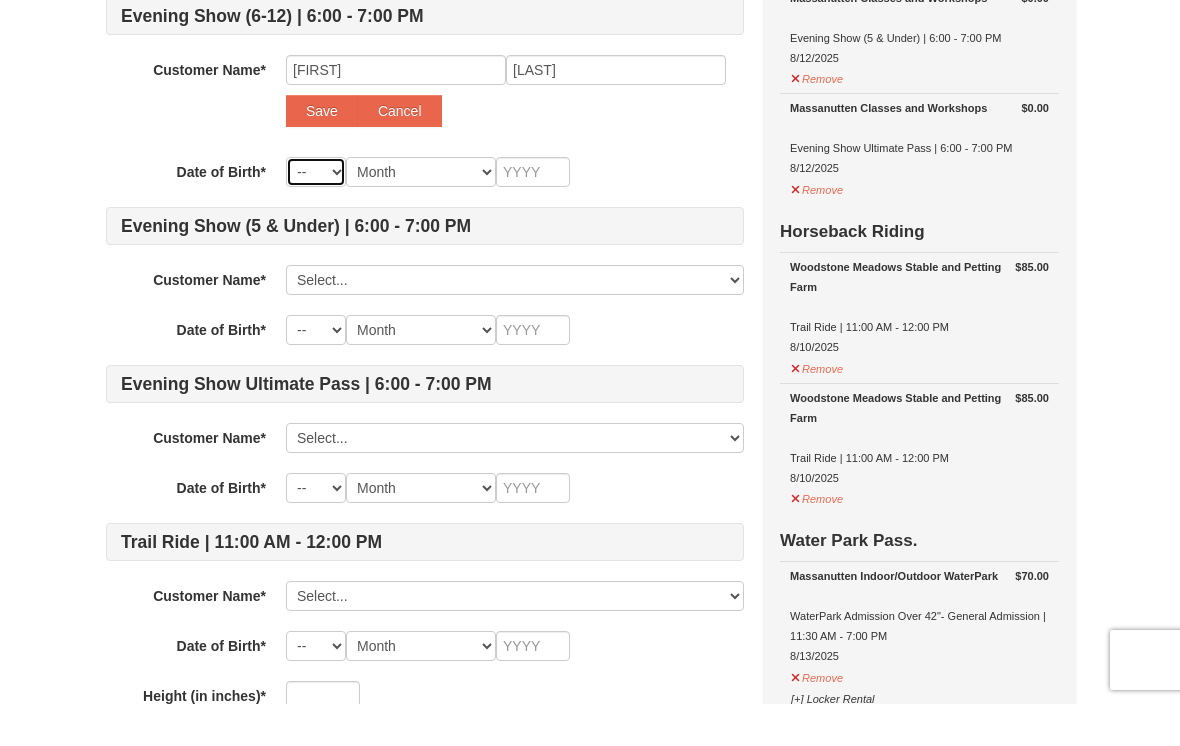 click on "-- 01 02 03 04 05 06 07 08 09 10 11 12 13 14 15 16 17 18 19 20 21 22 23 24 25 26 27 28 29 30 31" at bounding box center [316, 214] 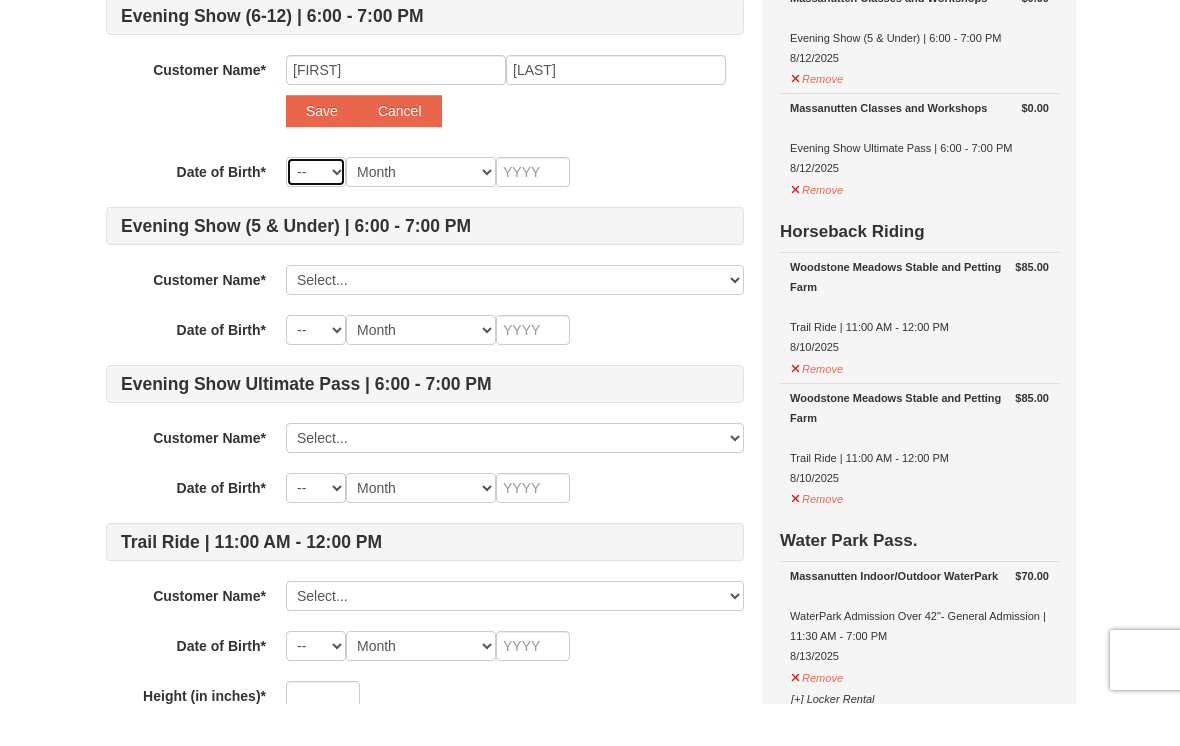 scroll, scrollTop: 566, scrollLeft: 0, axis: vertical 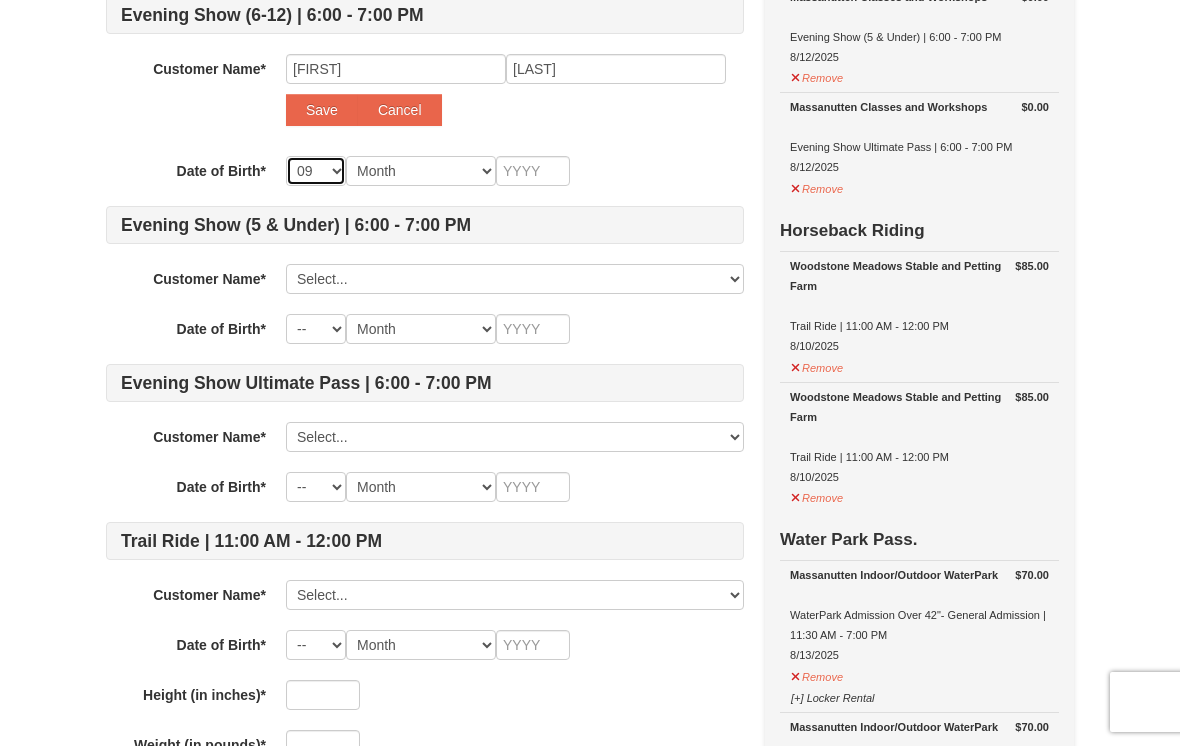 click on "-- 01 02 03 04 05 06 07 08 09 10 11 12 13 14 15 16 17 18 19 20 21 22 23 24 25 26 27 28 29 30 31" at bounding box center [316, 171] 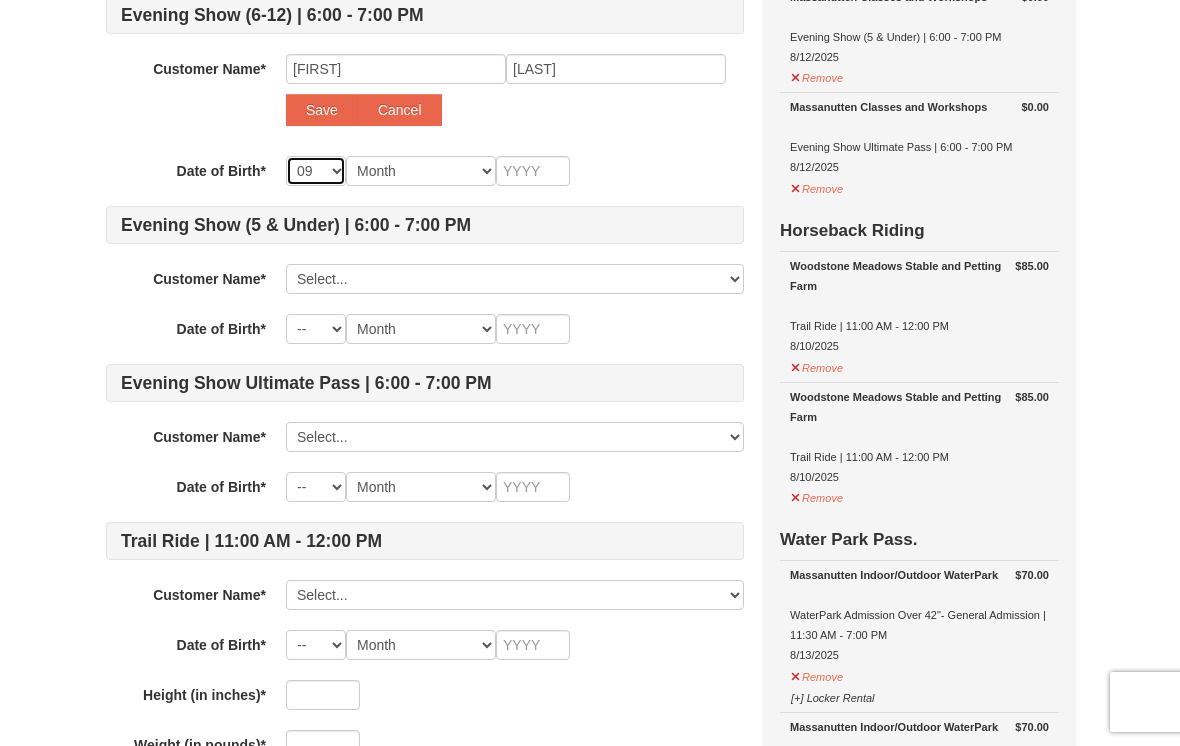 select on "17" 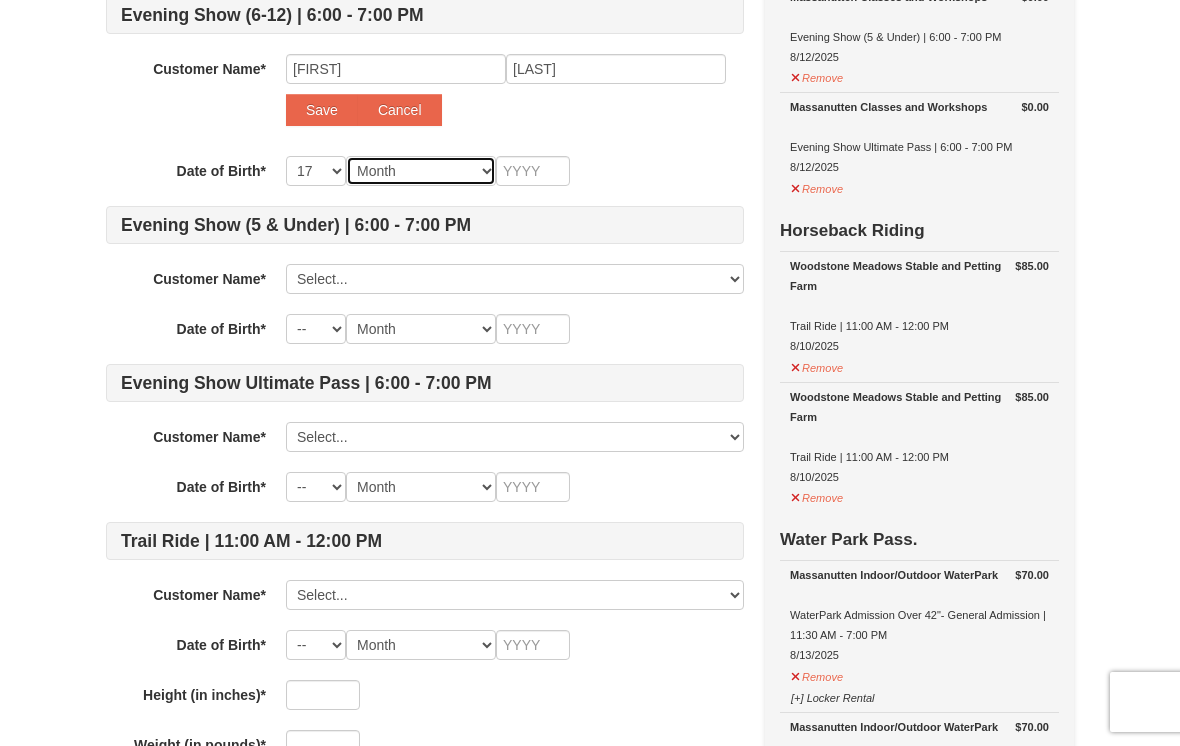 click on "Month January February March April May June July August September October November December" at bounding box center [421, 171] 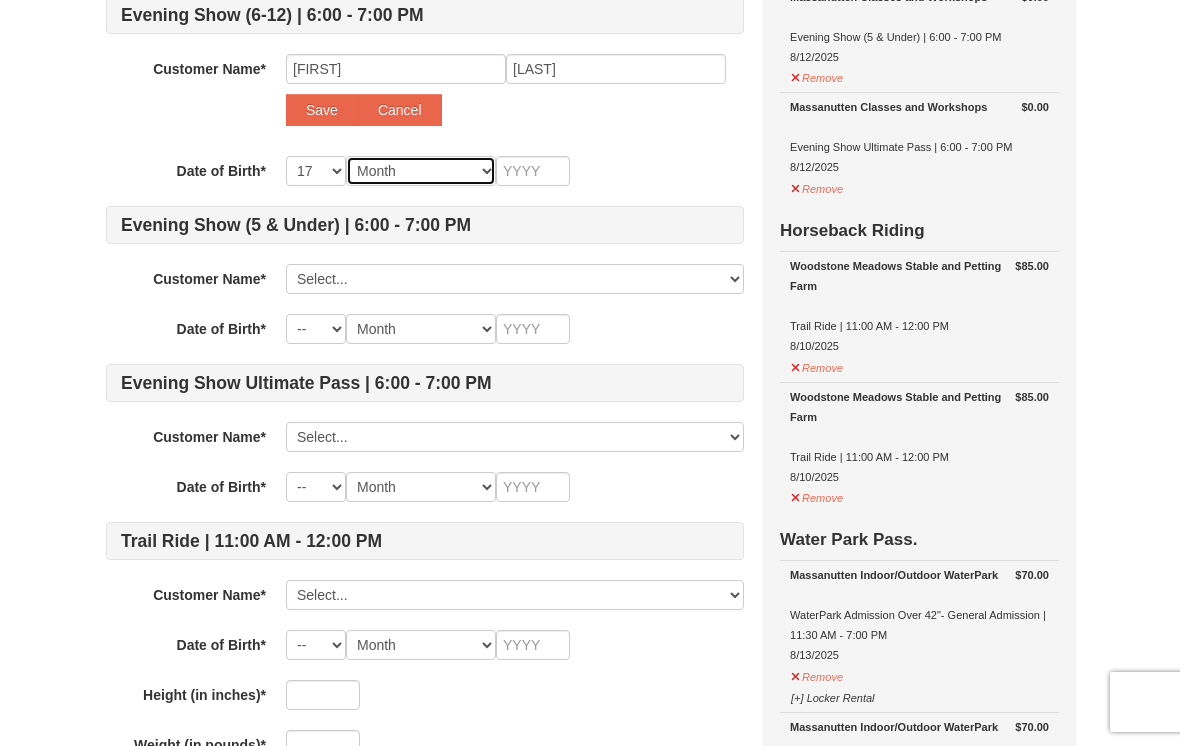 select on "09" 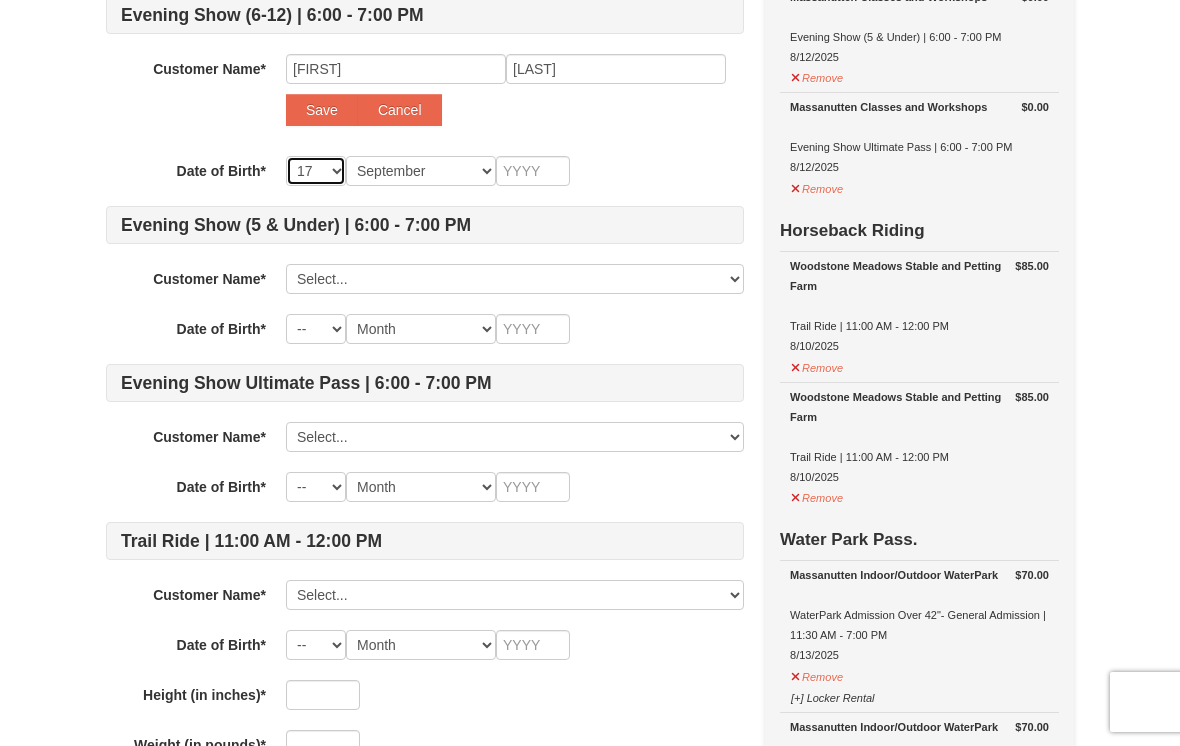 click on "-- 01 02 03 04 05 06 07 08 09 10 11 12 13 14 15 16 17 18 19 20 21 22 23 24 25 26 27 28 29 30 31" at bounding box center [316, 171] 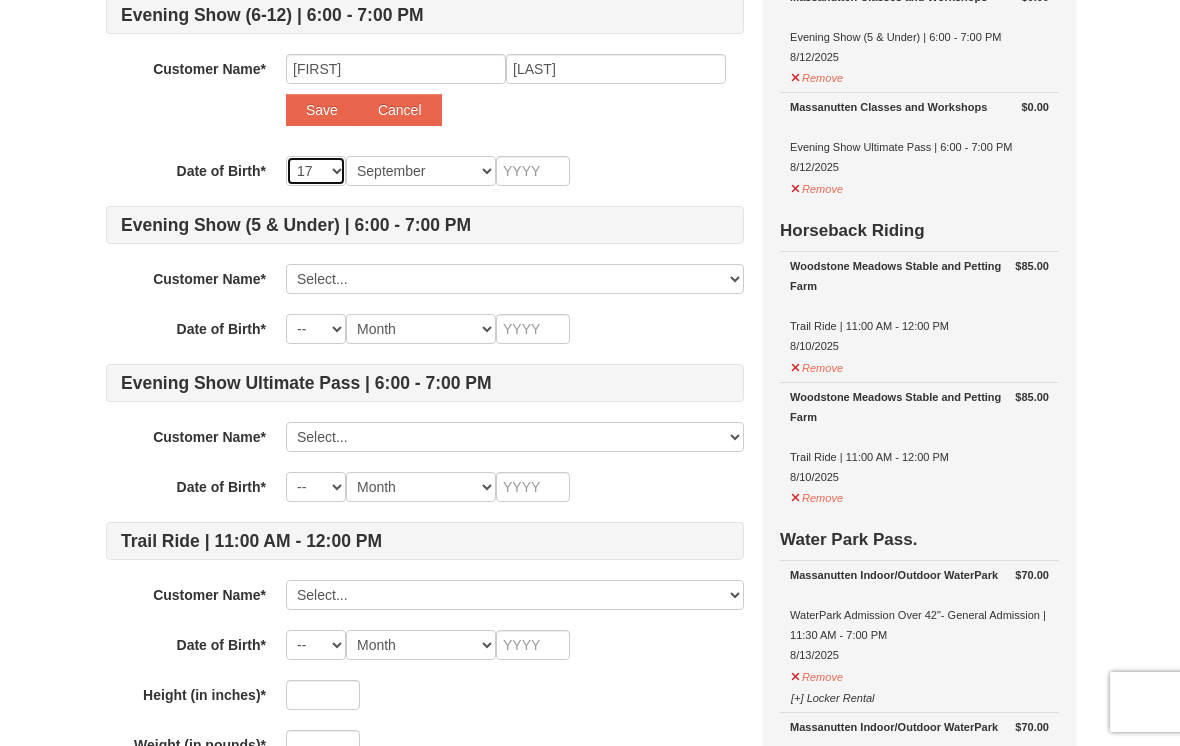 select on "16" 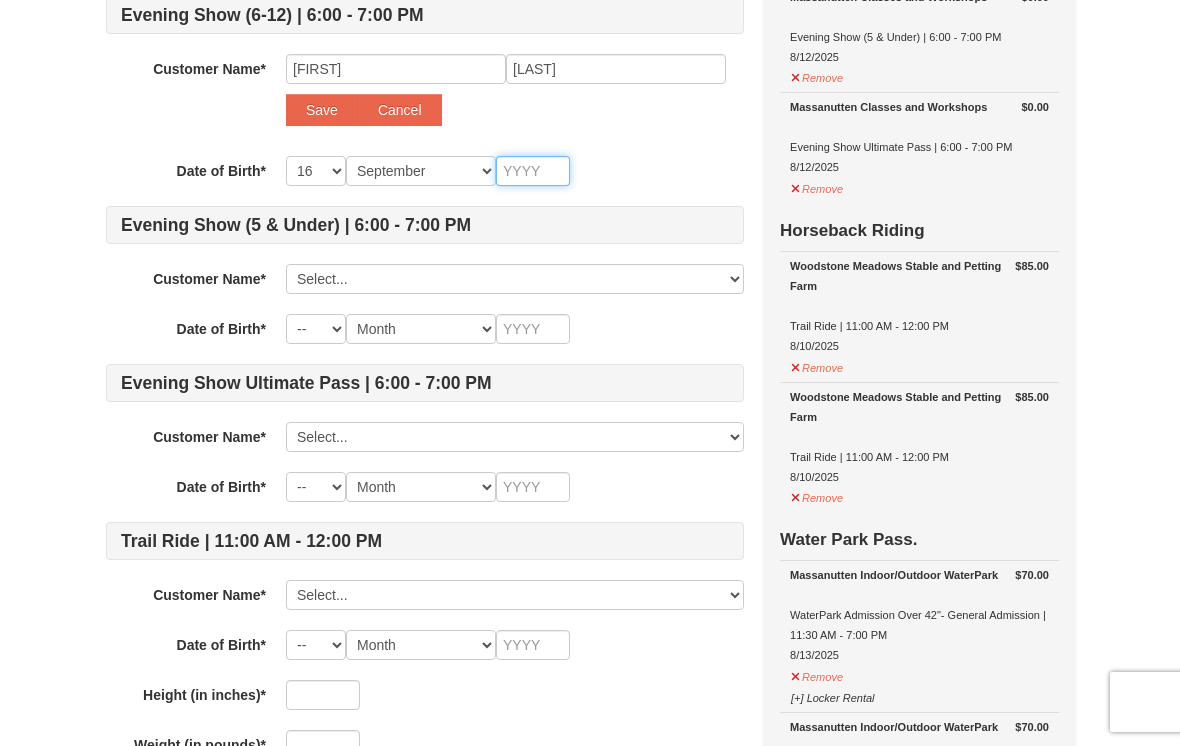 click at bounding box center (533, 171) 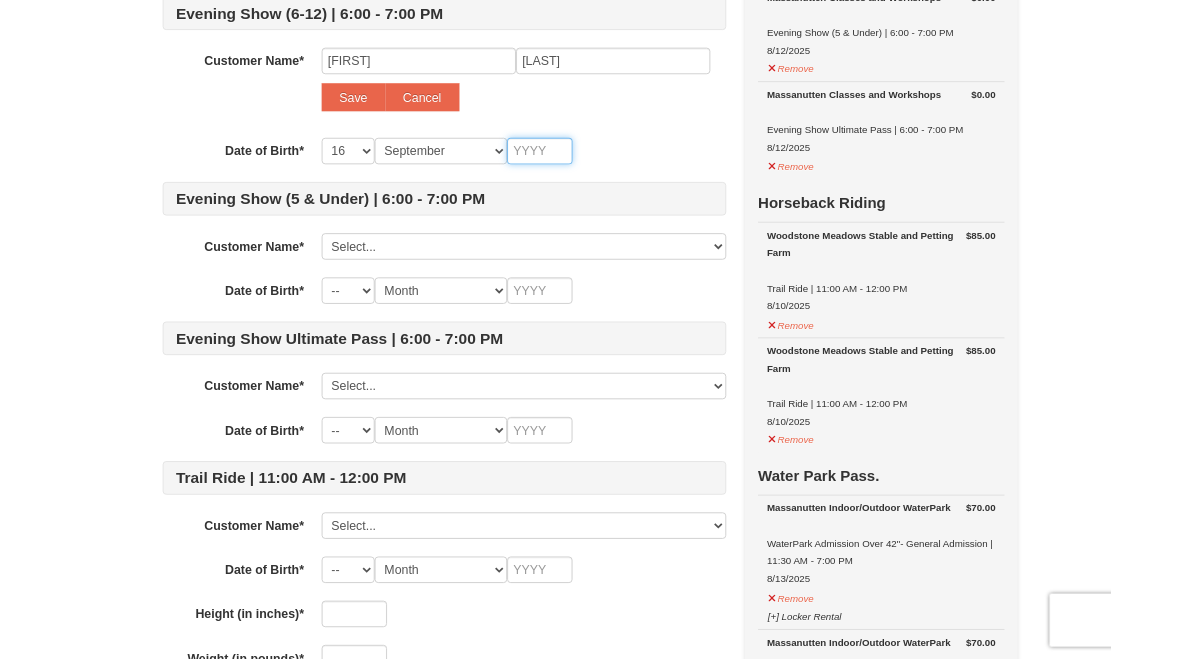 scroll, scrollTop: 565, scrollLeft: 0, axis: vertical 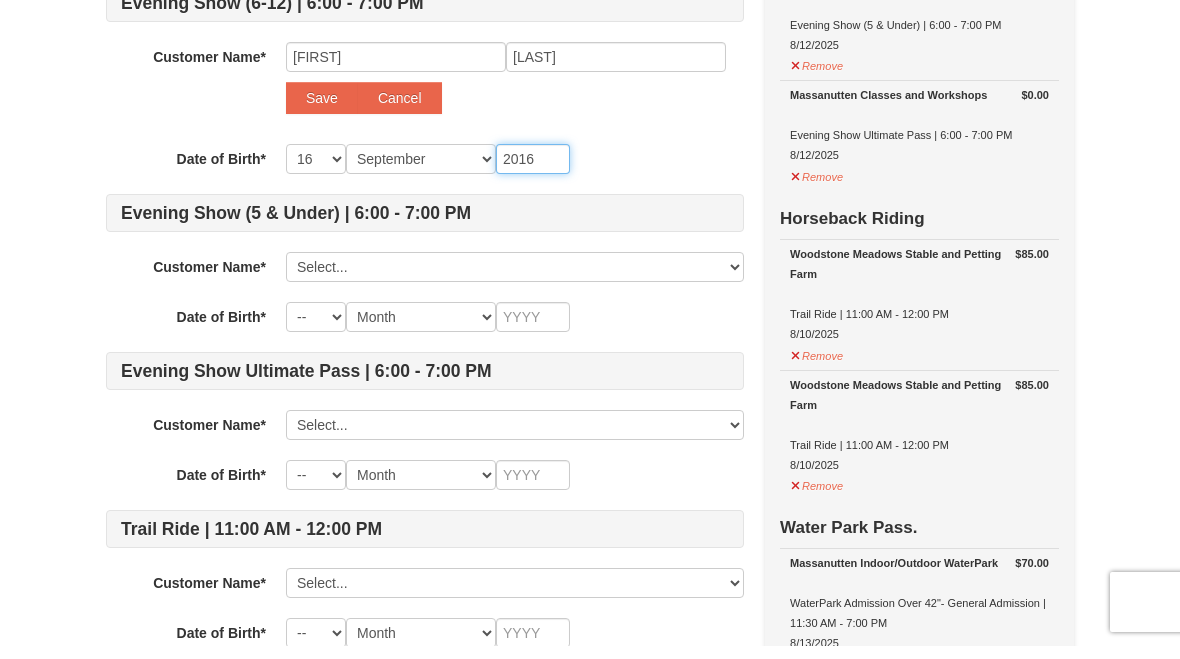 type on "2016" 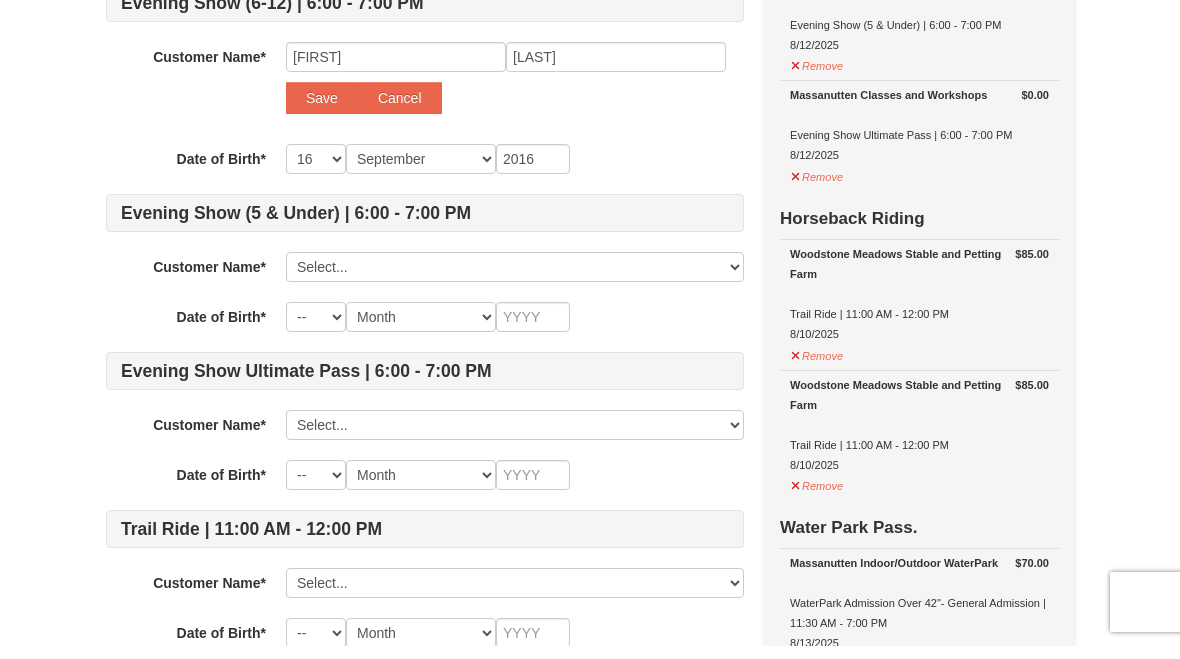 click on "Save" at bounding box center (322, 111) 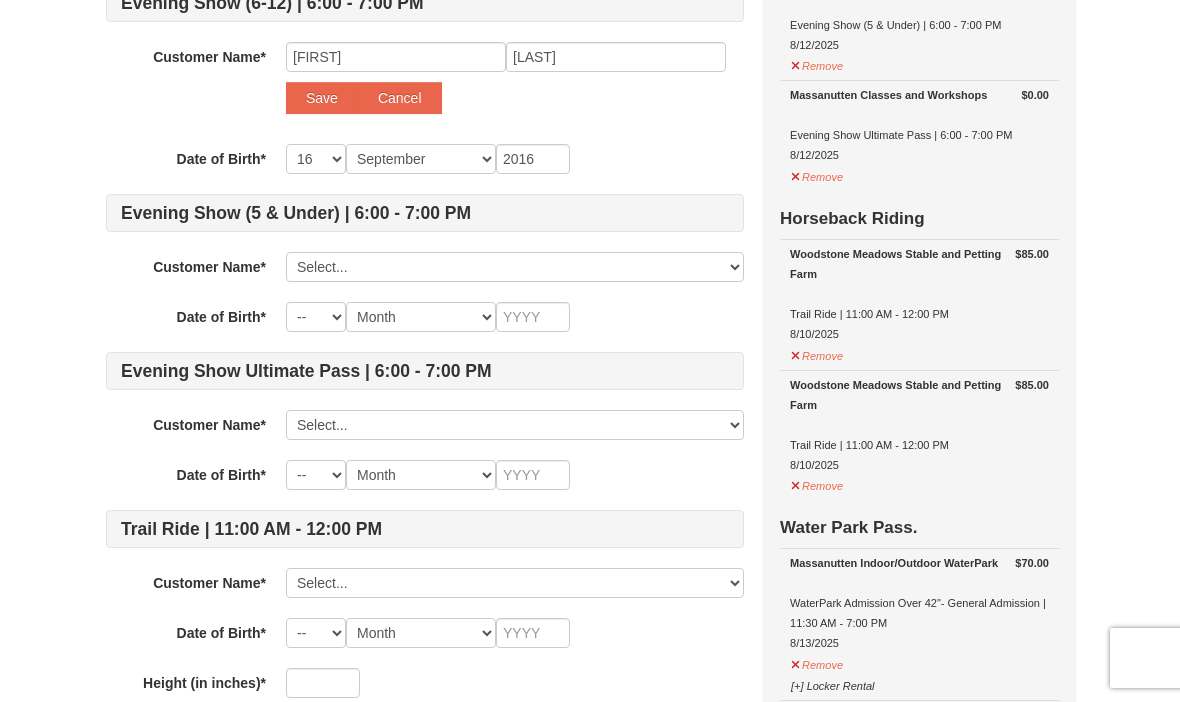 select 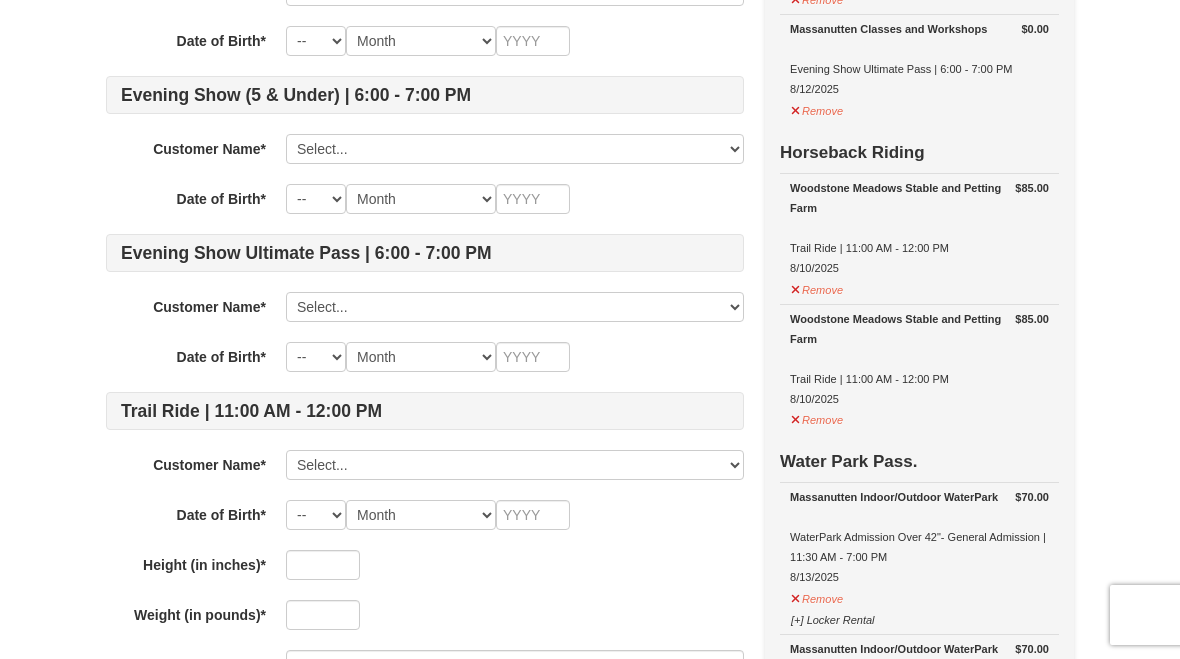 scroll, scrollTop: 643, scrollLeft: 0, axis: vertical 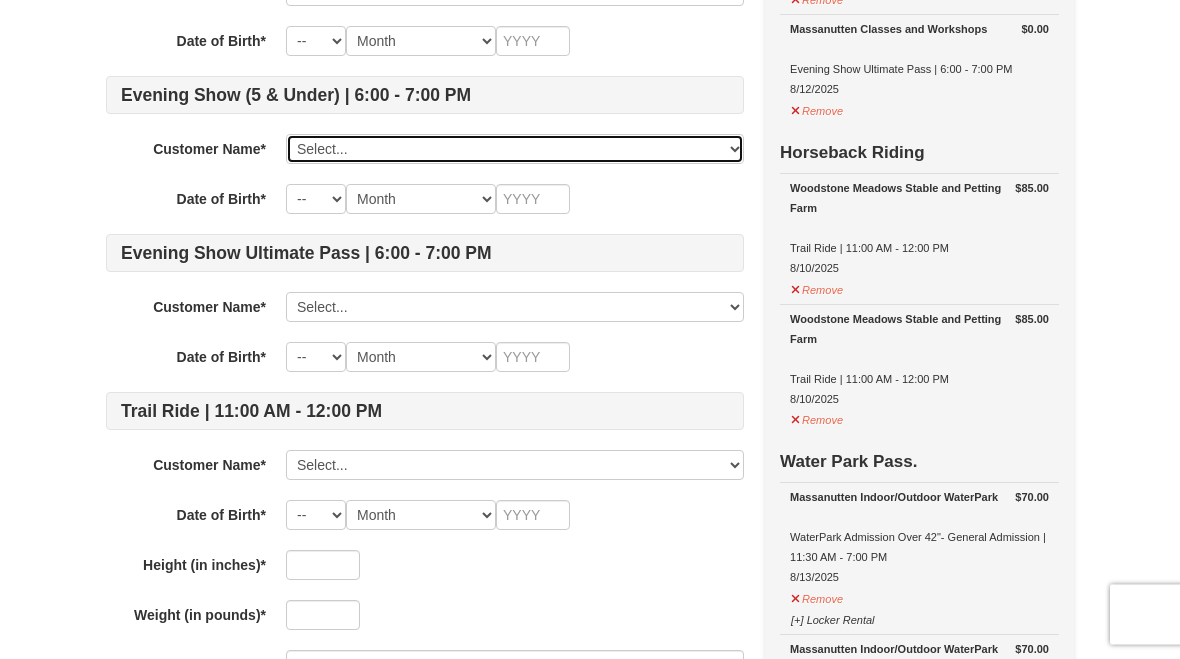 click on "Select... Renee  Peisino Rachel  Peisino Saylor Peisino Add New..." at bounding box center [515, 150] 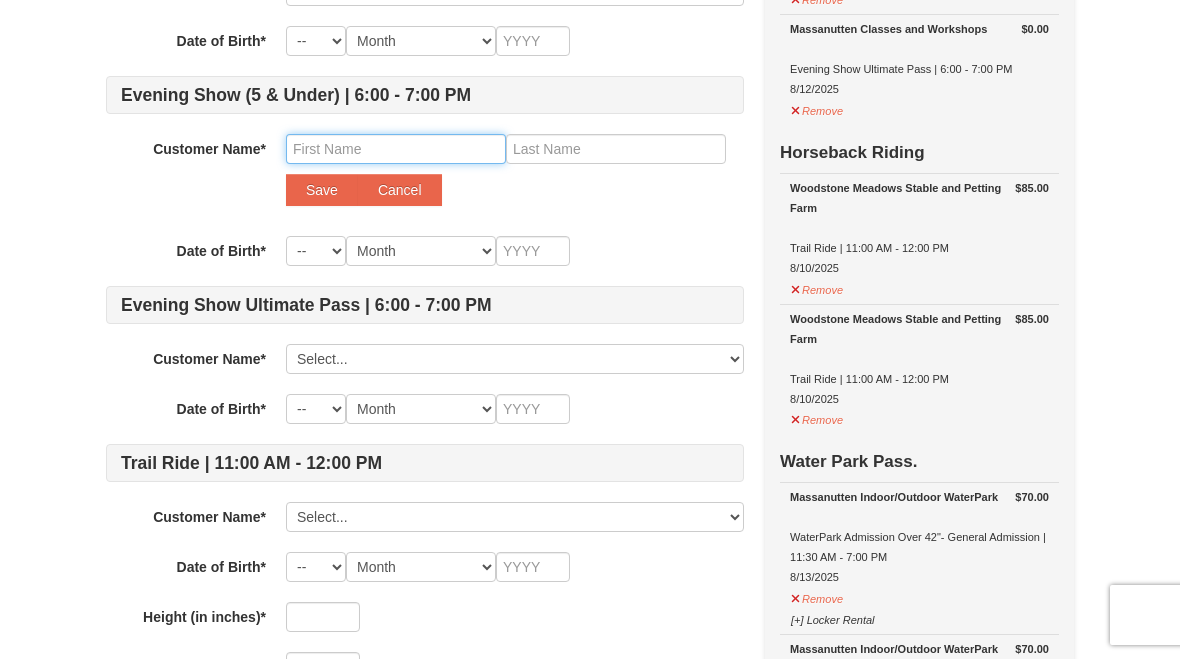 click at bounding box center (396, 149) 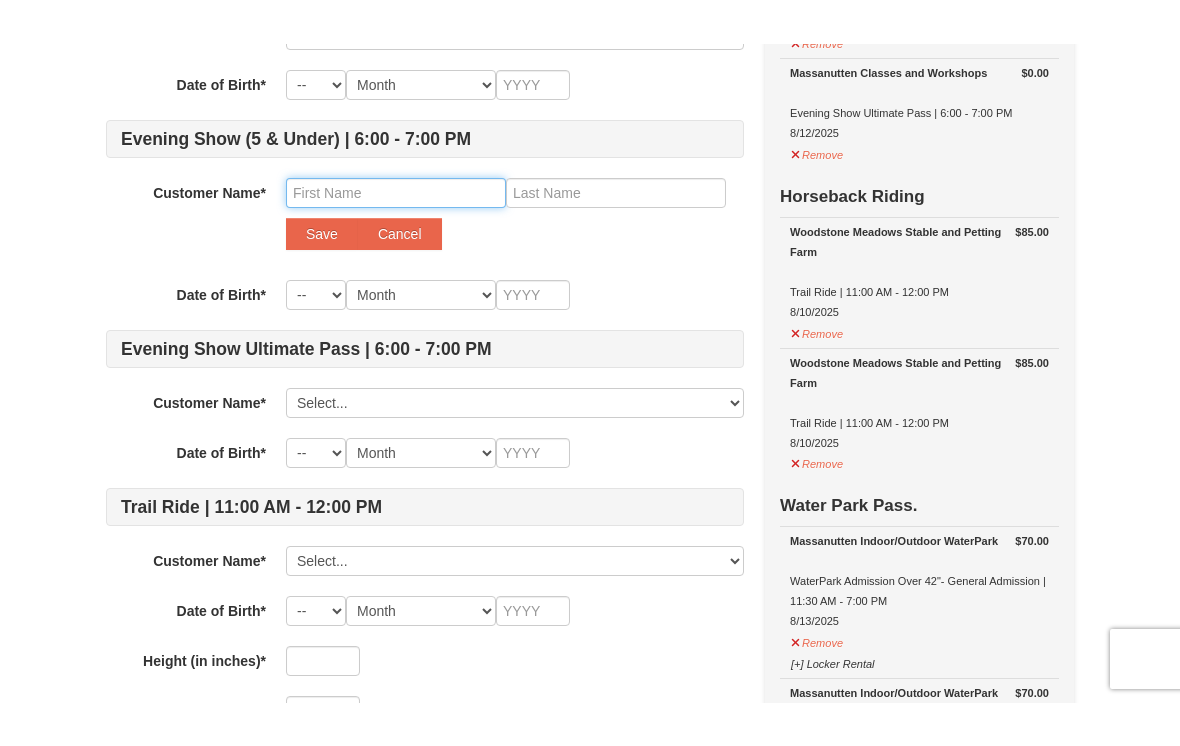 scroll, scrollTop: 643, scrollLeft: 0, axis: vertical 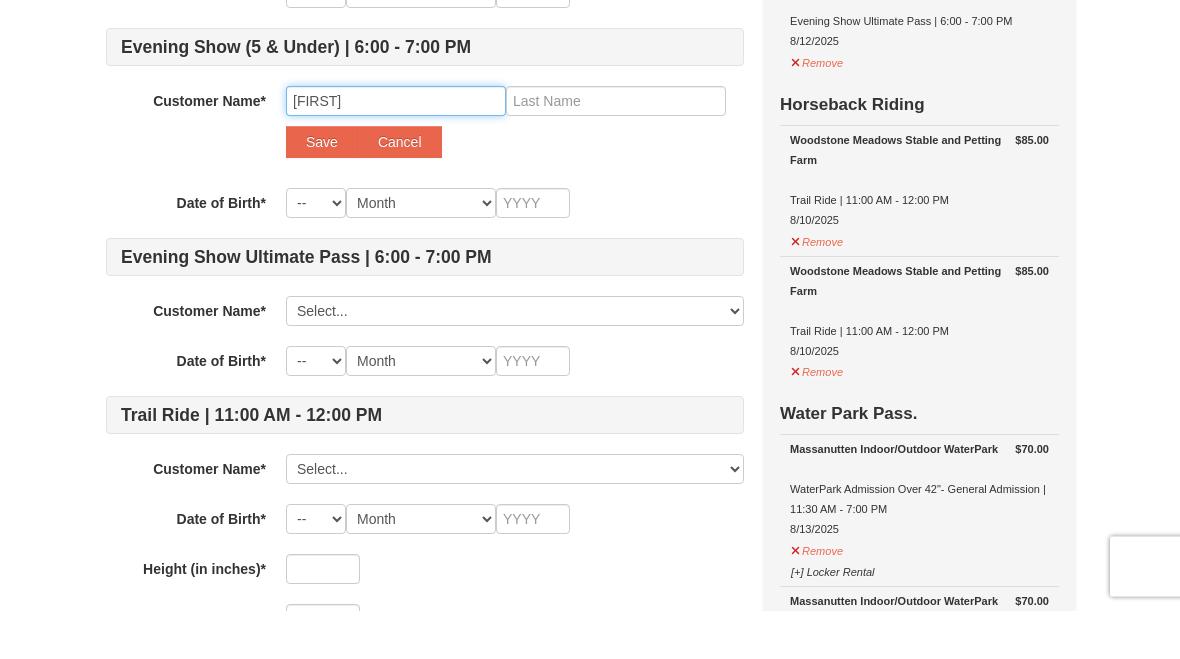 type on "Edyn" 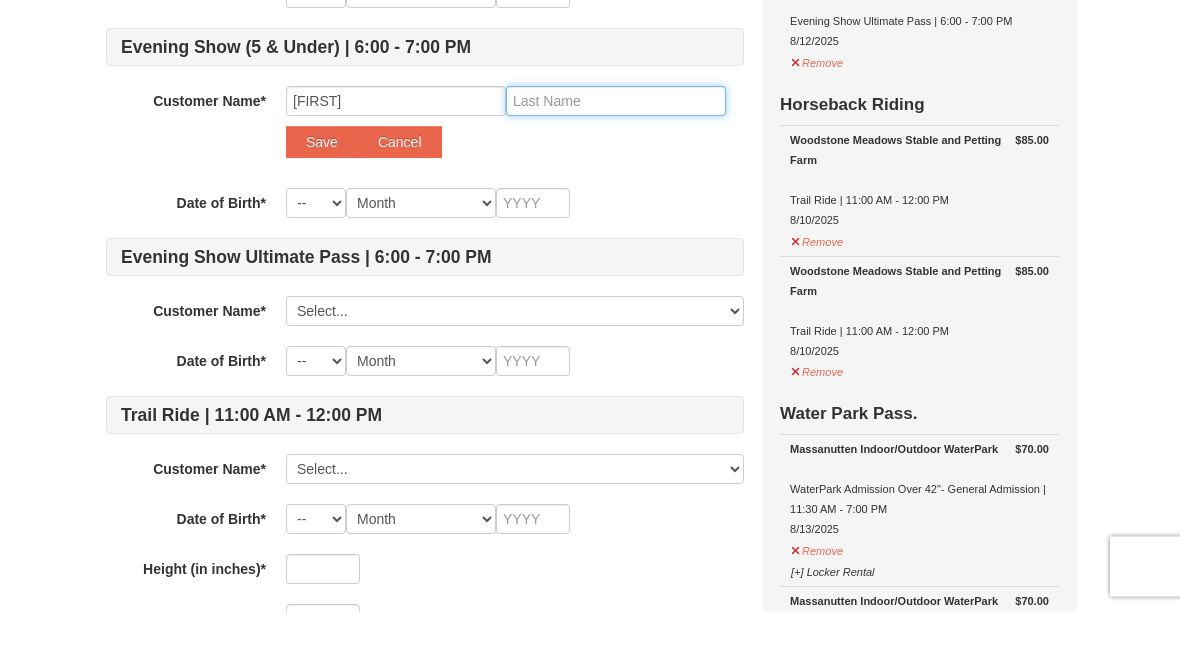 click at bounding box center [616, 150] 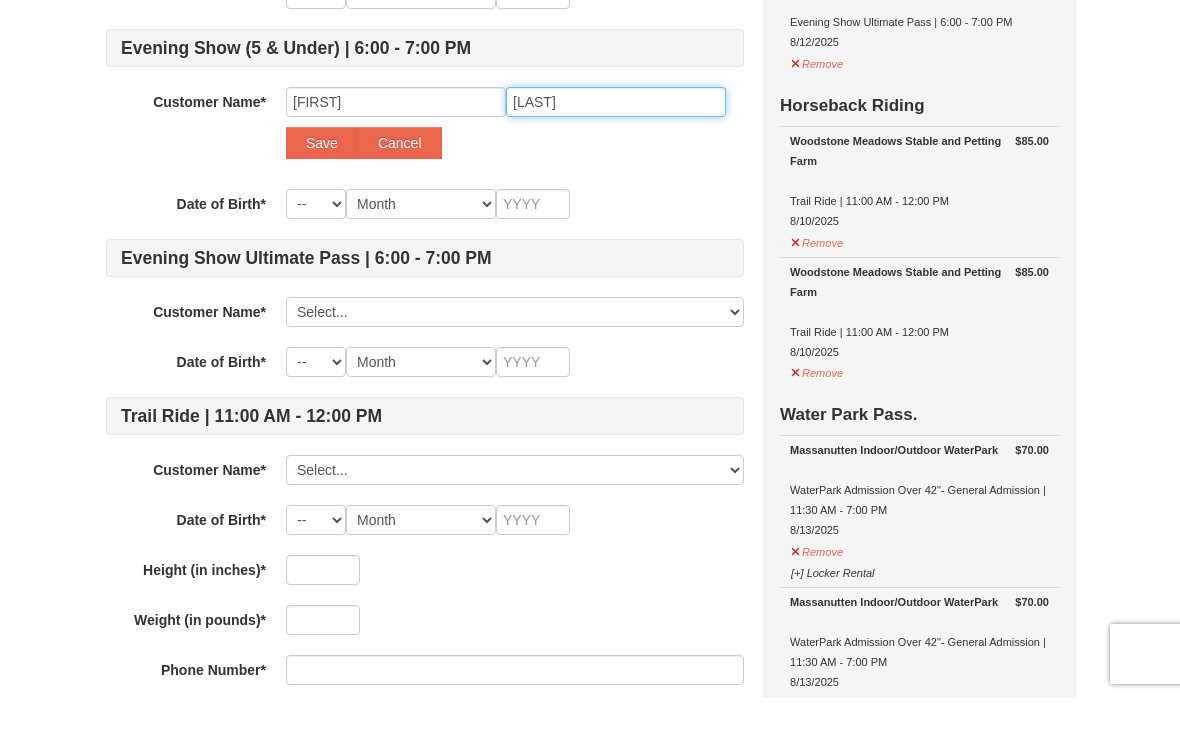 type on "Peisino" 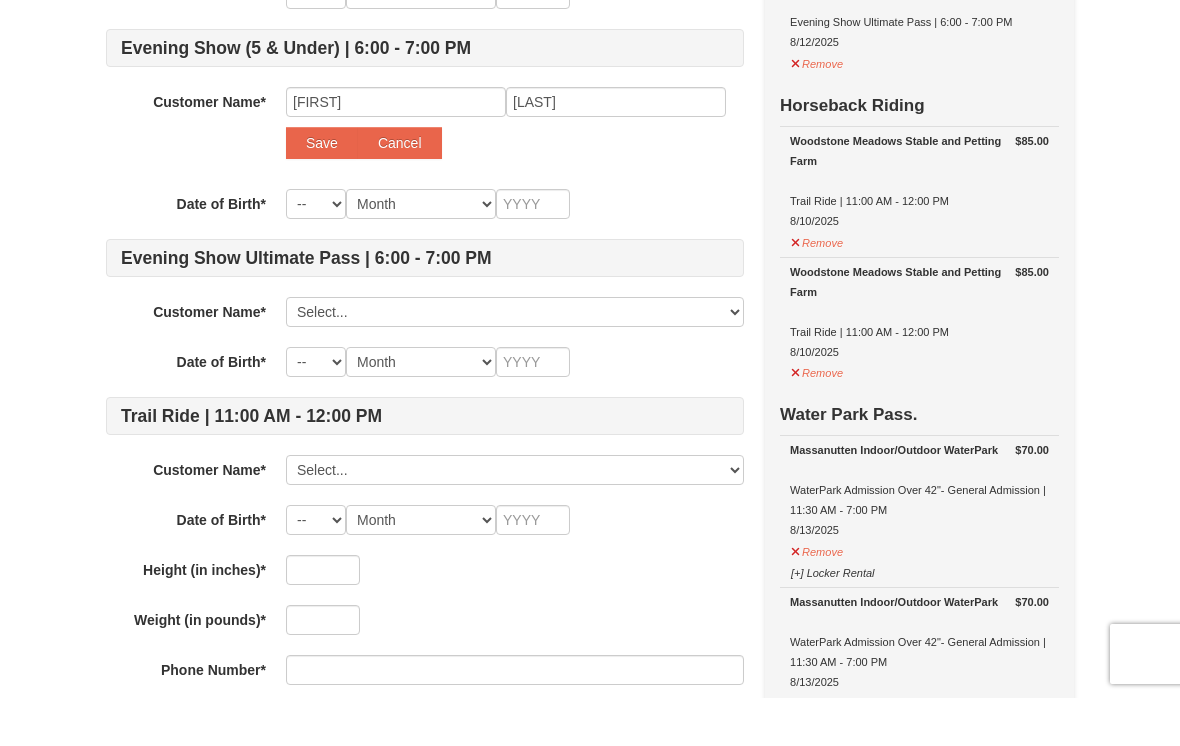 click on "Save" at bounding box center [322, 191] 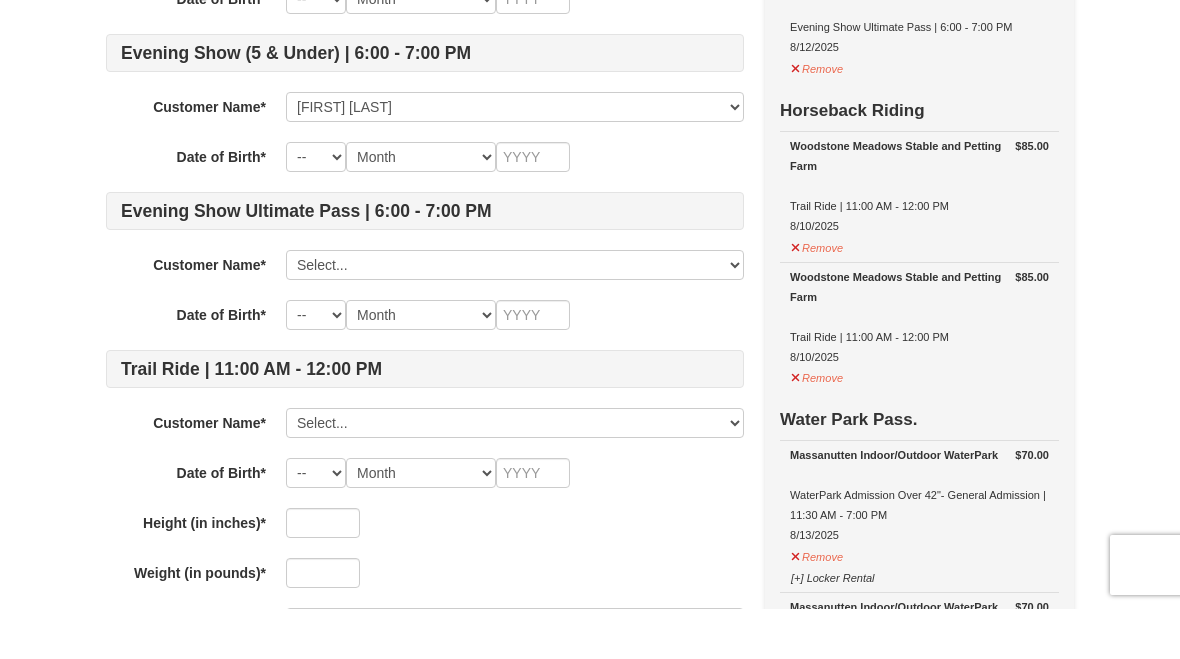 scroll, scrollTop: 686, scrollLeft: 0, axis: vertical 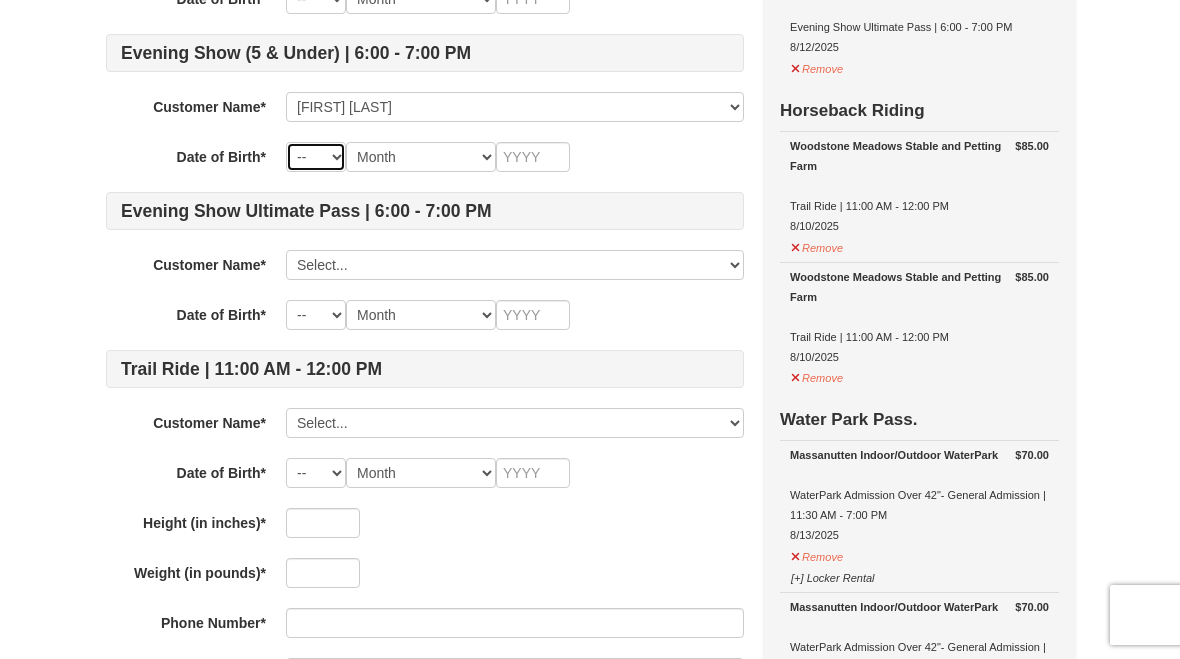 click on "-- 01 02 03 04 05 06 07 08 09 10 11 12 13 14 15 16 17 18 19 20 21 22 23 24 25 26 27 28 29 30 31" at bounding box center [316, 157] 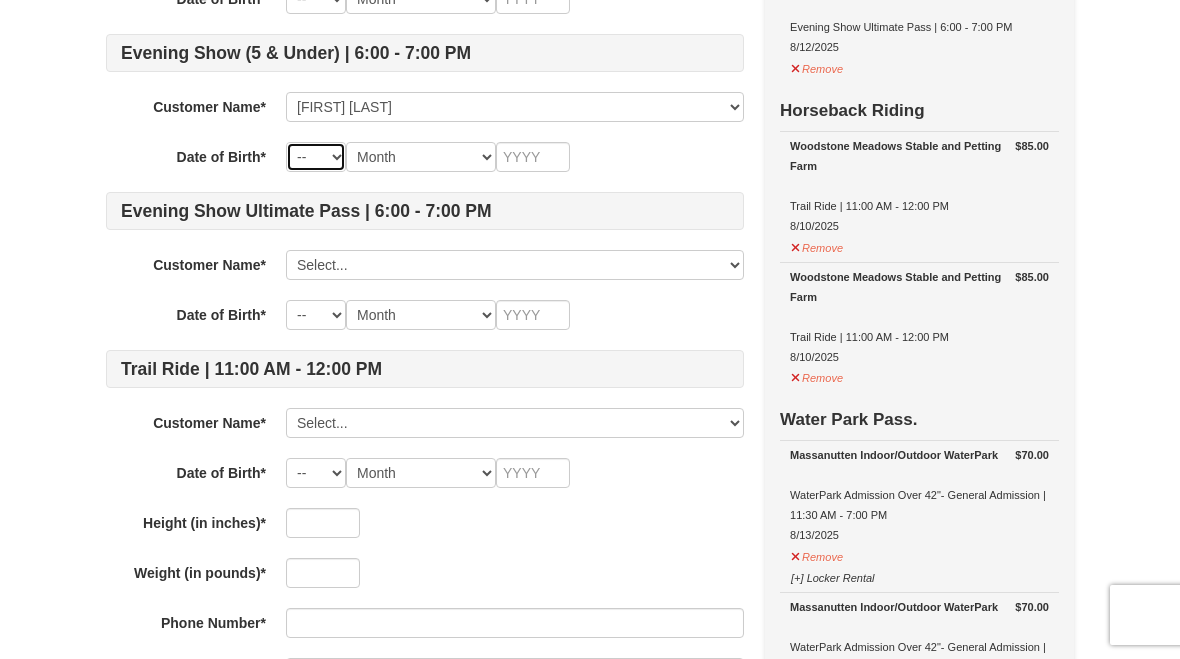 select on "18" 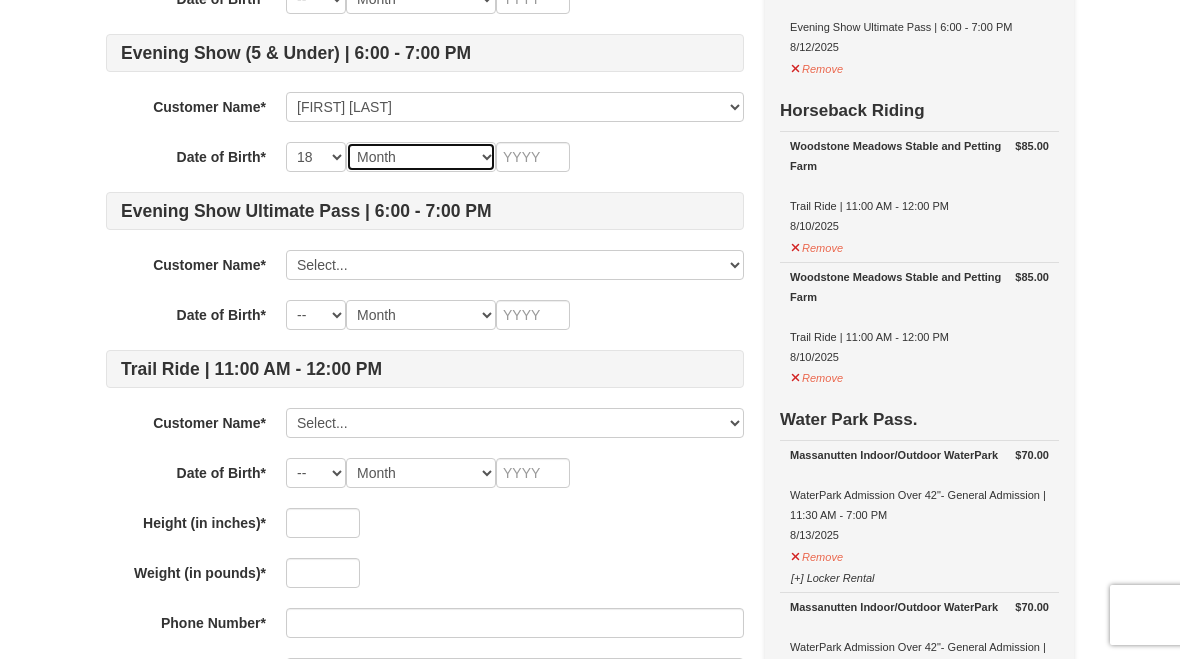 click on "Month January February March April May June July August September October November December" at bounding box center (421, 157) 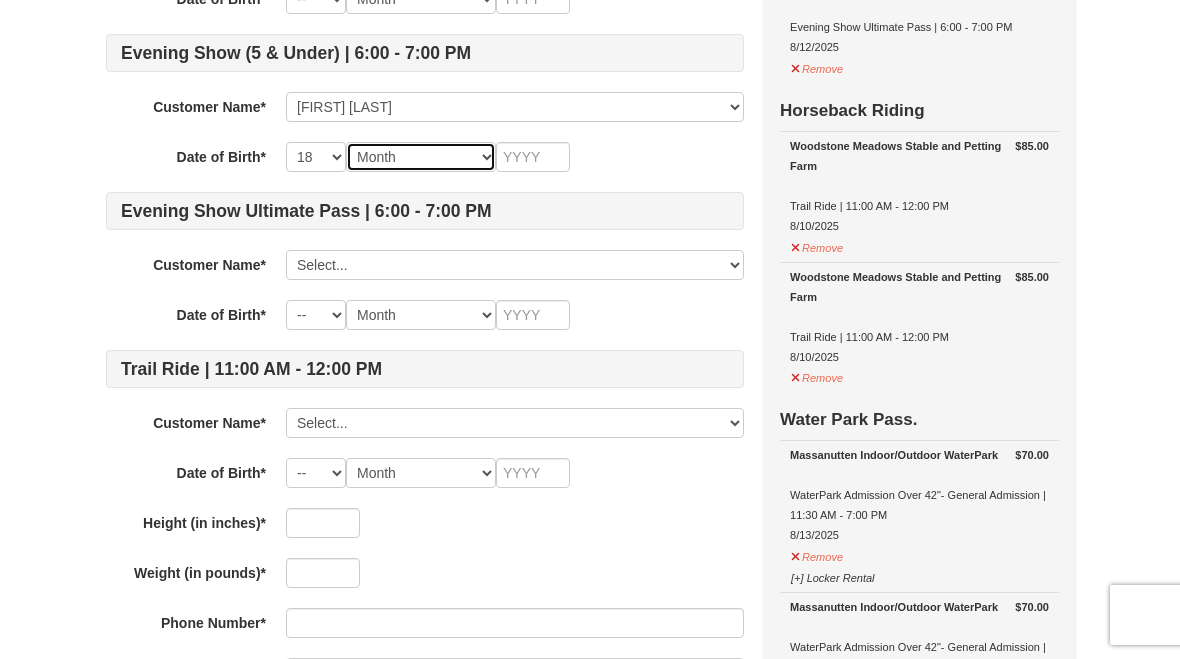 select on "05" 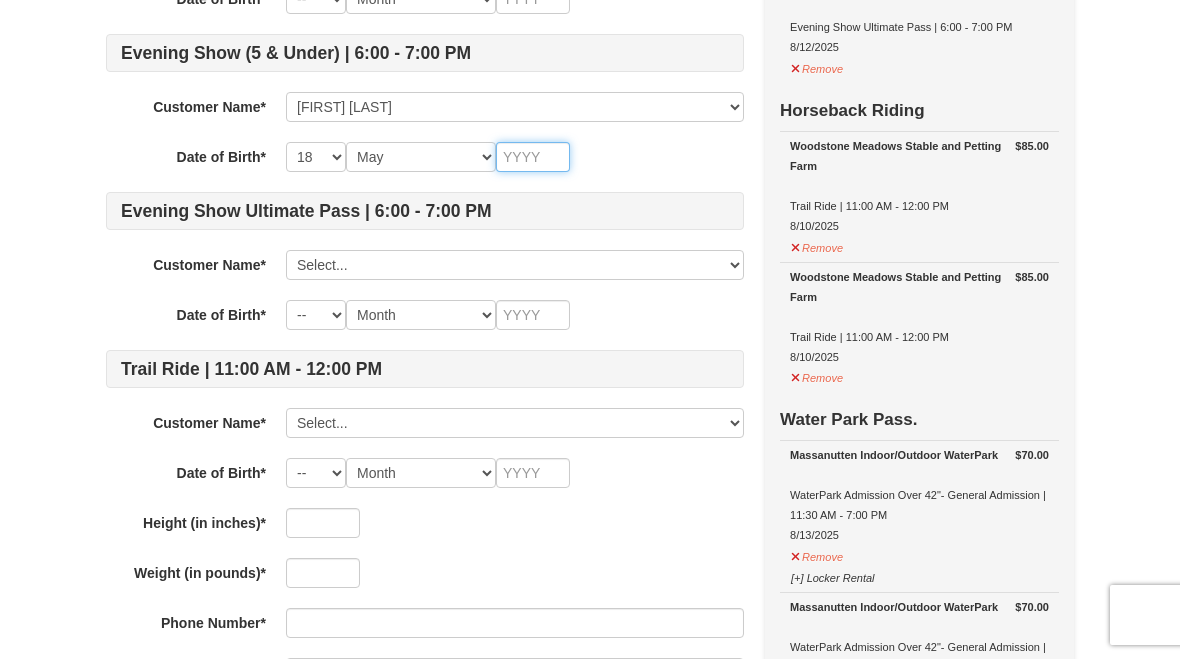 click at bounding box center (533, 157) 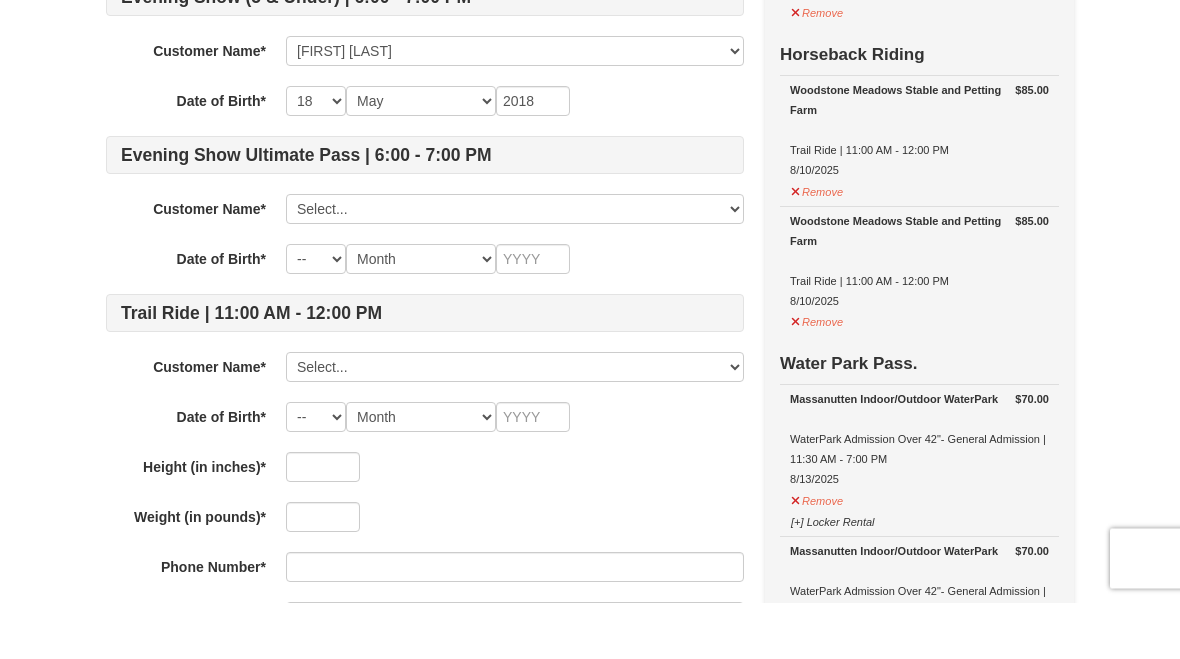 scroll, scrollTop: 742, scrollLeft: 0, axis: vertical 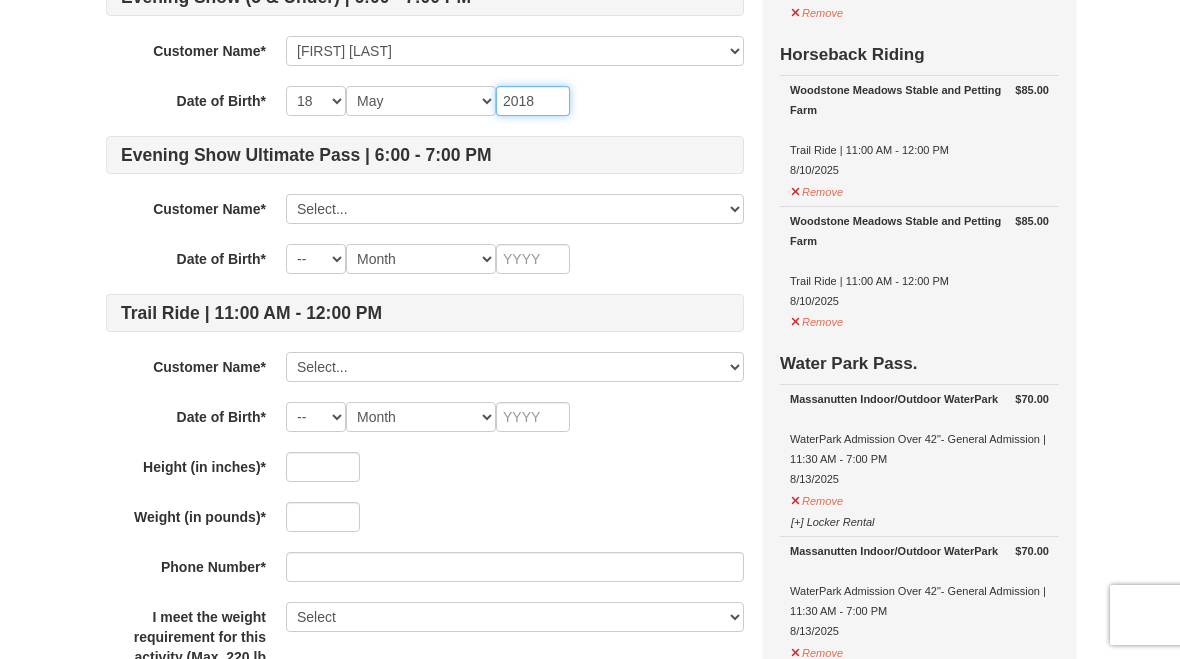 click on "2018" at bounding box center (533, 101) 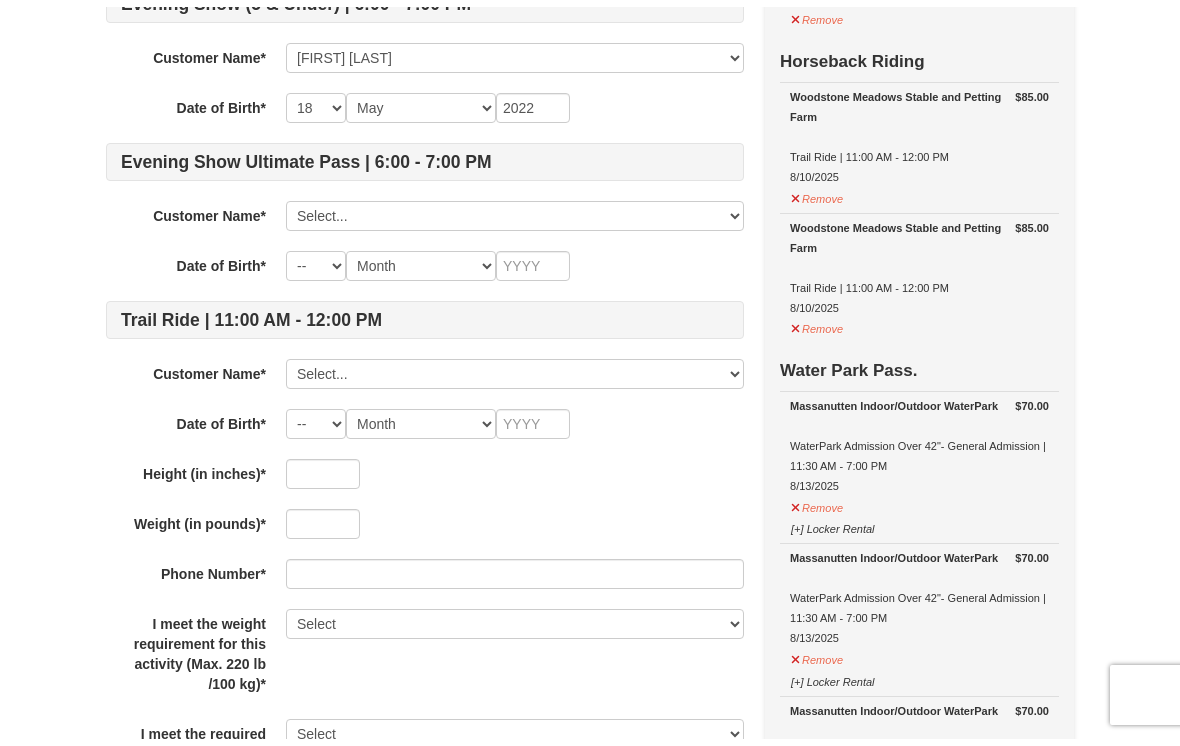 scroll, scrollTop: 729, scrollLeft: 0, axis: vertical 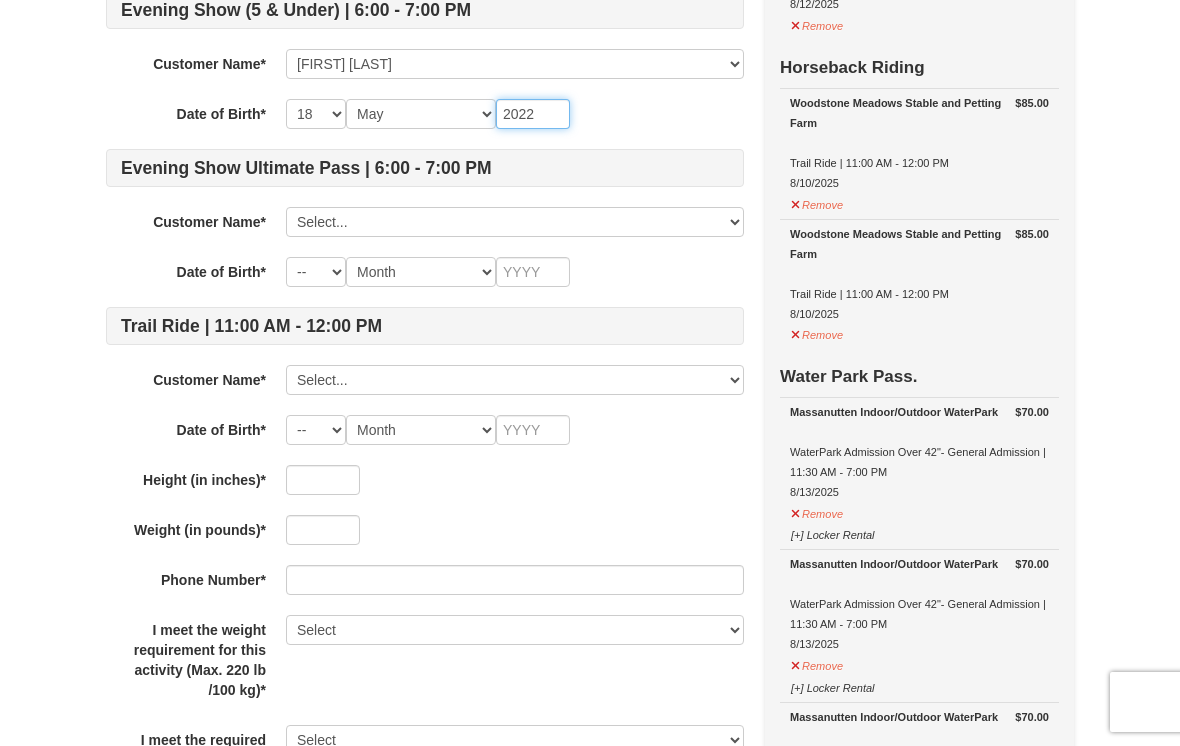 type on "2022" 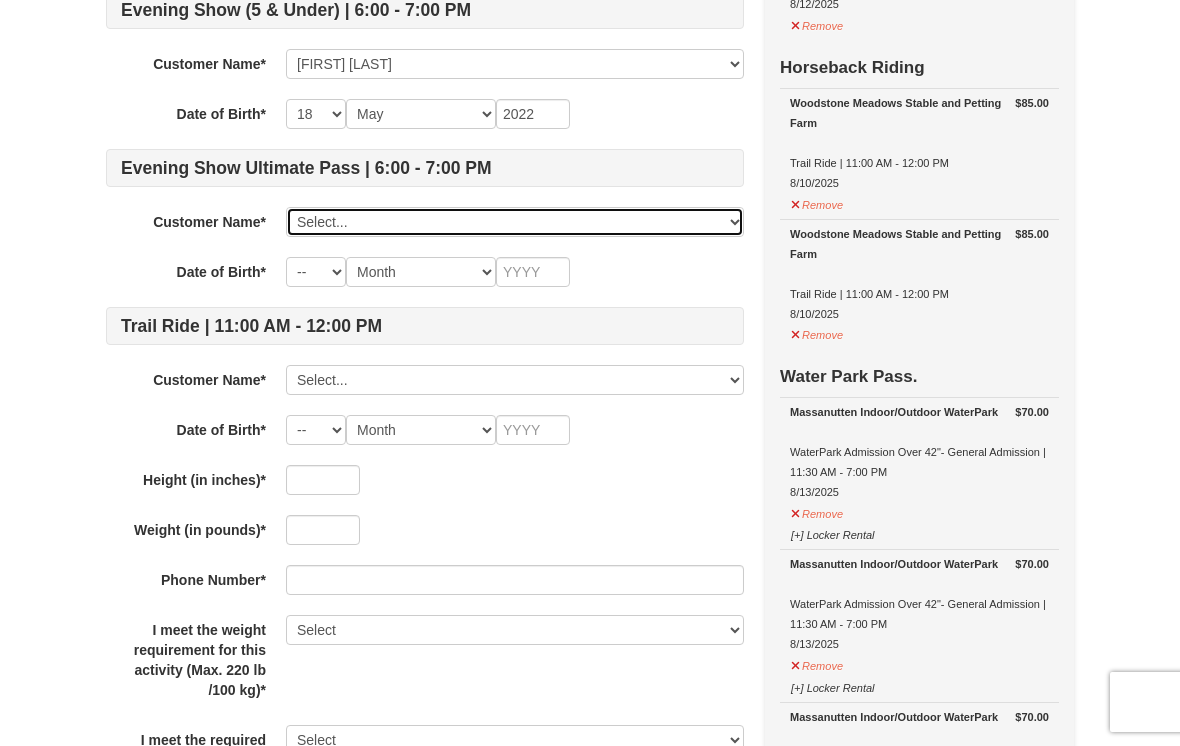 click on "Select... Renee  Peisino Rachel  Peisino Saylor Peisino Edyn Peisino Add New..." at bounding box center [515, 222] 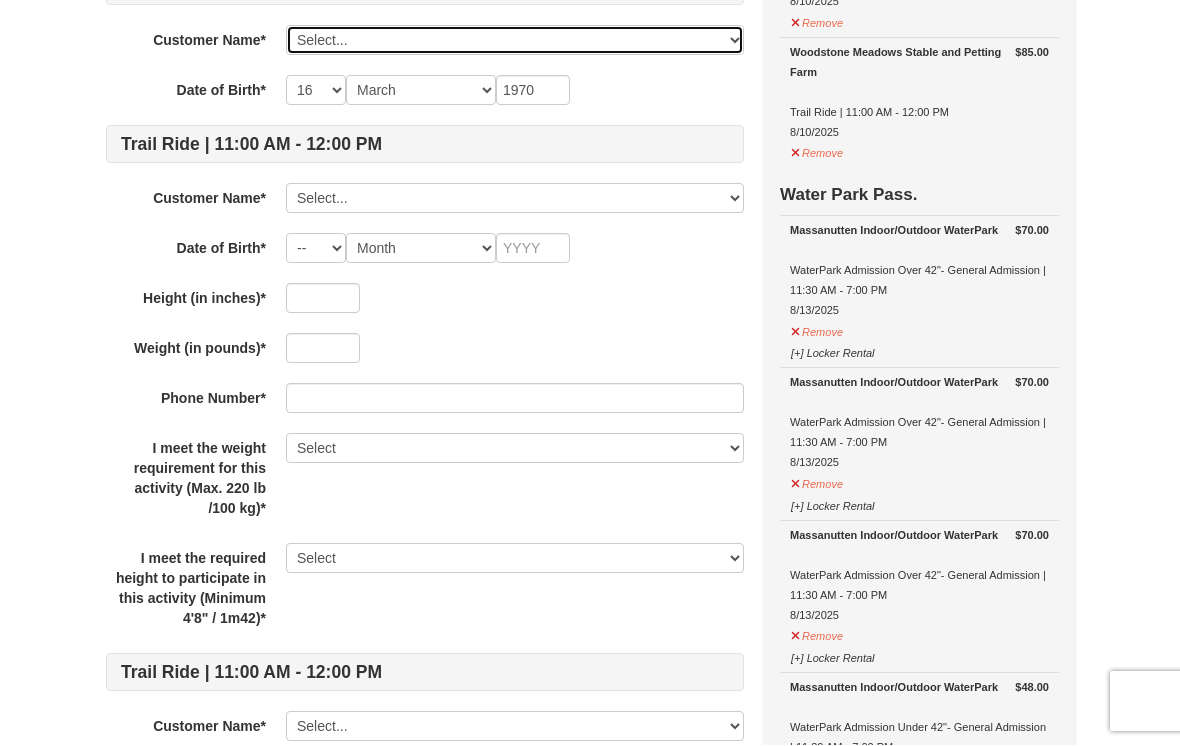 scroll, scrollTop: 915, scrollLeft: 0, axis: vertical 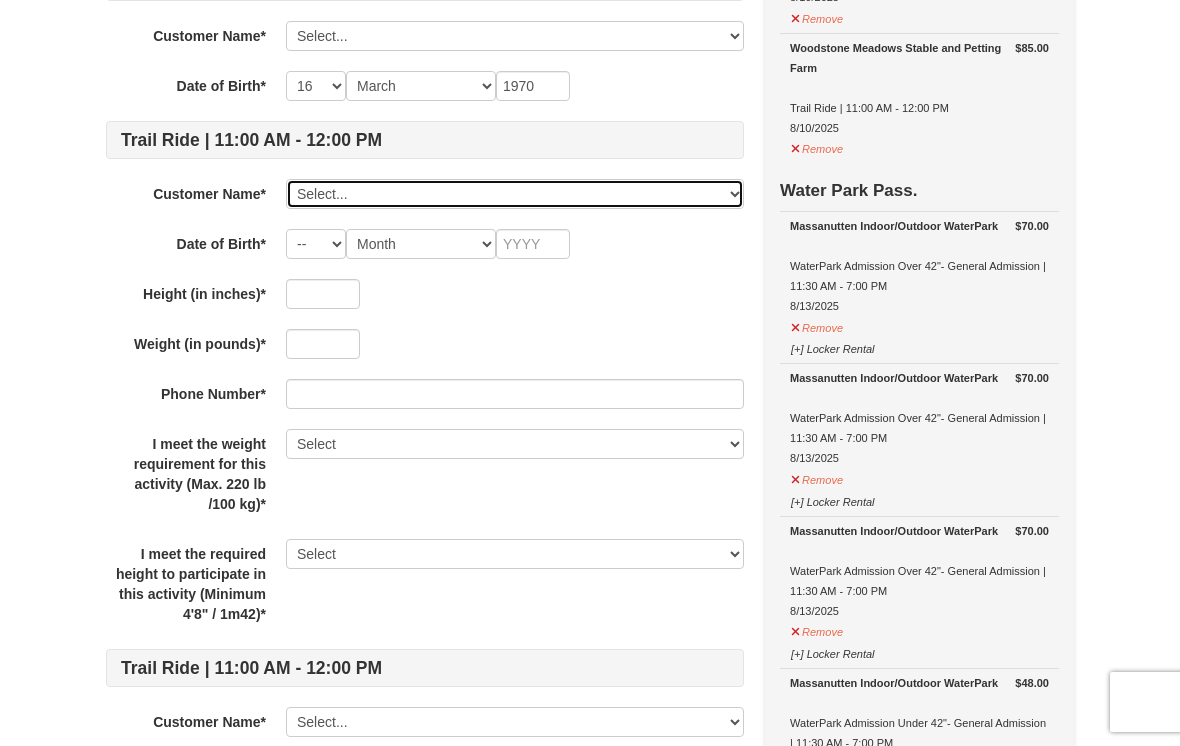 click on "Select... Renee  Peisino Rachel  Peisino Saylor Peisino Edyn Peisino Add New..." at bounding box center (515, 194) 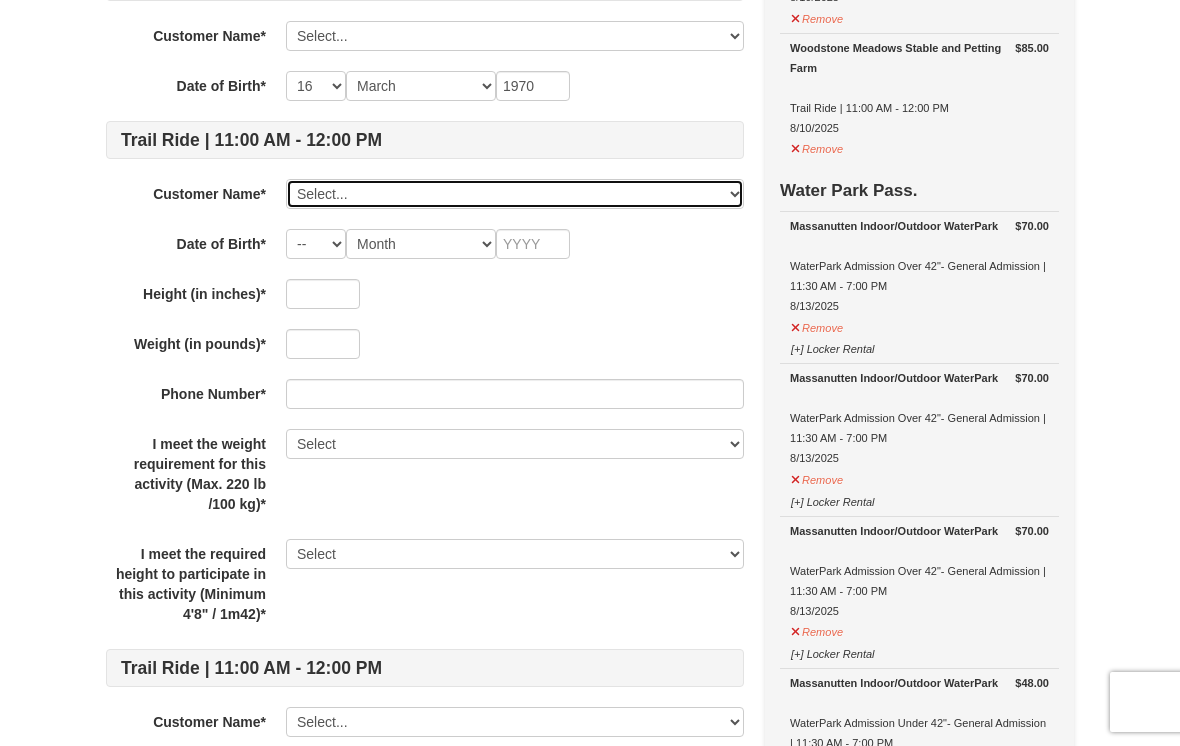 select on "28073007" 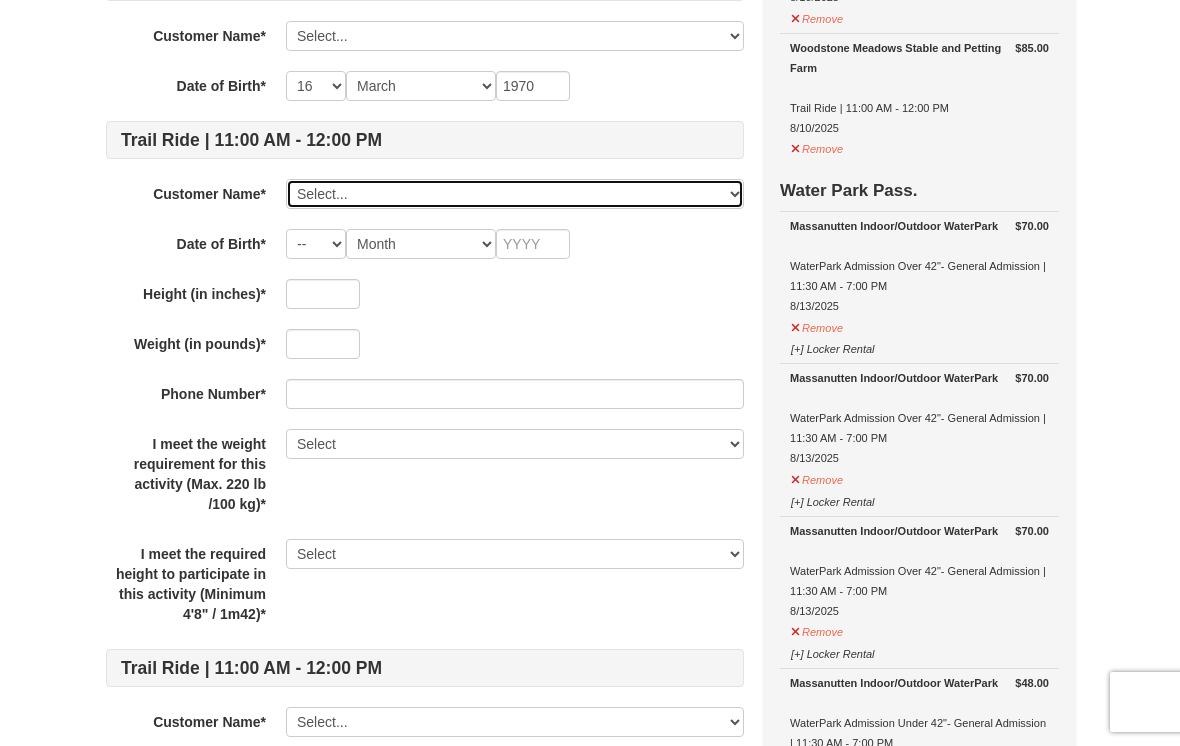 select on "07" 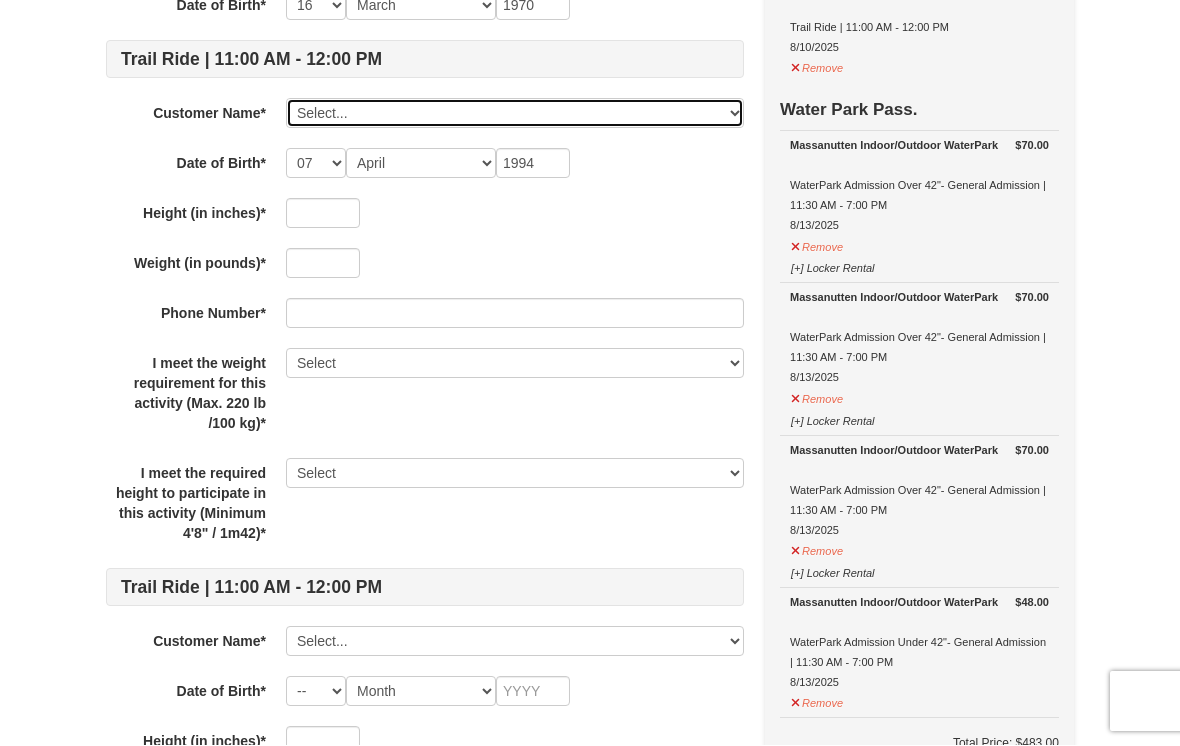 scroll, scrollTop: 998, scrollLeft: 0, axis: vertical 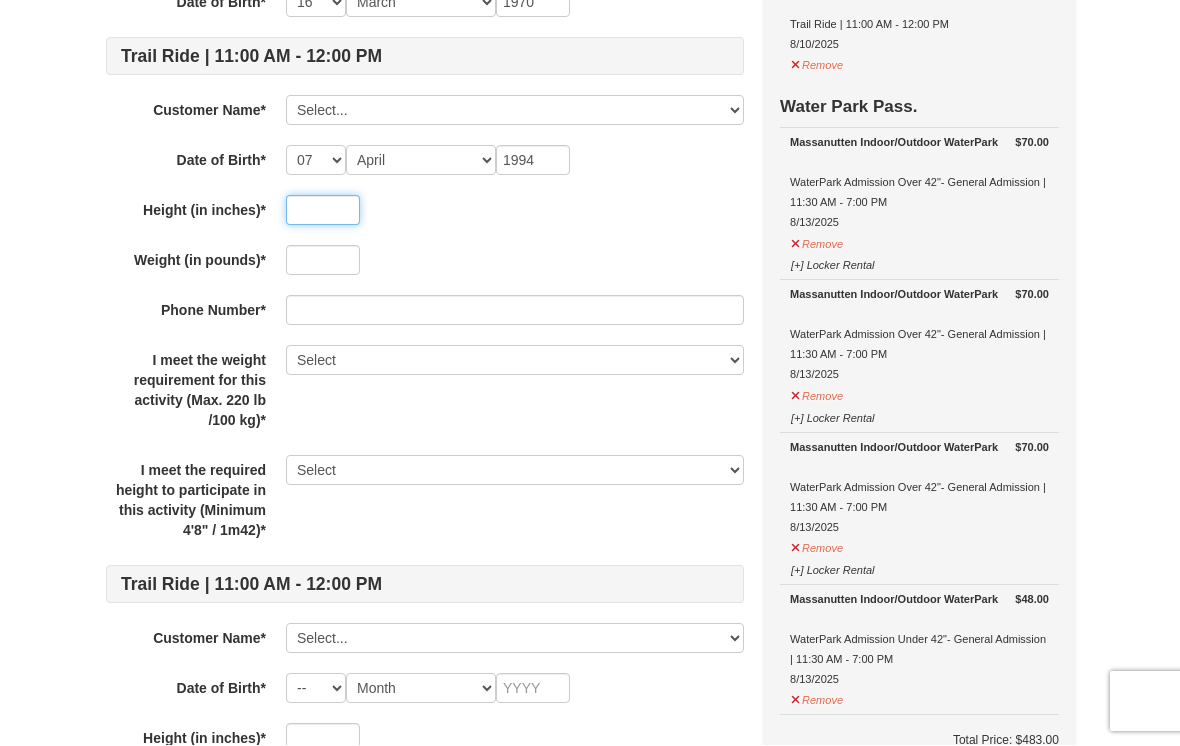click at bounding box center [323, 211] 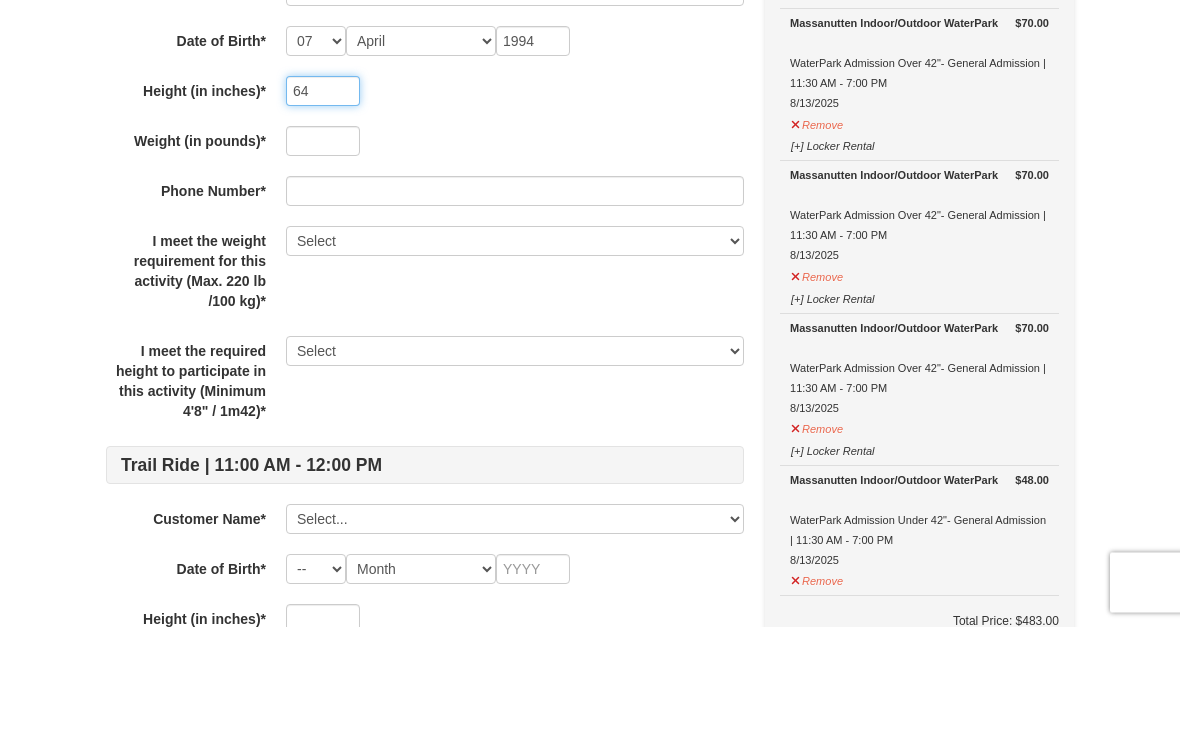 type on "64" 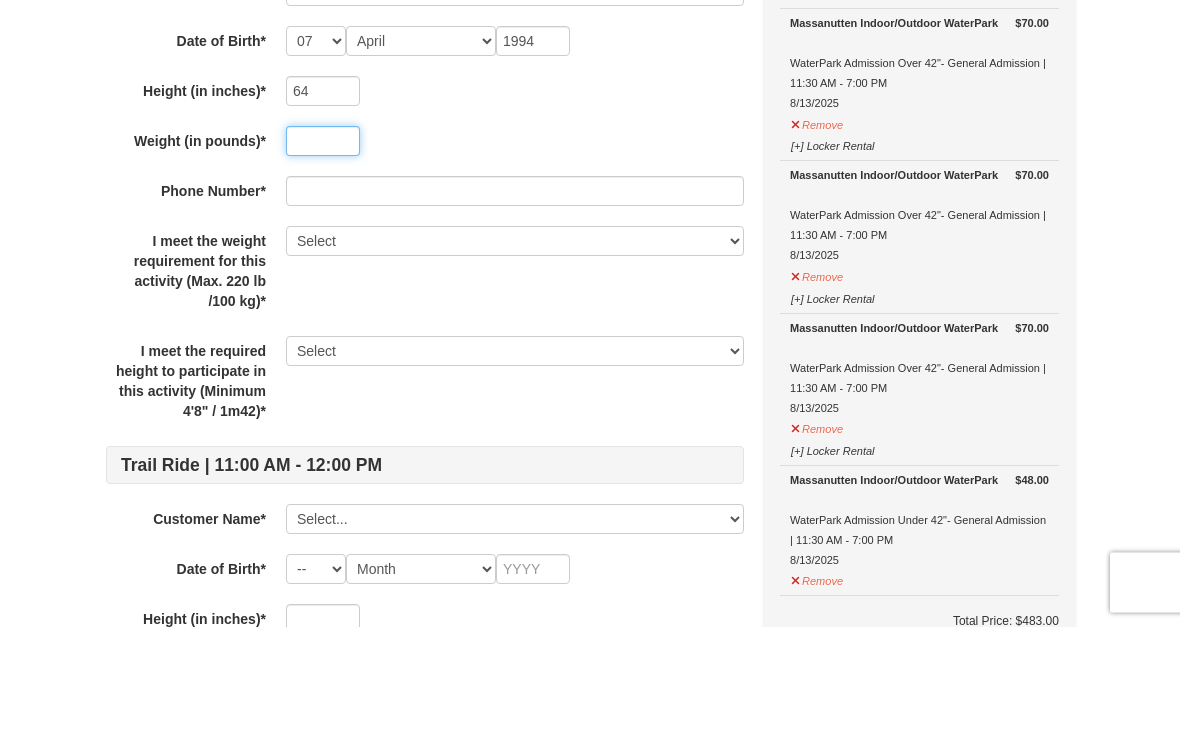 click at bounding box center [323, 261] 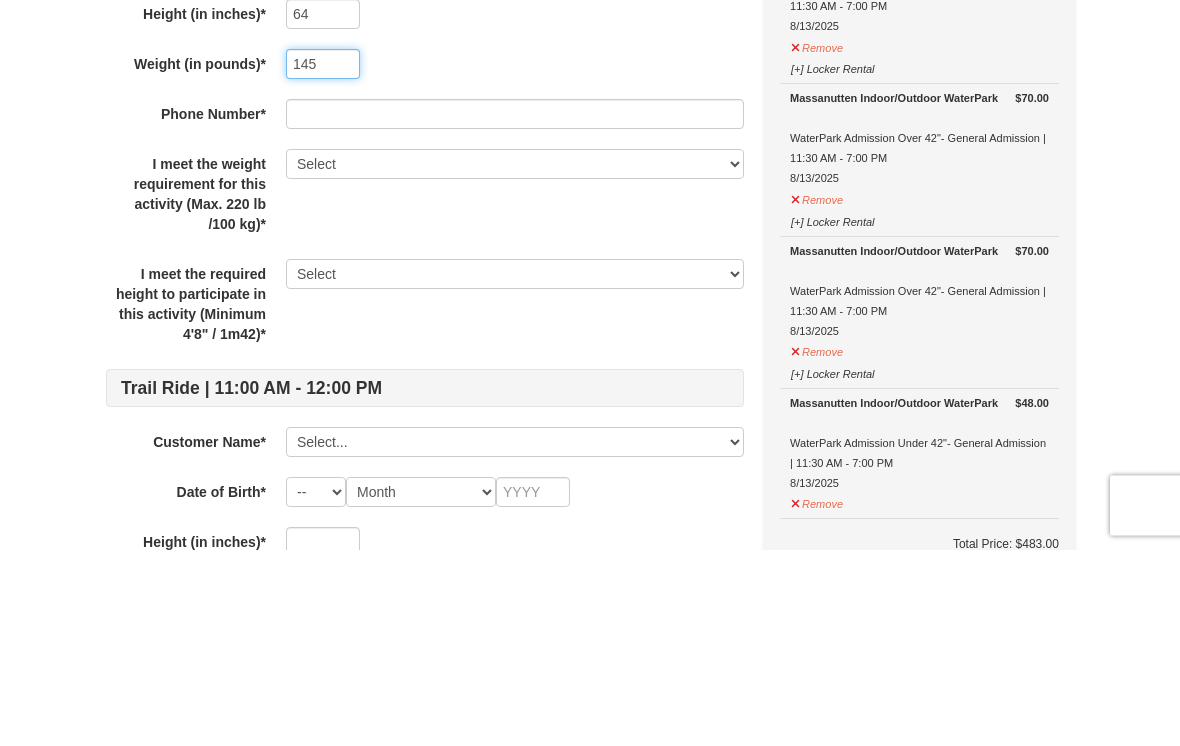 type on "145" 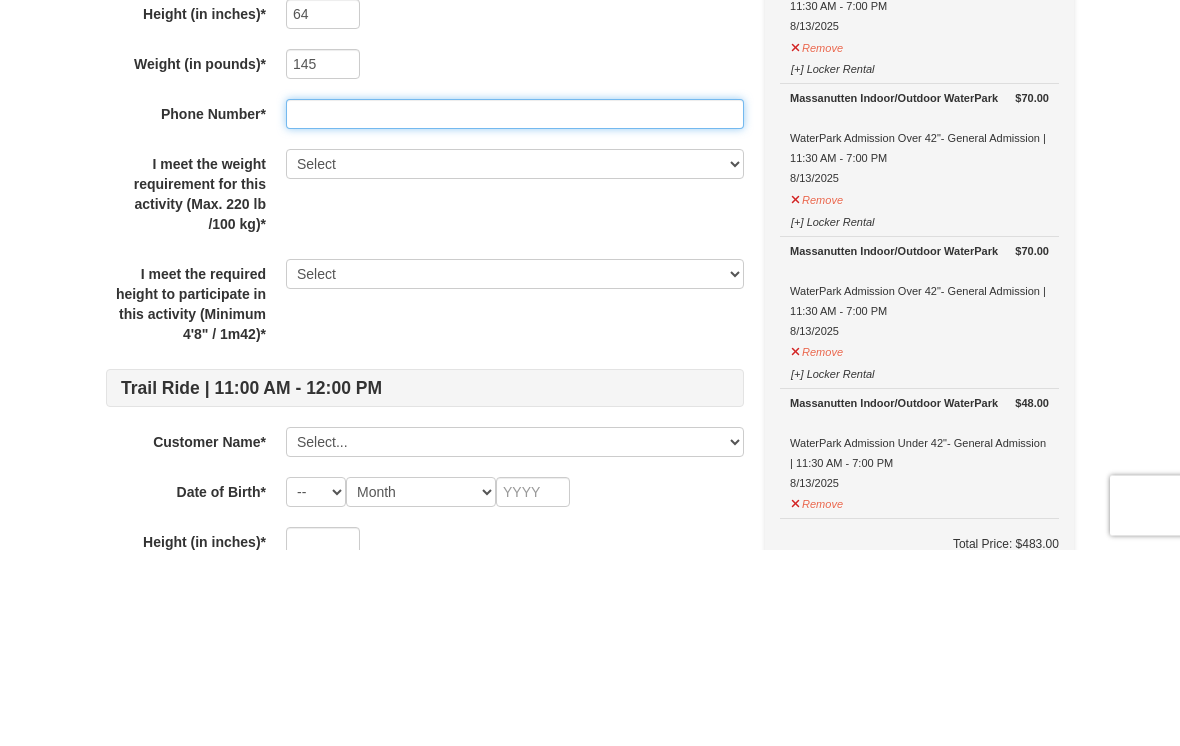 click at bounding box center [515, 311] 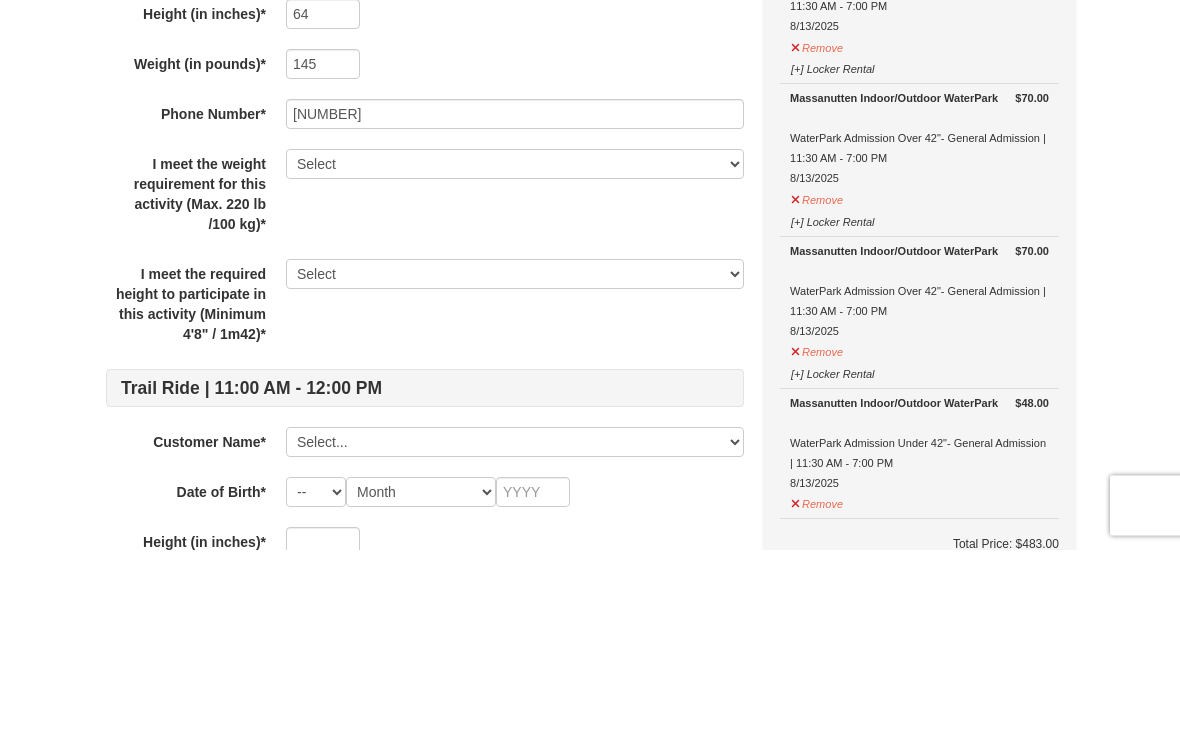 scroll, scrollTop: 1195, scrollLeft: 0, axis: vertical 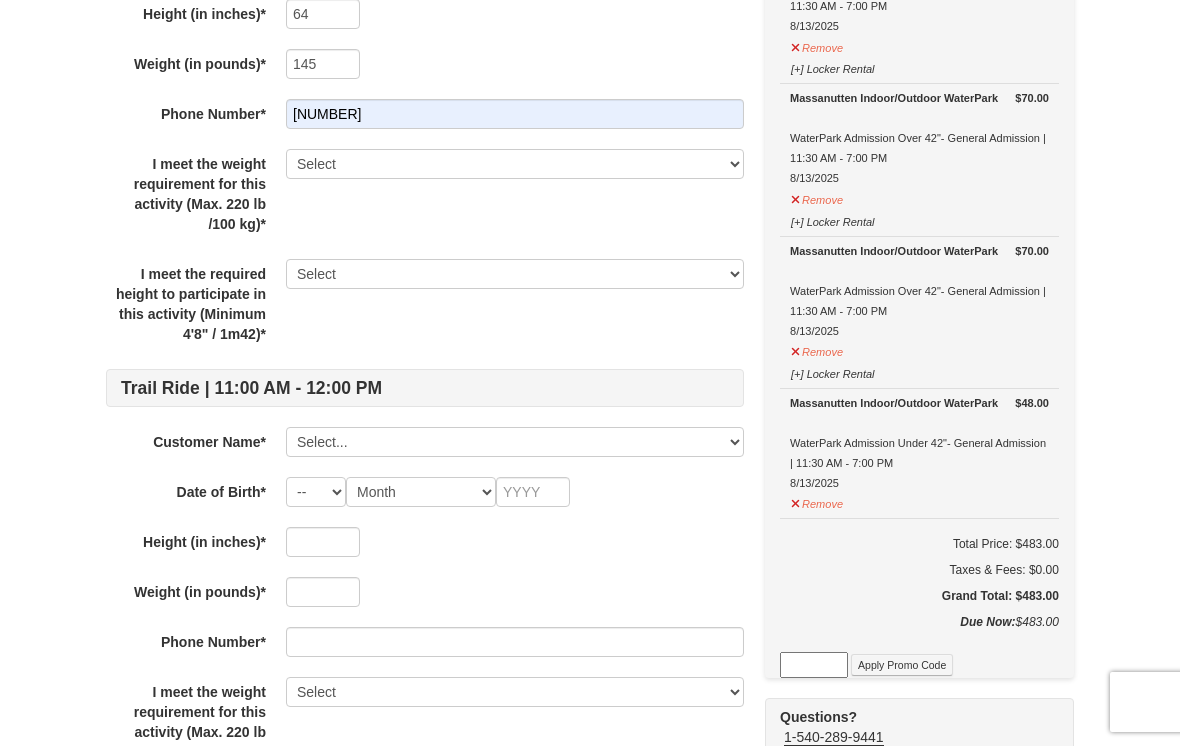 click on "Select Yes" at bounding box center [515, 164] 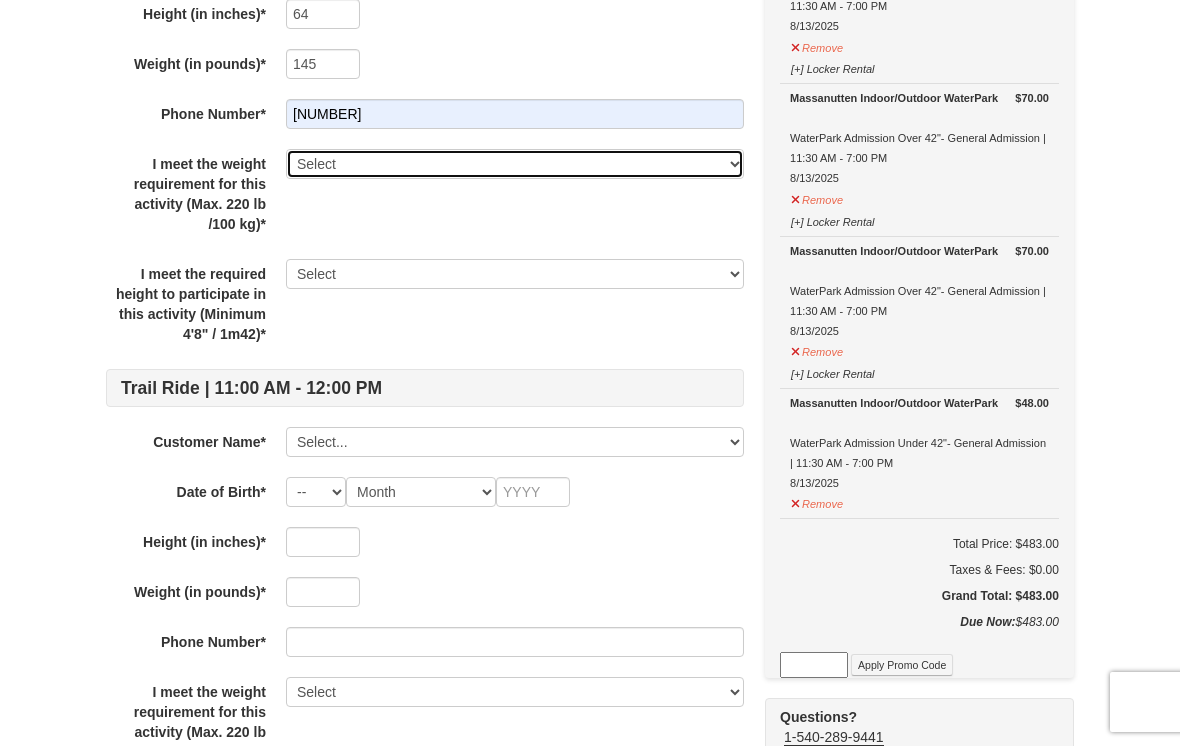 select on "Yes" 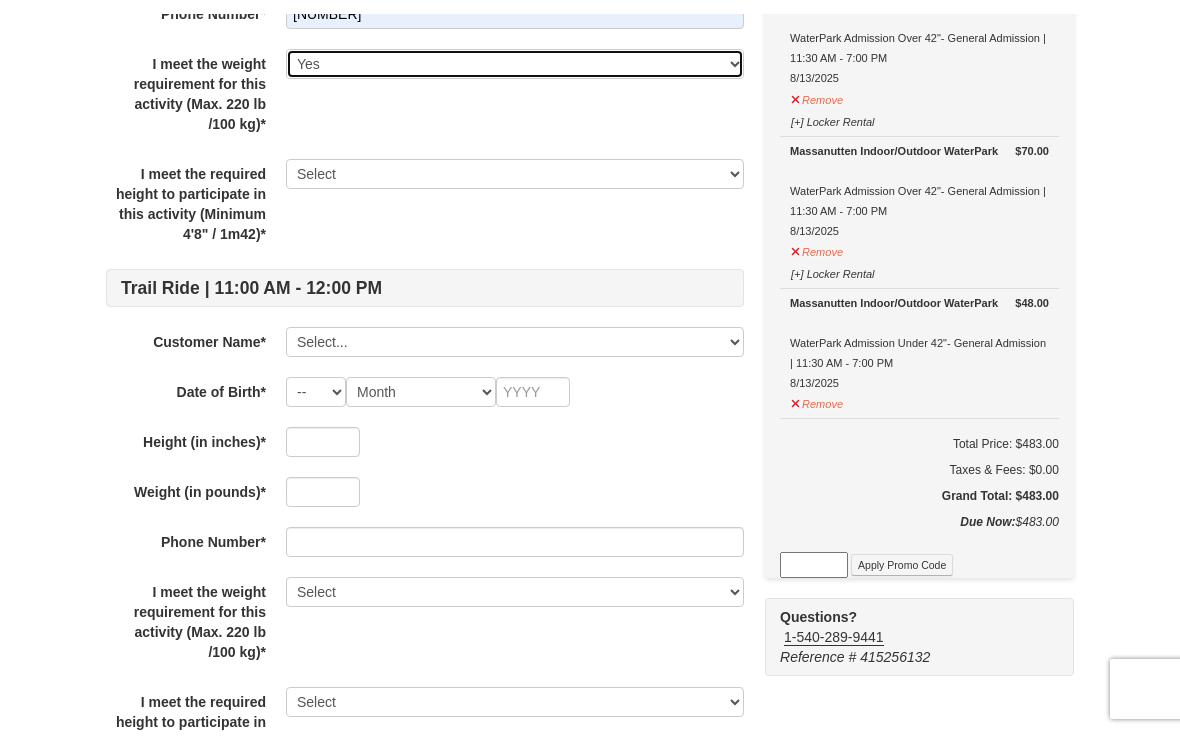 scroll, scrollTop: 1282, scrollLeft: 0, axis: vertical 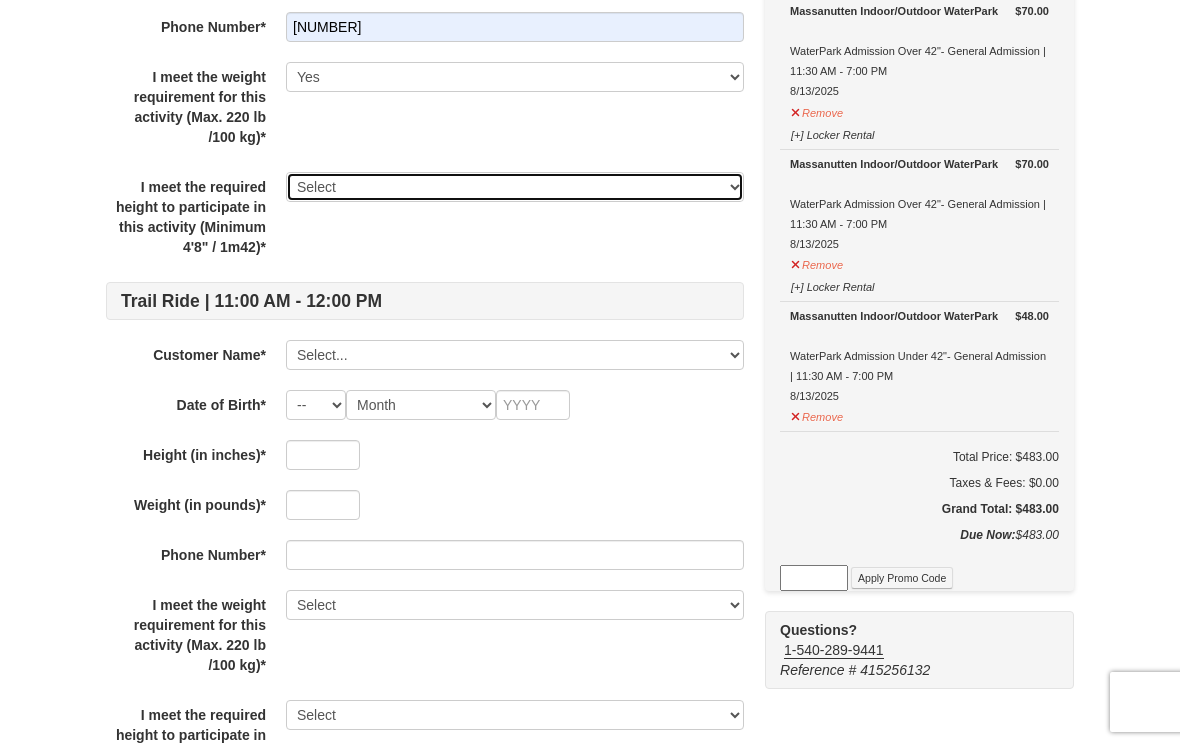 click on "Select Yes" at bounding box center (515, 187) 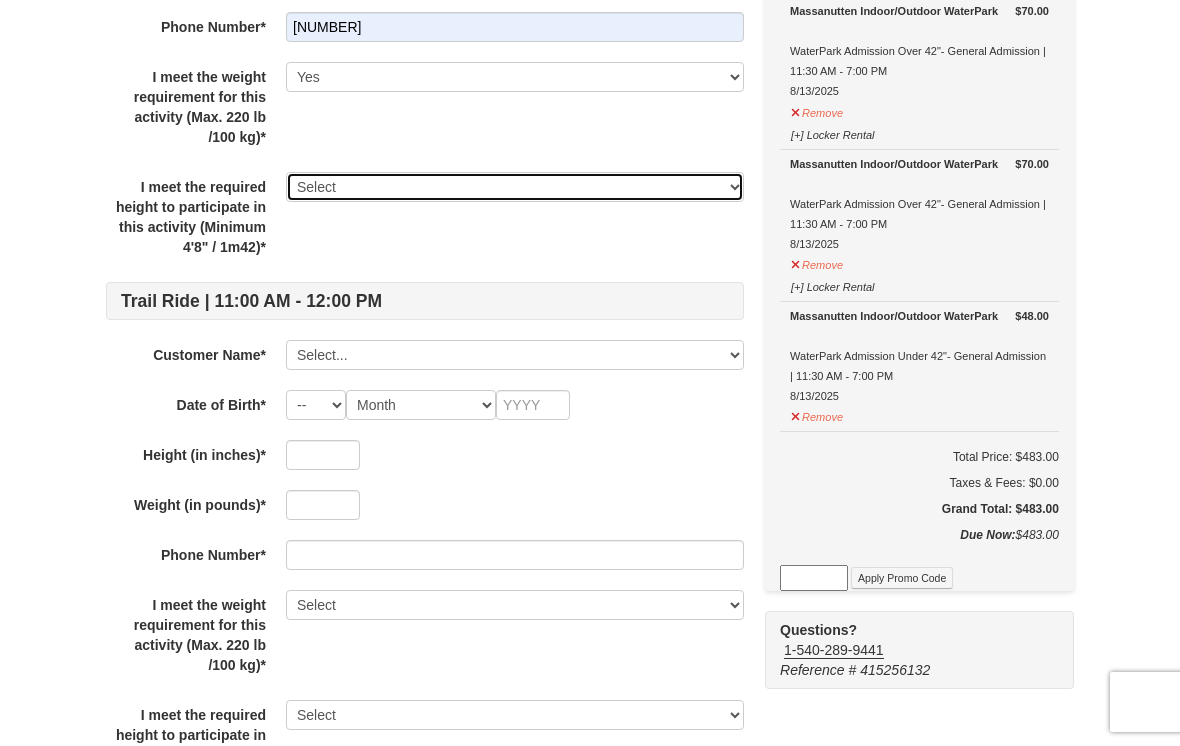 select on "Yes" 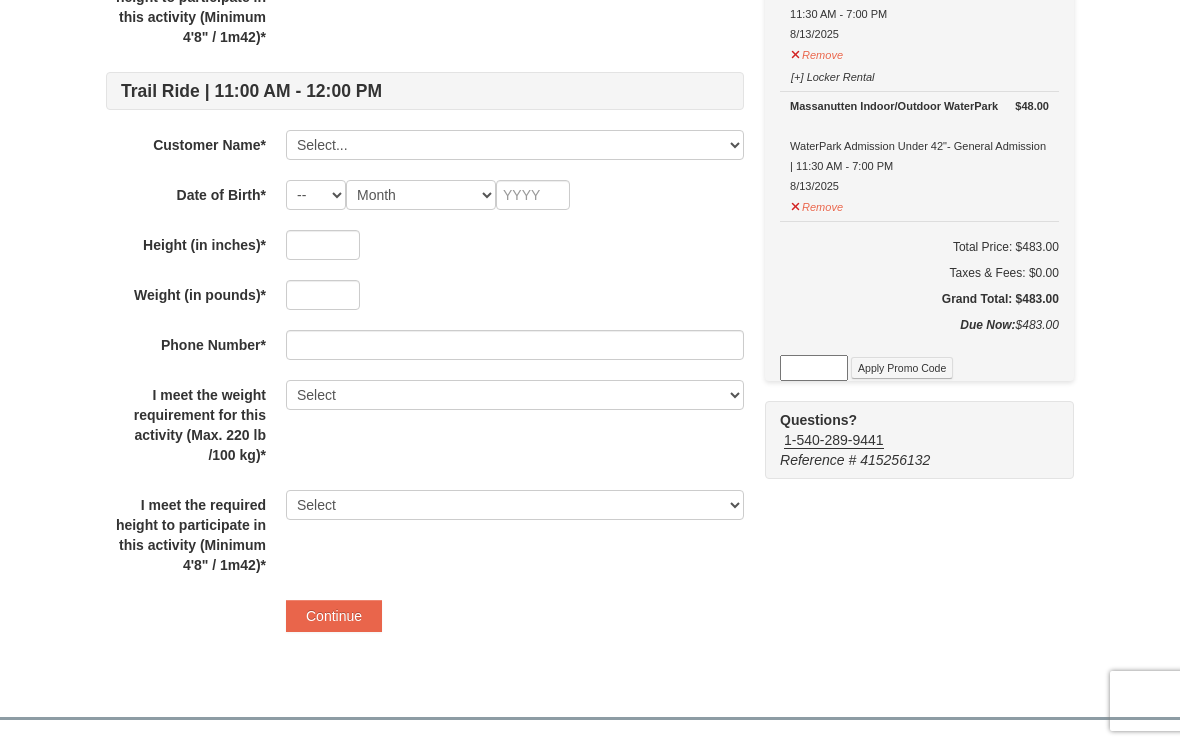 scroll, scrollTop: 1492, scrollLeft: 0, axis: vertical 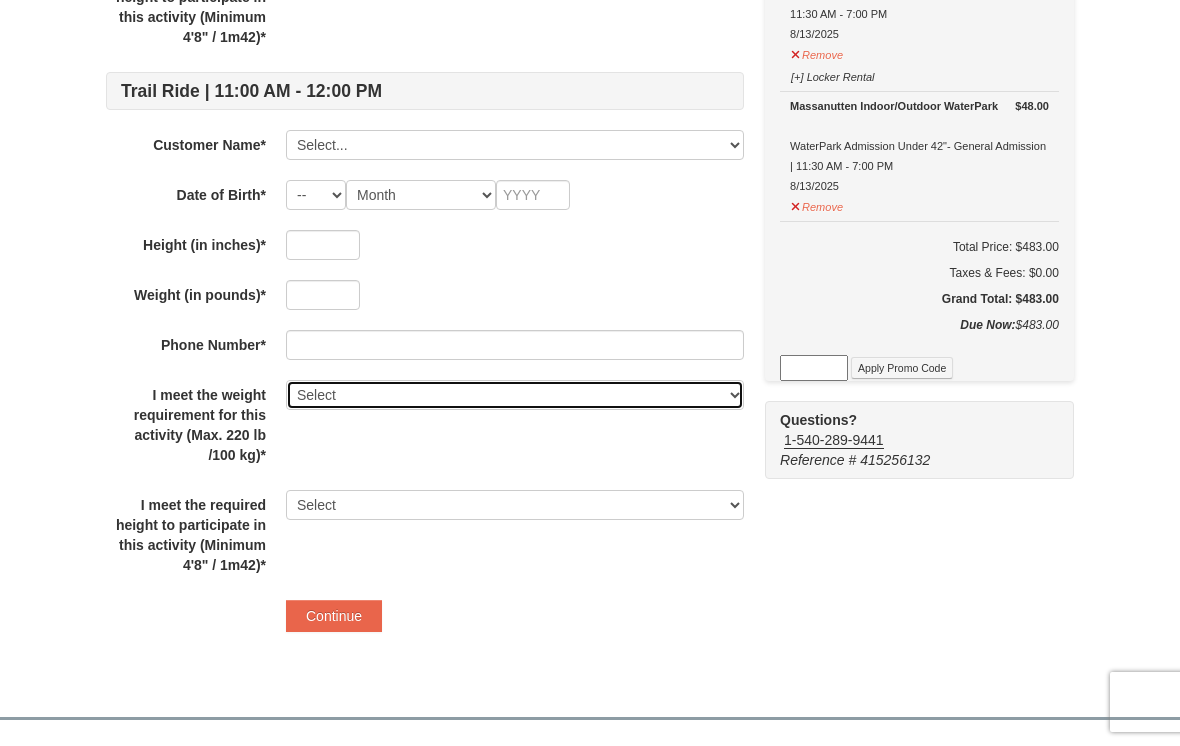 click on "Select Yes" at bounding box center [515, 395] 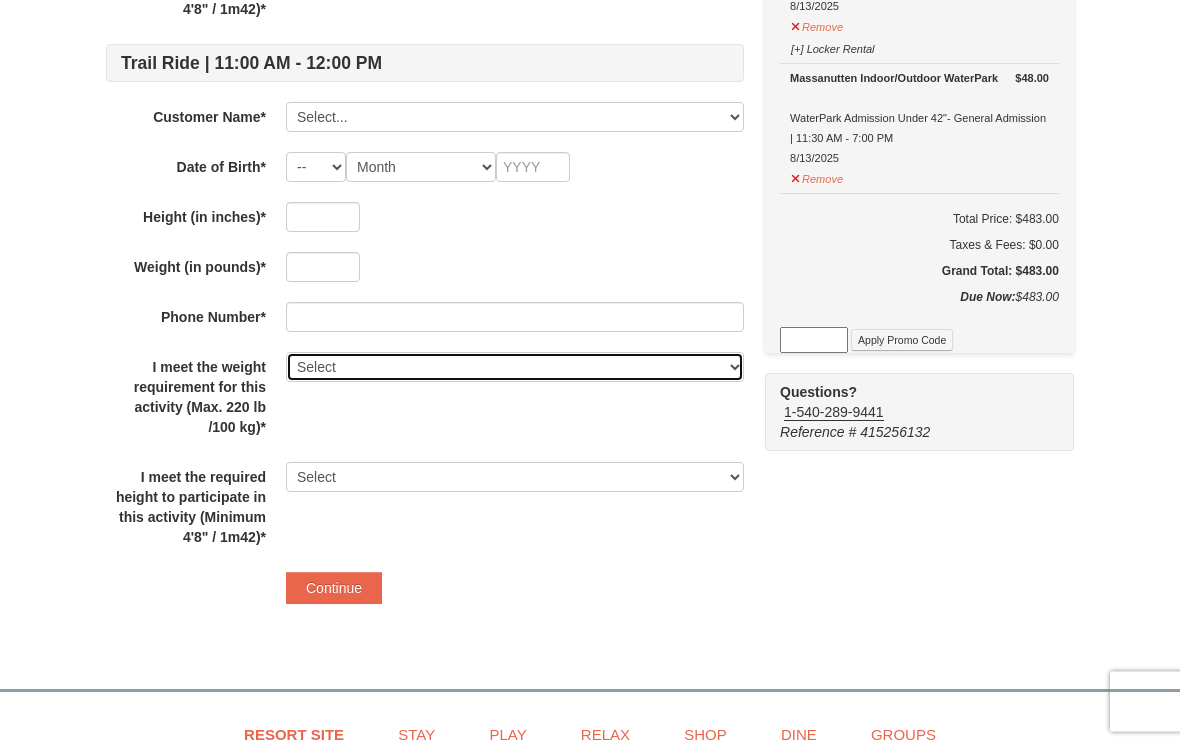 scroll, scrollTop: 1531, scrollLeft: 0, axis: vertical 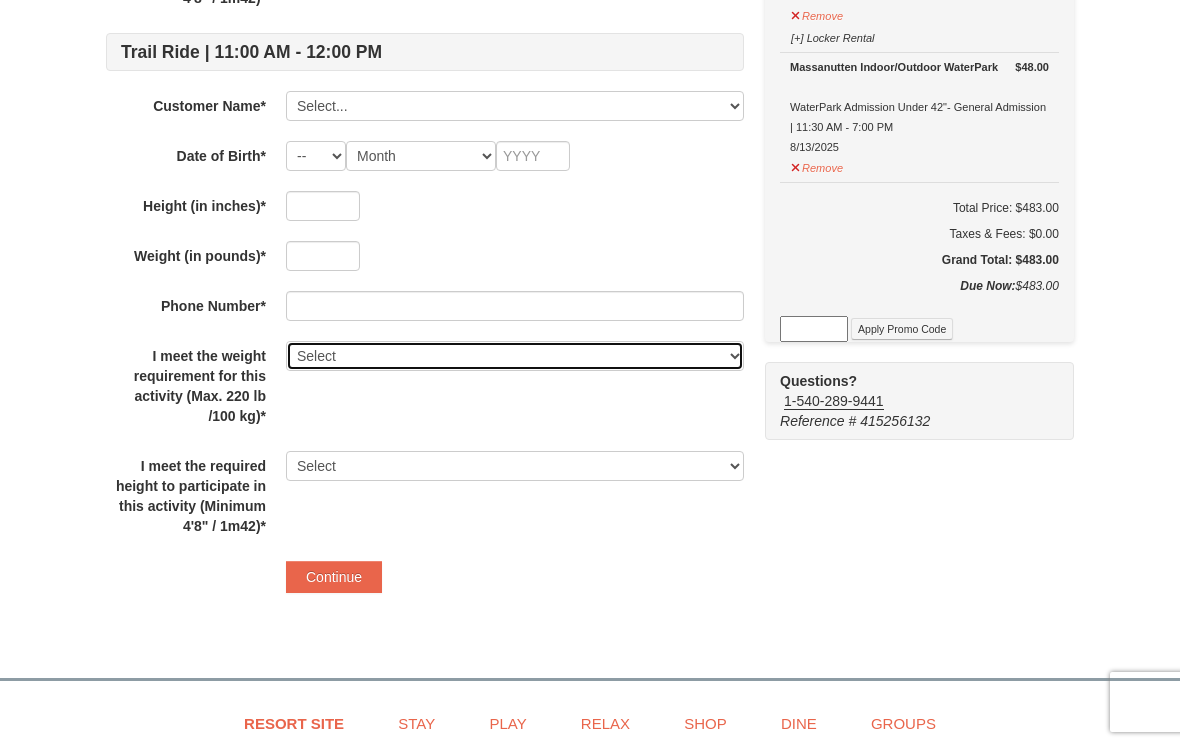 click on "Select Yes" at bounding box center [515, 356] 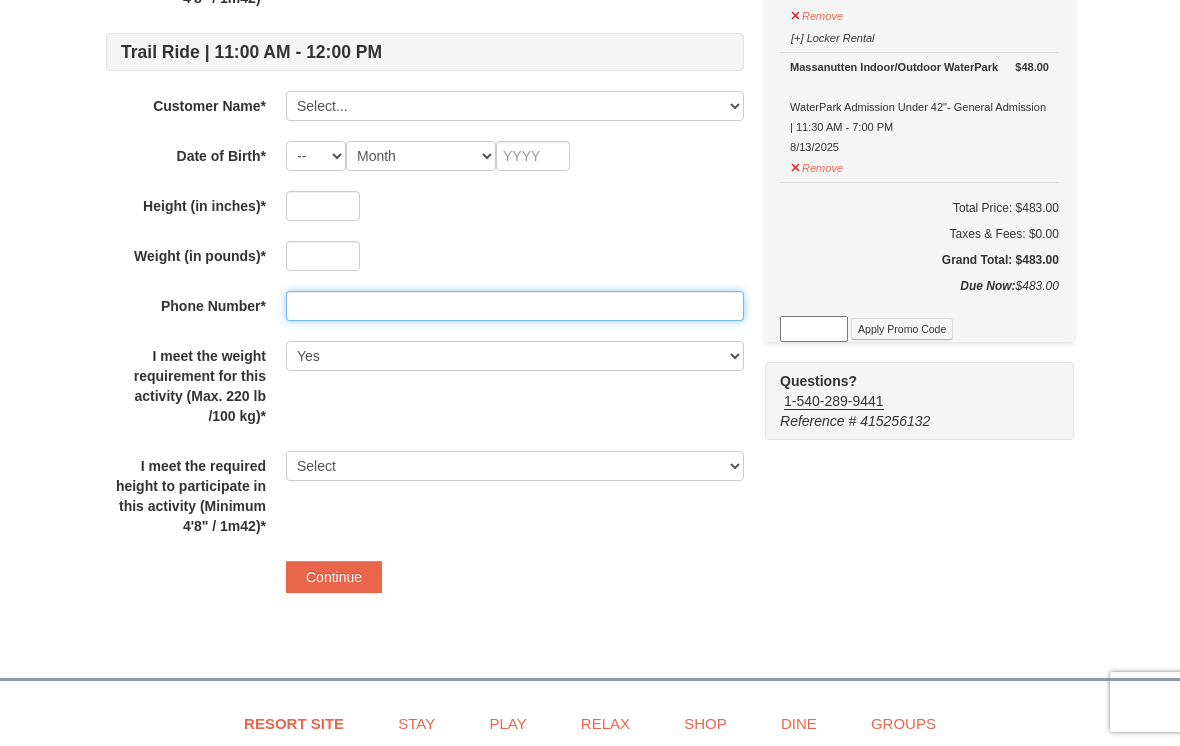 click at bounding box center (515, 306) 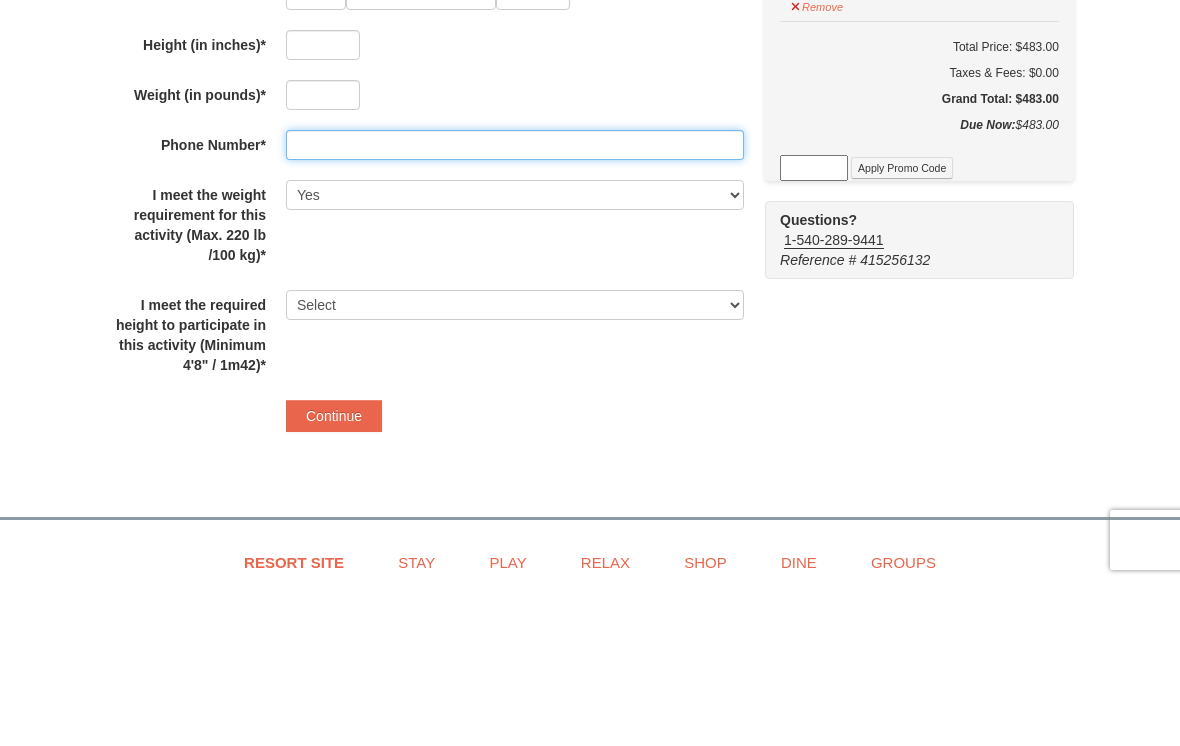 type on "3023837823" 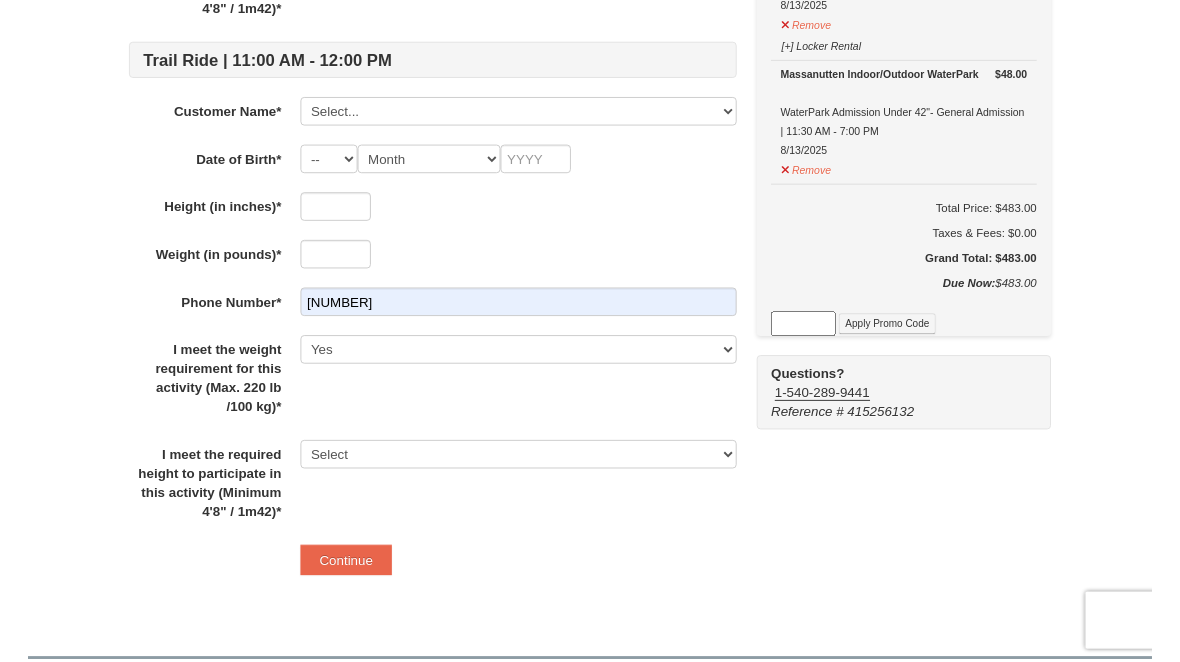 scroll, scrollTop: 1469, scrollLeft: 0, axis: vertical 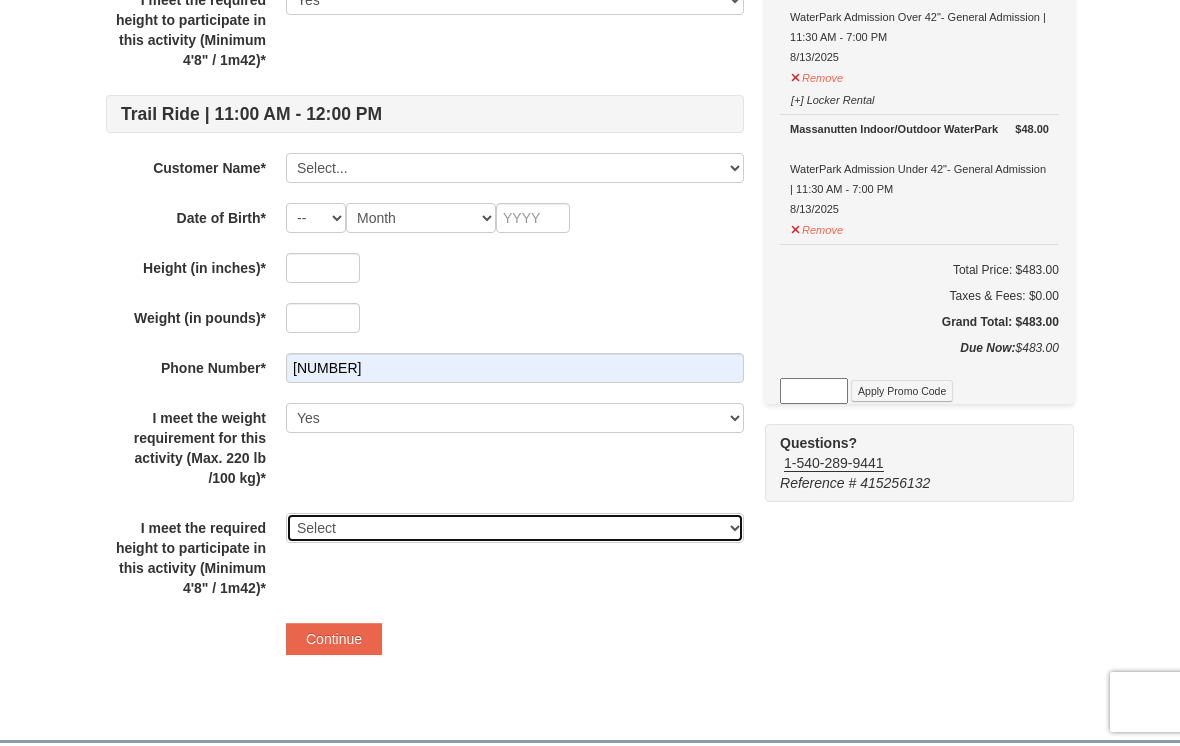 click on "Select Yes" at bounding box center [515, 528] 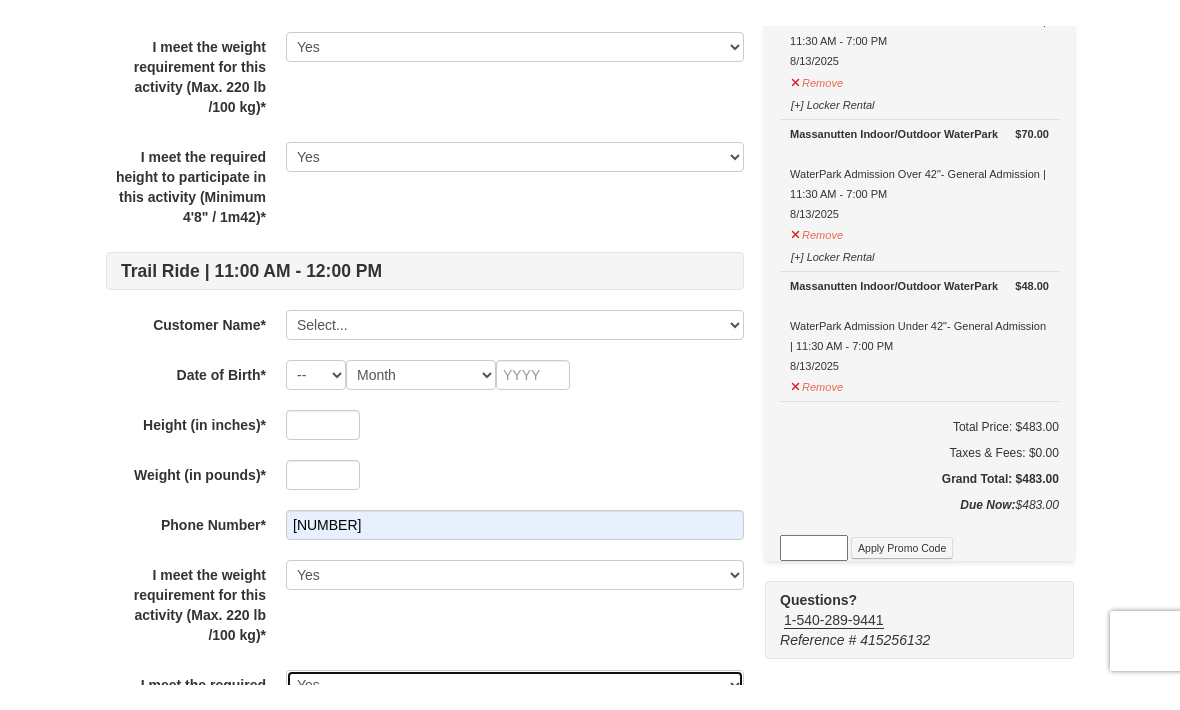 scroll, scrollTop: 1336, scrollLeft: 0, axis: vertical 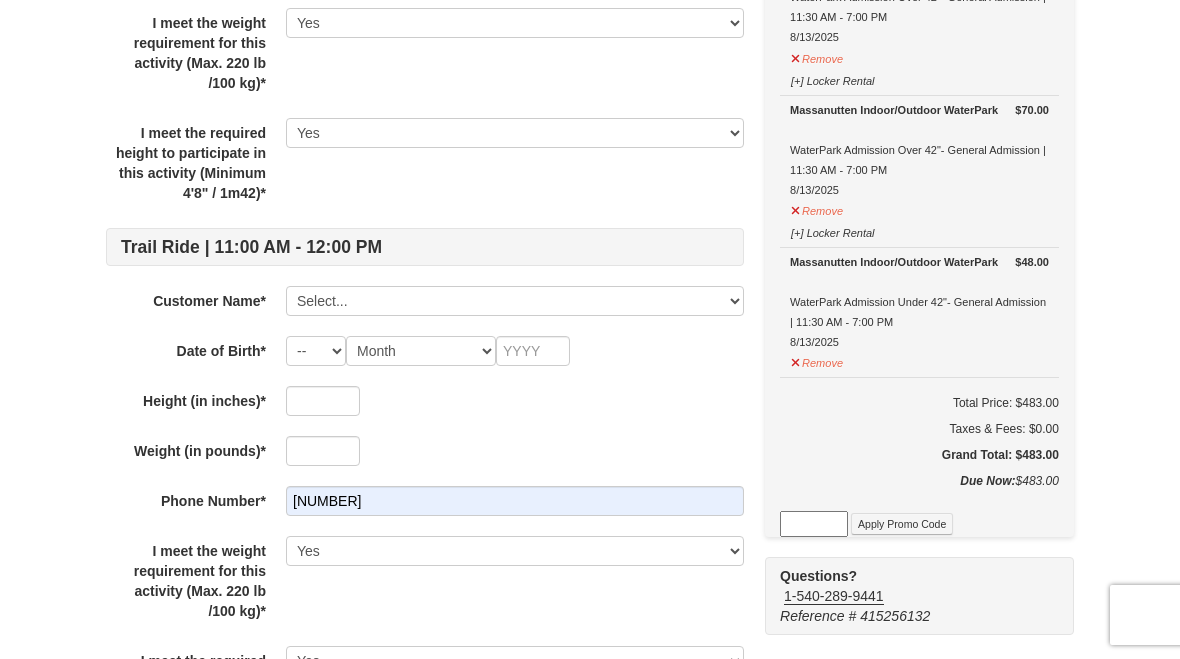 click on "Select... Renee  Peisino Rachel  Peisino Saylor Peisino Edyn Peisino Add New..." at bounding box center [515, 301] 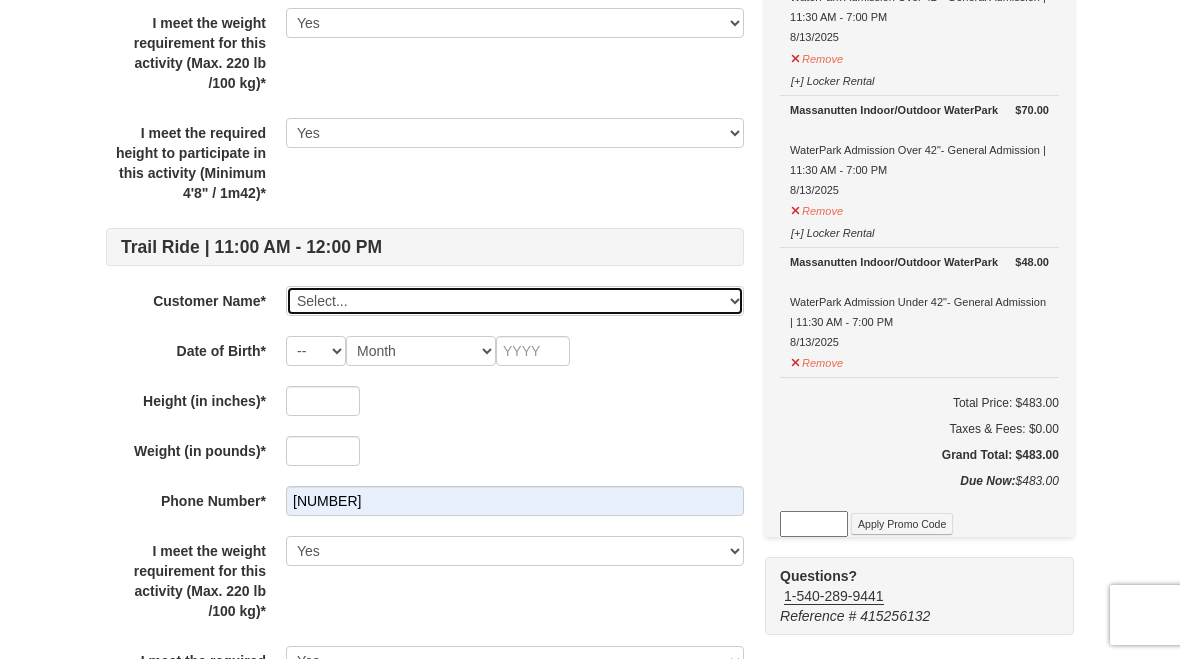 select on "28073007" 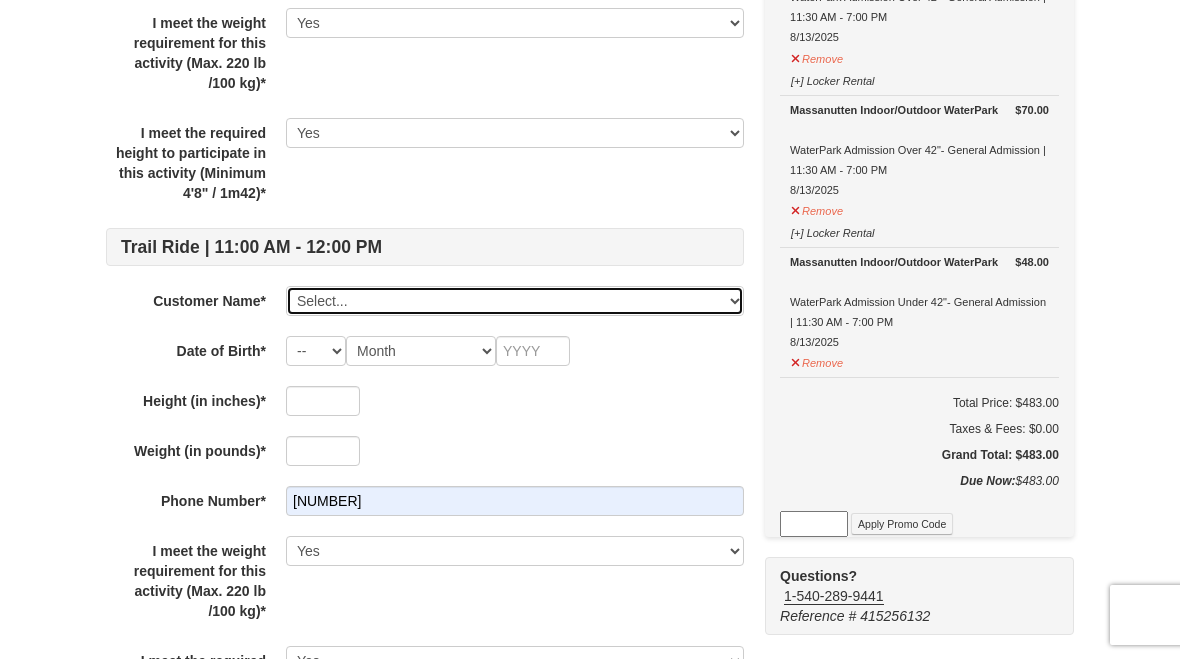 select on "07" 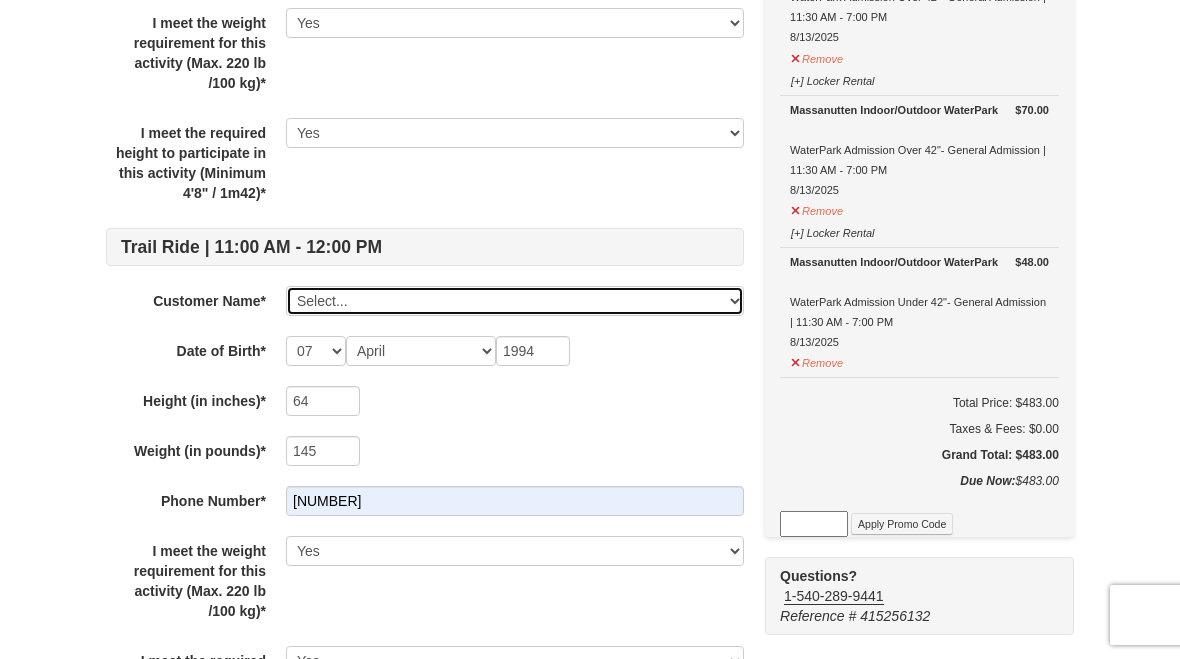 click on "Select... Renee  Peisino Rachel  Peisino Saylor Peisino Edyn Peisino Add New..." at bounding box center [515, 301] 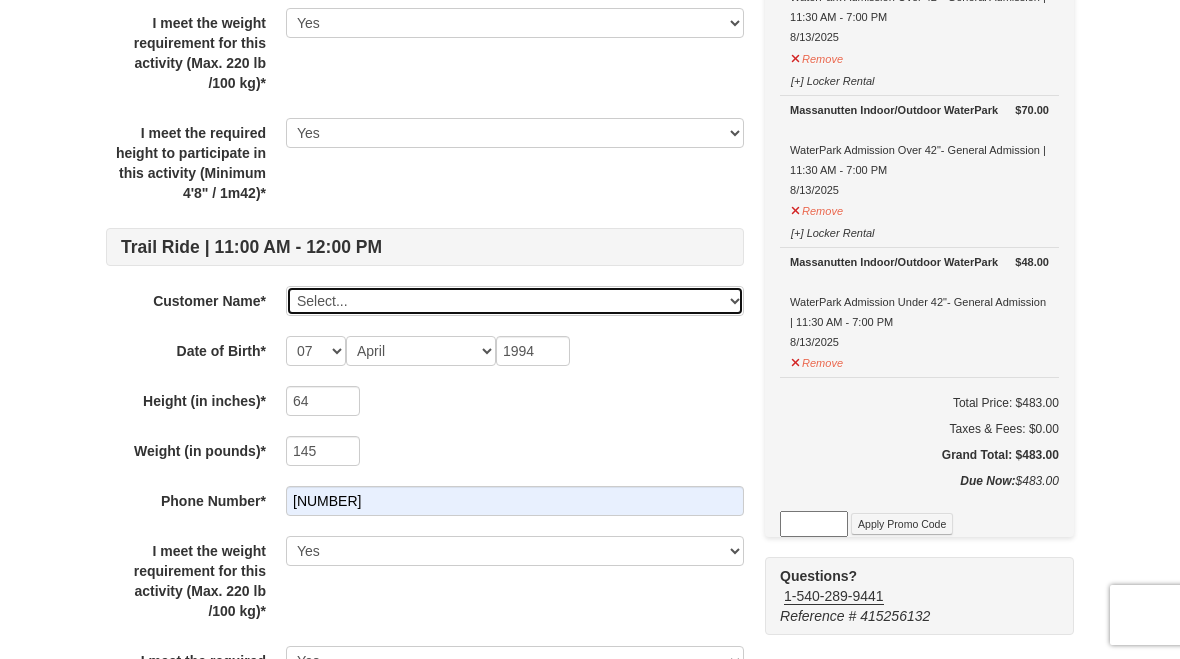 select 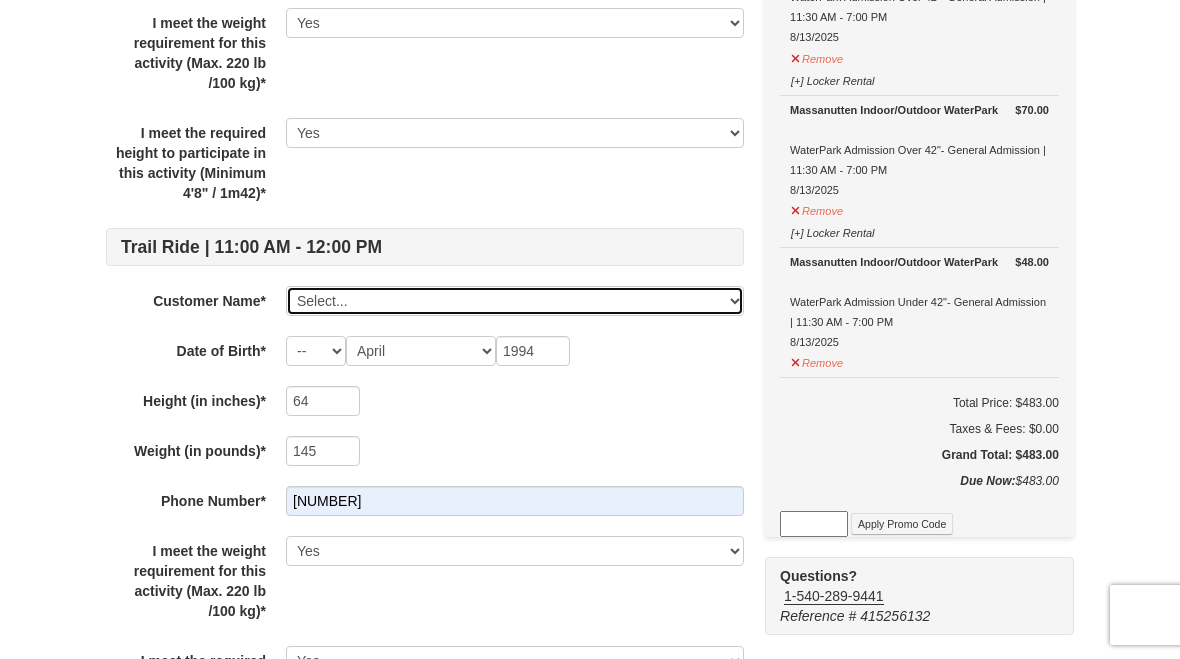 select 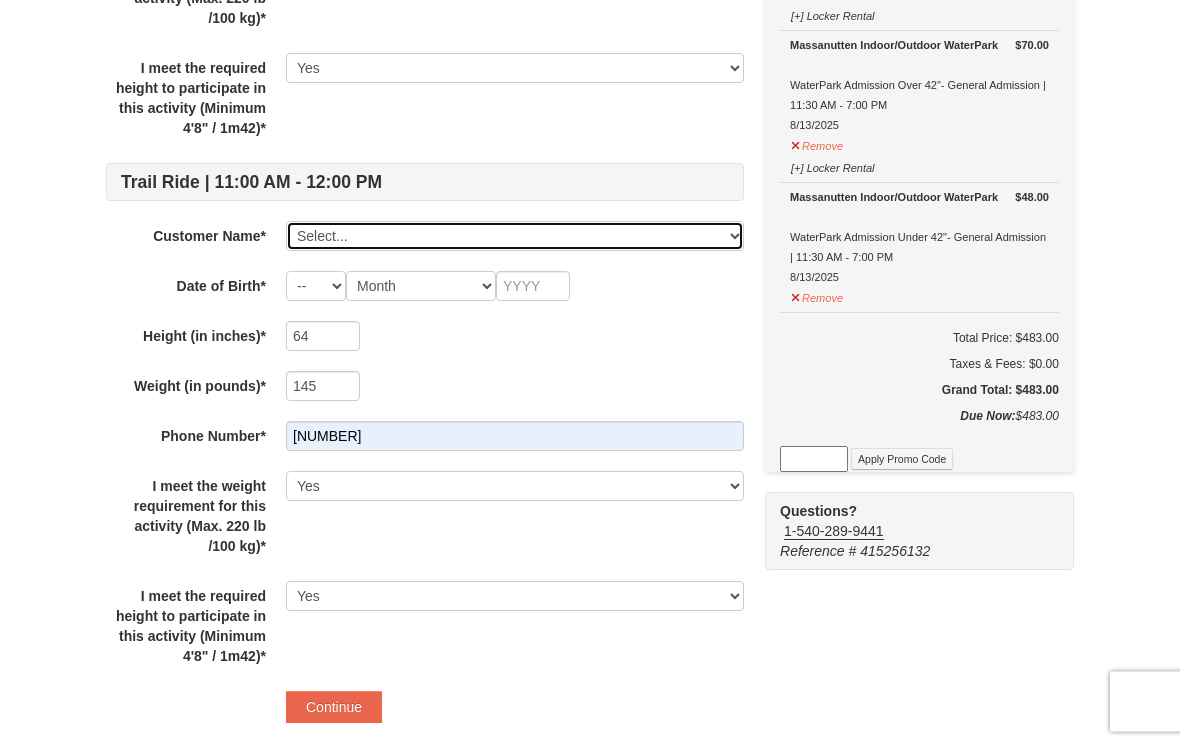 scroll, scrollTop: 1403, scrollLeft: 0, axis: vertical 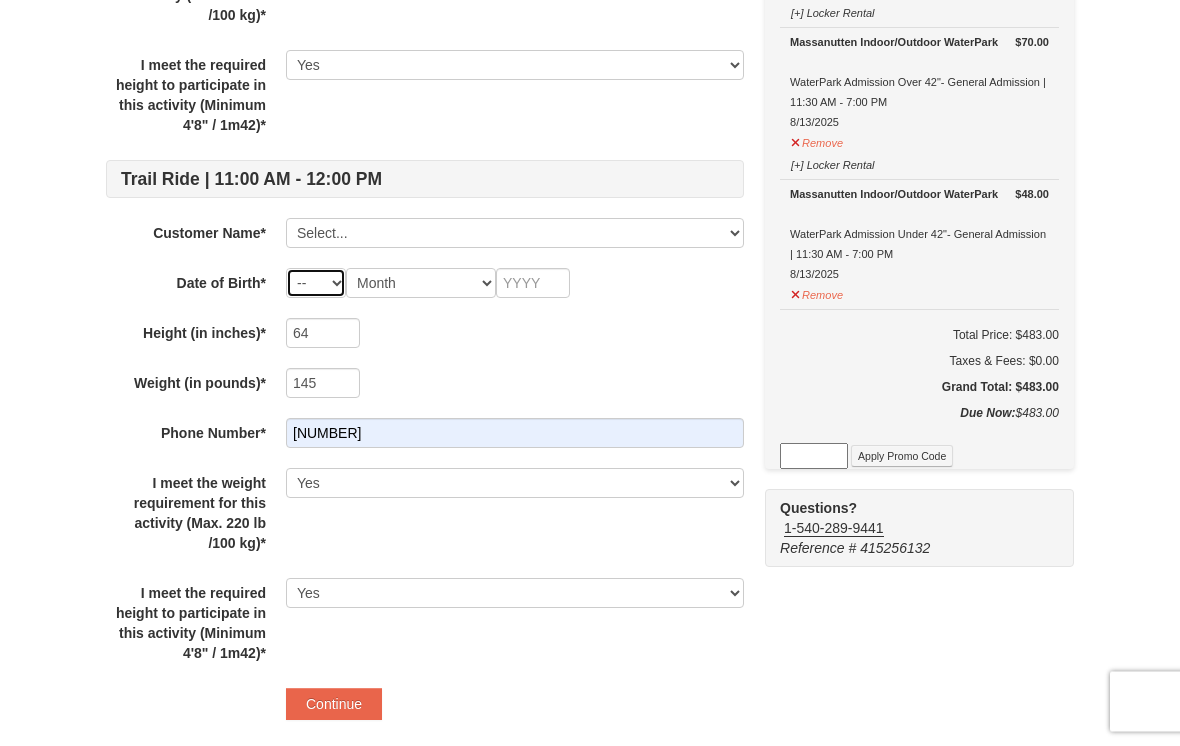 click on "-- 01 02 03 04 05 06 07 08 09 10 11 12 13 14 15 16 17 18 19 20 21 22 23 24 25 26 27 28 29 30 31" at bounding box center [316, 284] 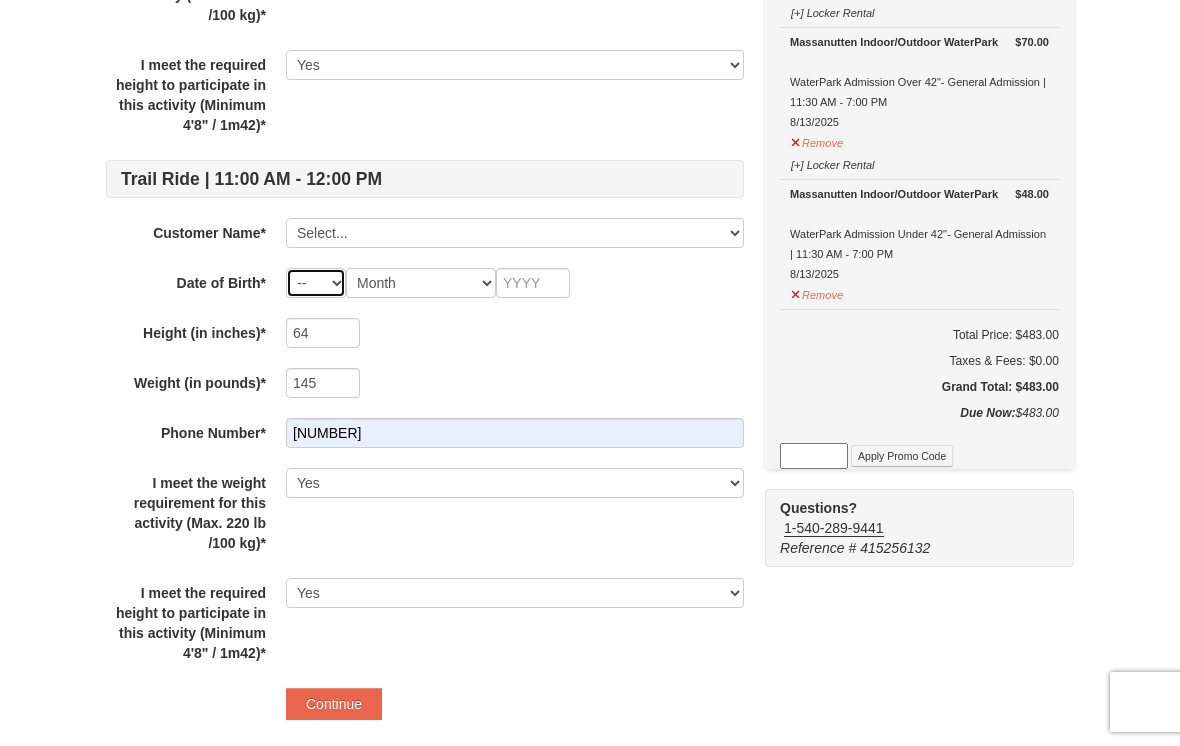 select on "09" 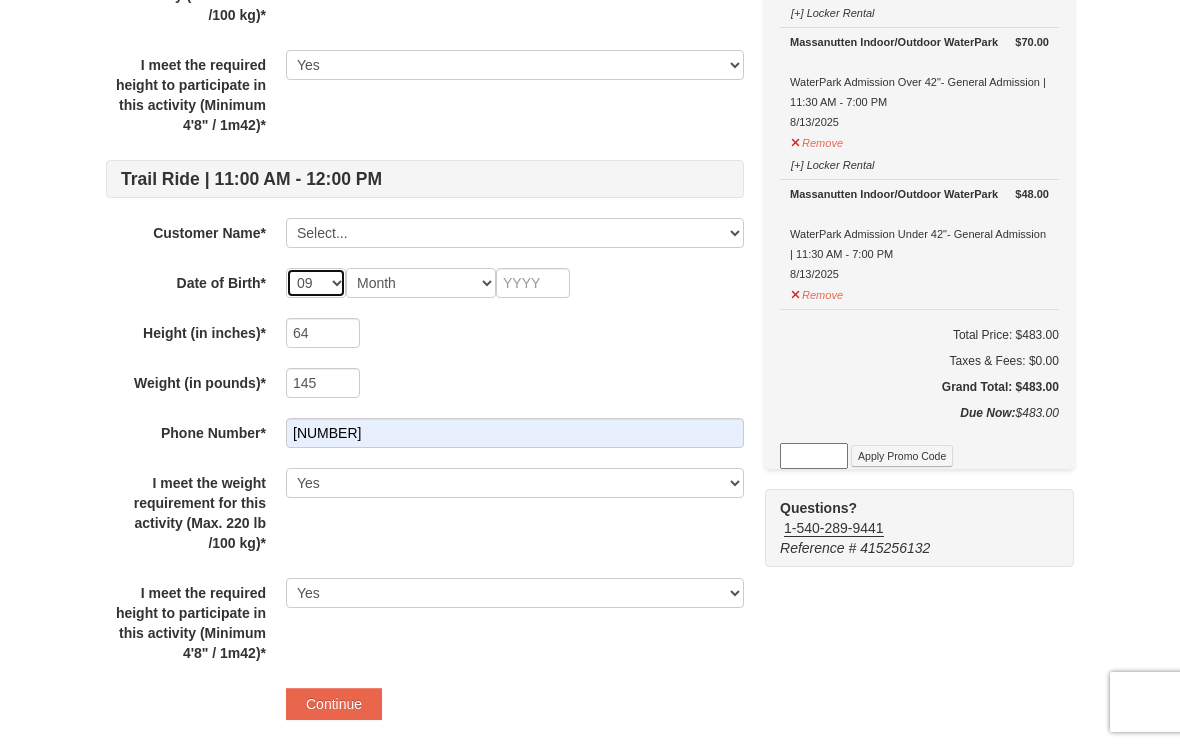 select on "09" 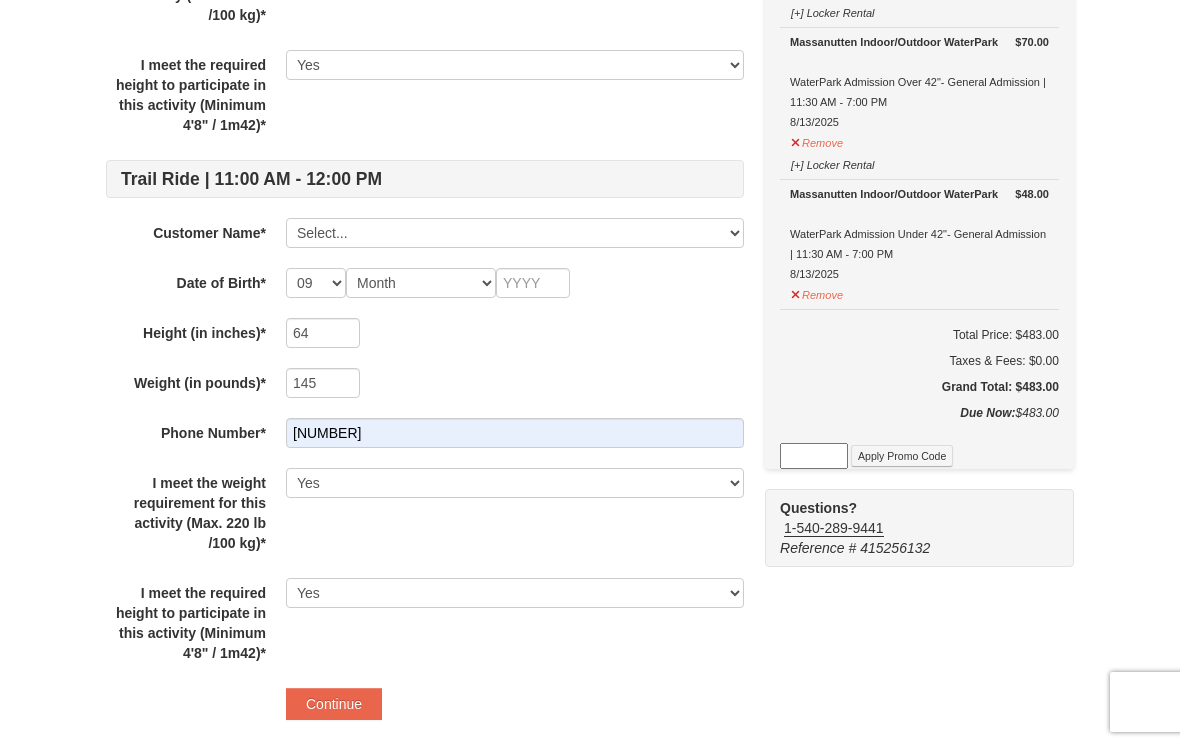 click on "Month January February March April May June July August September October November December" at bounding box center (421, 283) 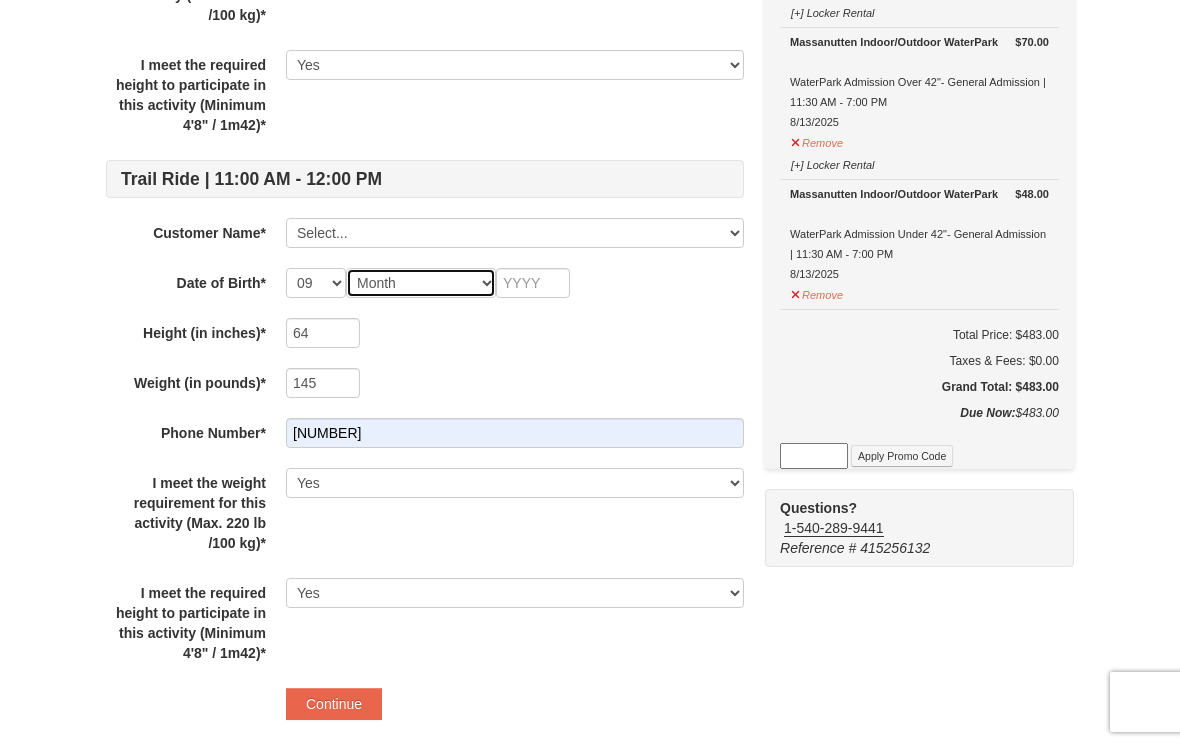 select on "09" 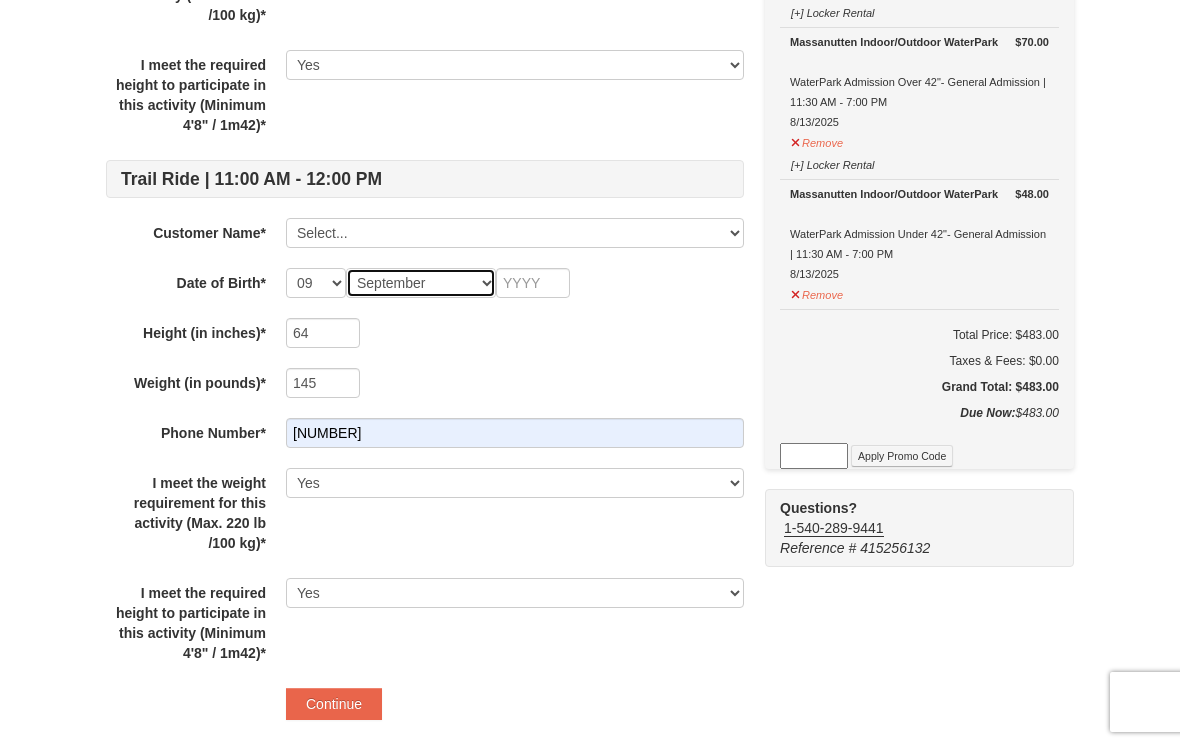 select on "09" 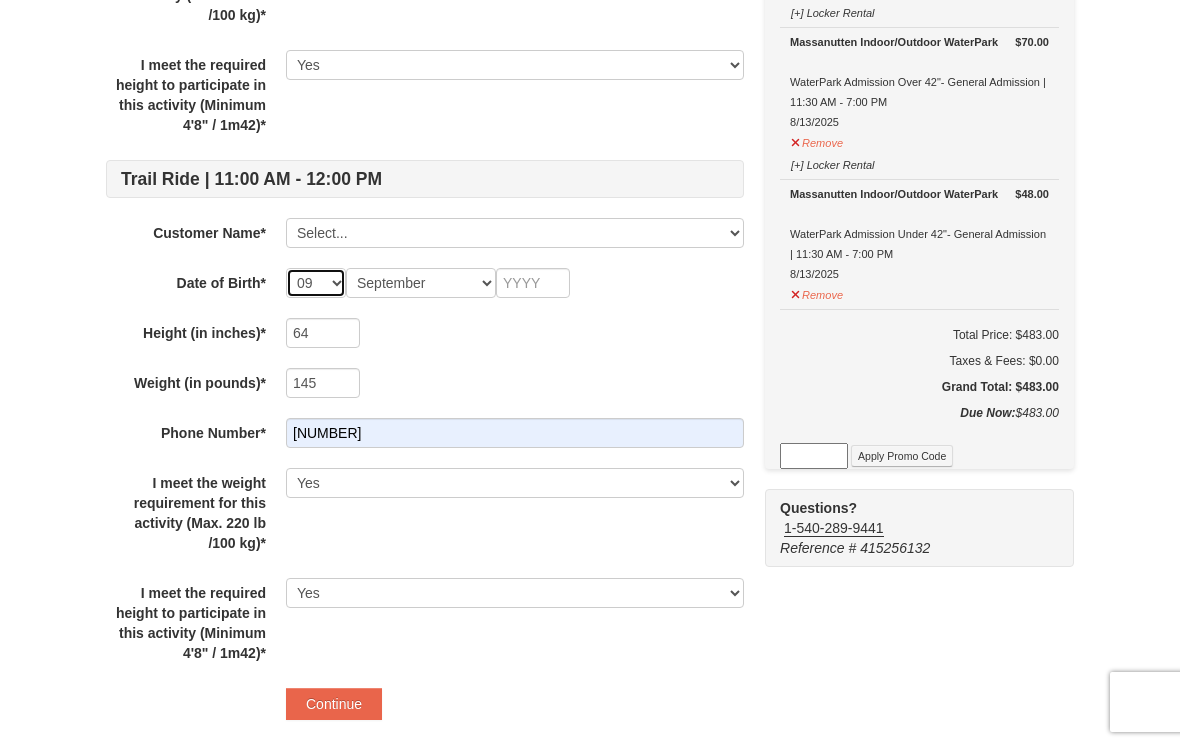 click on "-- 01 02 03 04 05 06 07 08 09 10 11 12 13 14 15 16 17 18 19 20 21 22 23 24 25 26 27 28 29 30 31" at bounding box center [316, 283] 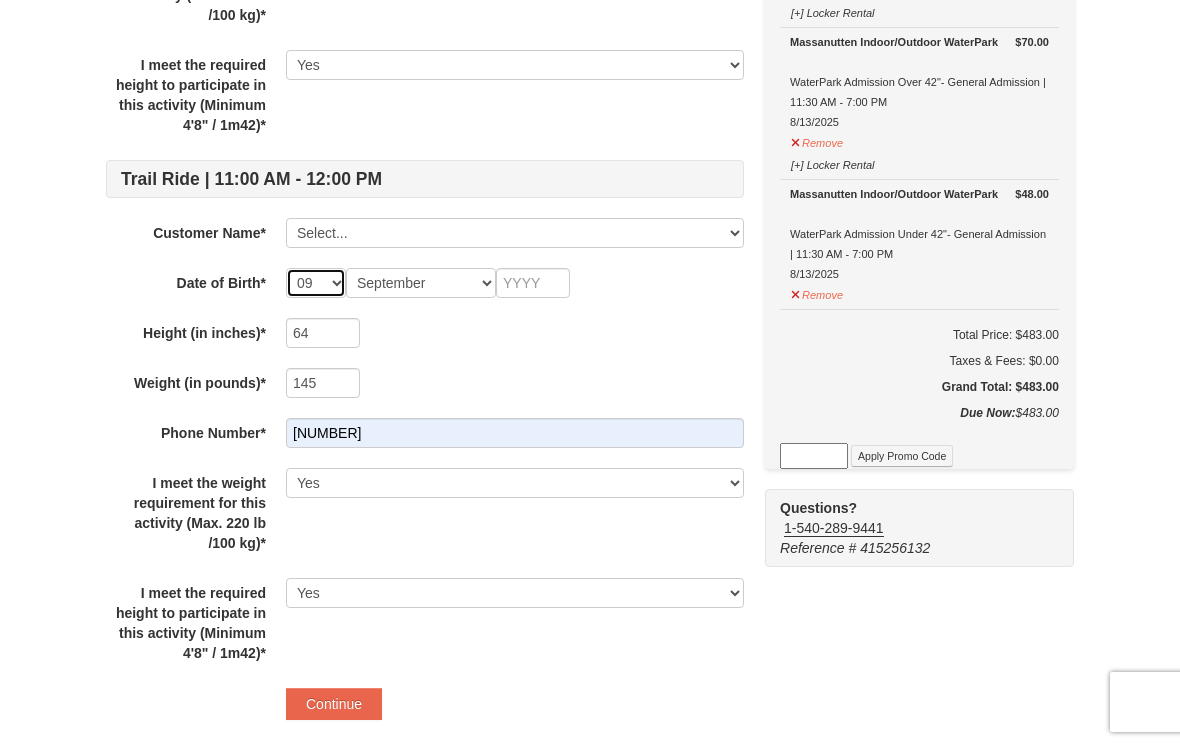 select on "18" 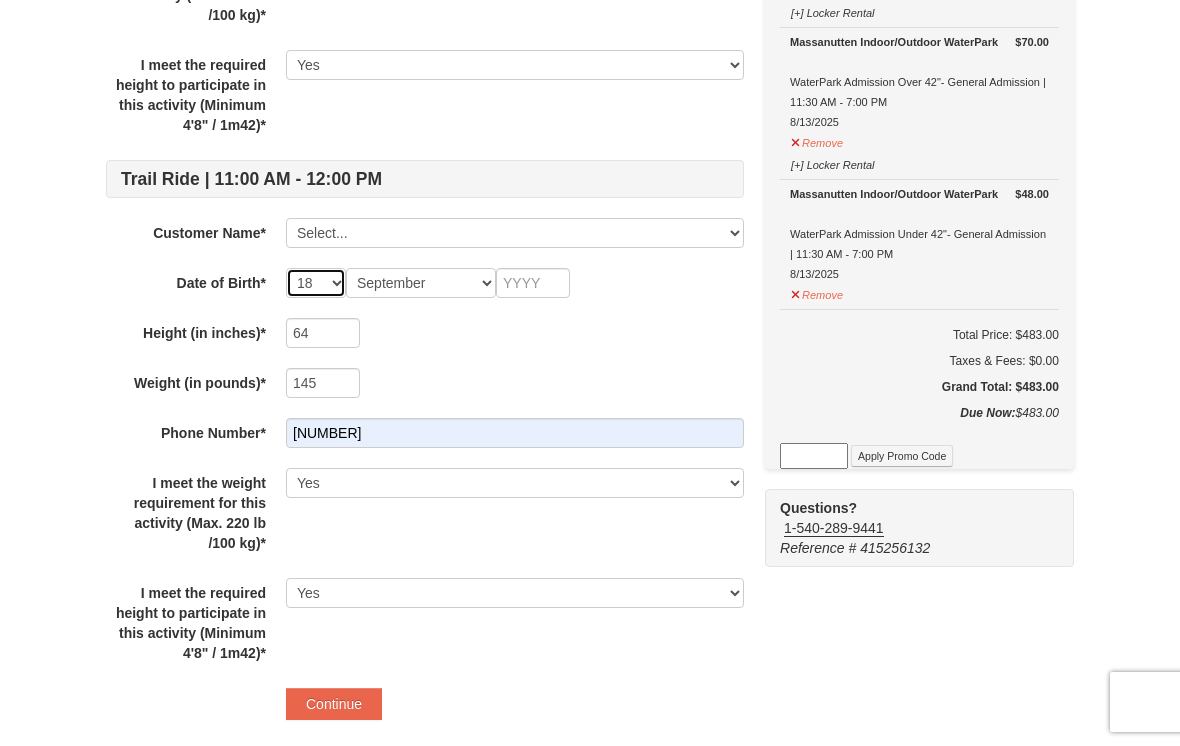 select on "18" 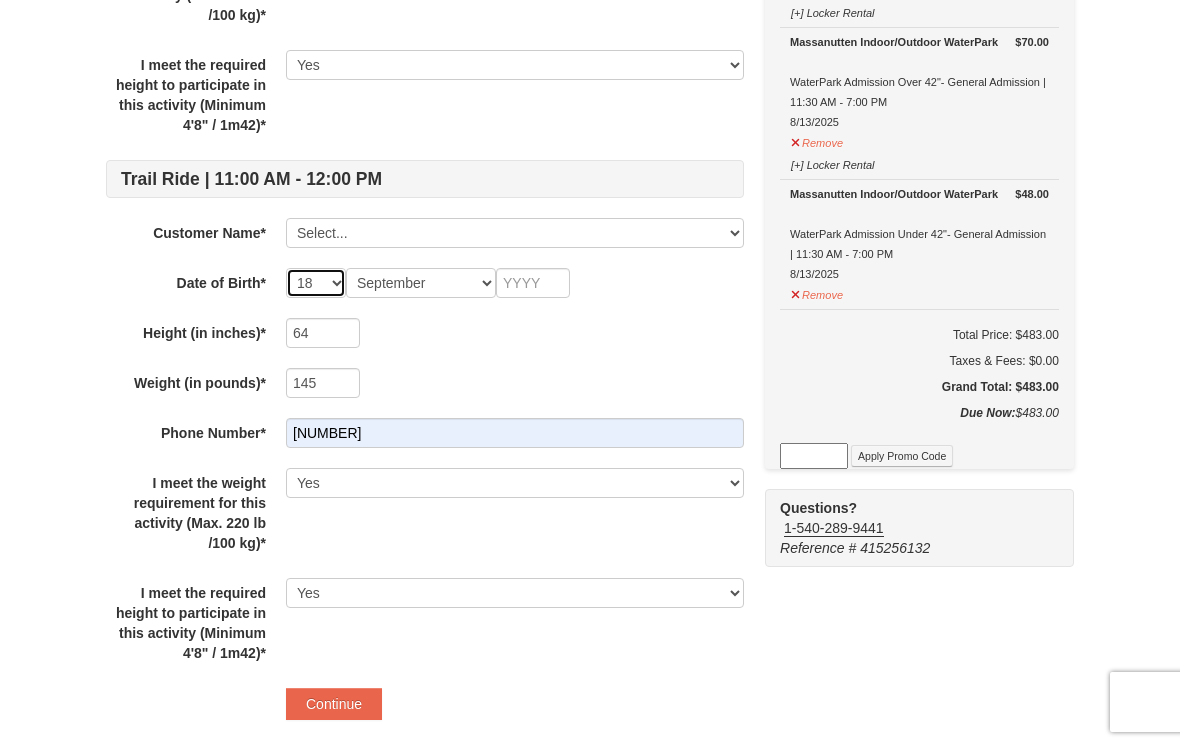 click on "-- 01 02 03 04 05 06 07 08 09 10 11 12 13 14 15 16 17 18 19 20 21 22 23 24 25 26 27 28 29 30 31" at bounding box center [316, 283] 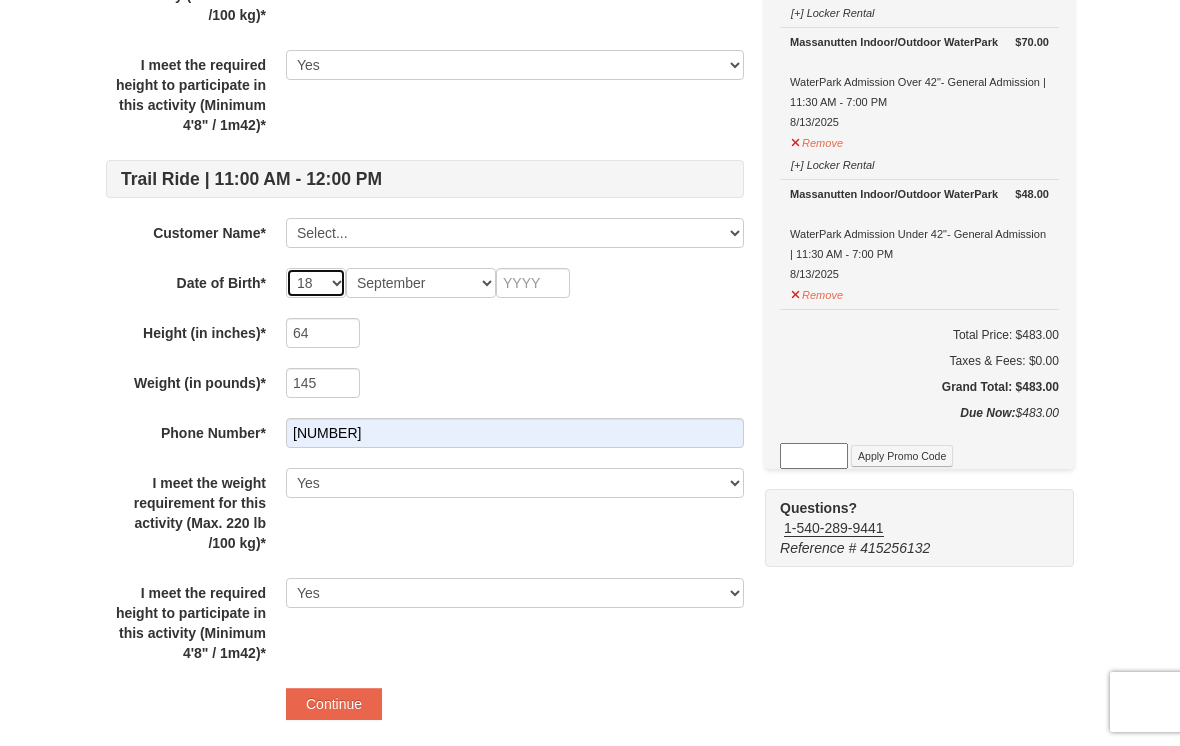 select on "16" 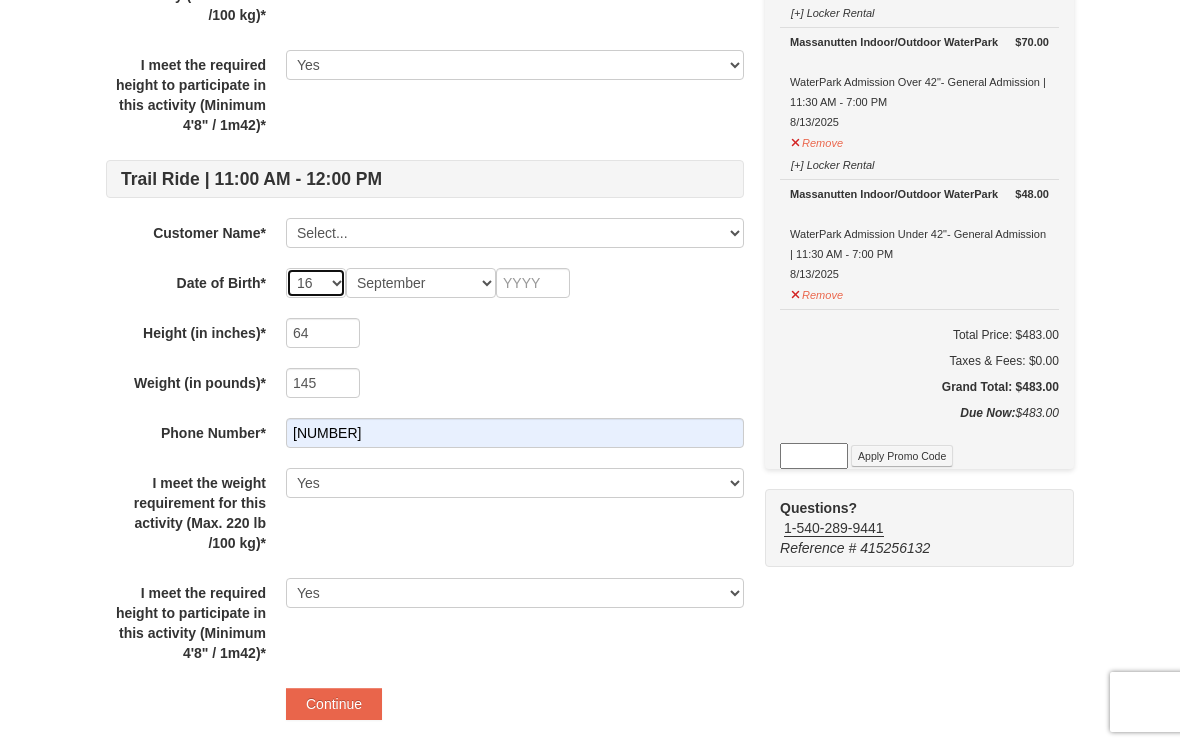 select on "16" 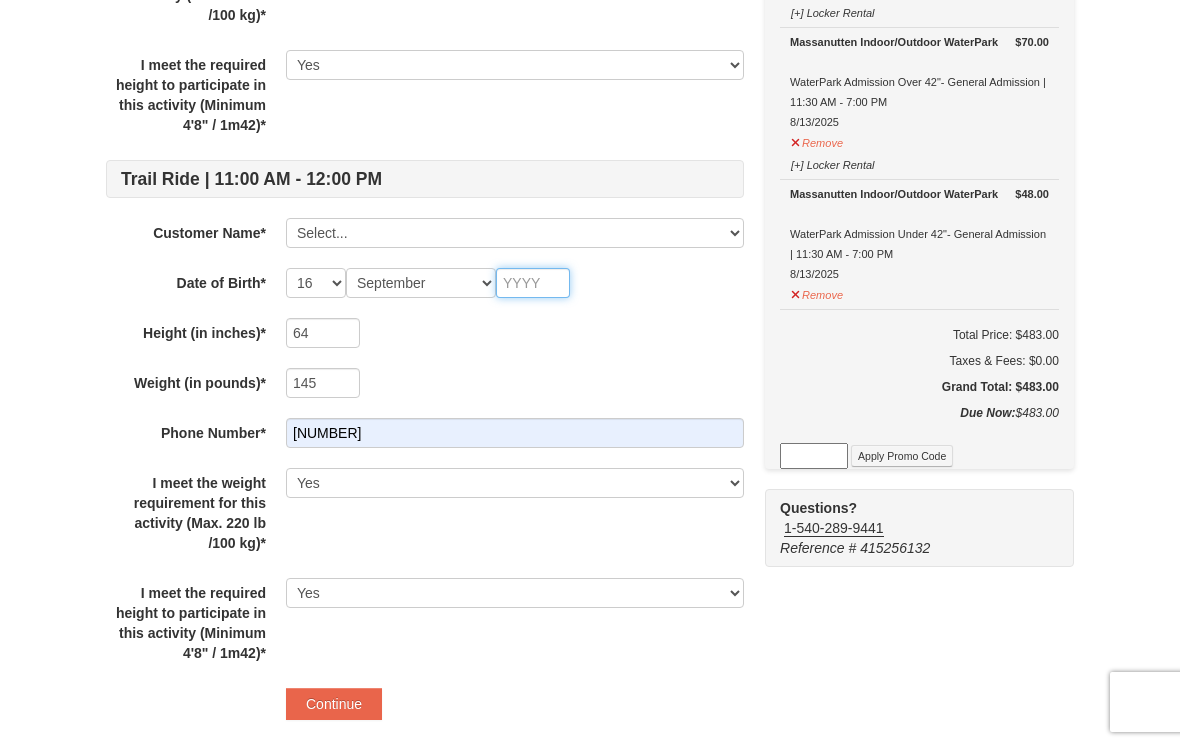 click at bounding box center [533, 283] 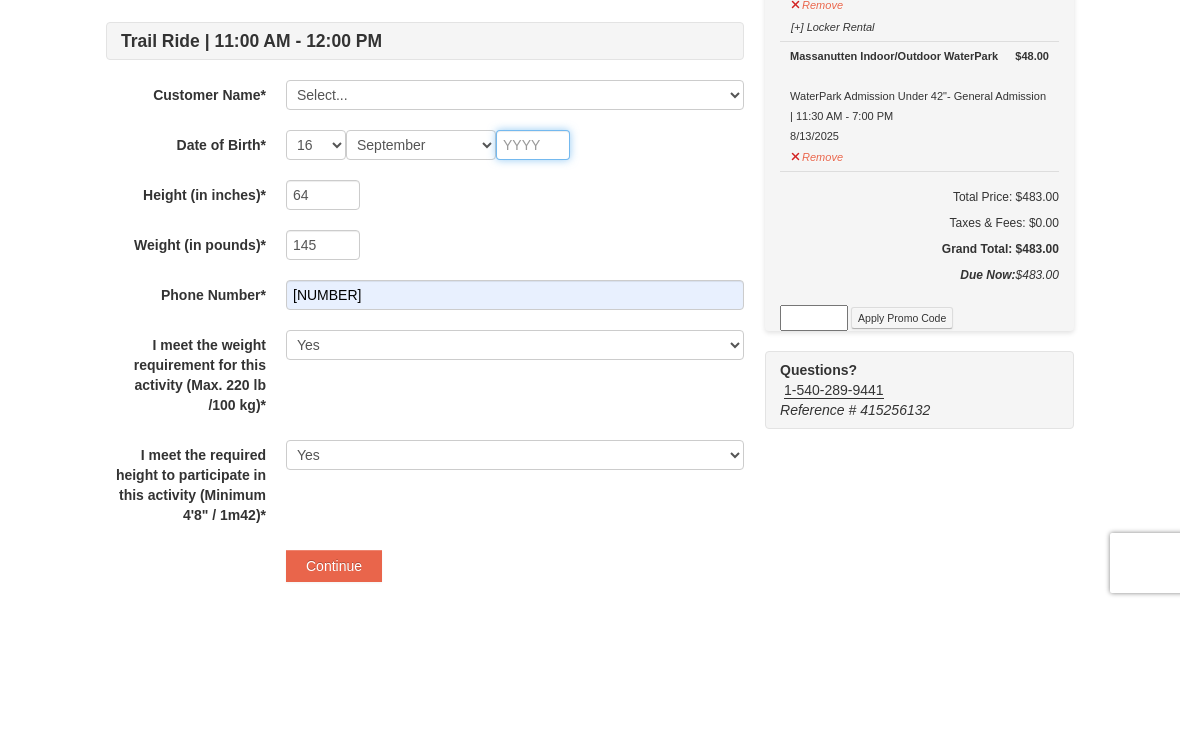 type on "2" 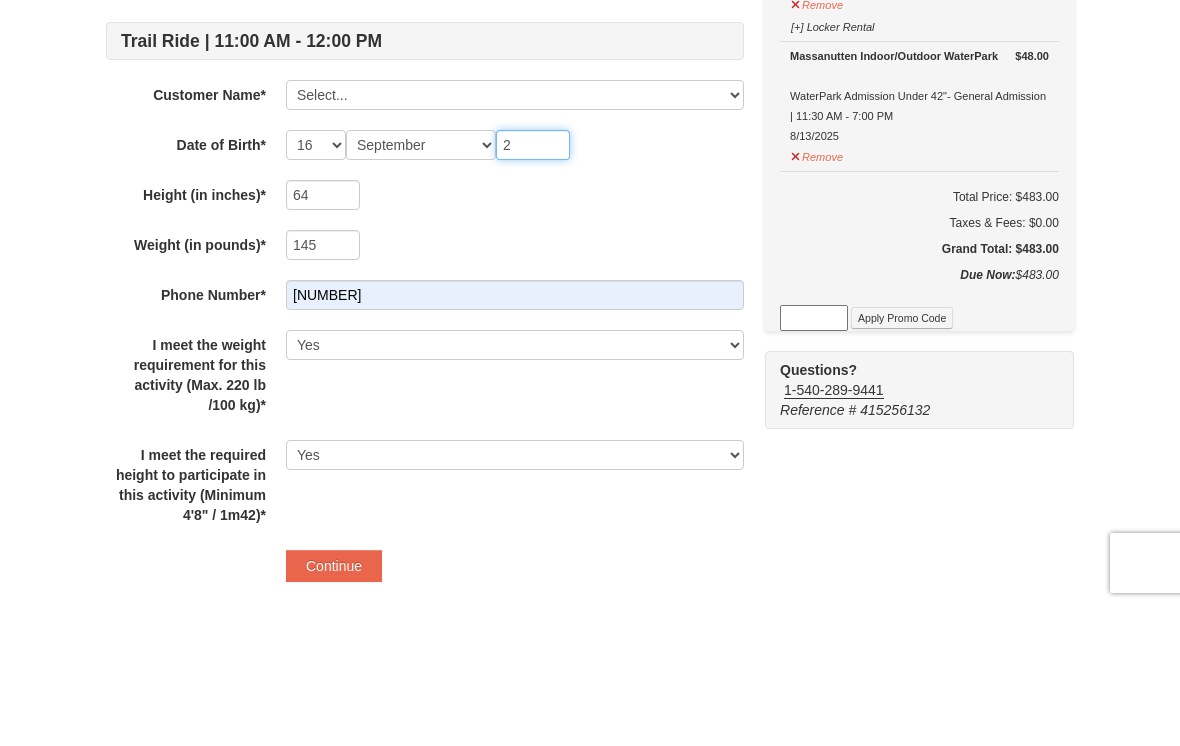 type on "2" 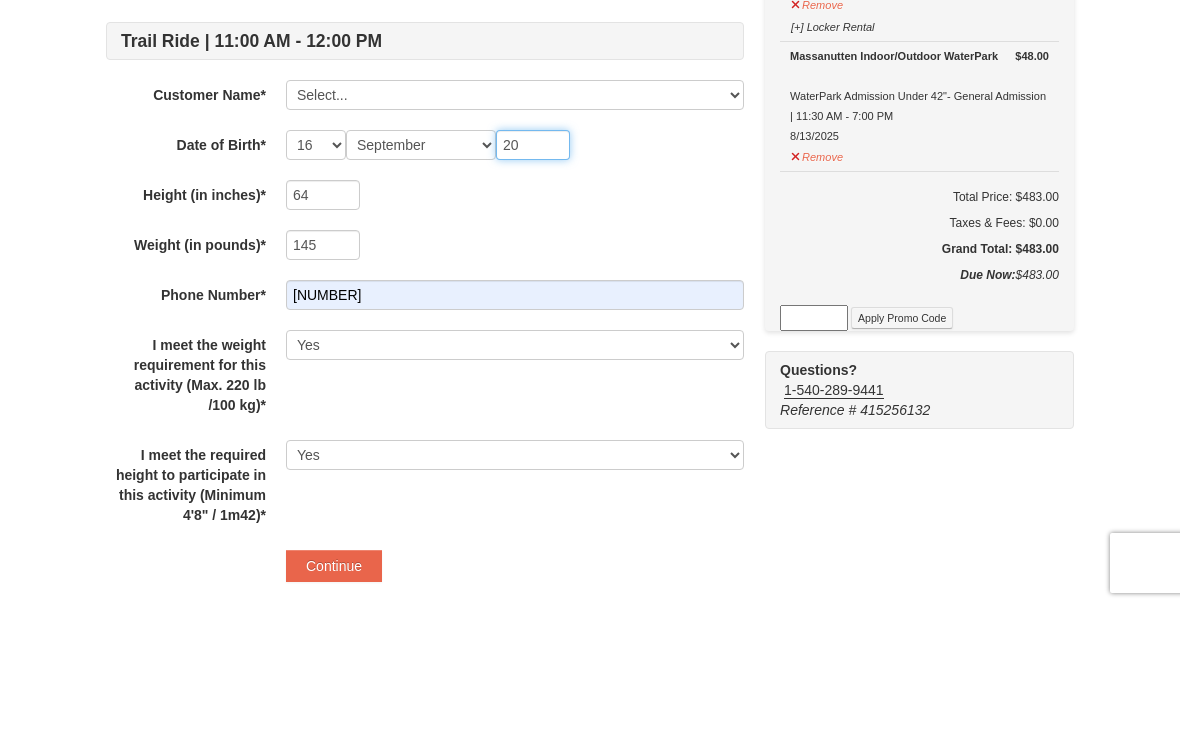 type on "20" 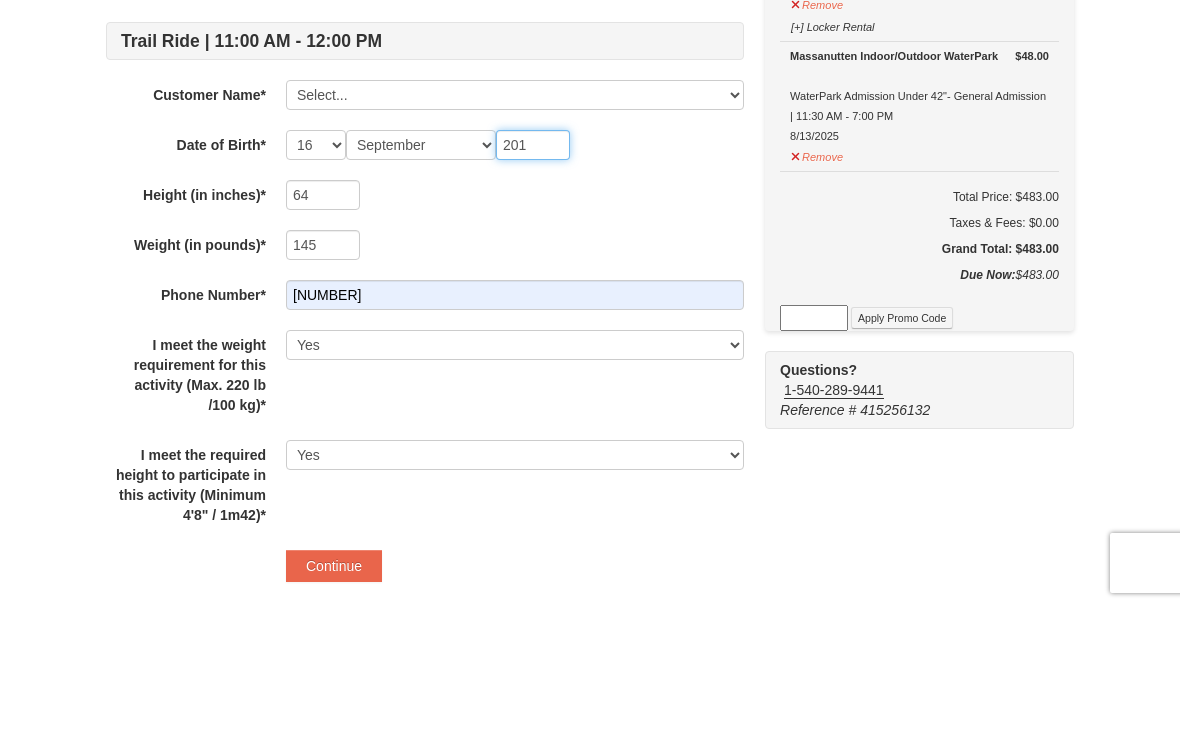 type on "201" 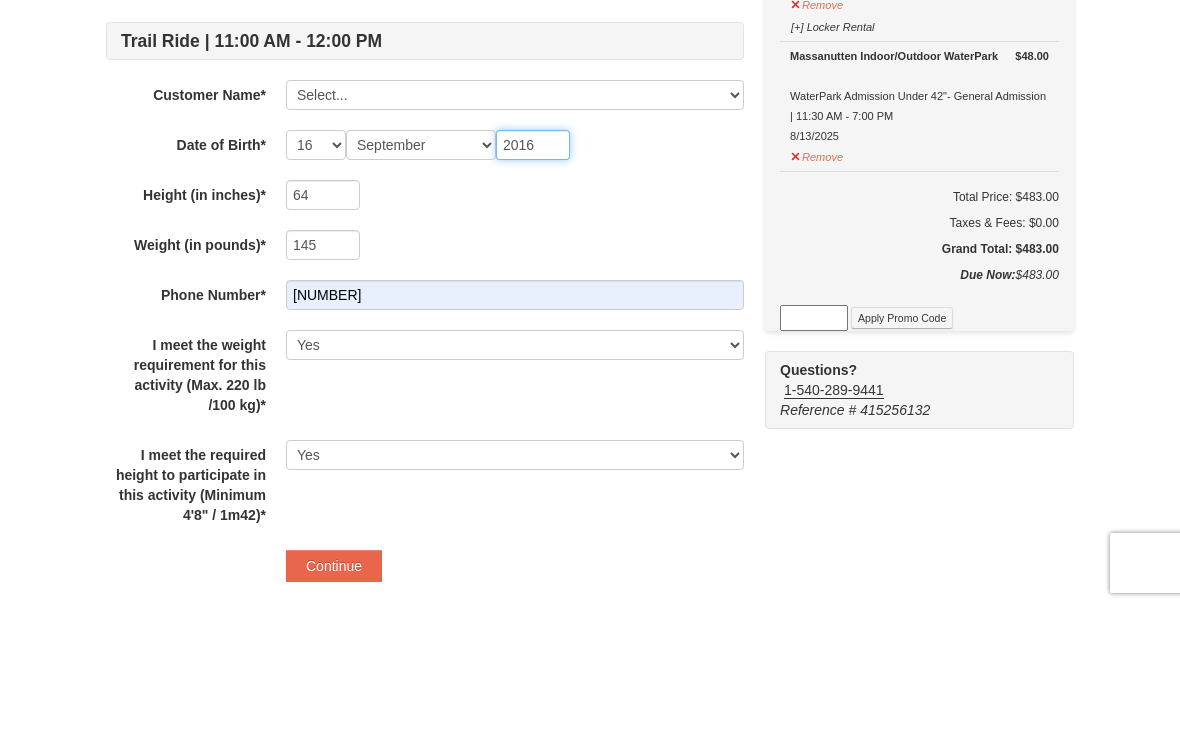 type on "2016" 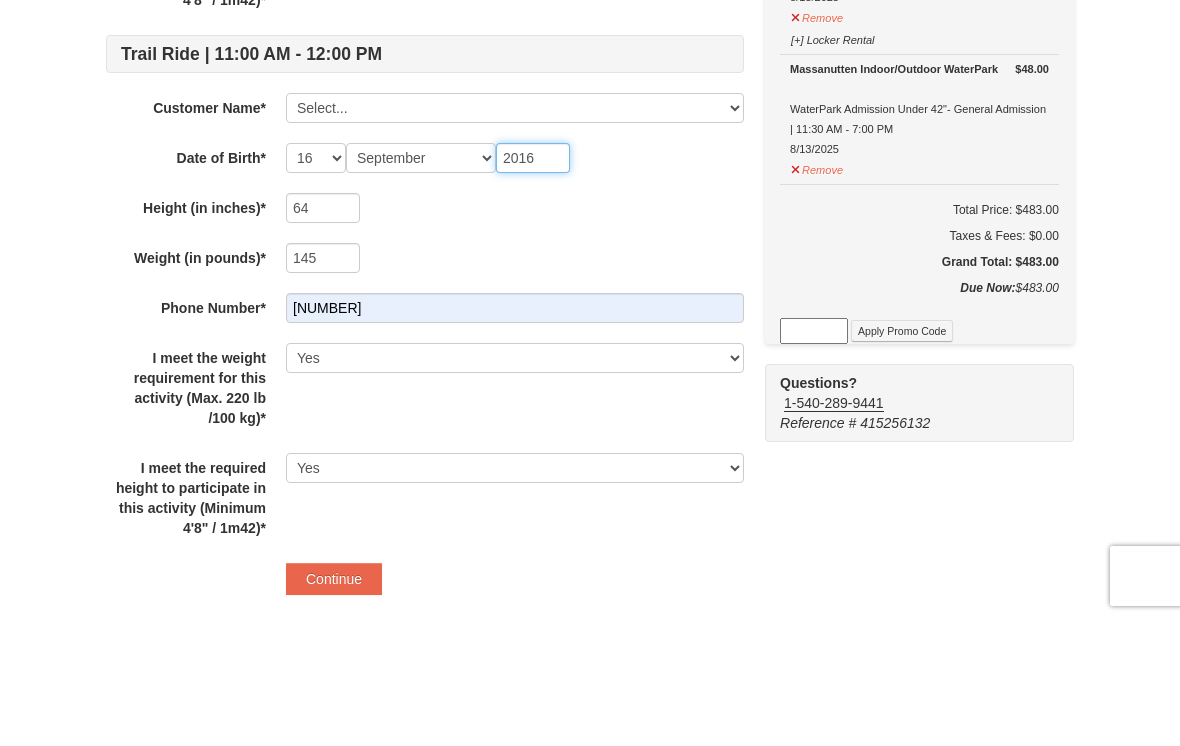 type on "2016" 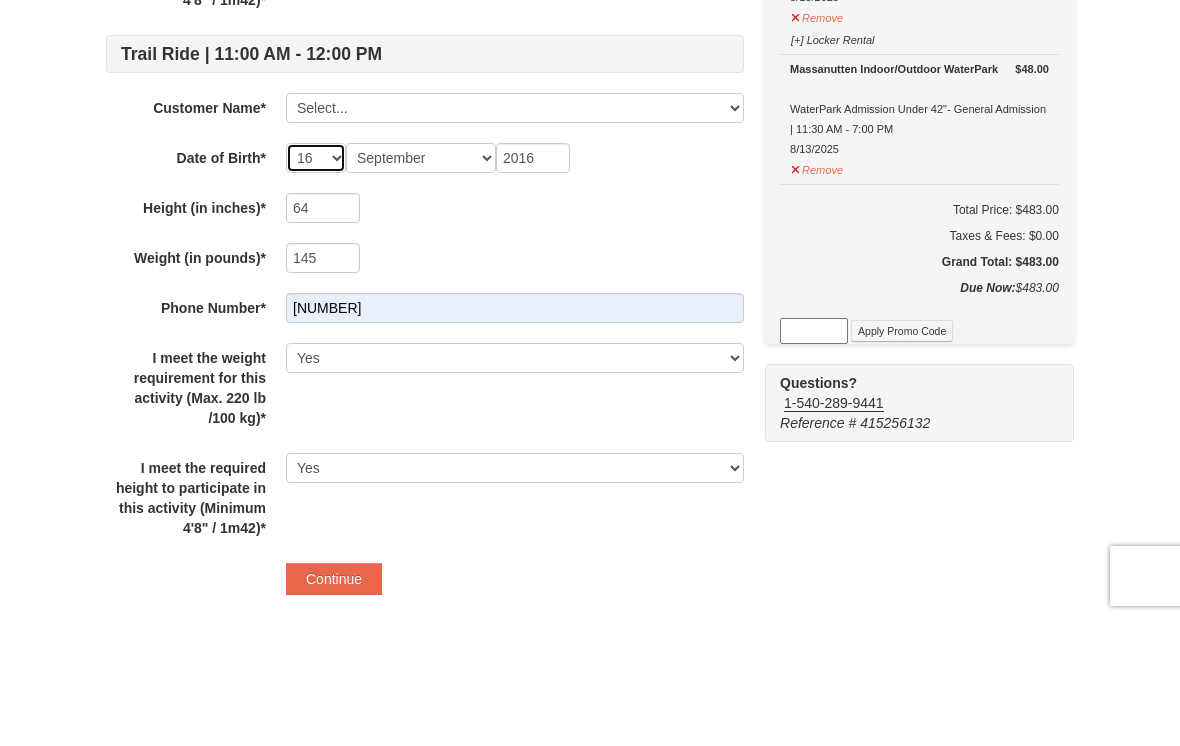 click on "-- 01 02 03 04 05 06 07 08 09 10 11 12 13 14 15 16 17 18 19 20 21 22 23 24 25 26 27 28 29 30 31" at bounding box center (316, 284) 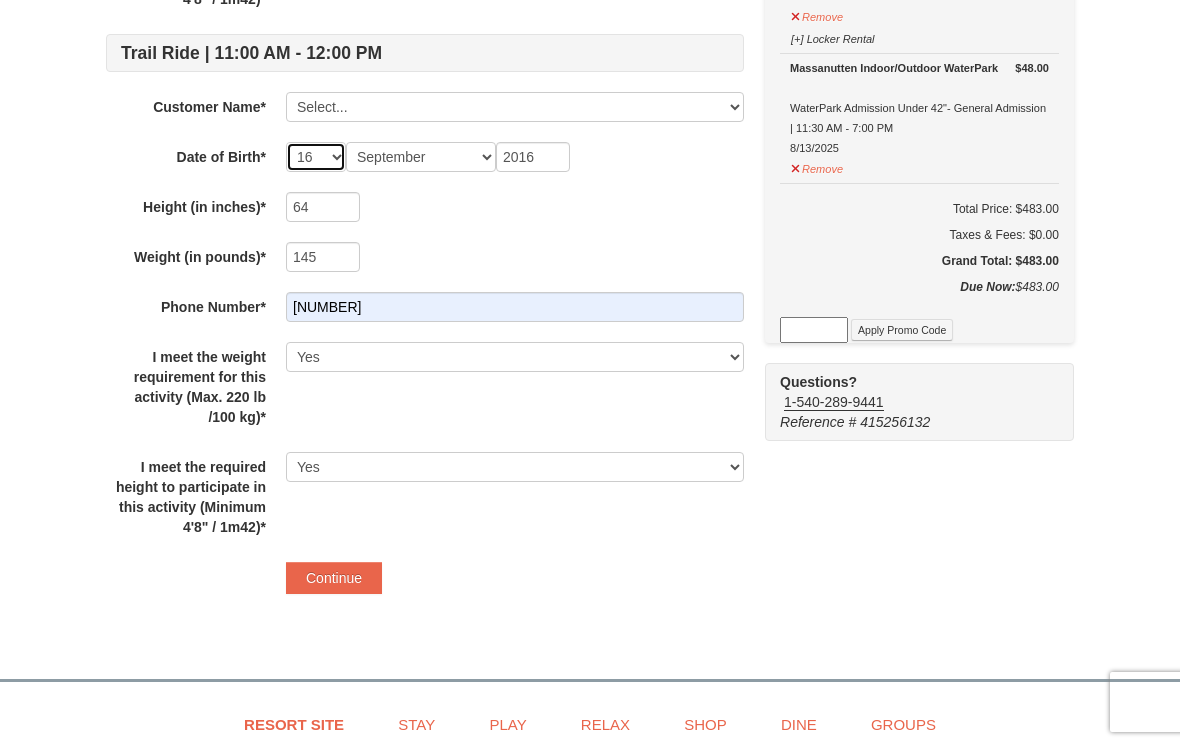 select on "07" 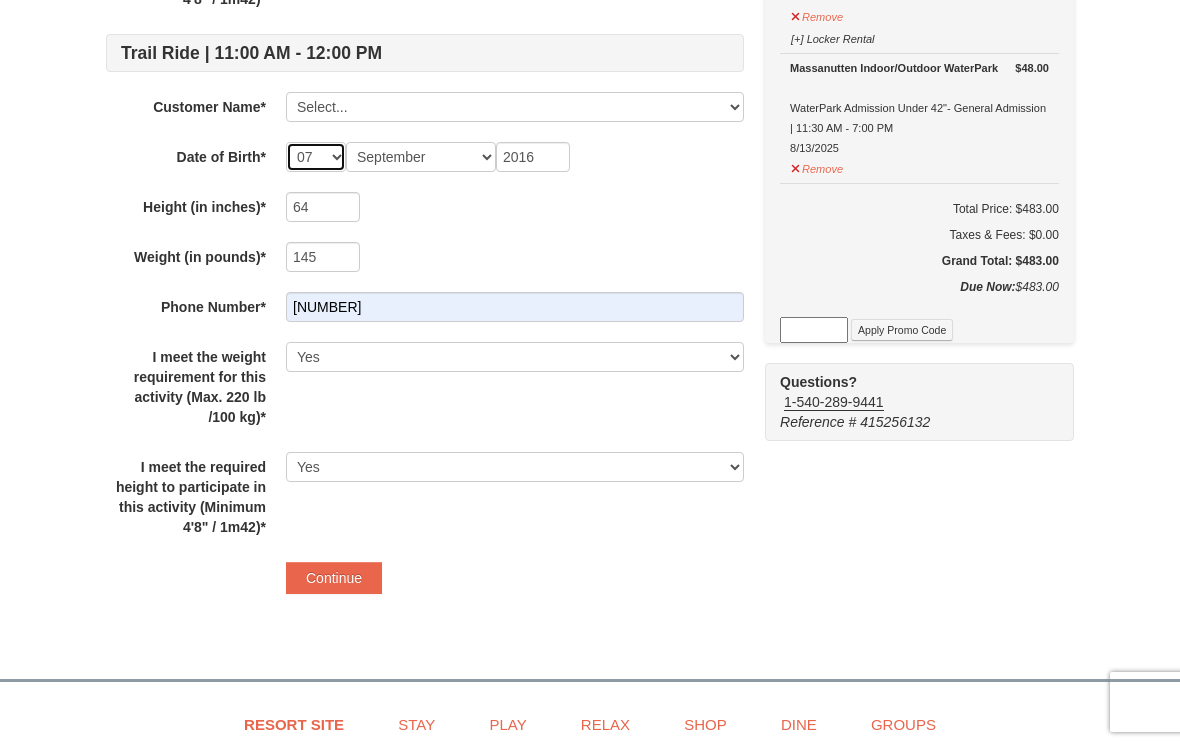 select on "07" 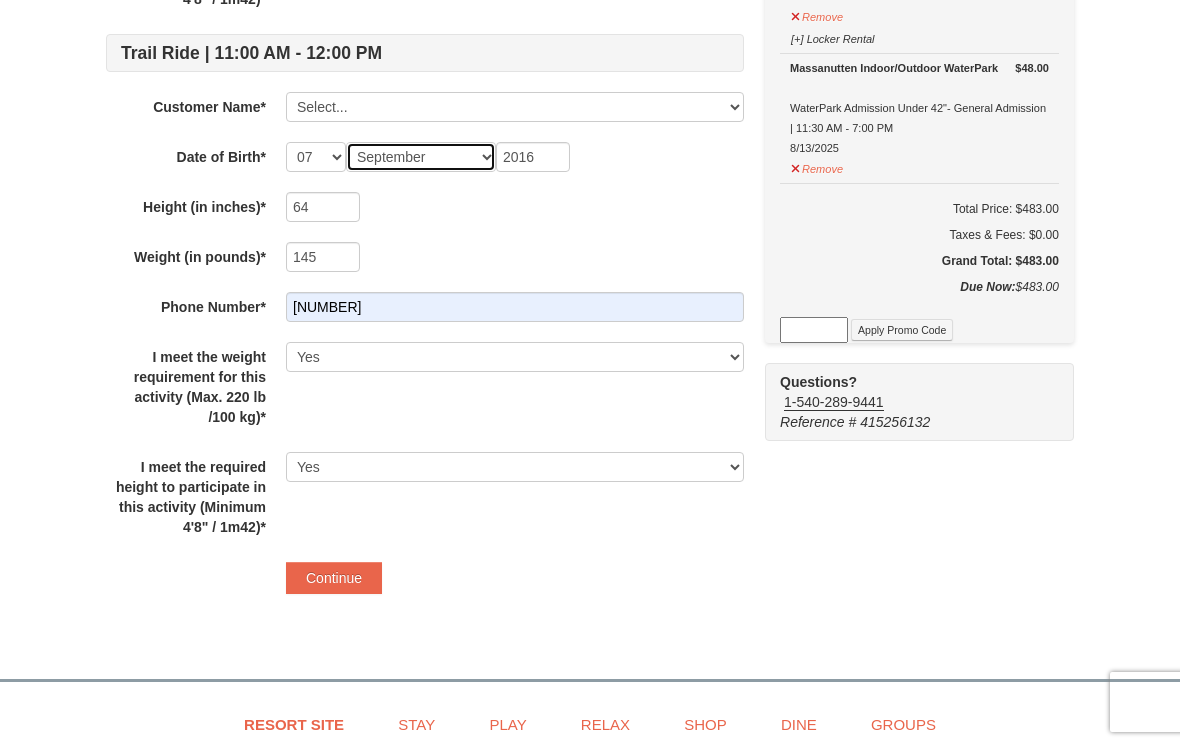 click on "Month January February March April May June July August September October November December" at bounding box center (421, 157) 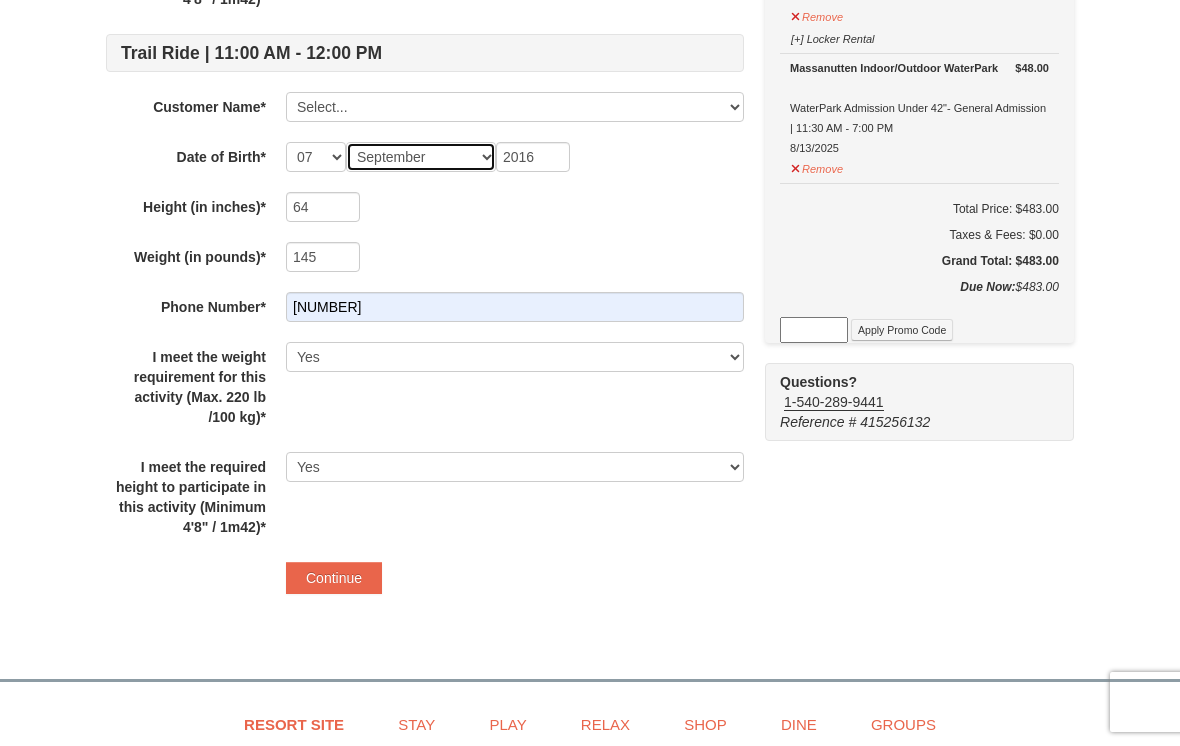 select on "04" 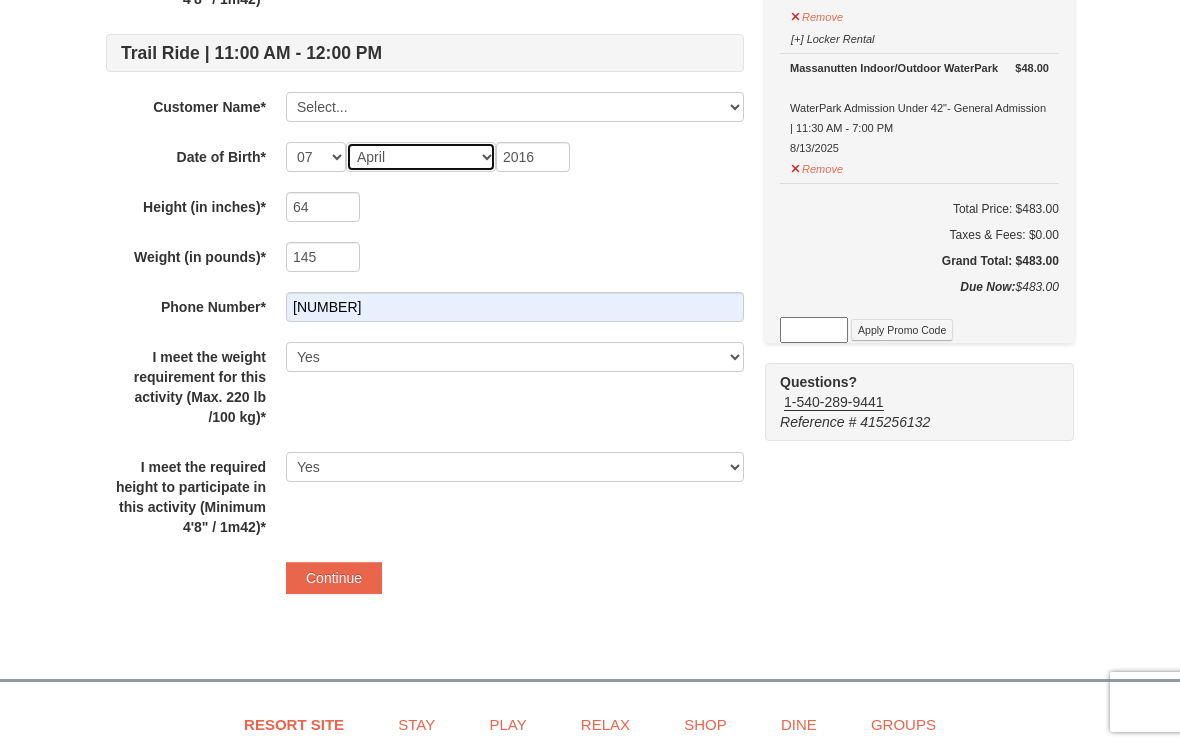 select on "04" 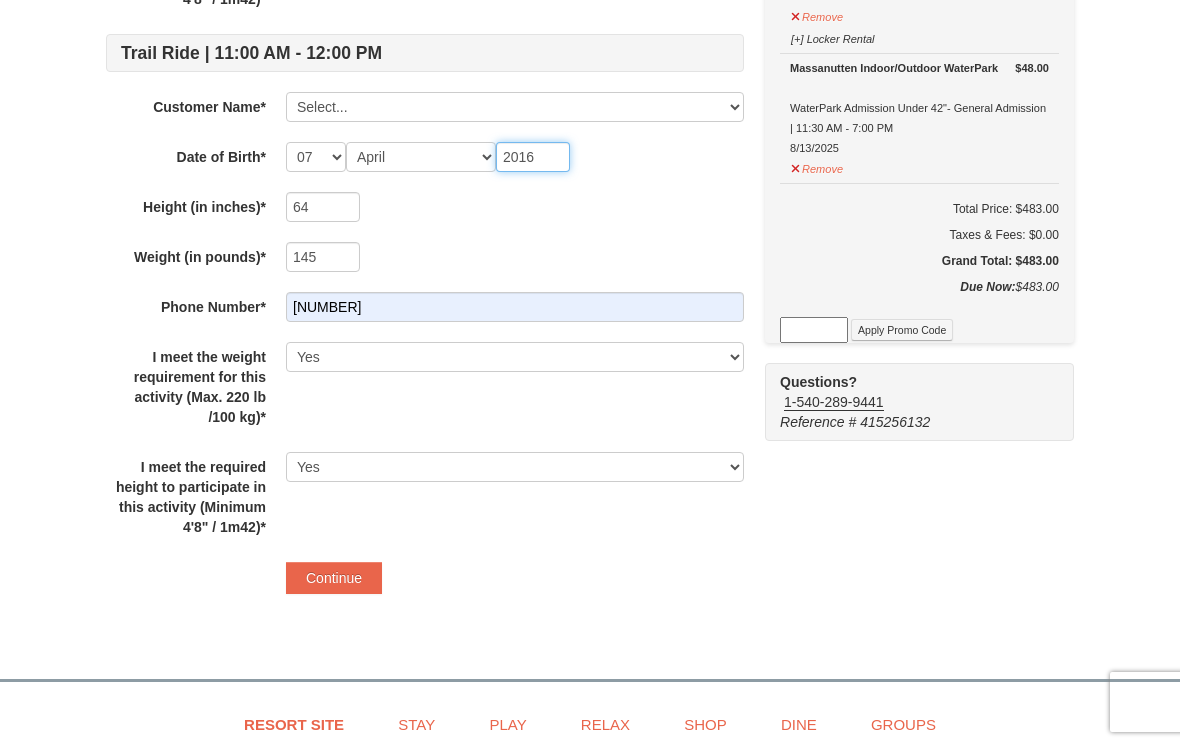 click on "2016" at bounding box center [533, 157] 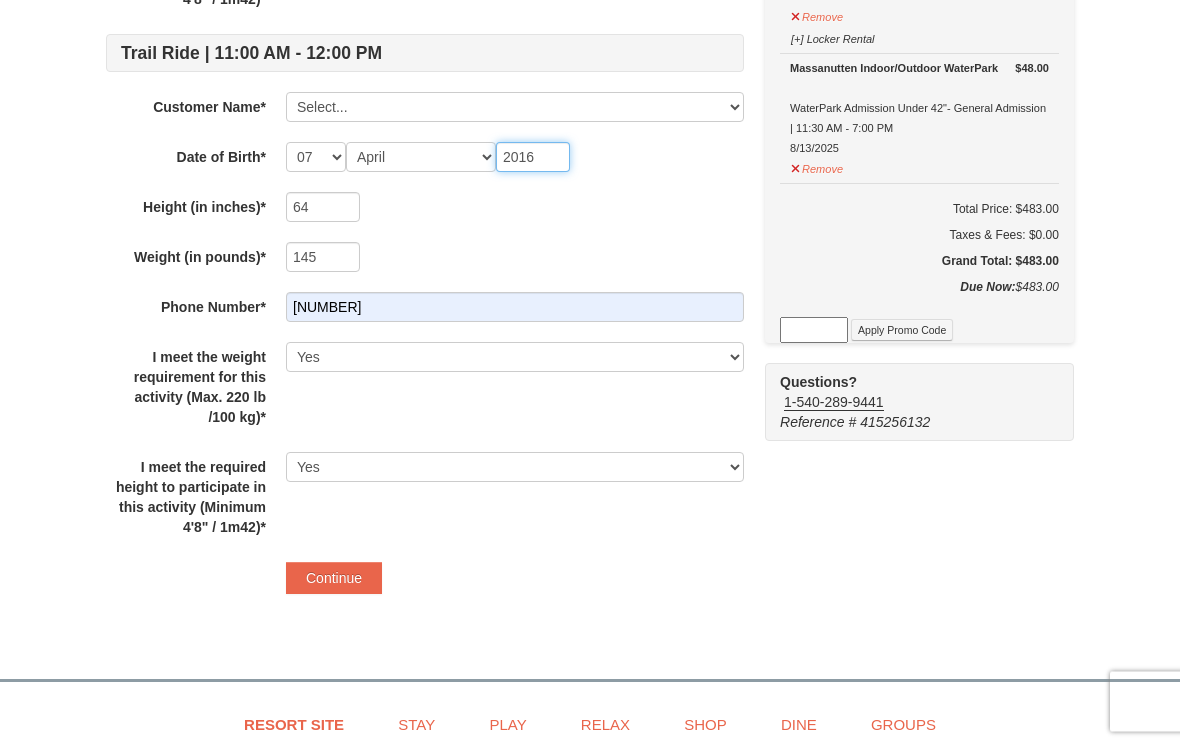 type on "201" 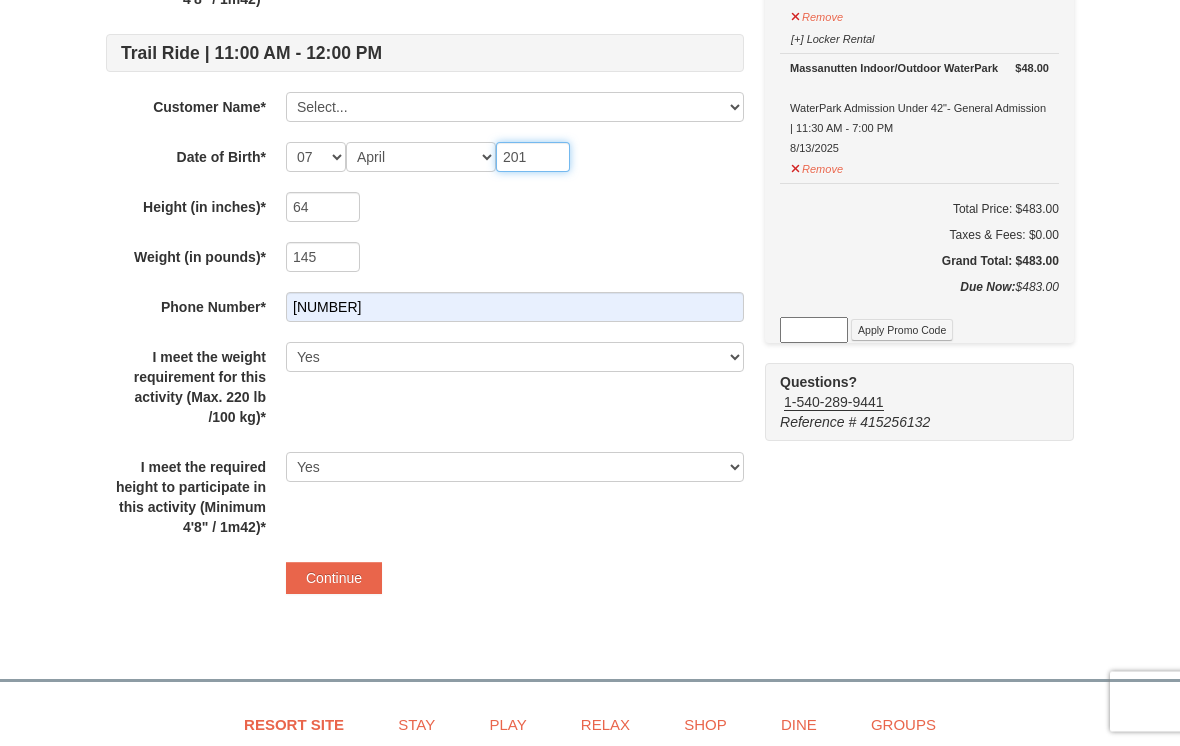 type on "201" 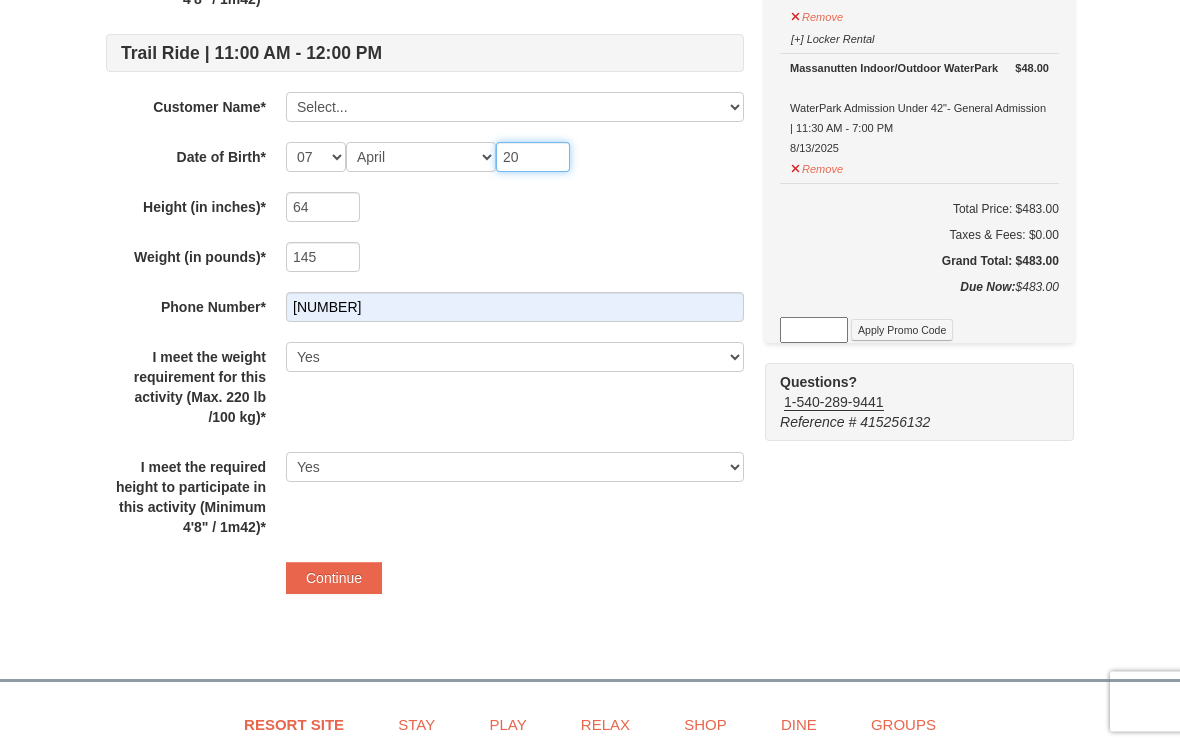 type on "20" 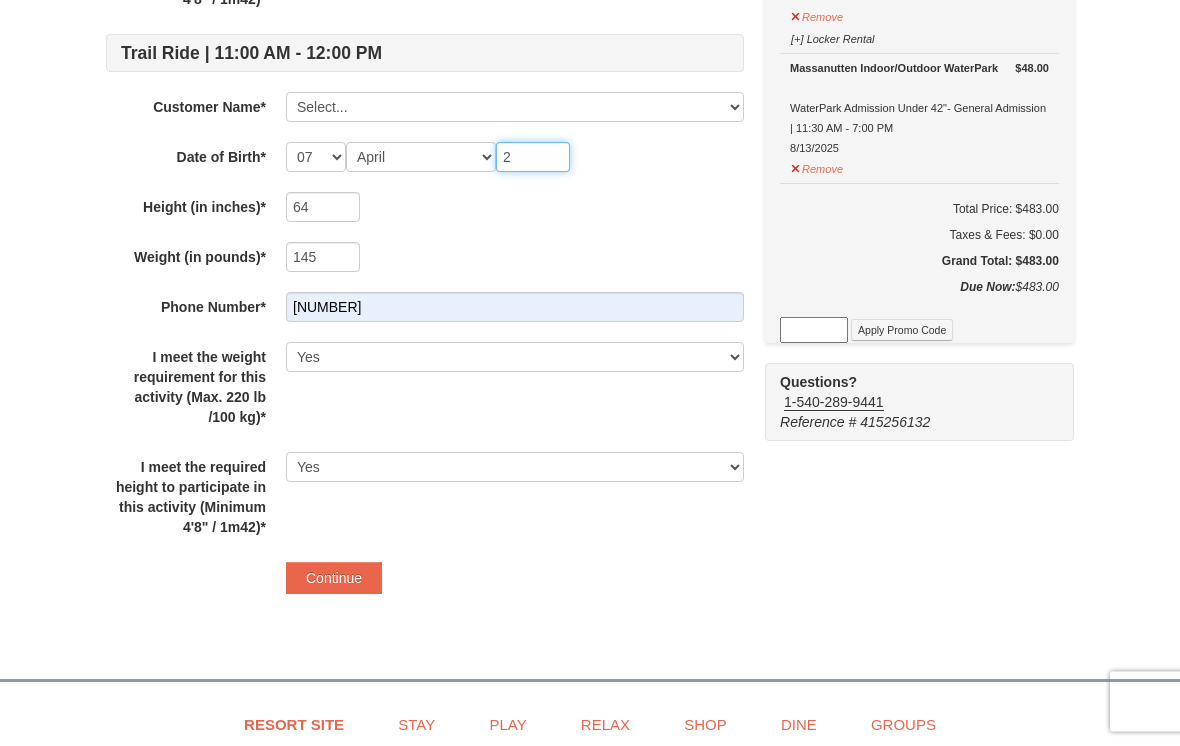 type on "2" 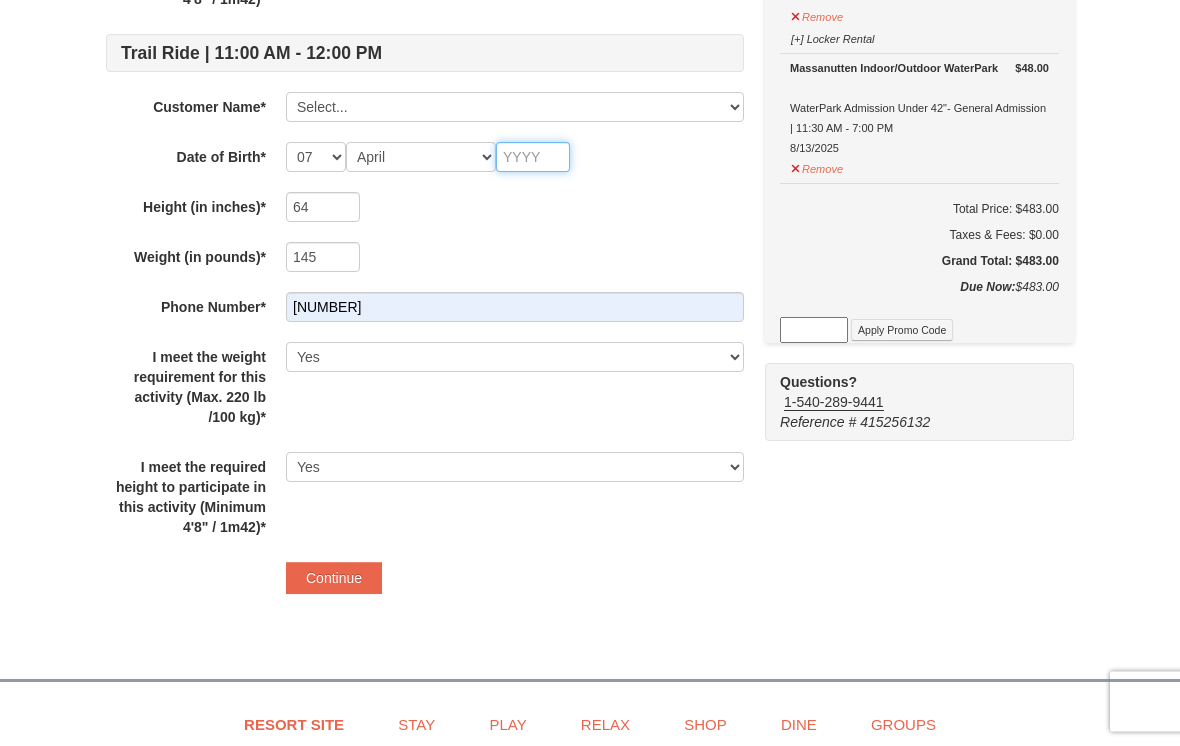 type 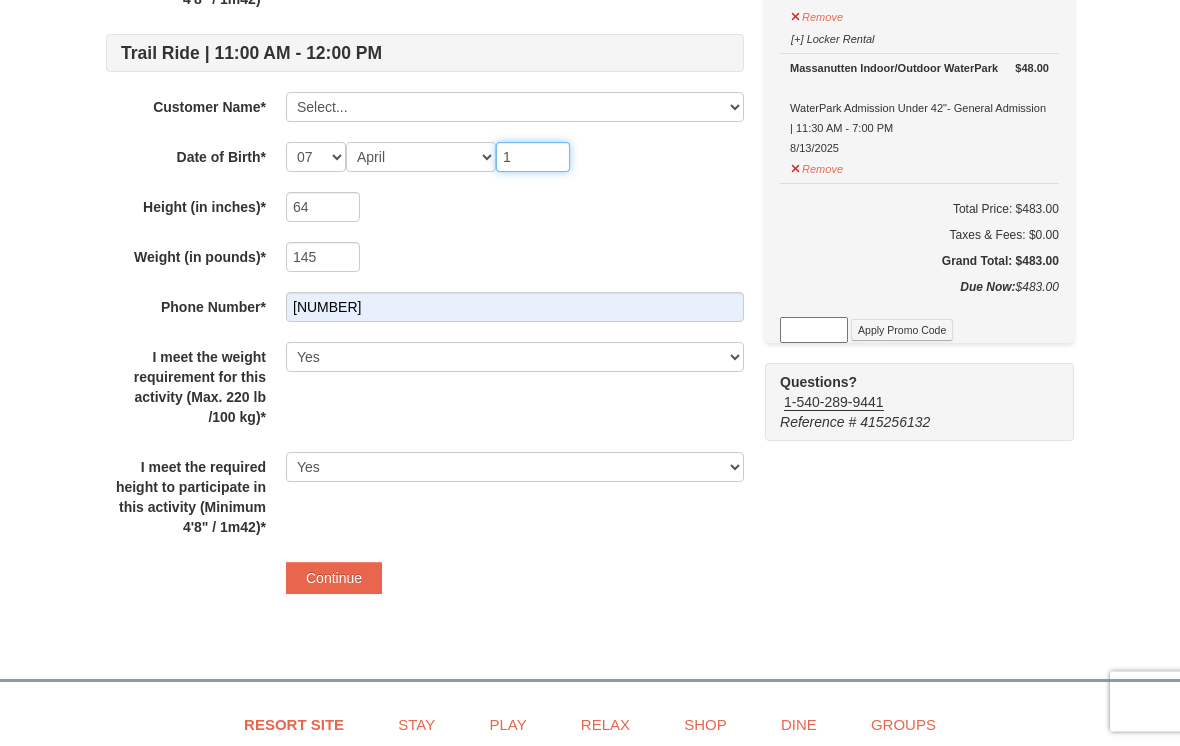 type on "1" 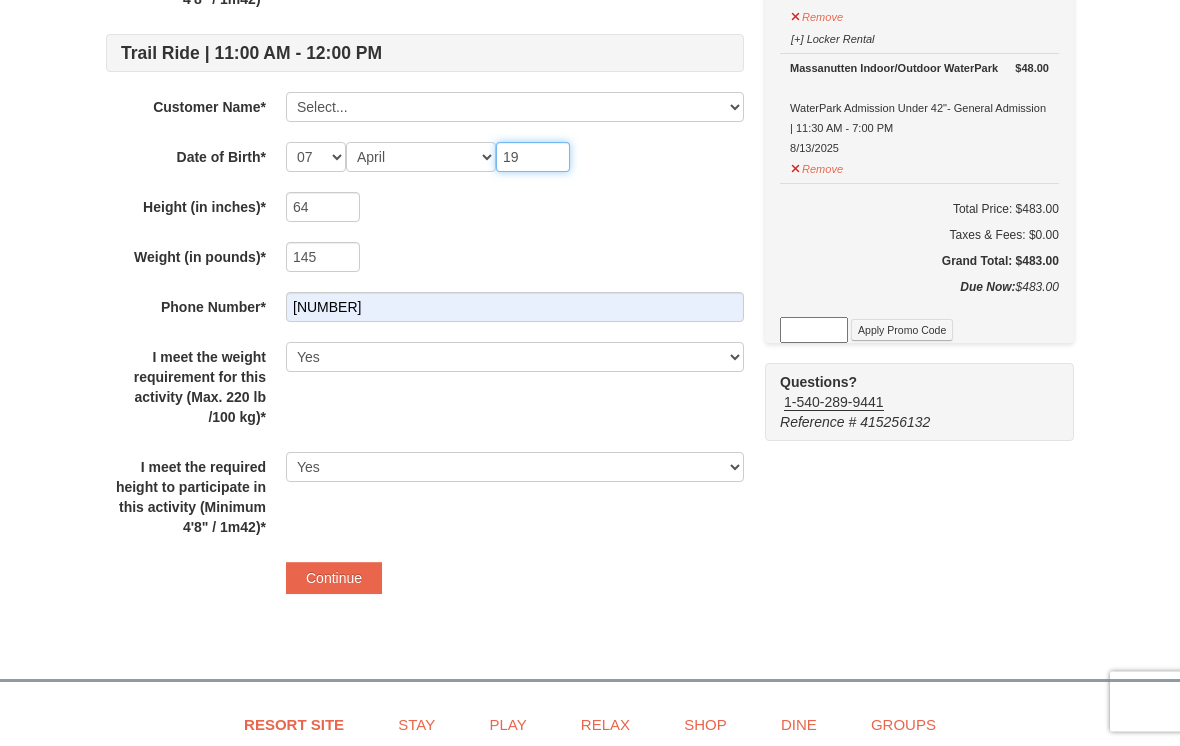 type on "19" 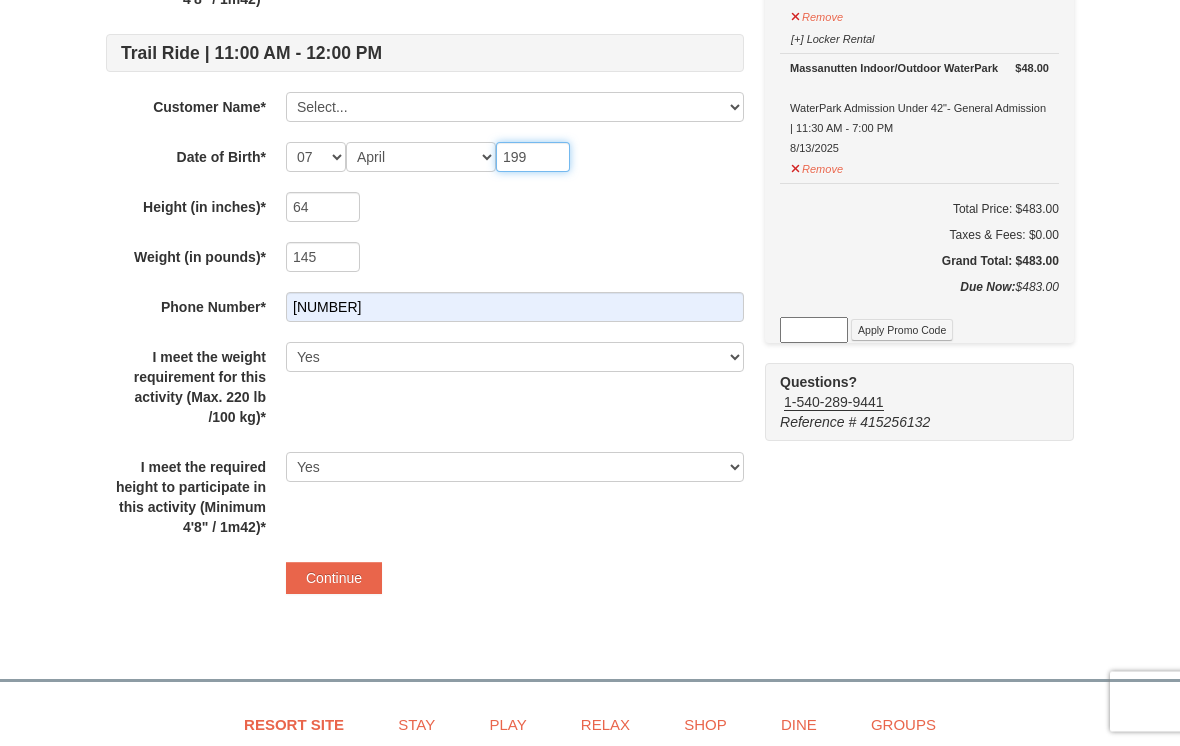 type on "199" 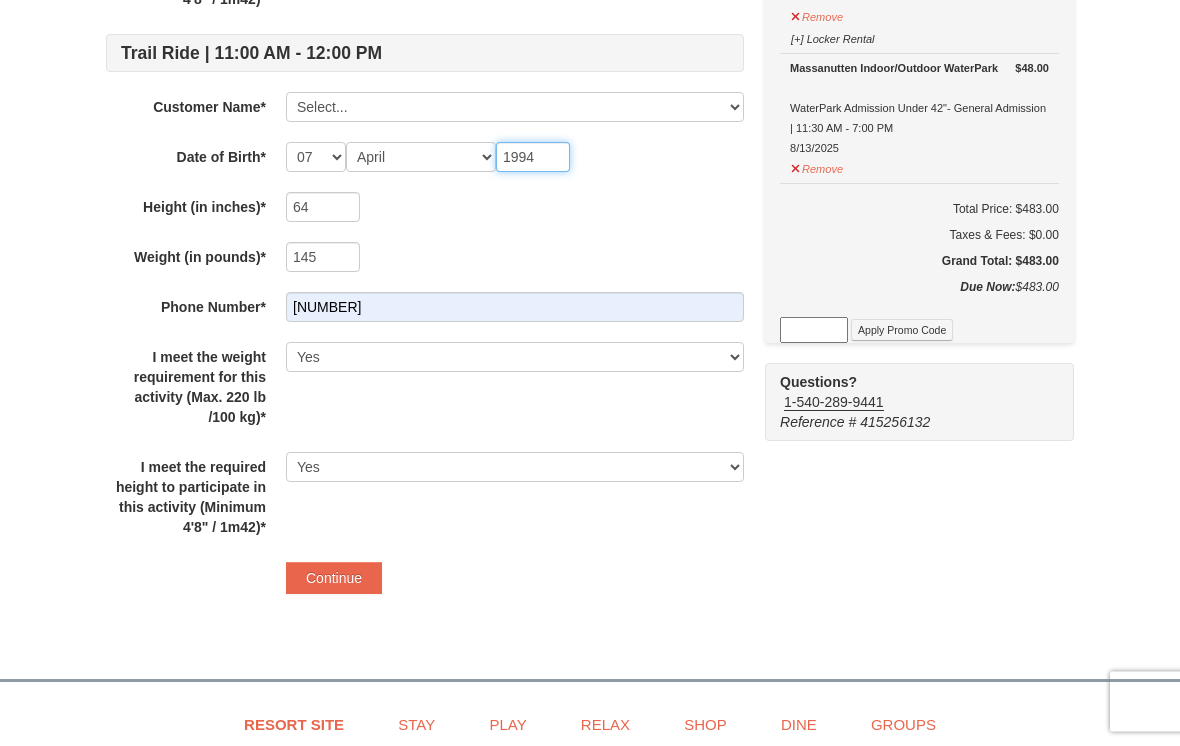 type on "1994" 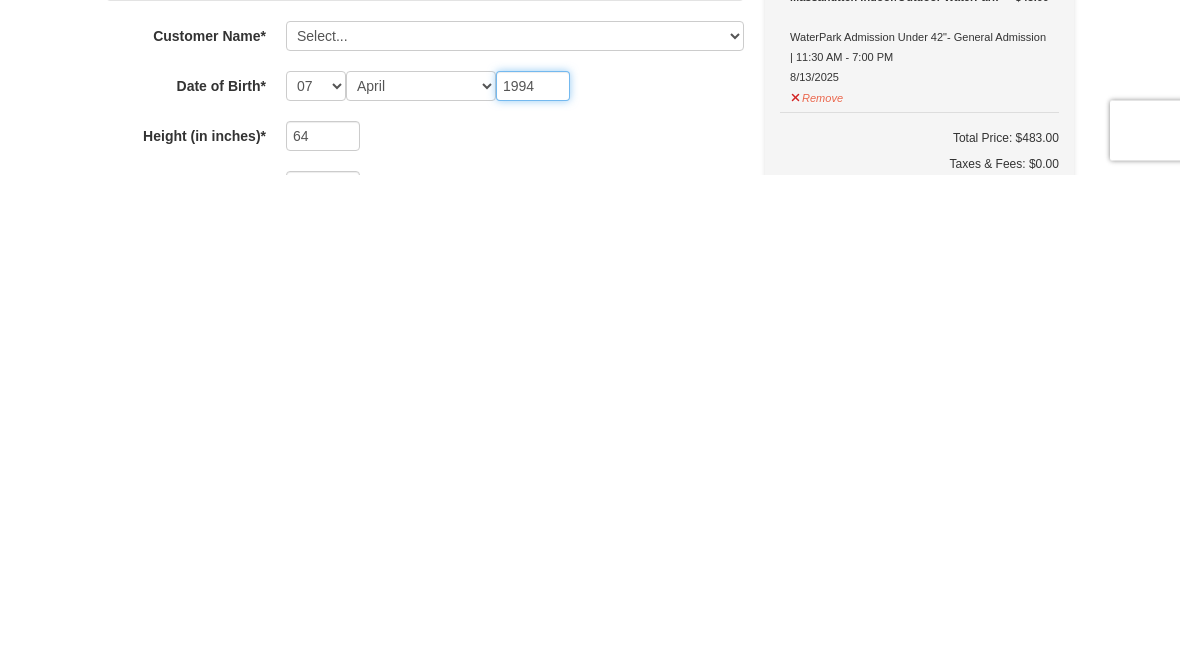 scroll, scrollTop: 1144, scrollLeft: 0, axis: vertical 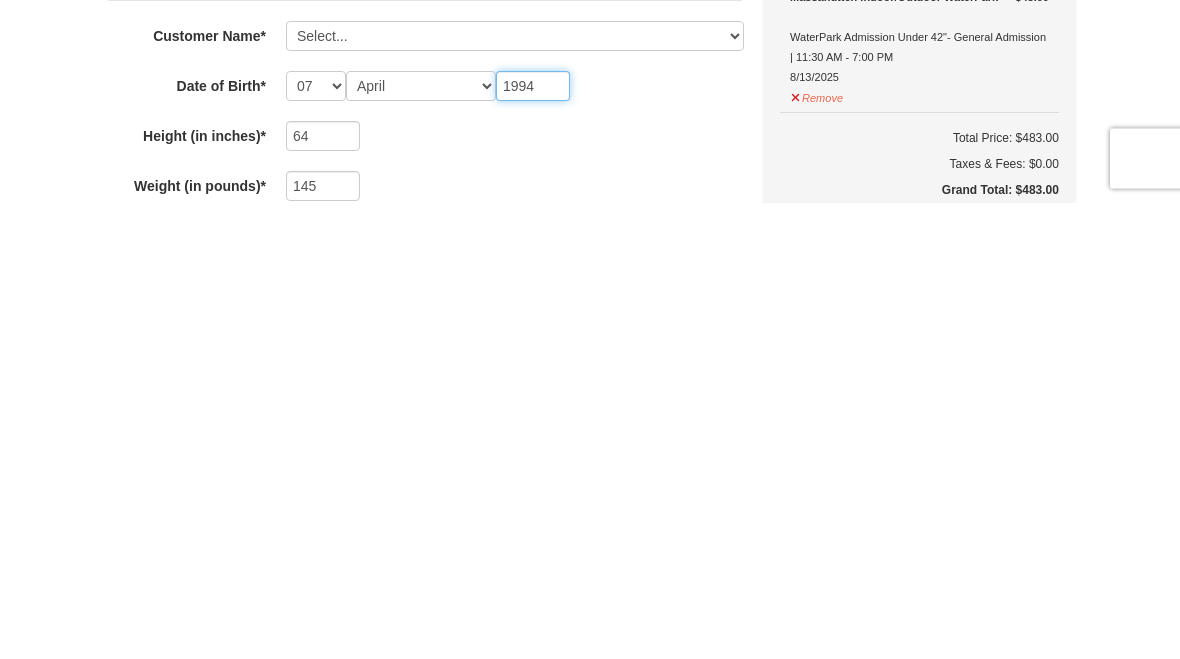 type on "1994" 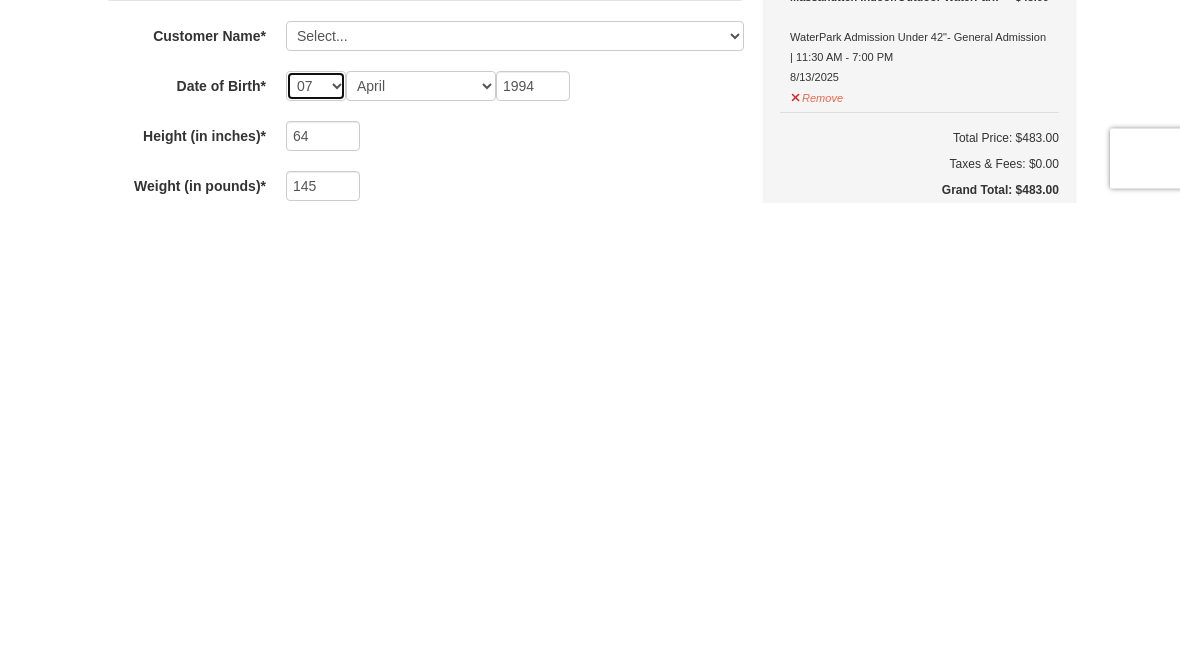 click on "-- 01 02 03 04 05 06 07 08 09 10 11 12 13 14 15 16 17 18 19 20 21 22 23 24 25 26 27 28 29 30 31" at bounding box center (316, 543) 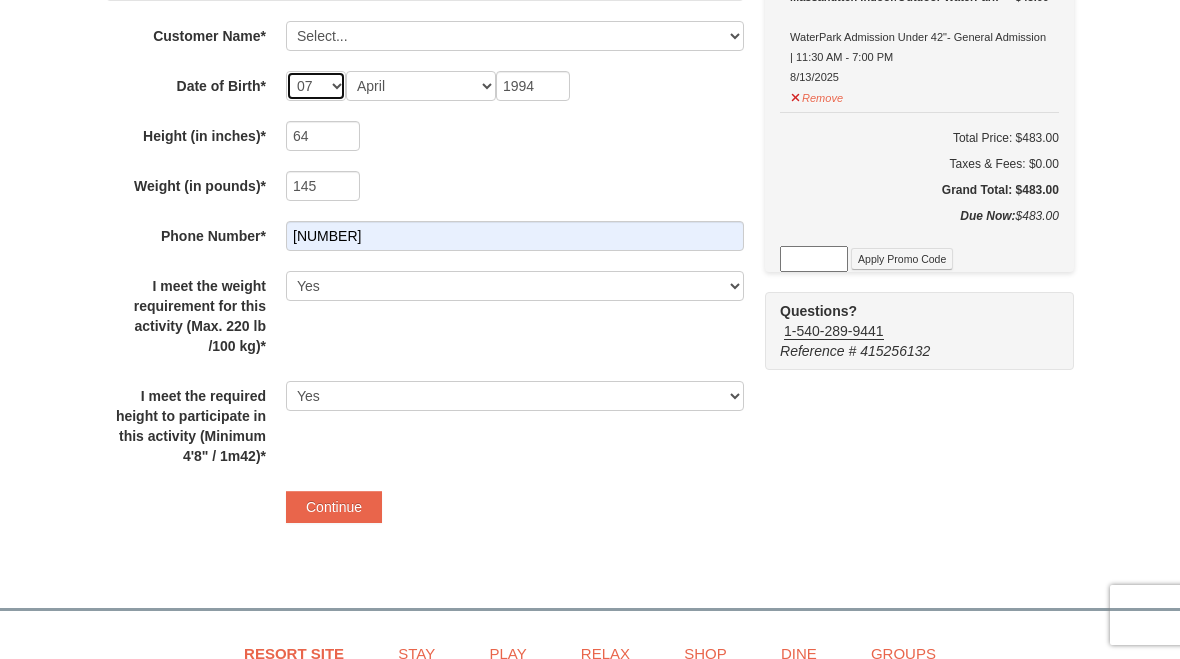 select on "16" 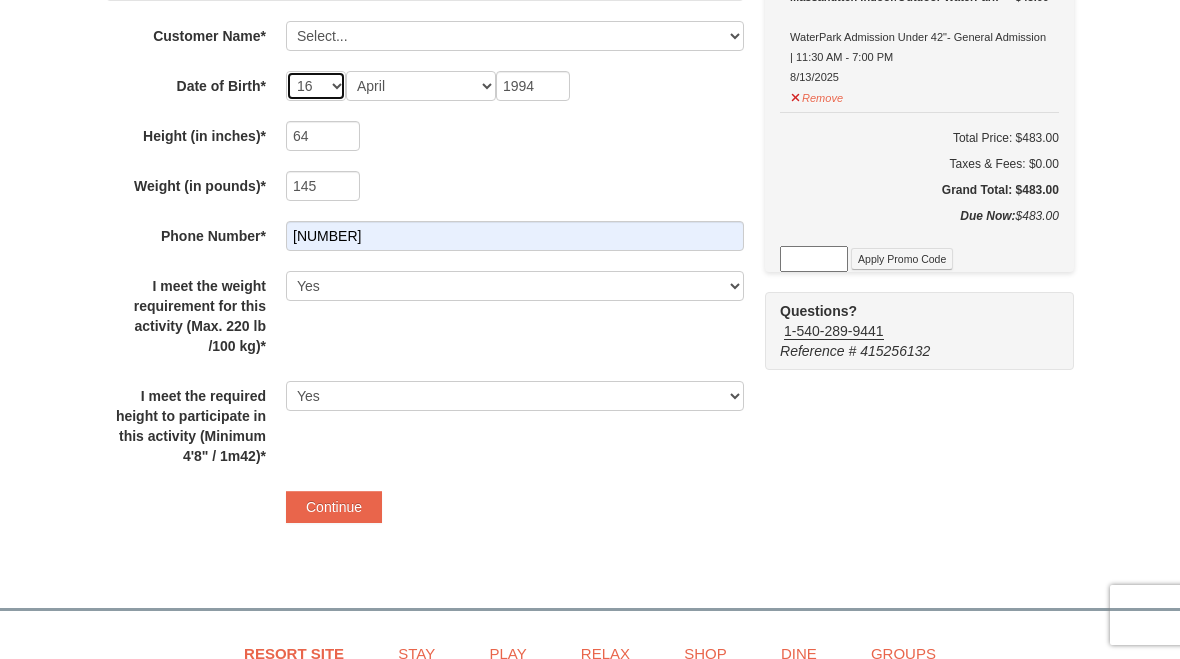select on "16" 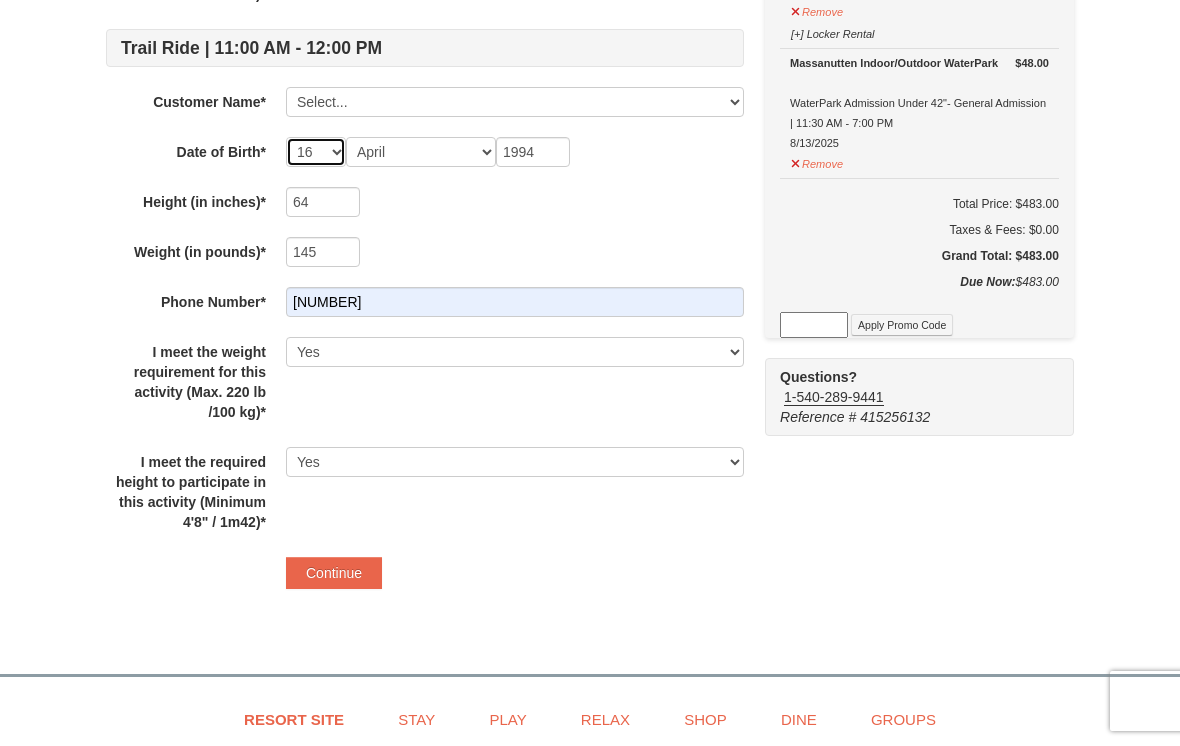 scroll, scrollTop: 1534, scrollLeft: 0, axis: vertical 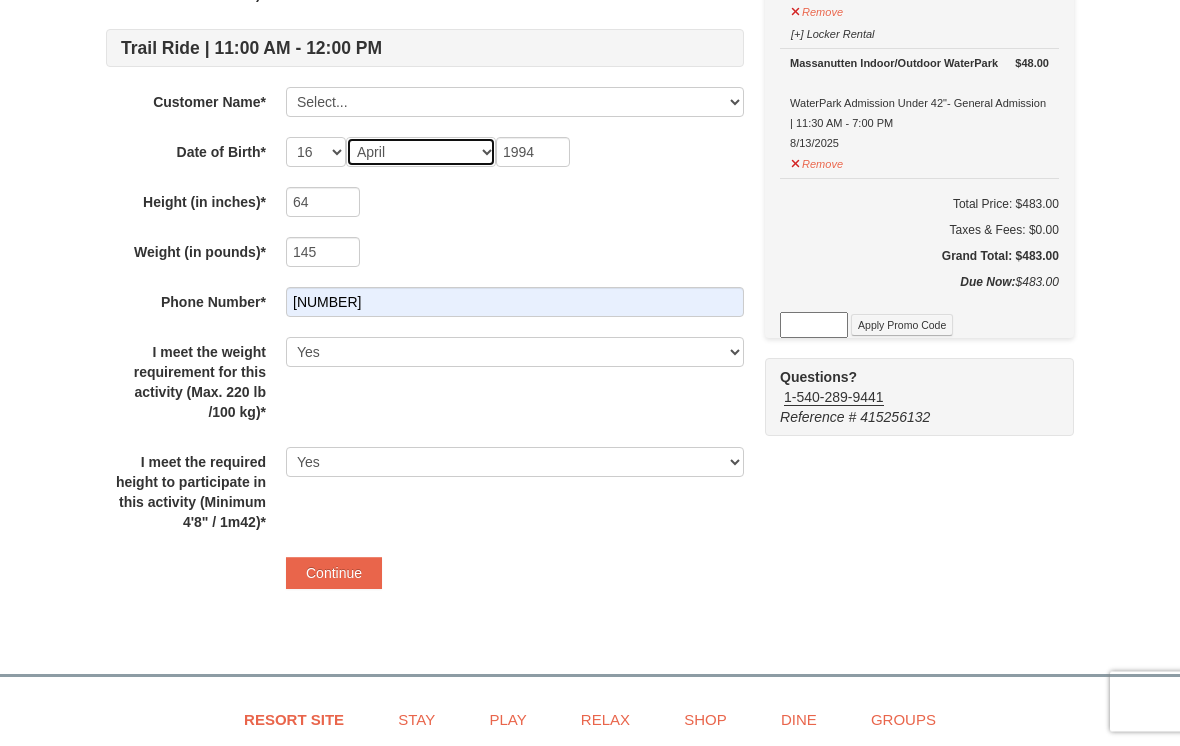 click on "Month January February March April May June July August September October November December" at bounding box center [421, 153] 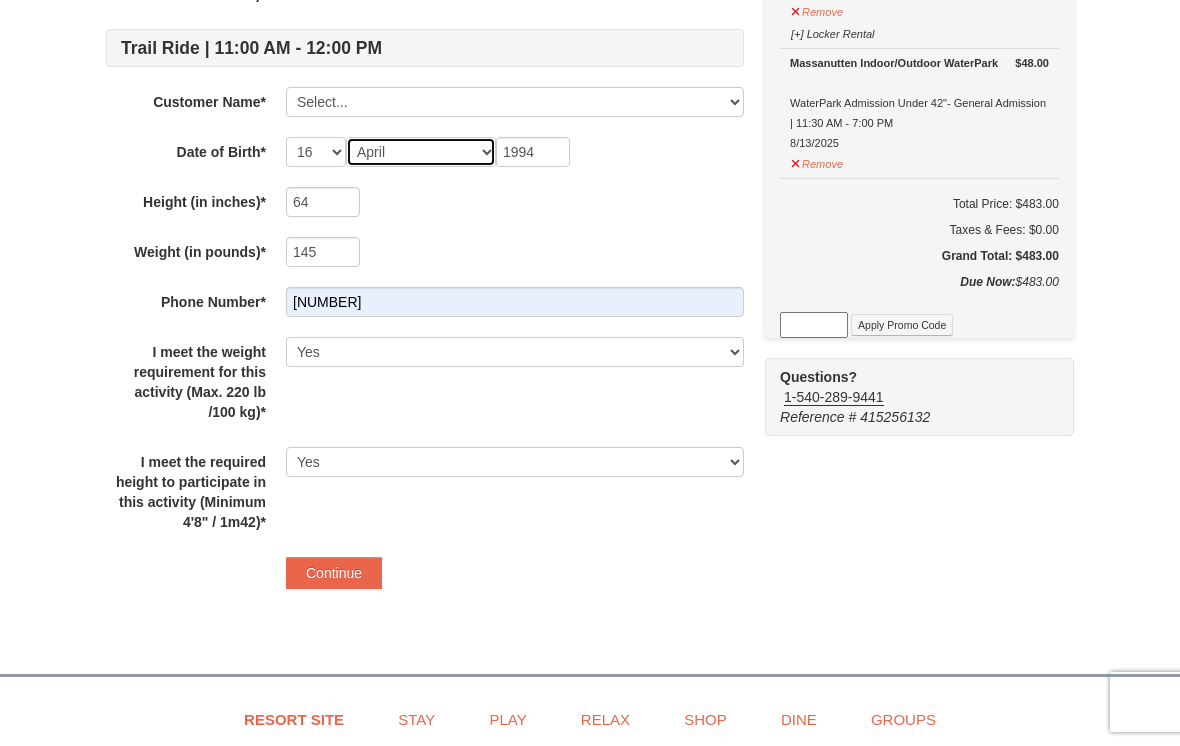 select on "09" 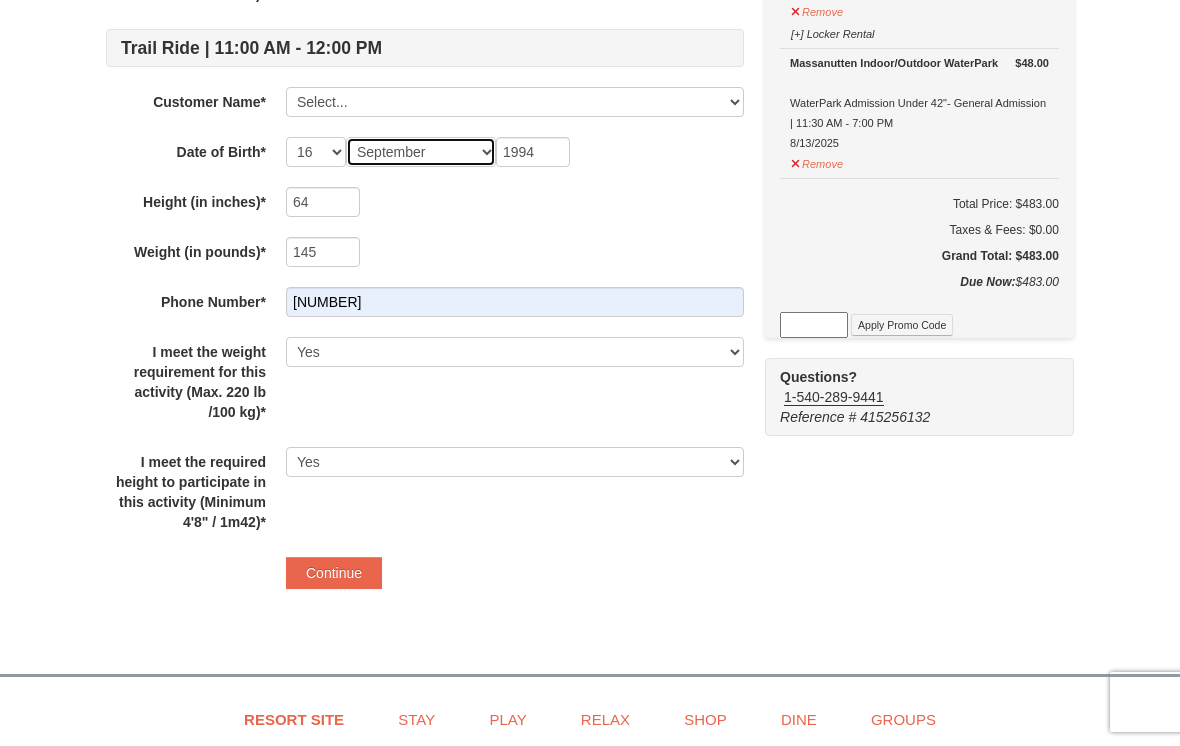 select on "09" 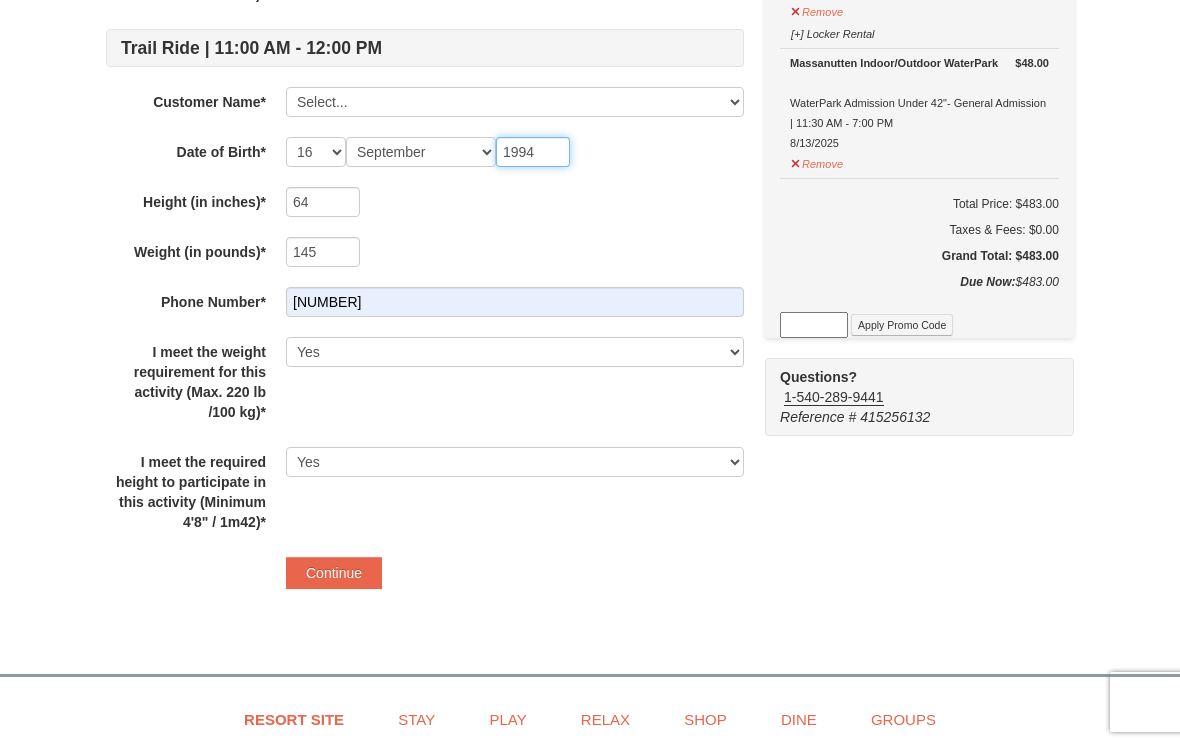 click on "1994" at bounding box center (533, 152) 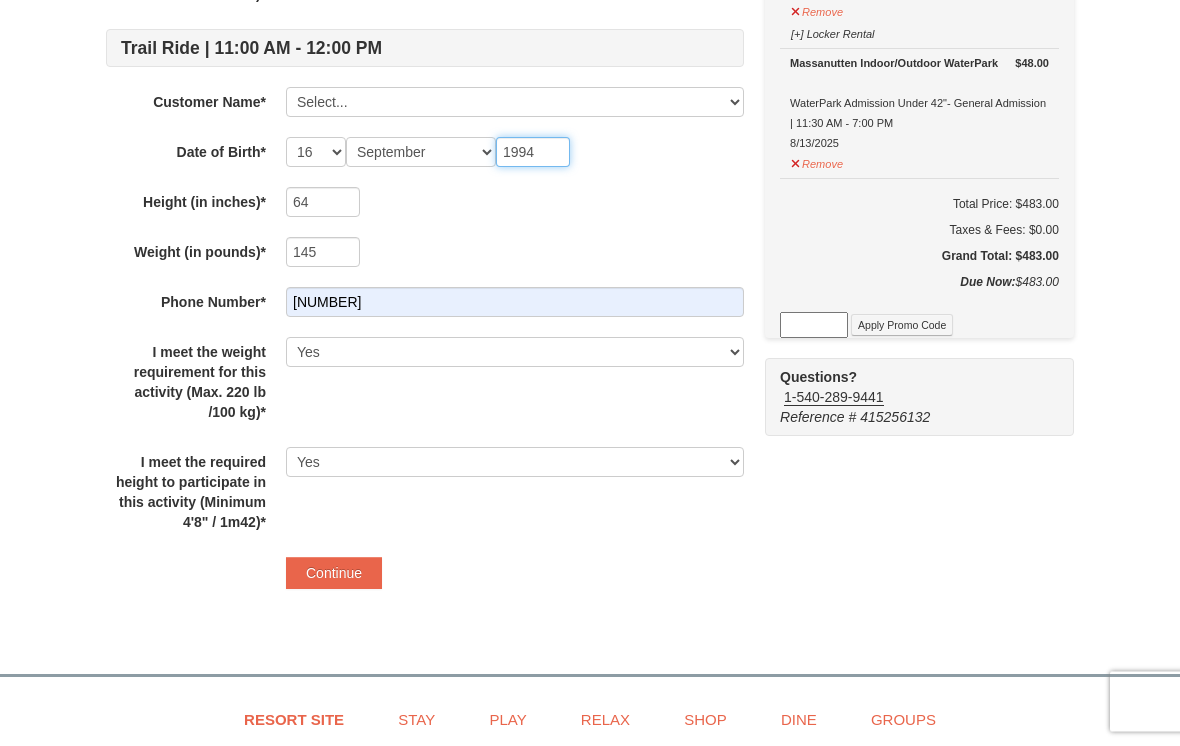type on "199" 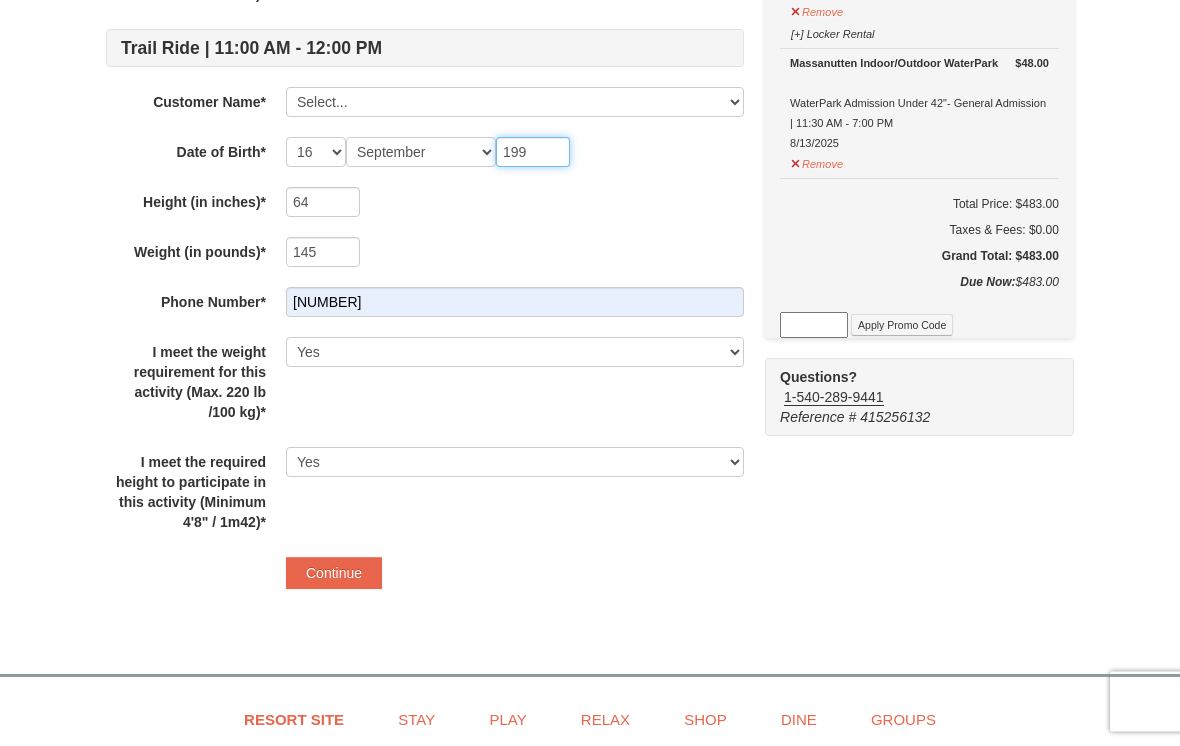 type on "199" 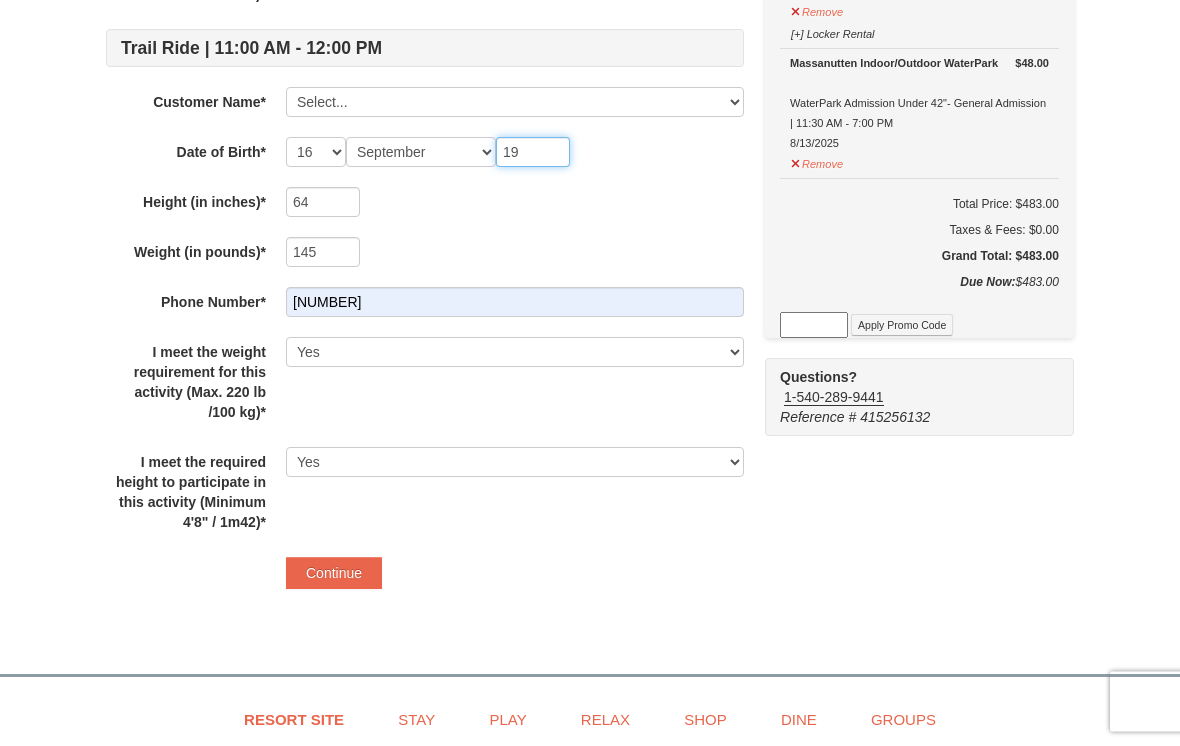 type on "19" 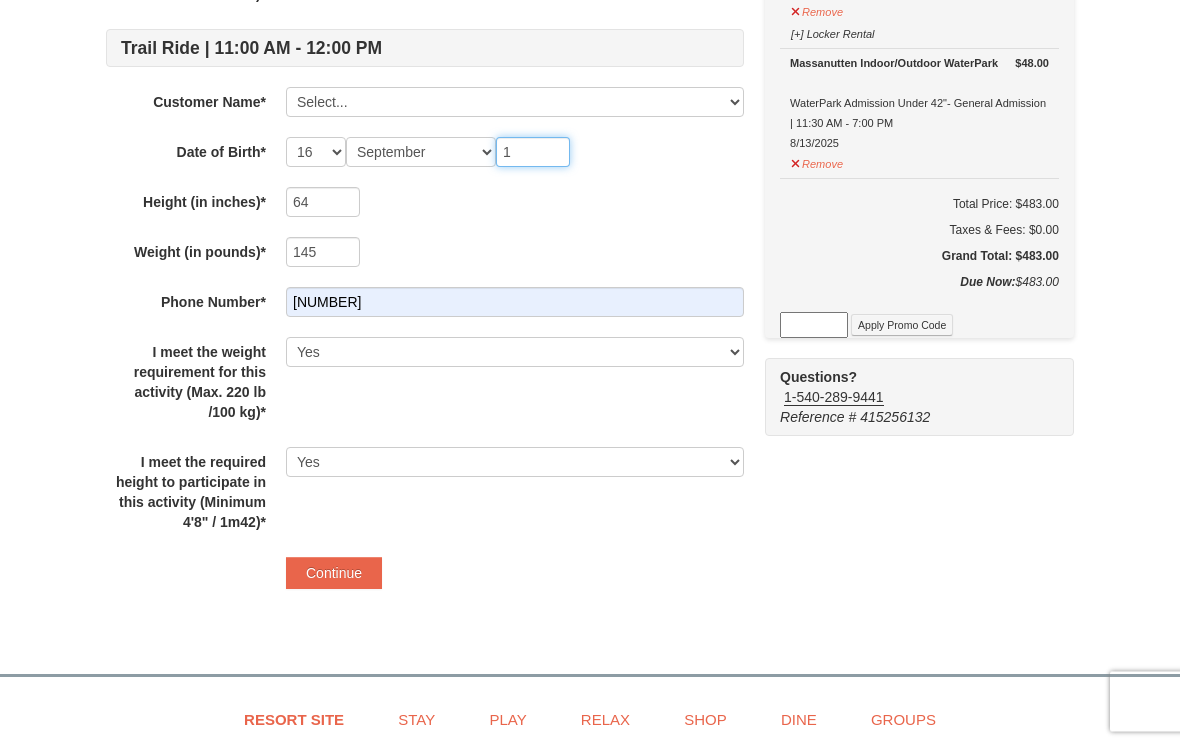 type on "1" 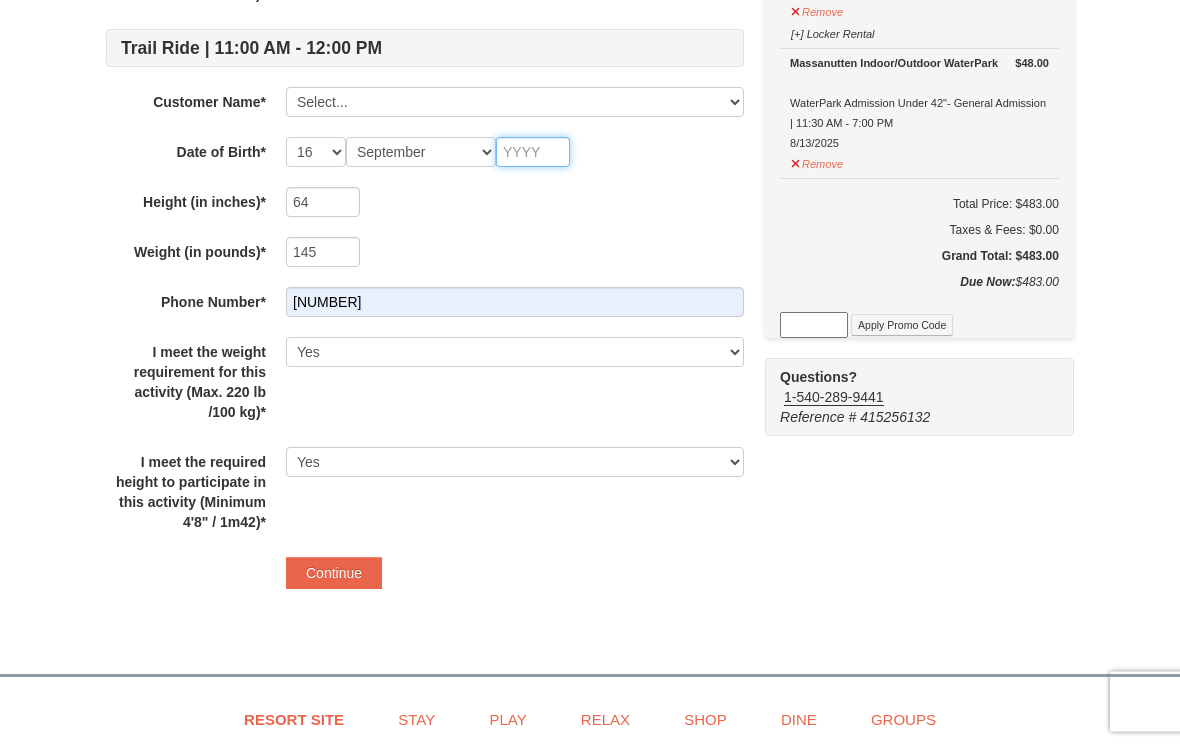 type 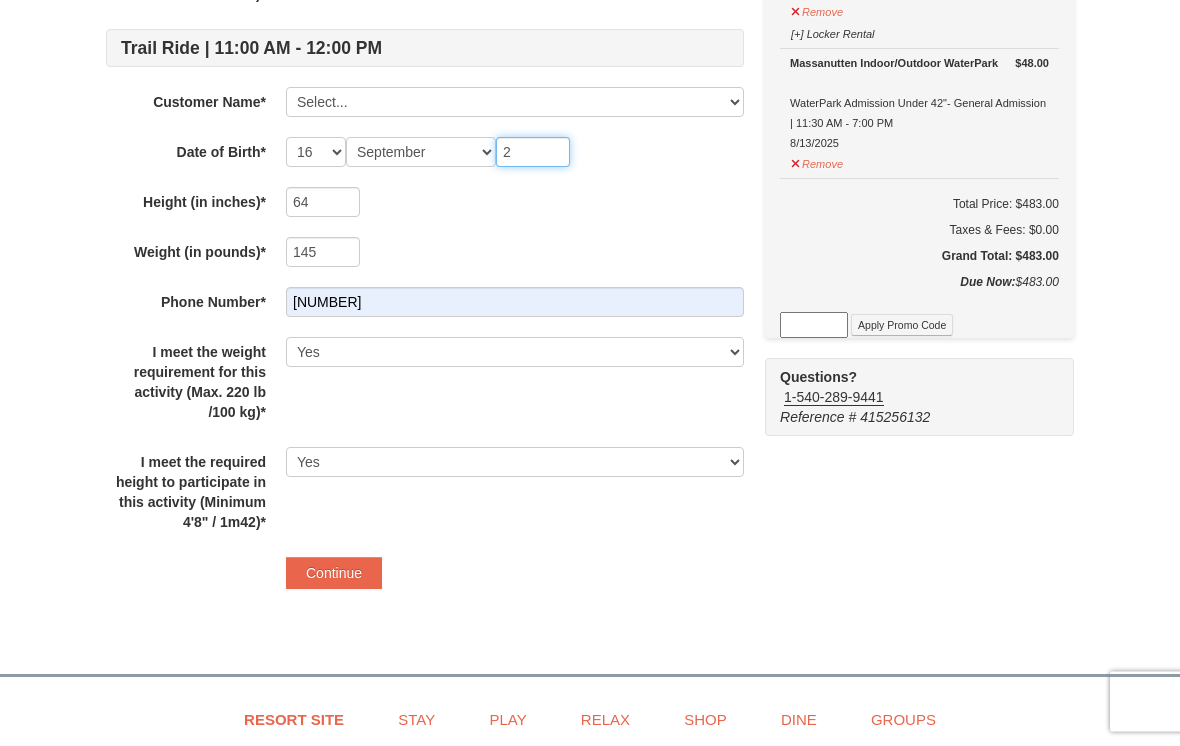 type on "2" 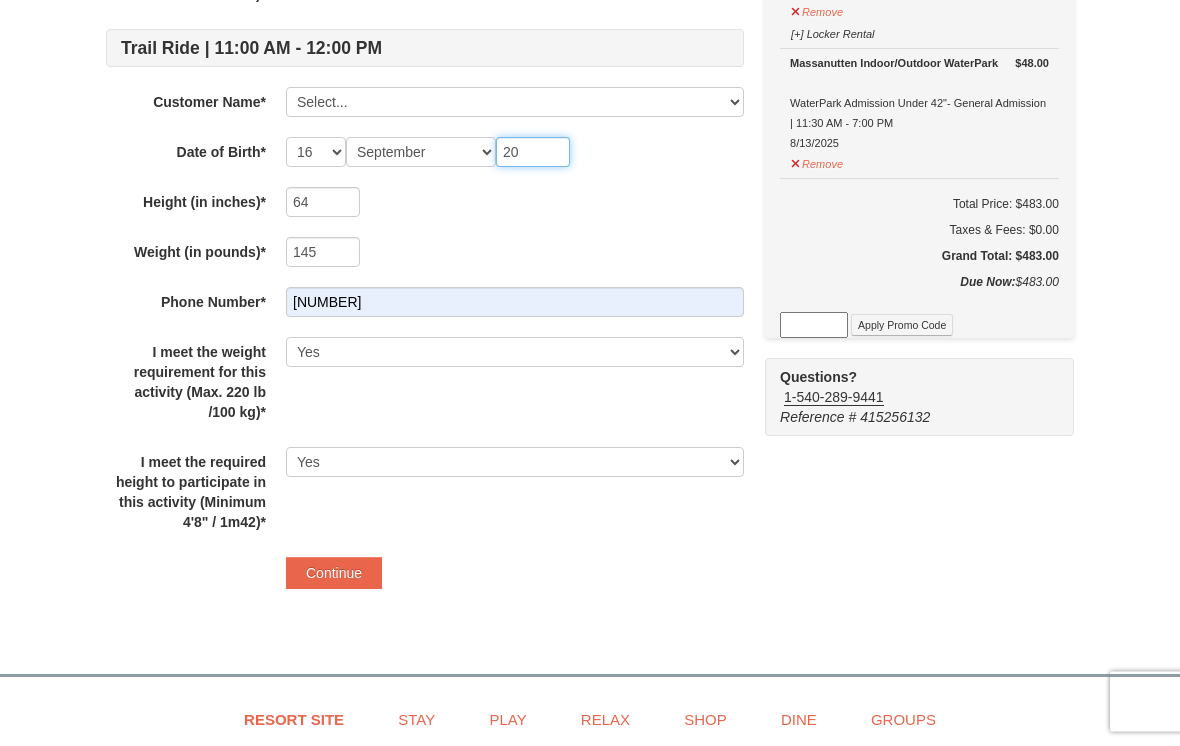 type on "20" 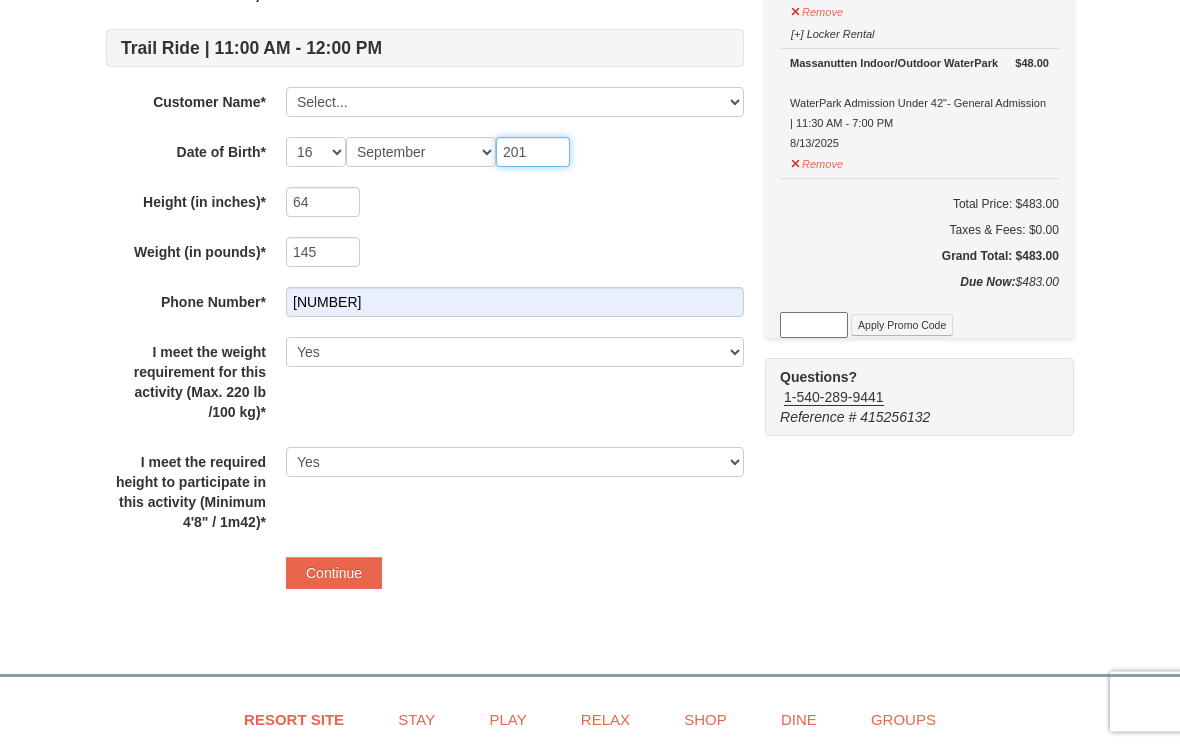type on "201" 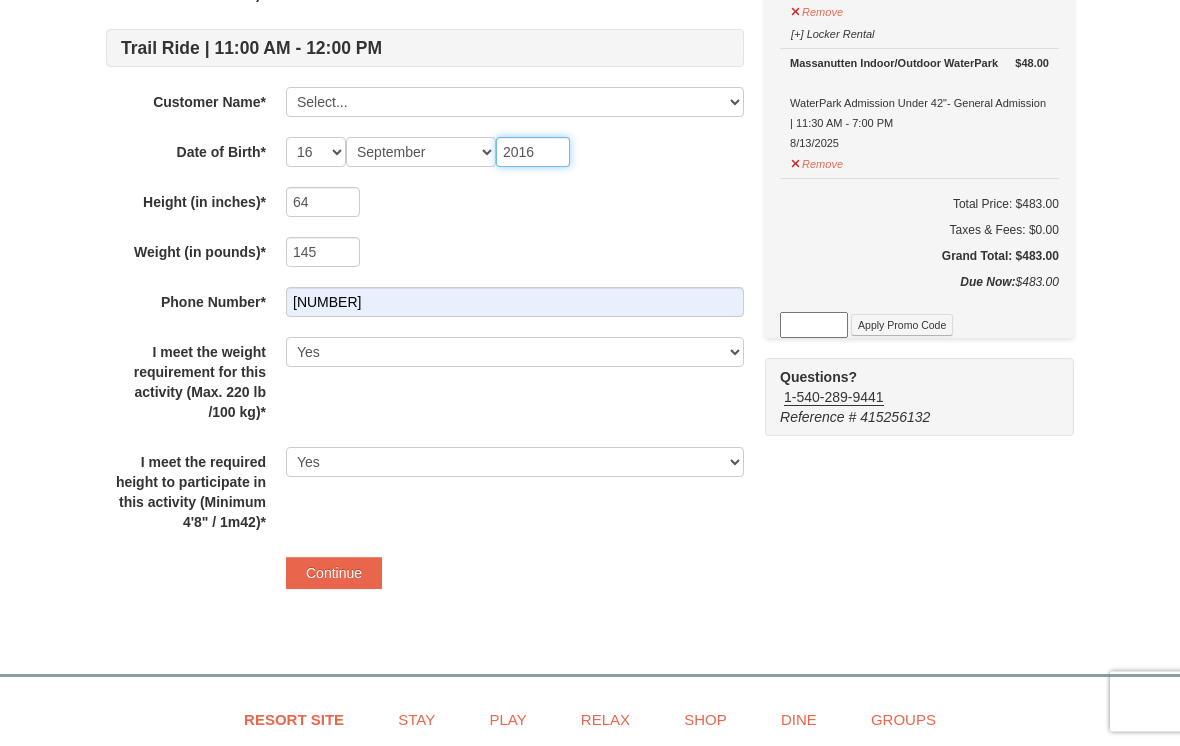 type on "2016" 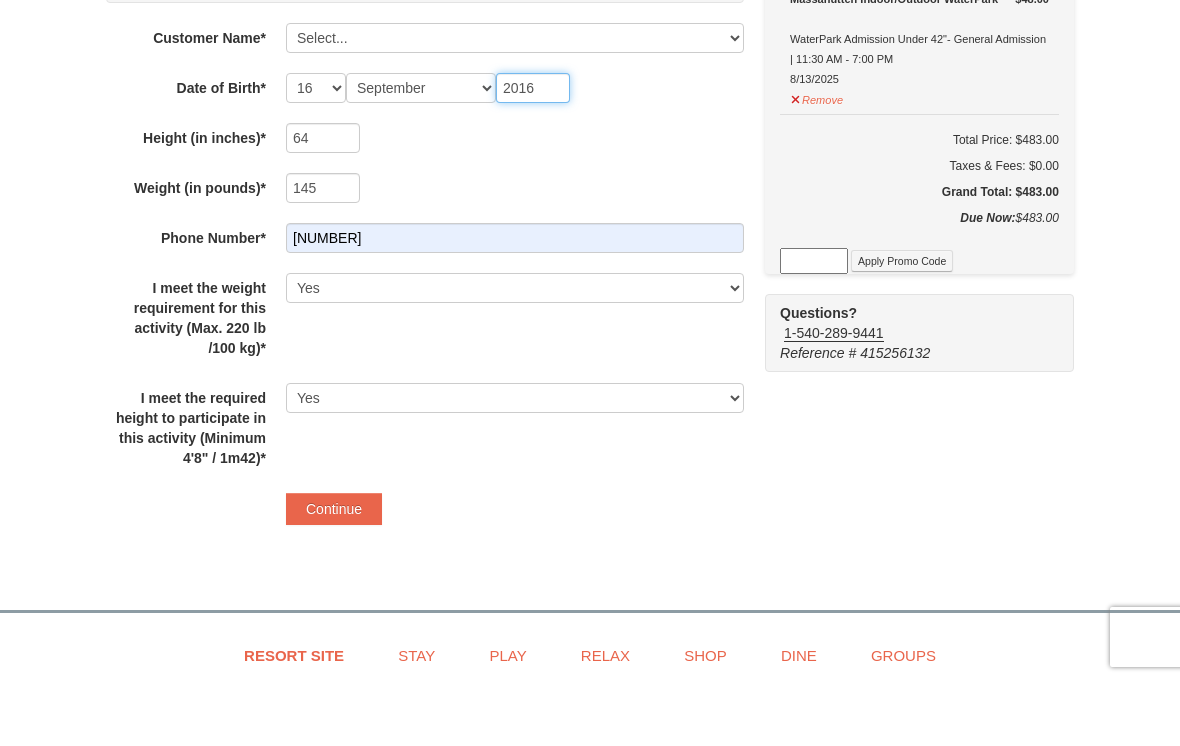 type on "2016" 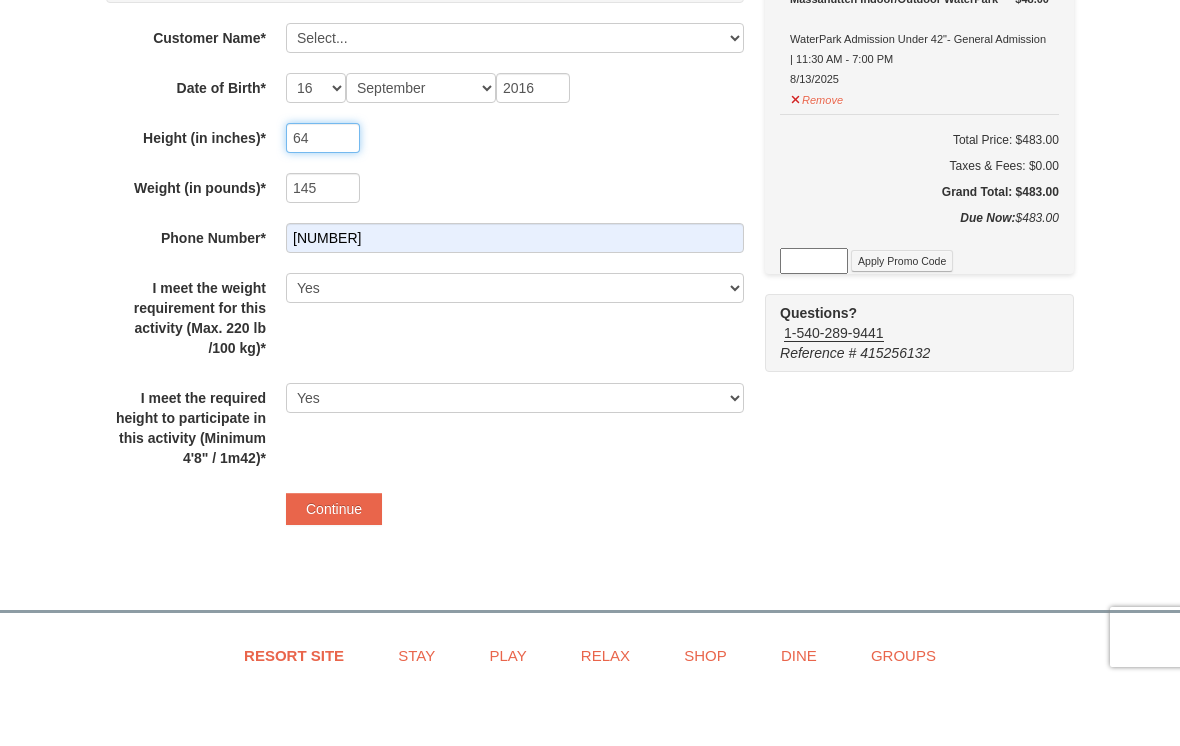 click on "64" at bounding box center [323, 203] 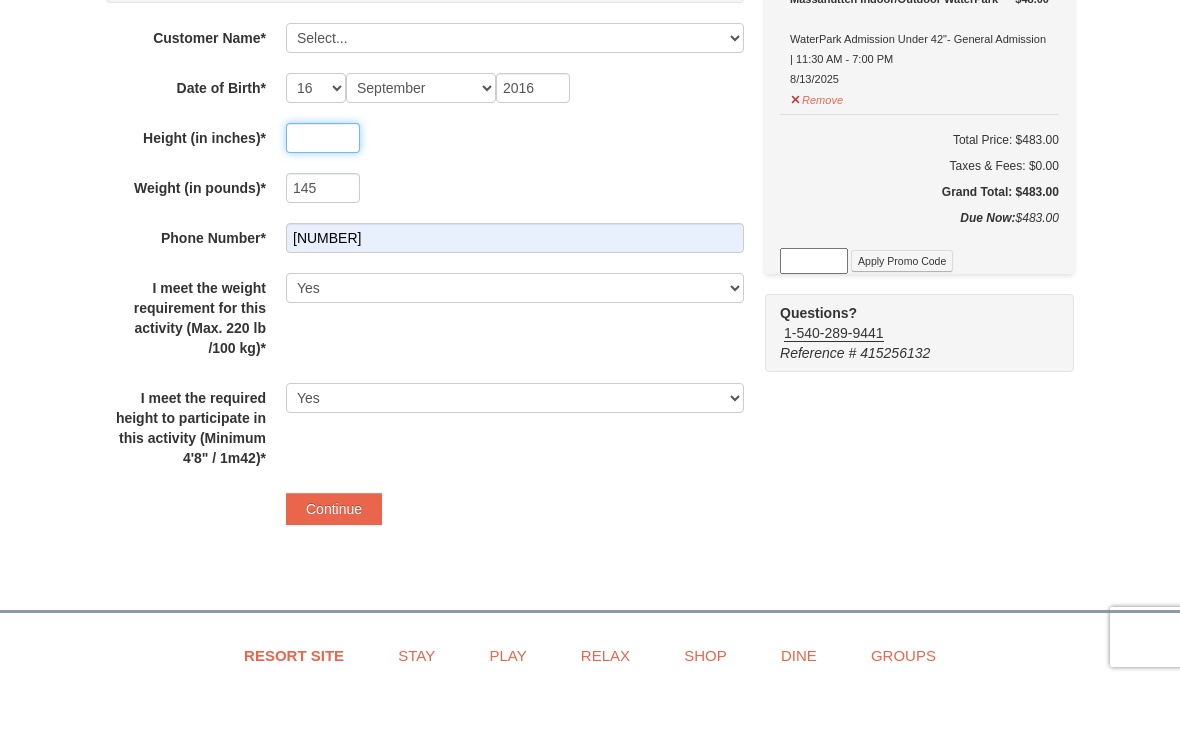type 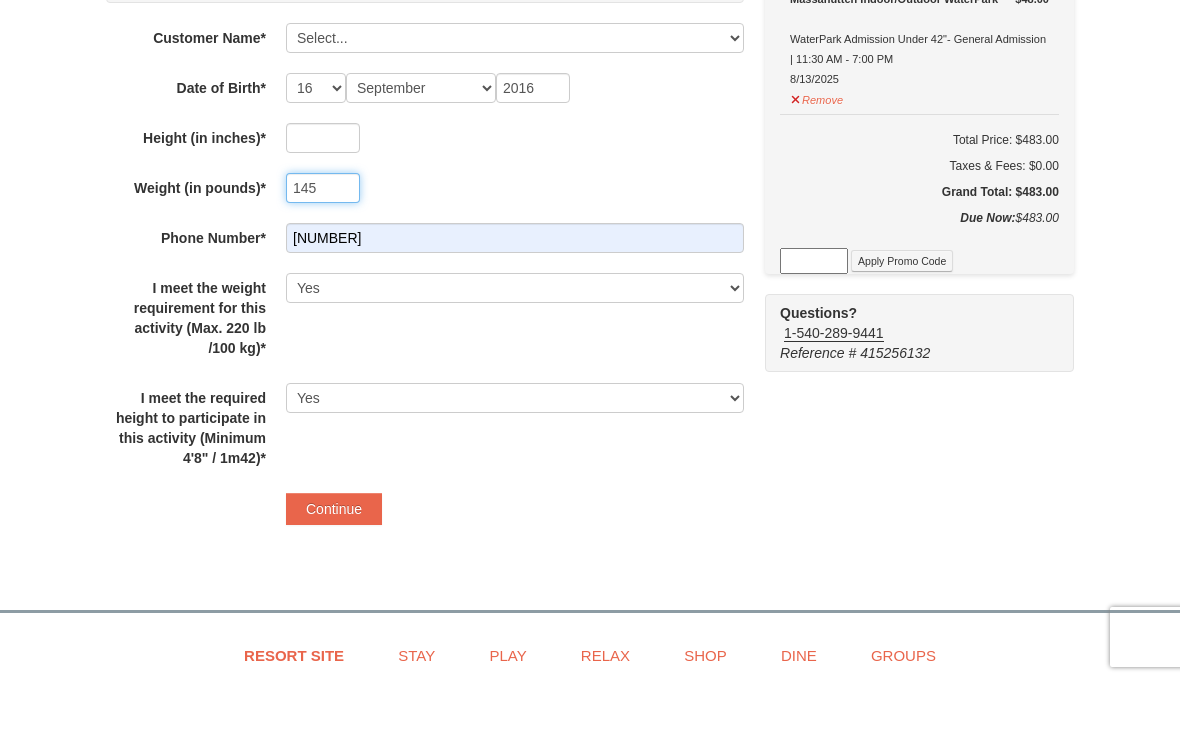 click on "145" at bounding box center (323, 253) 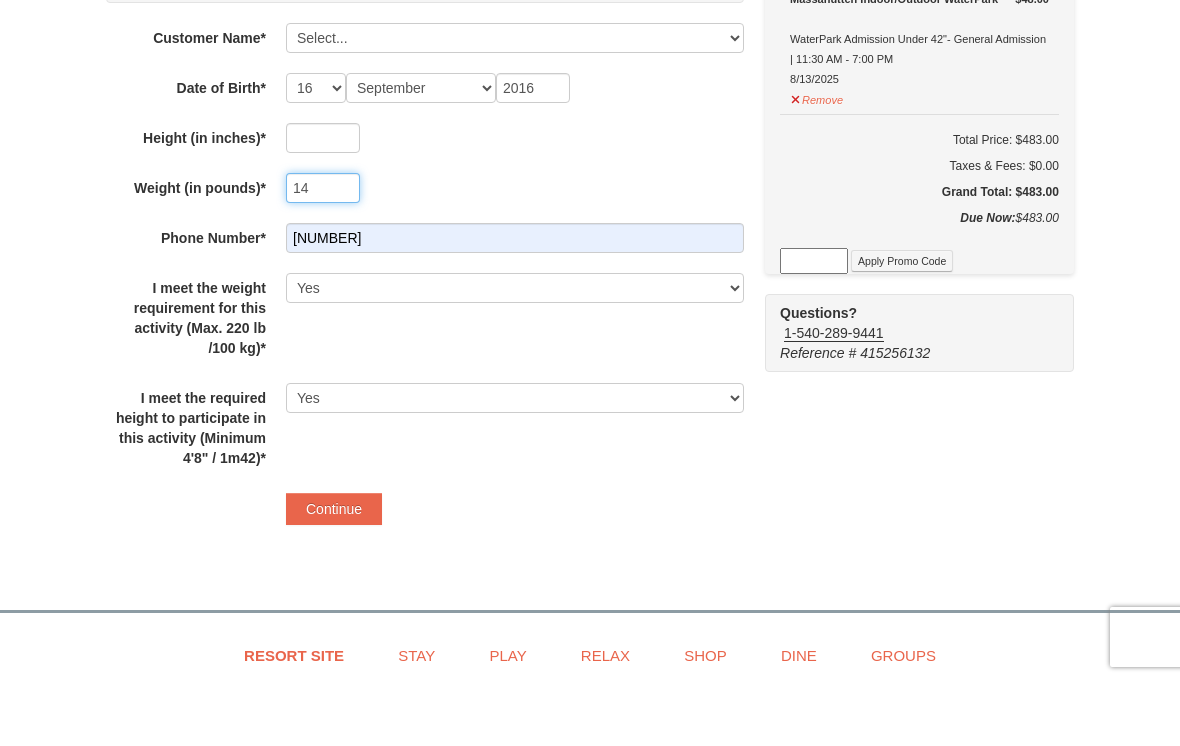 type on "1" 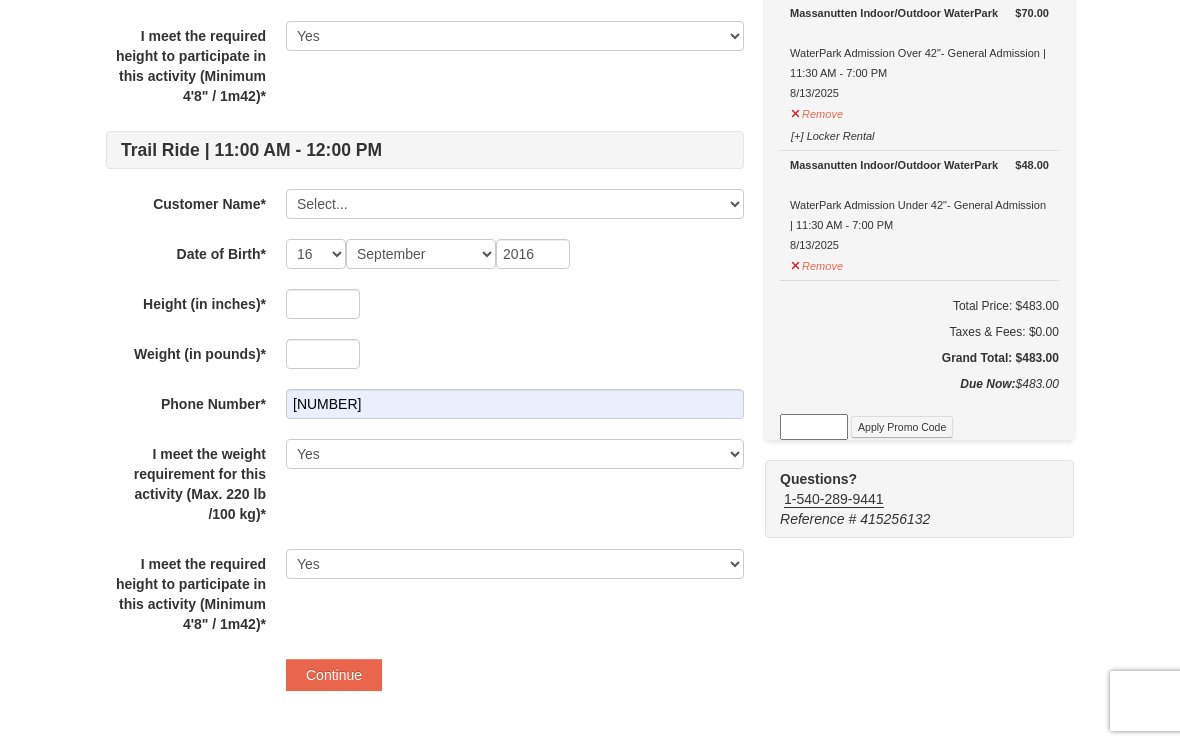 scroll, scrollTop: 1433, scrollLeft: 0, axis: vertical 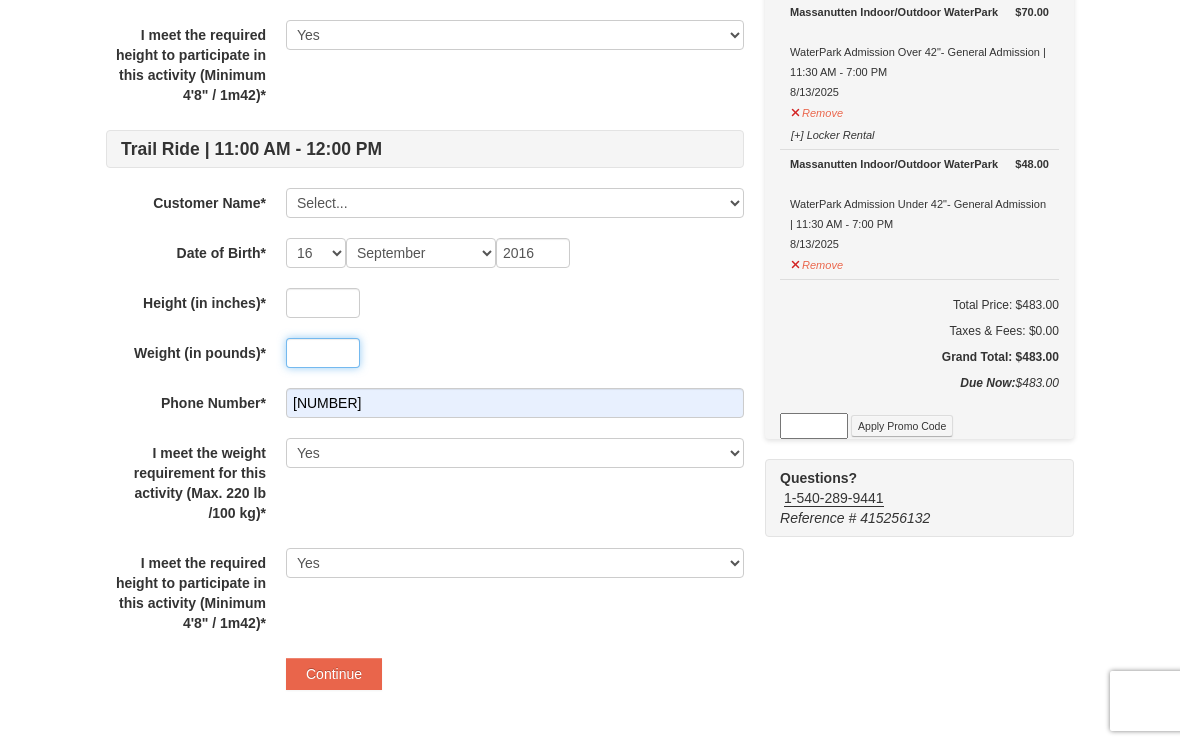 type 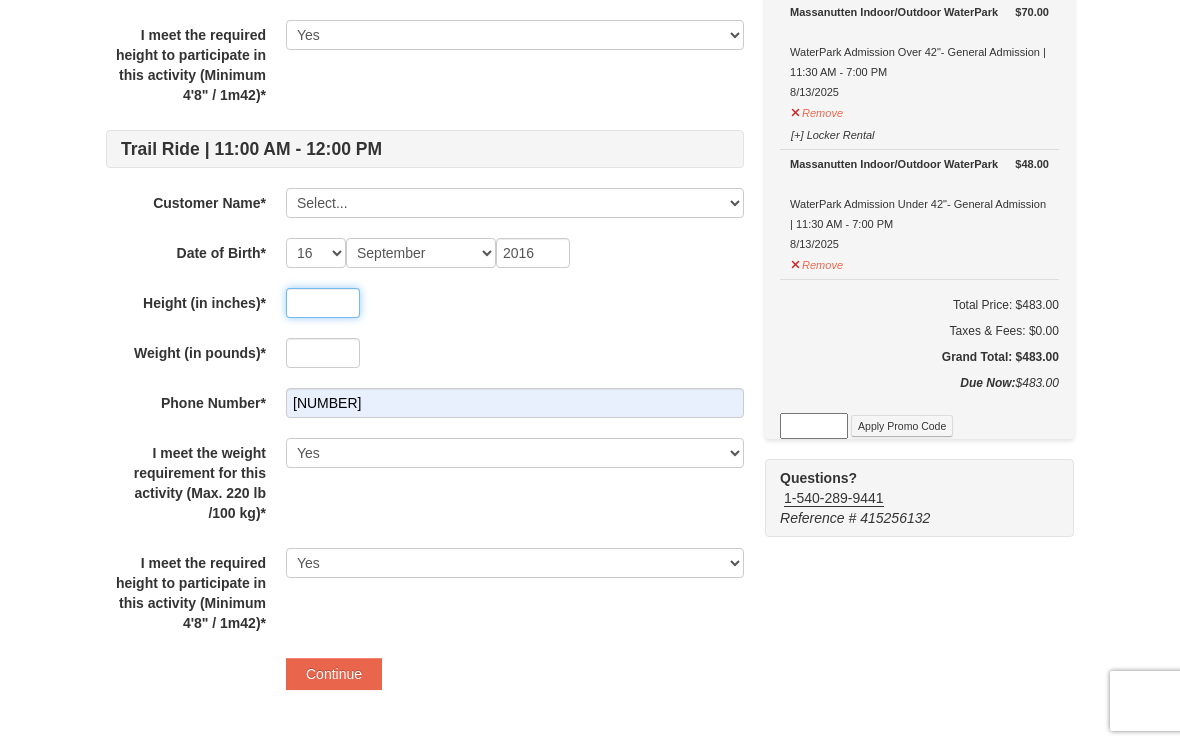 click at bounding box center [323, 304] 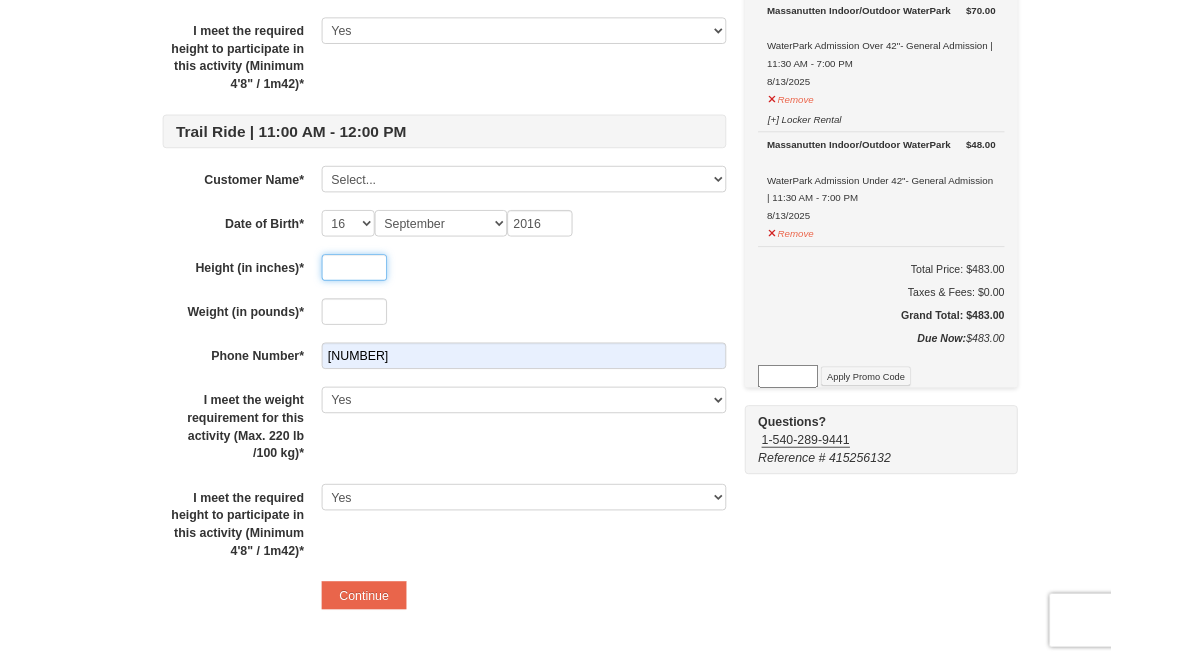 scroll, scrollTop: 1433, scrollLeft: 0, axis: vertical 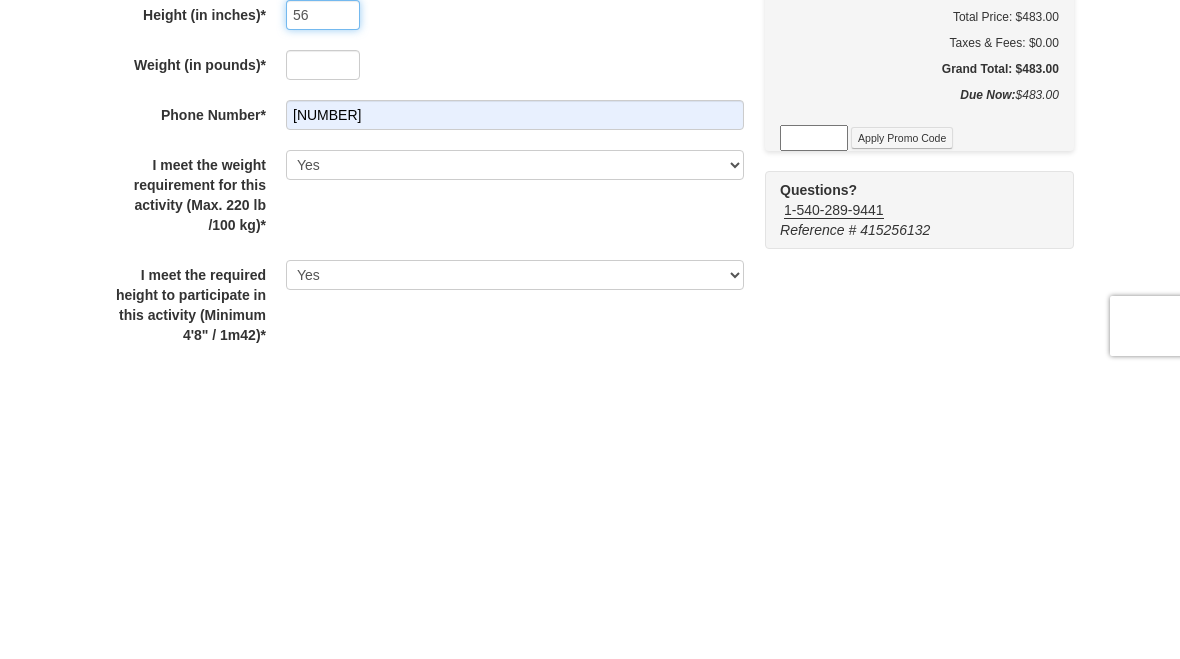 type on "56" 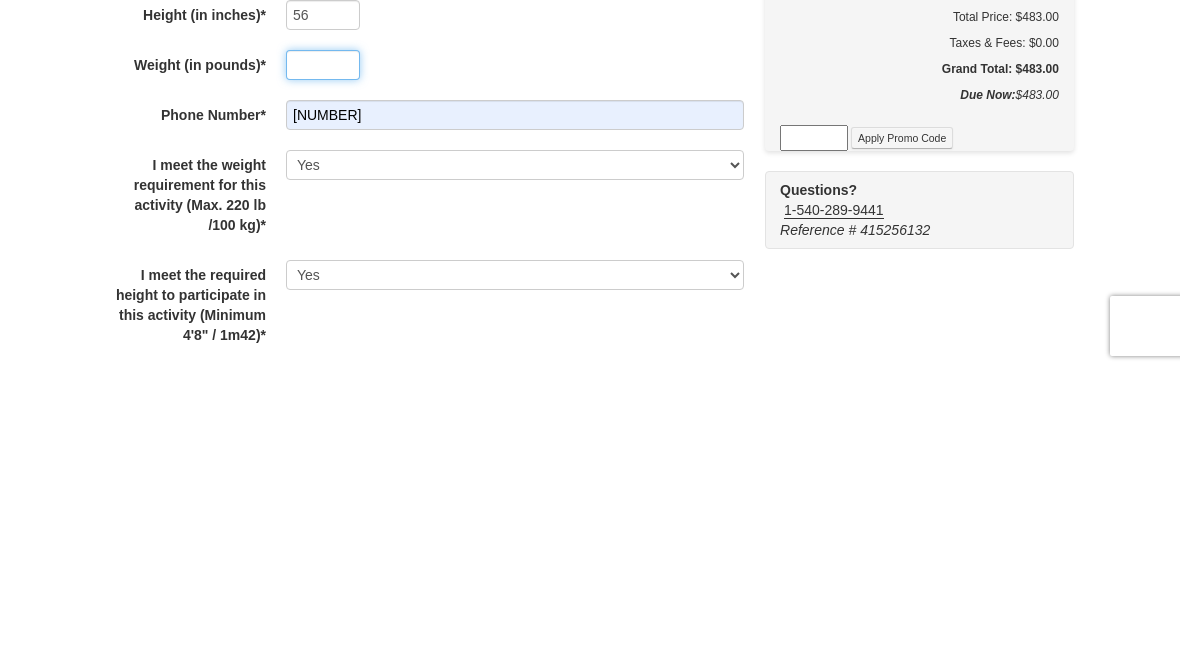 click at bounding box center (323, 354) 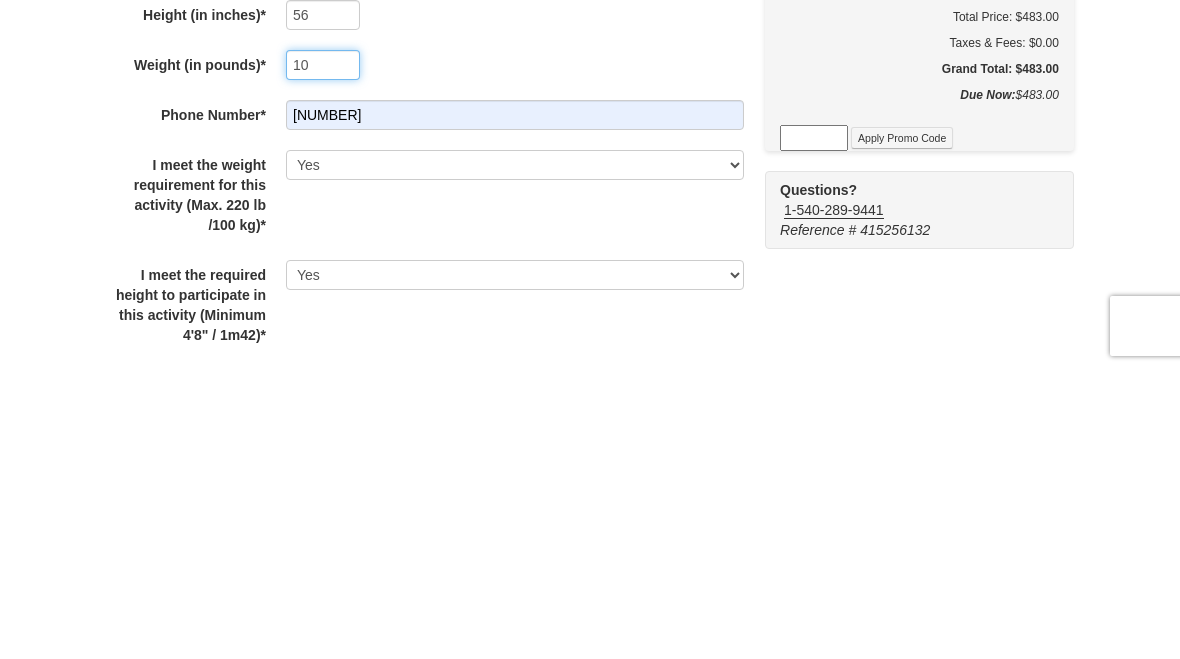 type on "1" 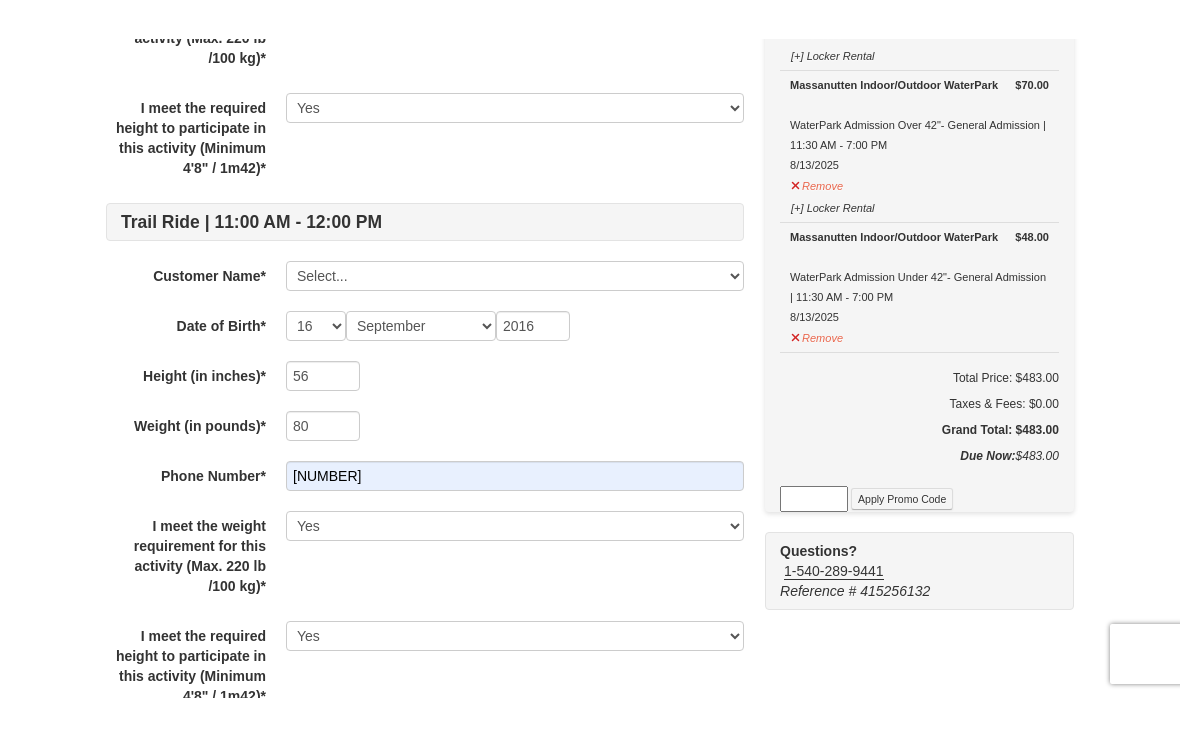 scroll, scrollTop: 1401, scrollLeft: 0, axis: vertical 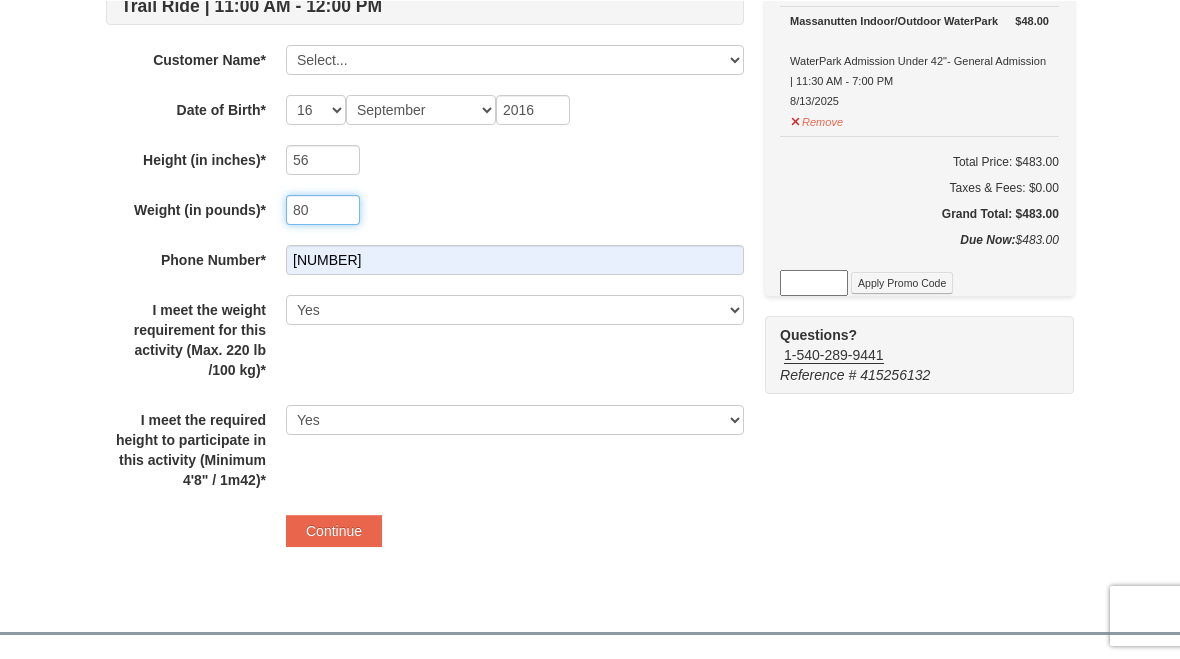 click on "80" at bounding box center (323, 209) 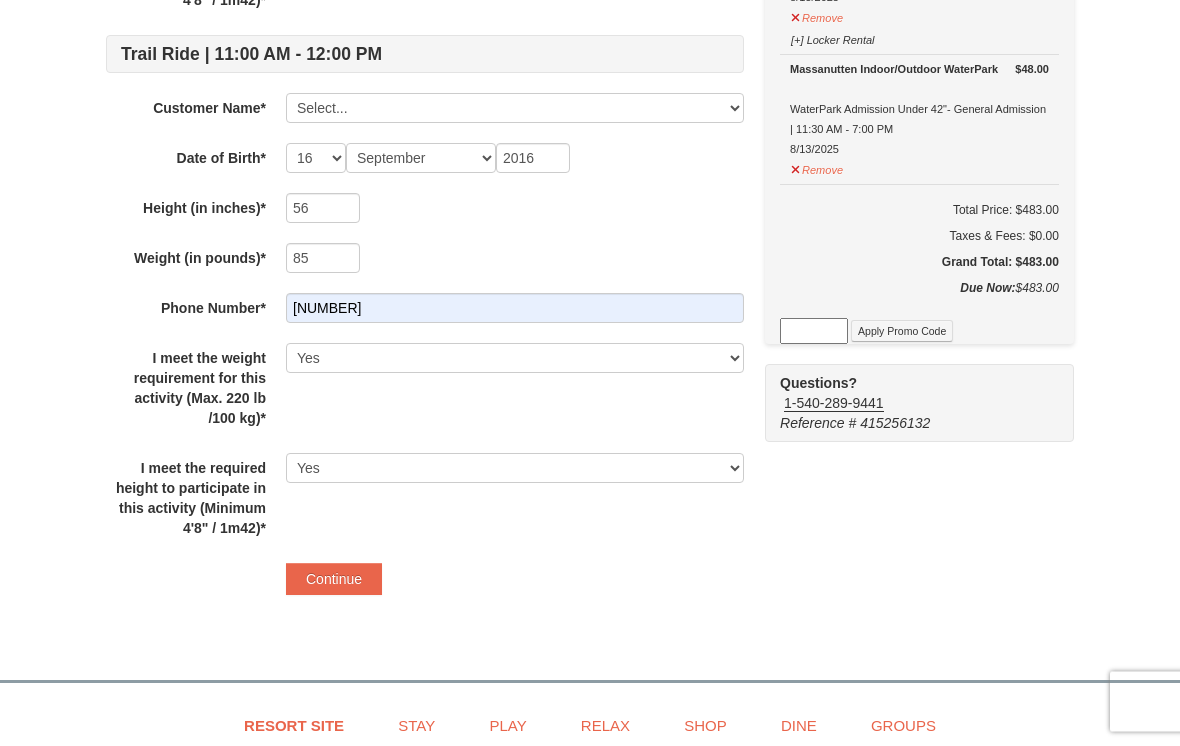 scroll, scrollTop: 1529, scrollLeft: 0, axis: vertical 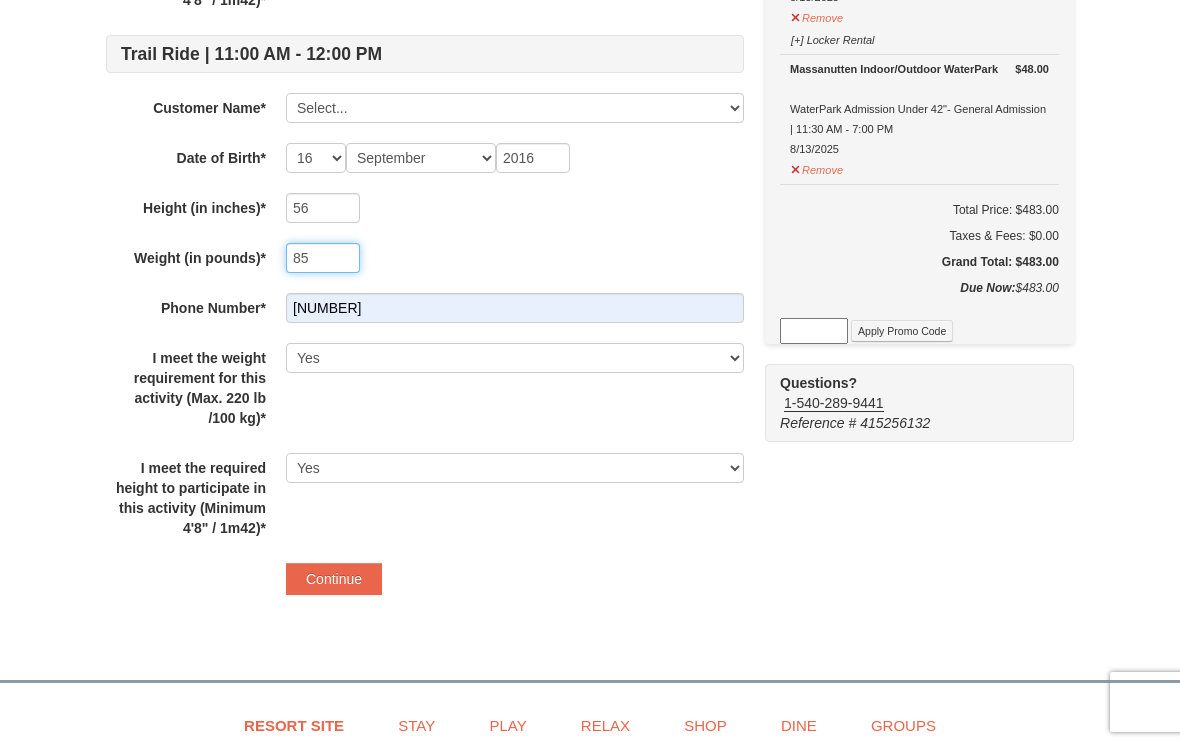 type on "85" 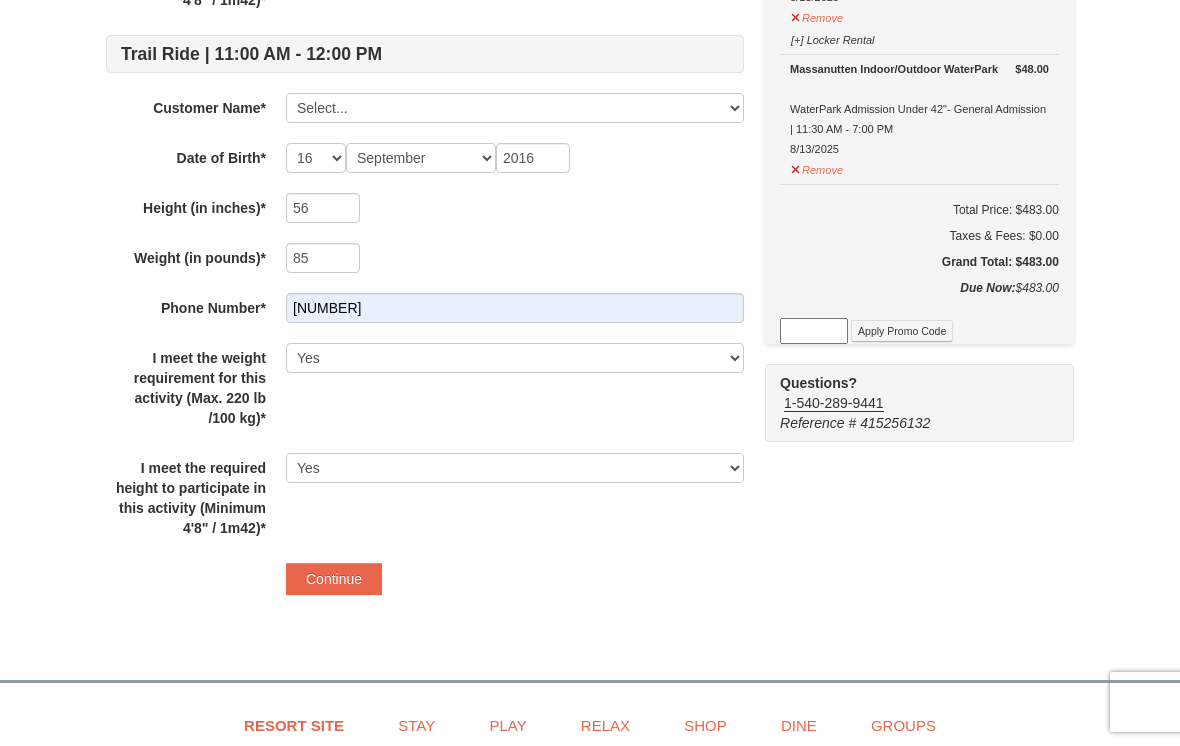 click on "Continue" at bounding box center (334, 579) 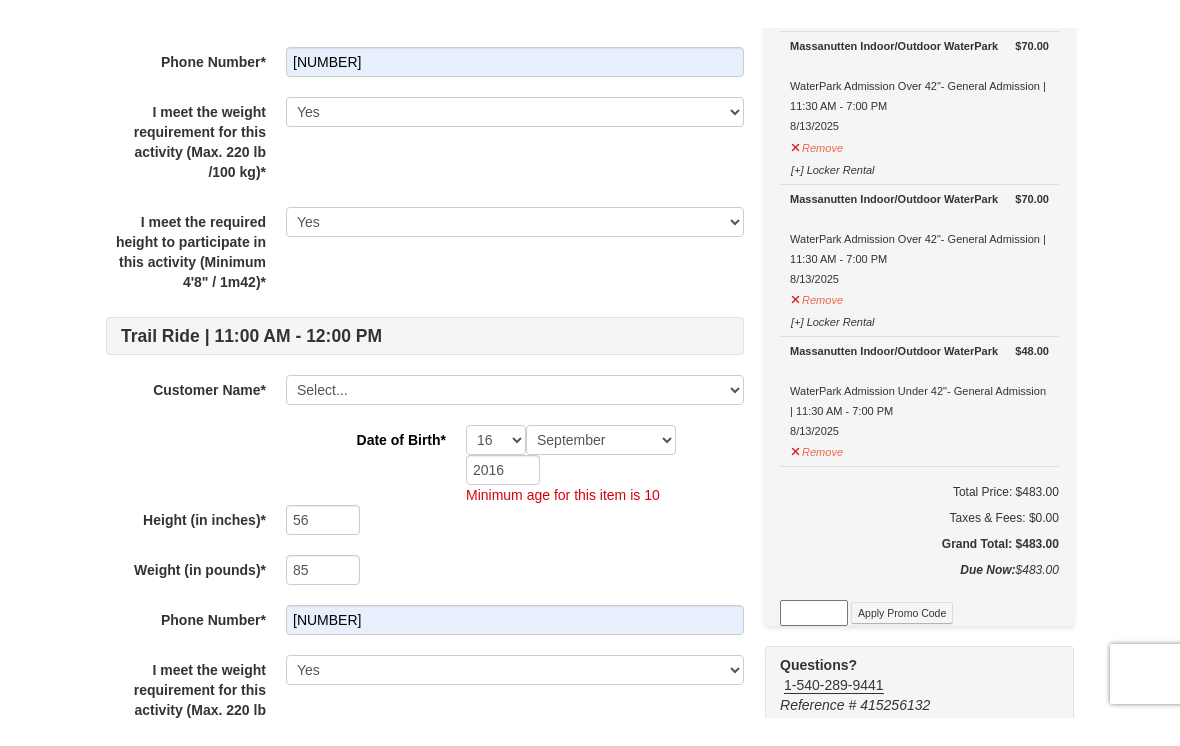 scroll, scrollTop: 1221, scrollLeft: 0, axis: vertical 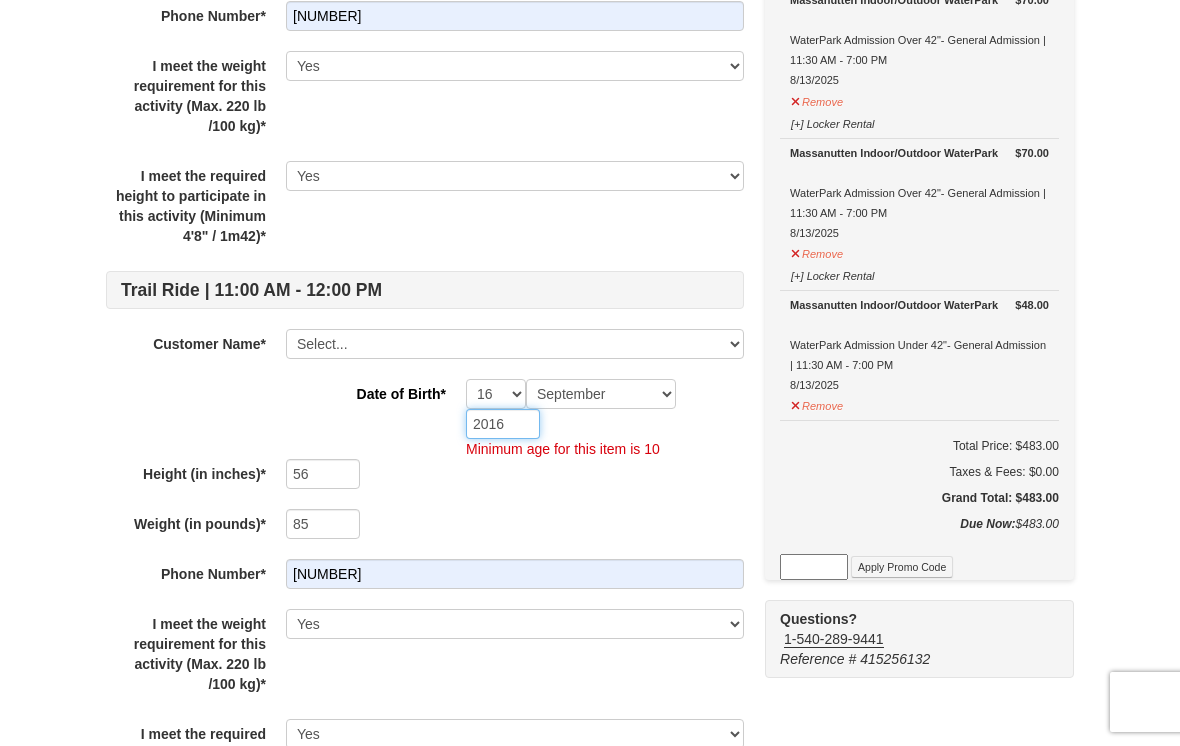 click on "2016" at bounding box center (503, 424) 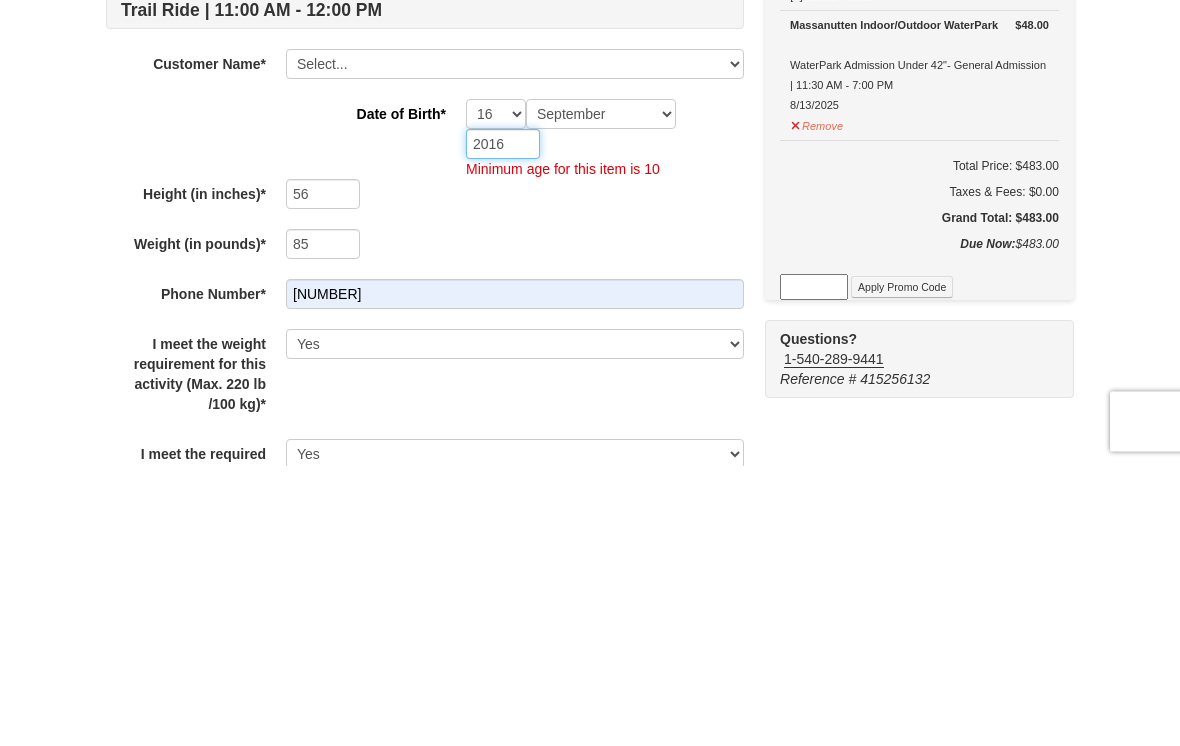 type on "201" 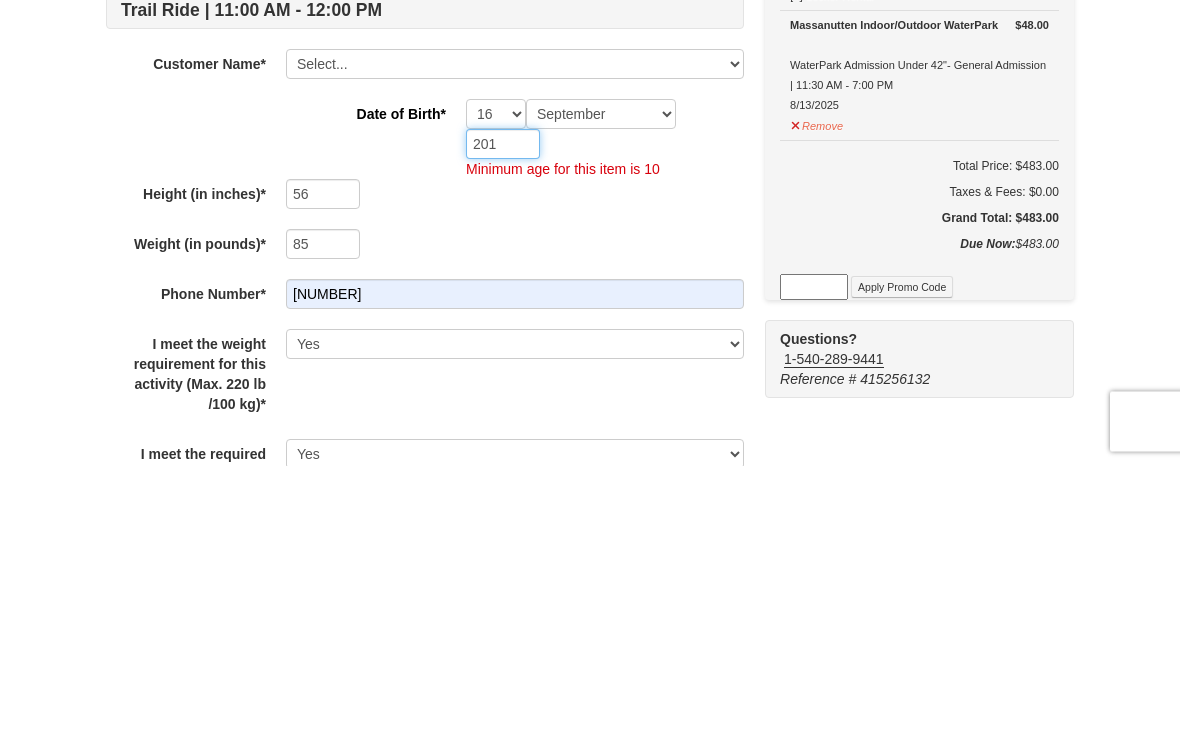 type on "201" 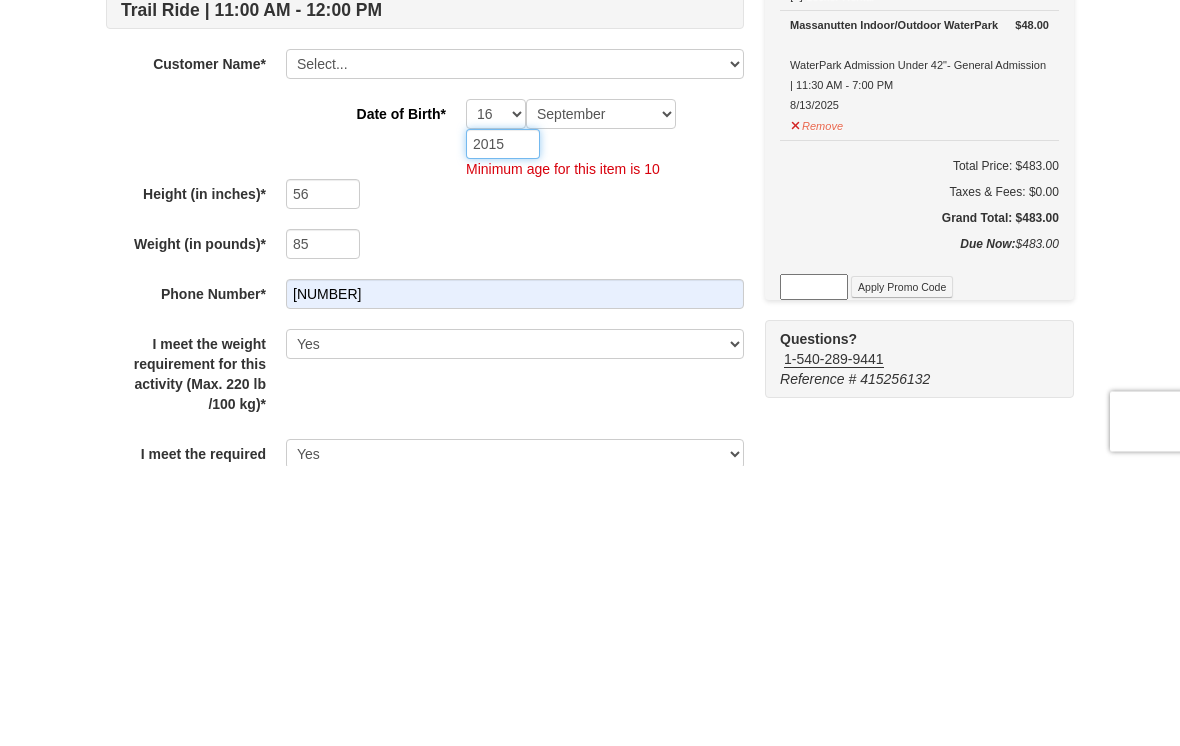 type on "2015" 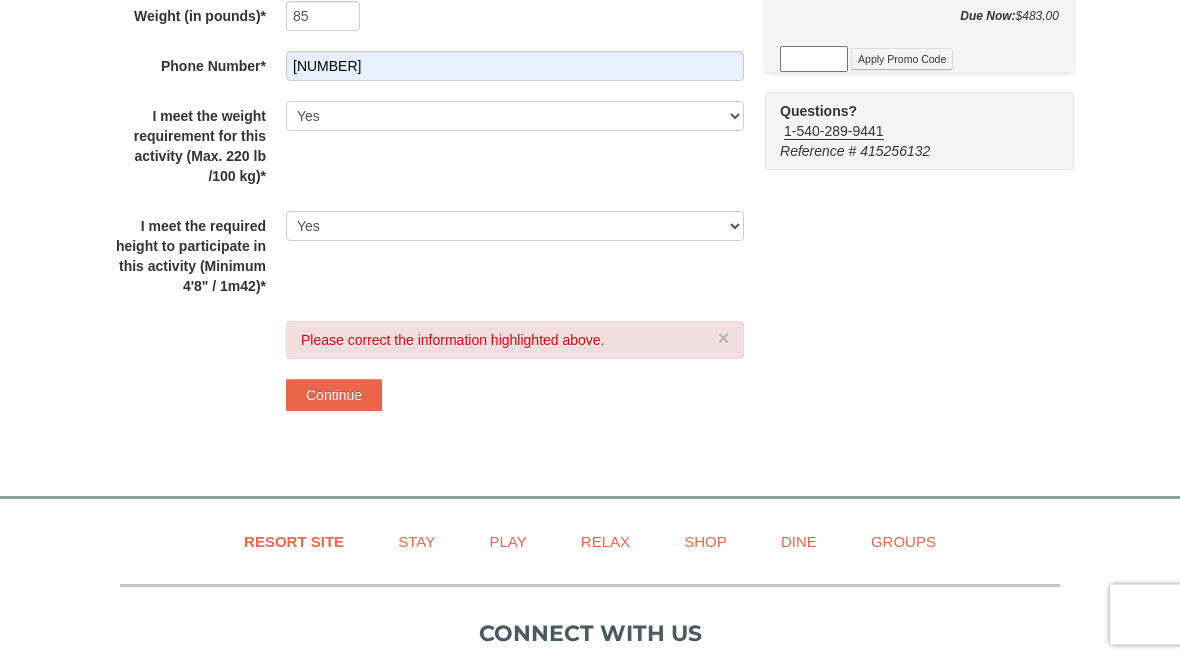 scroll, scrollTop: 1769, scrollLeft: 0, axis: vertical 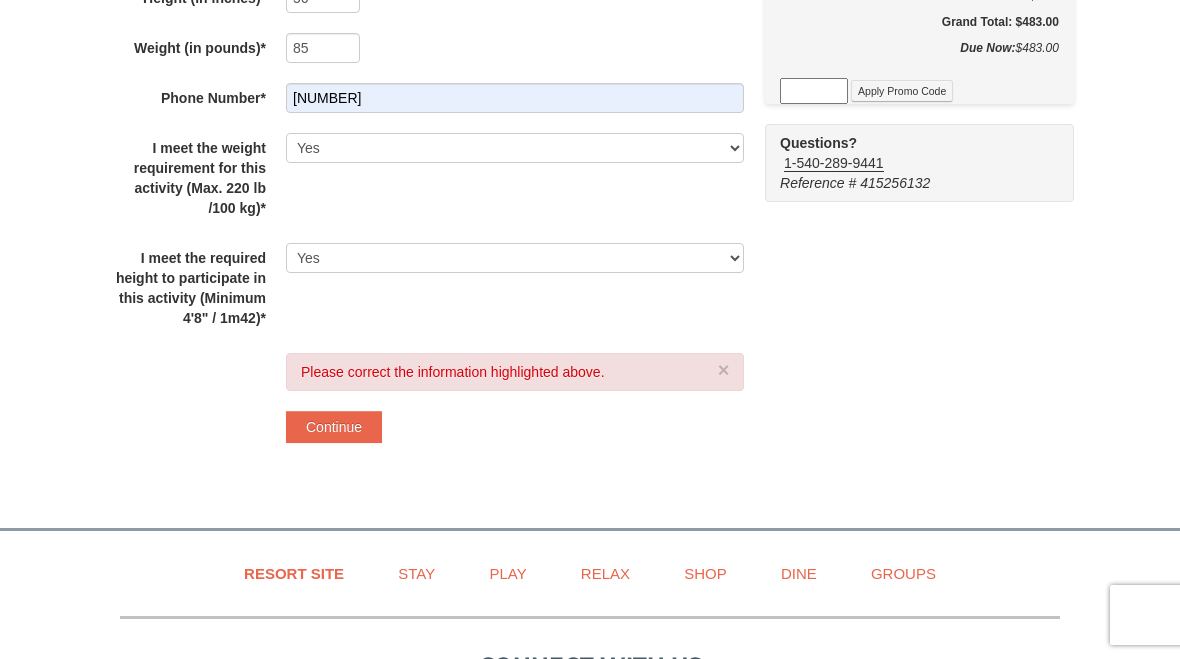 type on "2015" 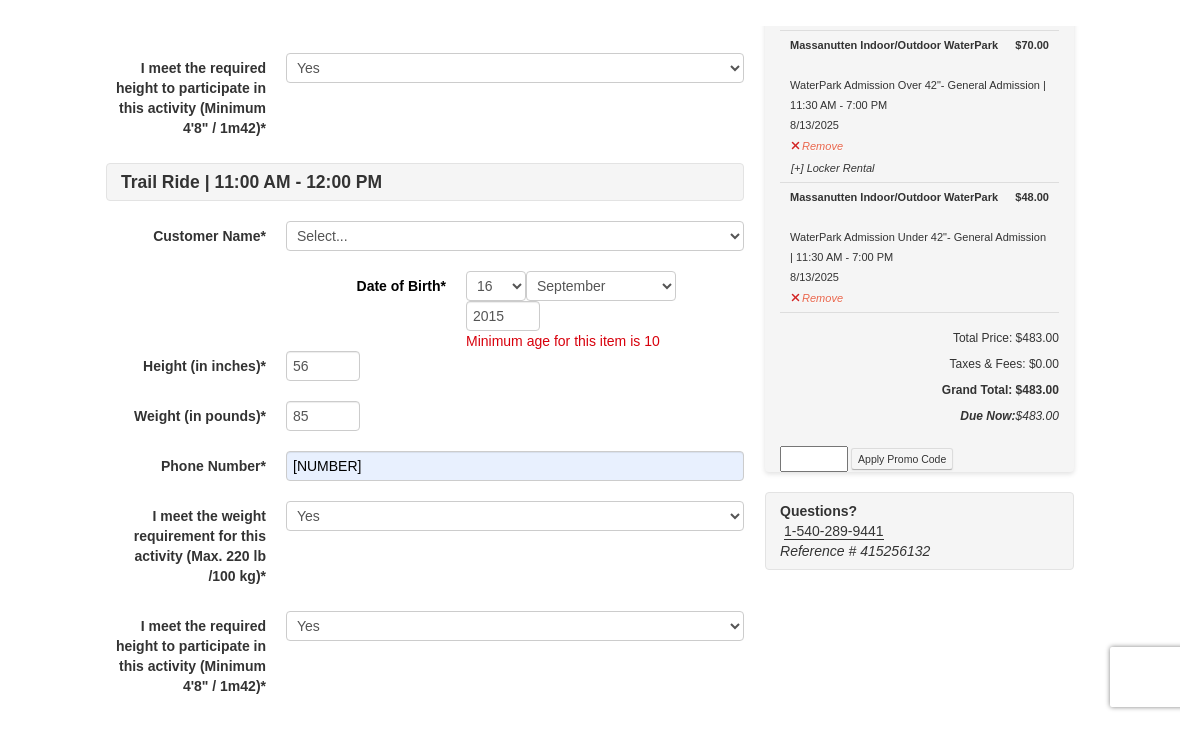 scroll, scrollTop: 1376, scrollLeft: 0, axis: vertical 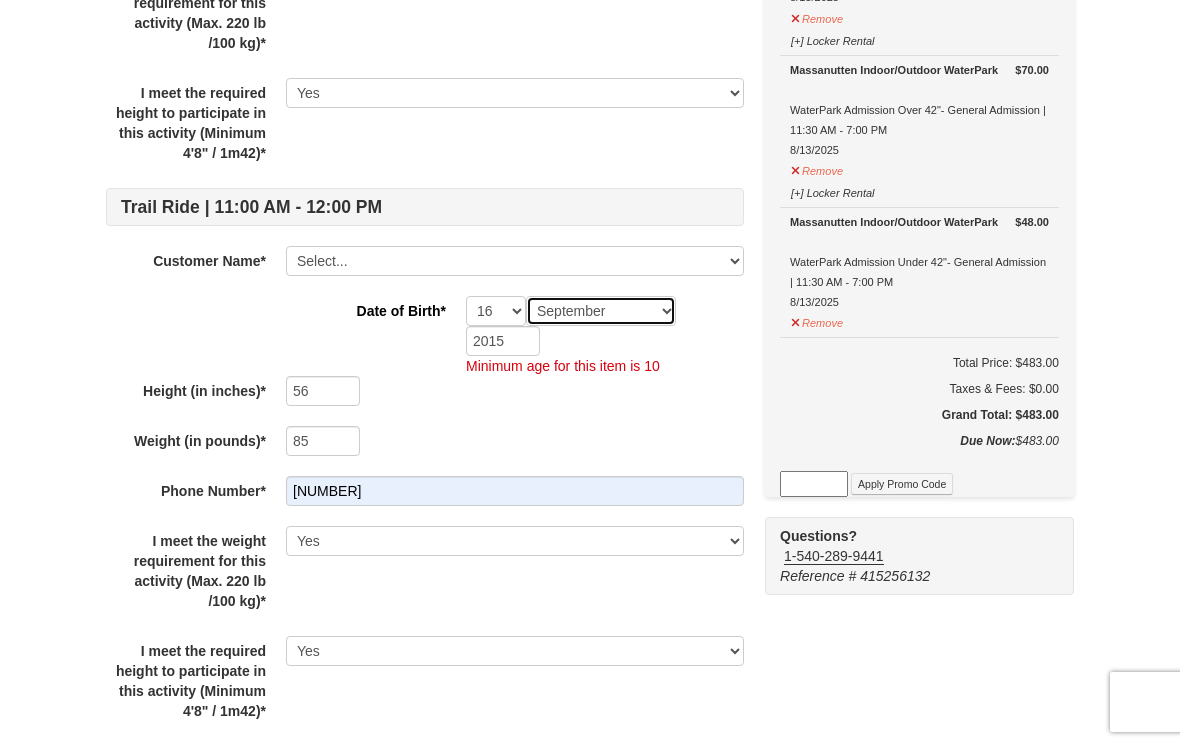 click on "Month January February March April May June July August September October November December" at bounding box center (601, 311) 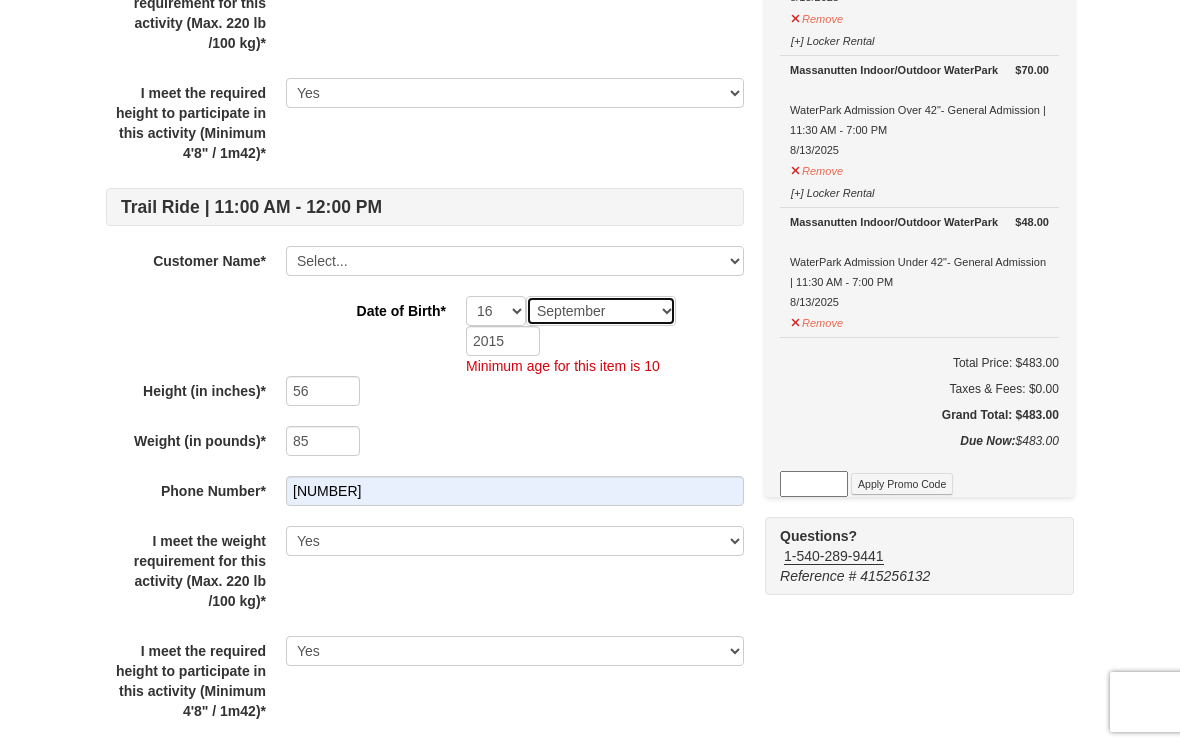 select on "07" 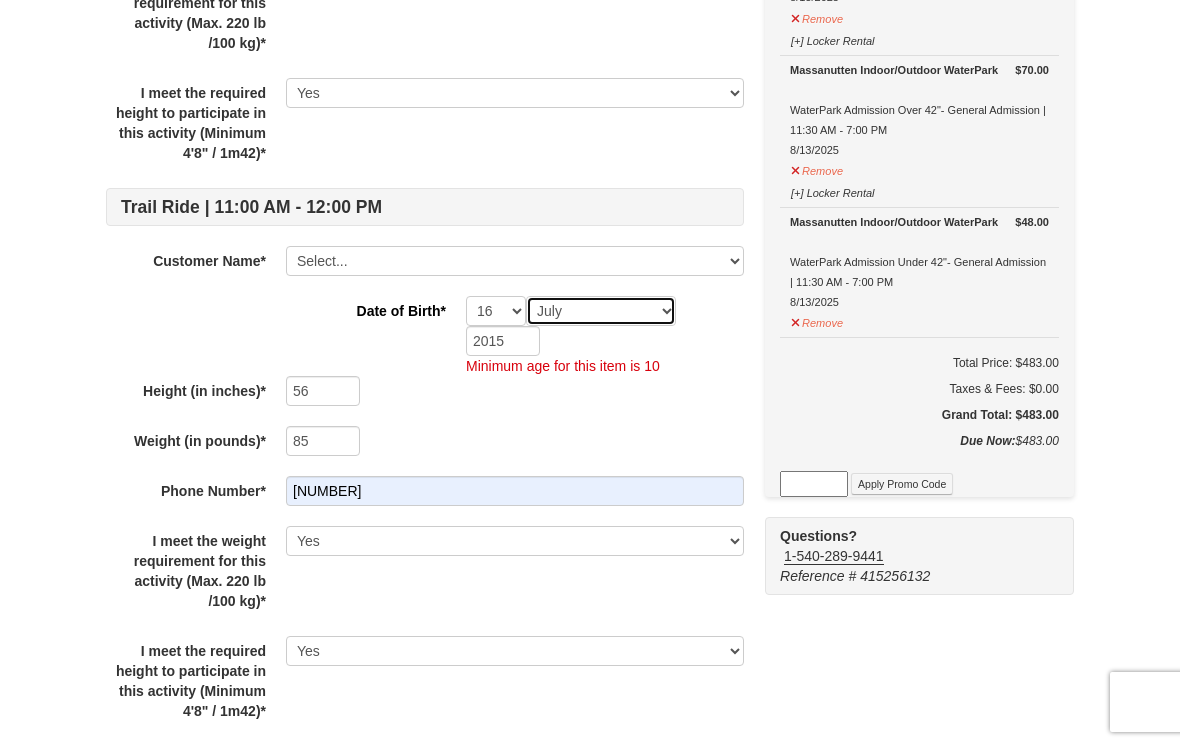 select on "07" 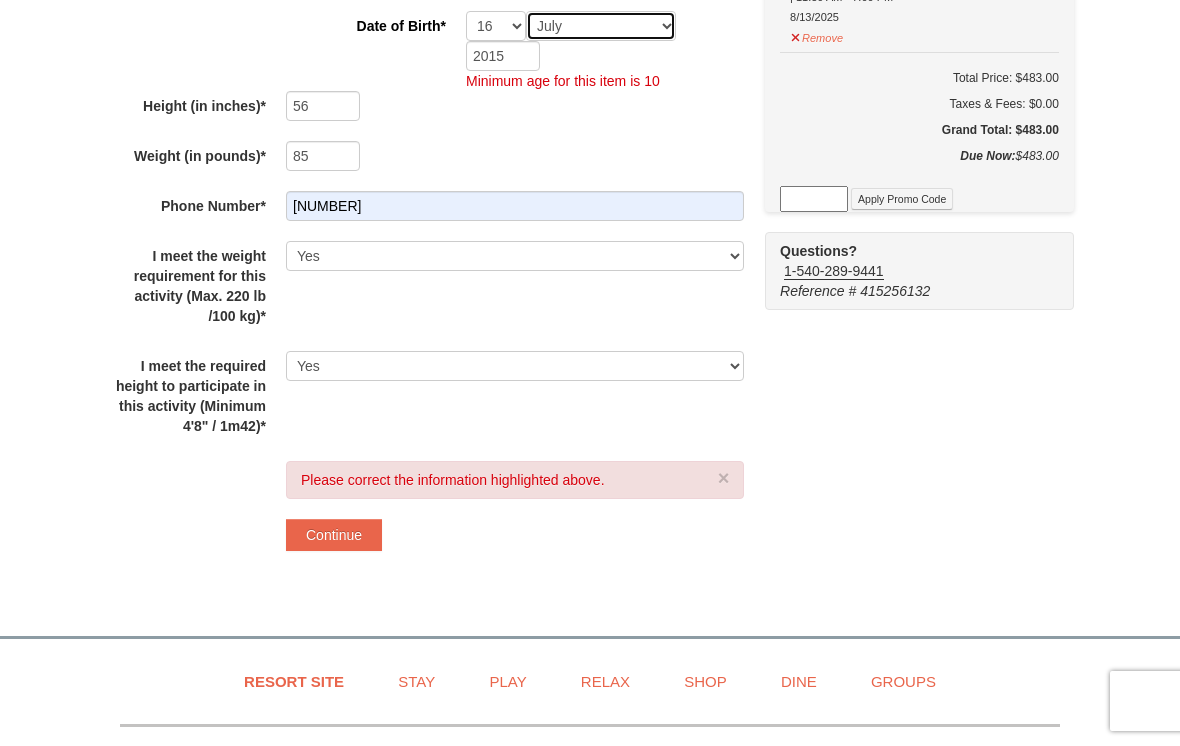 scroll, scrollTop: 1660, scrollLeft: 0, axis: vertical 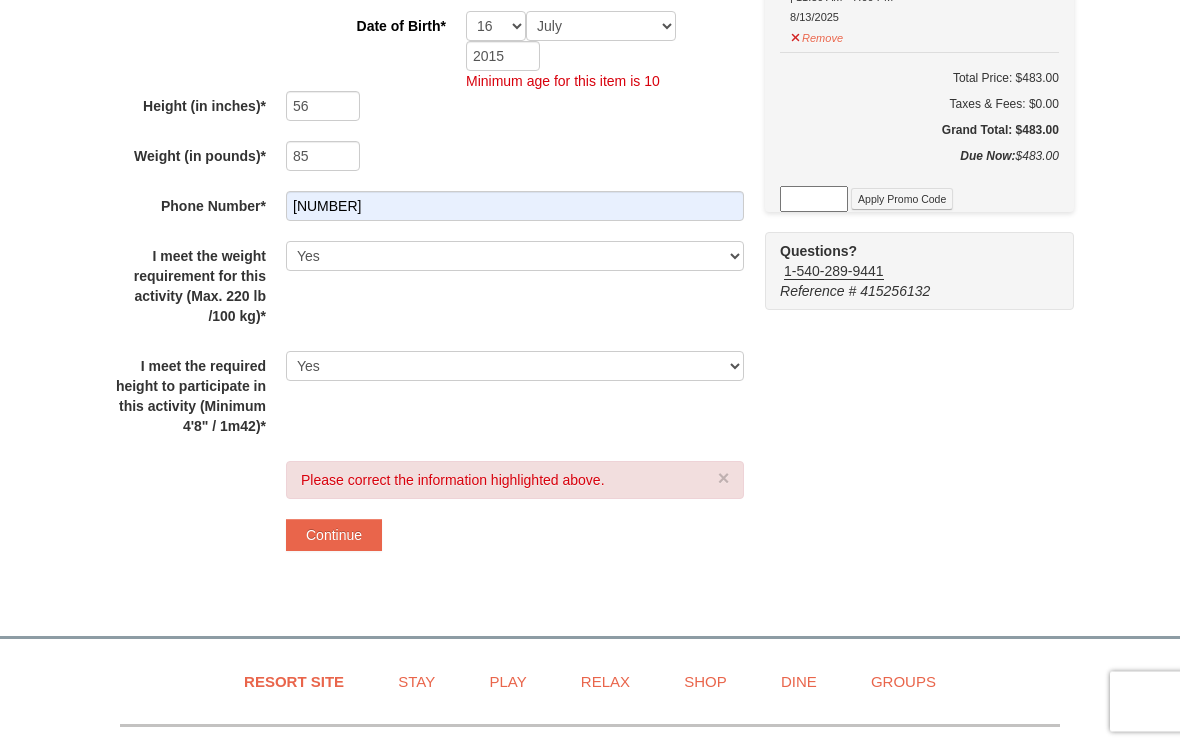 click on "Some of the items in your itinerary require some additional information. Please complete the information below. We will remember it for the next time you visit us!
Evening Show (13+) | 6:00 - 7:00 PM Customer Name* Select... Renee  Peisino Rachel  Peisino Saylor Peisino Edyn Peisino Add New... Save Cancel Date of Birth* -- 01 02 03 04 05 06 07 08 09 10 11 12 13 14 15 16 17 18 19 20 21 22 23 24 25 26 27 28 29 30 31 Month January February March April May June July August September October November December 1970 Evening Show (13+) | 6:00 - 7:00 PM Customer Name* Select... Renee  Peisino Rachel  Peisino Saylor Peisino Edyn Peisino Add New... Rachel Peisino Save Cancel Date of Birth* -- 01 02 03 04 05 06 07 08 09 10 11 12 13 14 15 16 17 18 19 20 21 22 23 24 25 26 27 28 29 30 31 Month January February March April May June July August September October November December 1994 Evening Show (6-12) | 6:00 - 7:00 PM Customer Name* Select... Save" at bounding box center [590, -460] 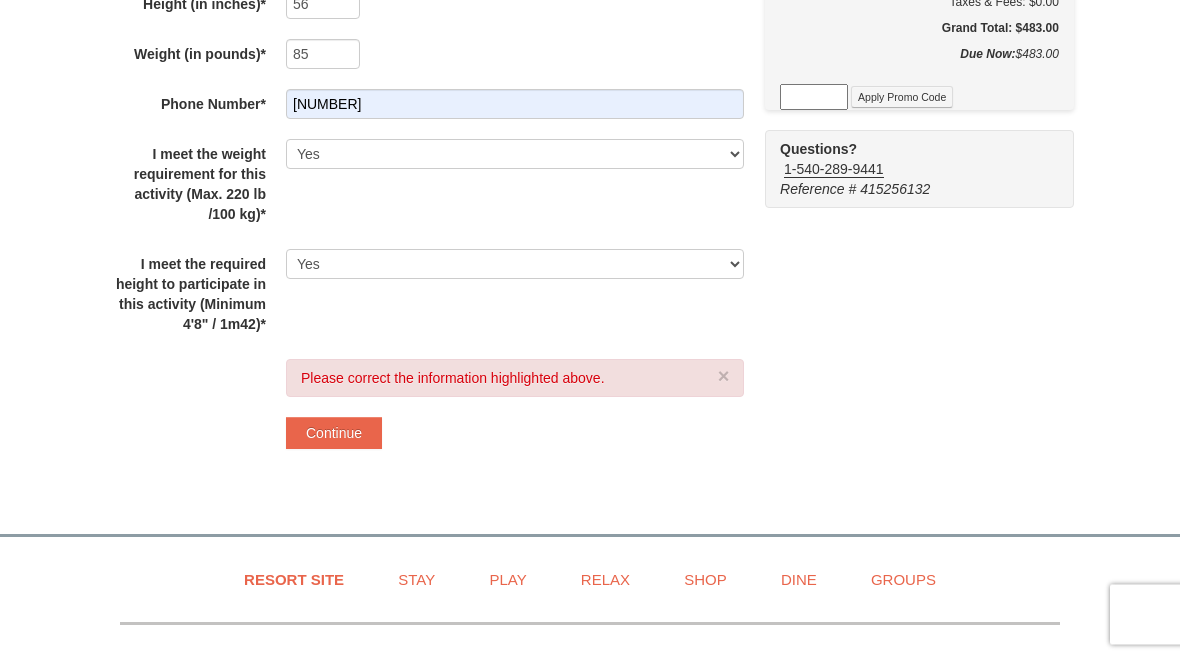 scroll, scrollTop: 1763, scrollLeft: 0, axis: vertical 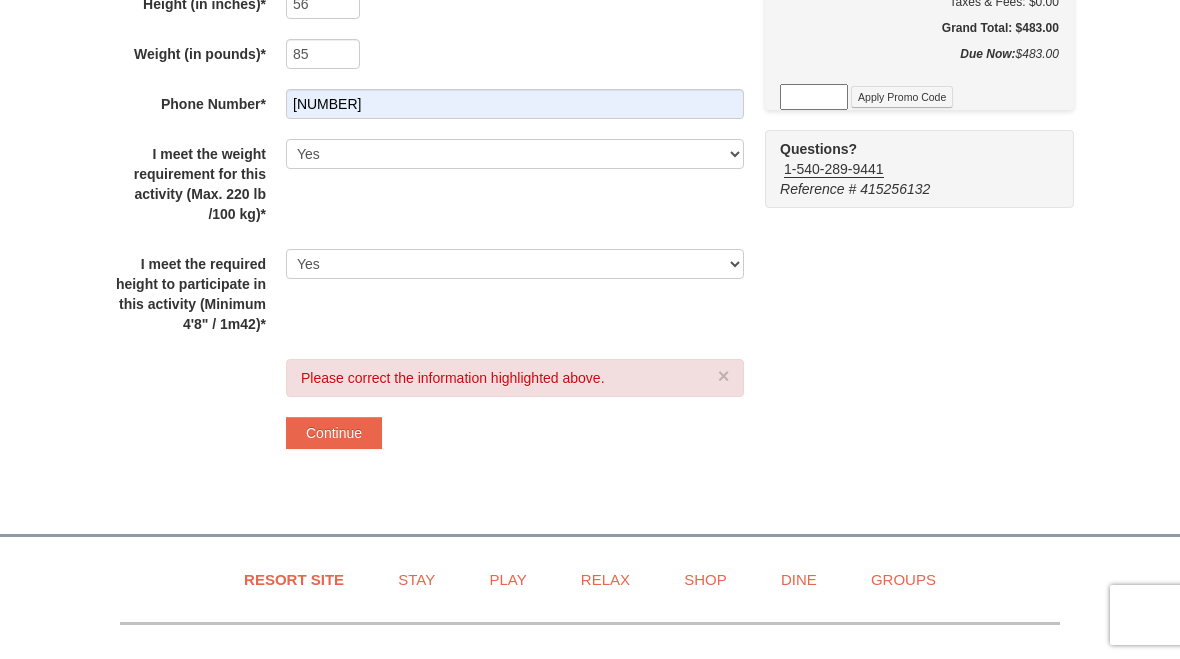 click on "Continue" at bounding box center (334, 433) 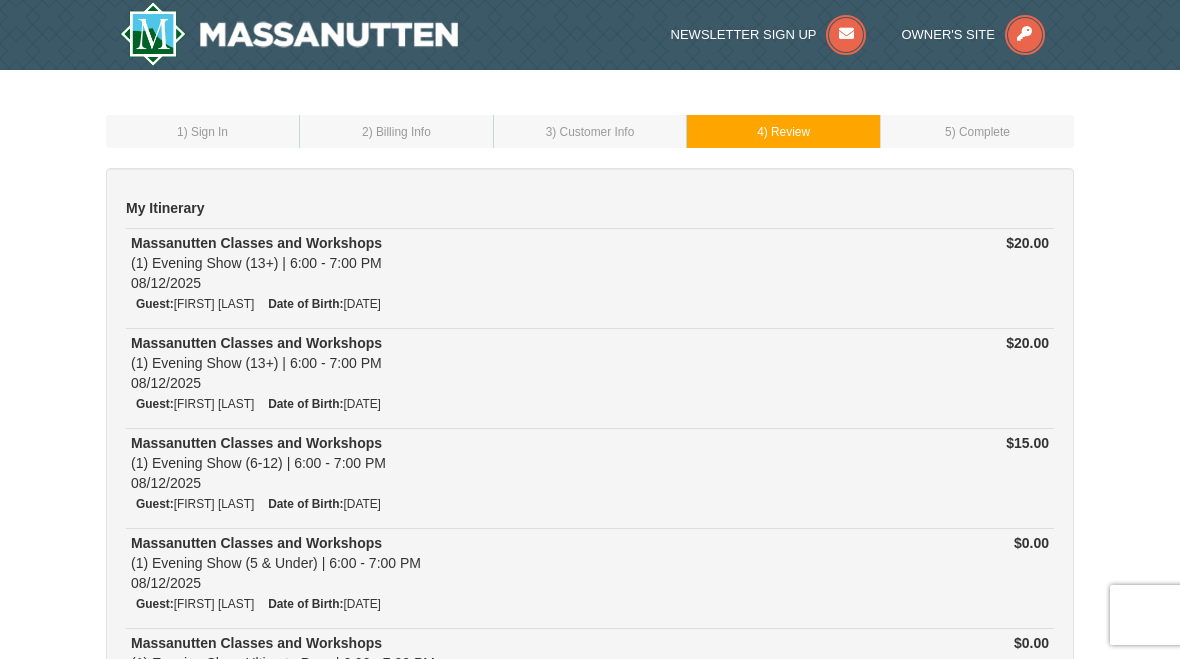 scroll, scrollTop: 0, scrollLeft: 0, axis: both 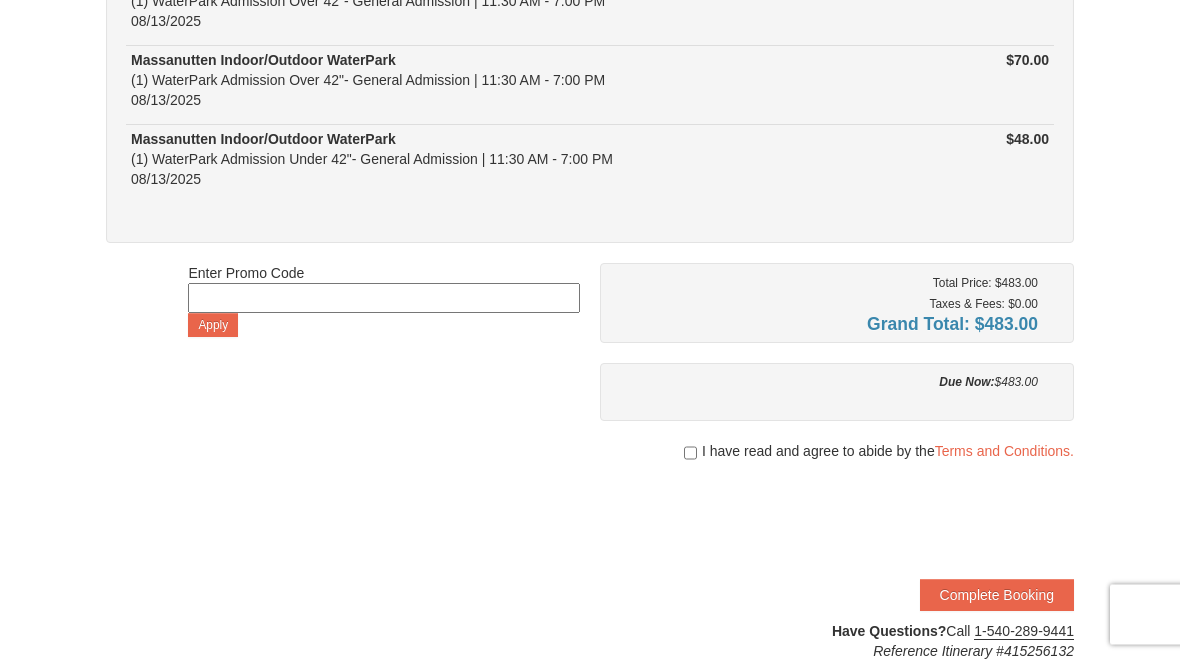 click at bounding box center (690, 454) 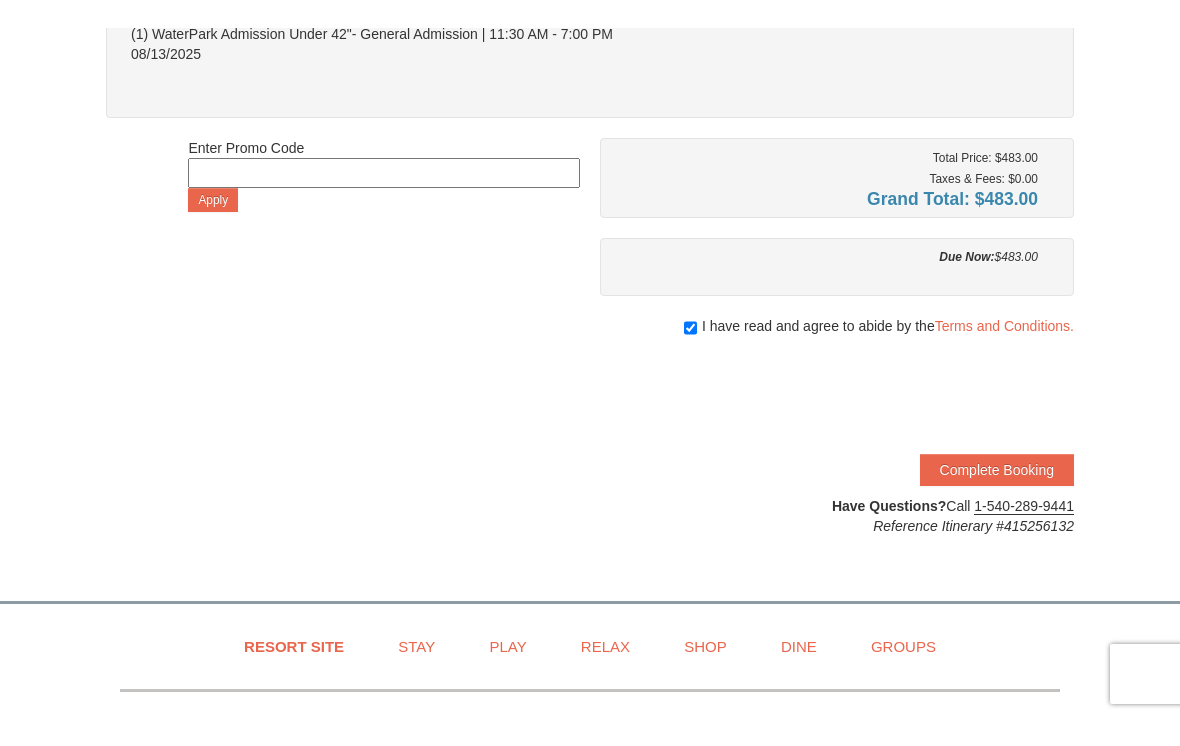 scroll, scrollTop: 1222, scrollLeft: 0, axis: vertical 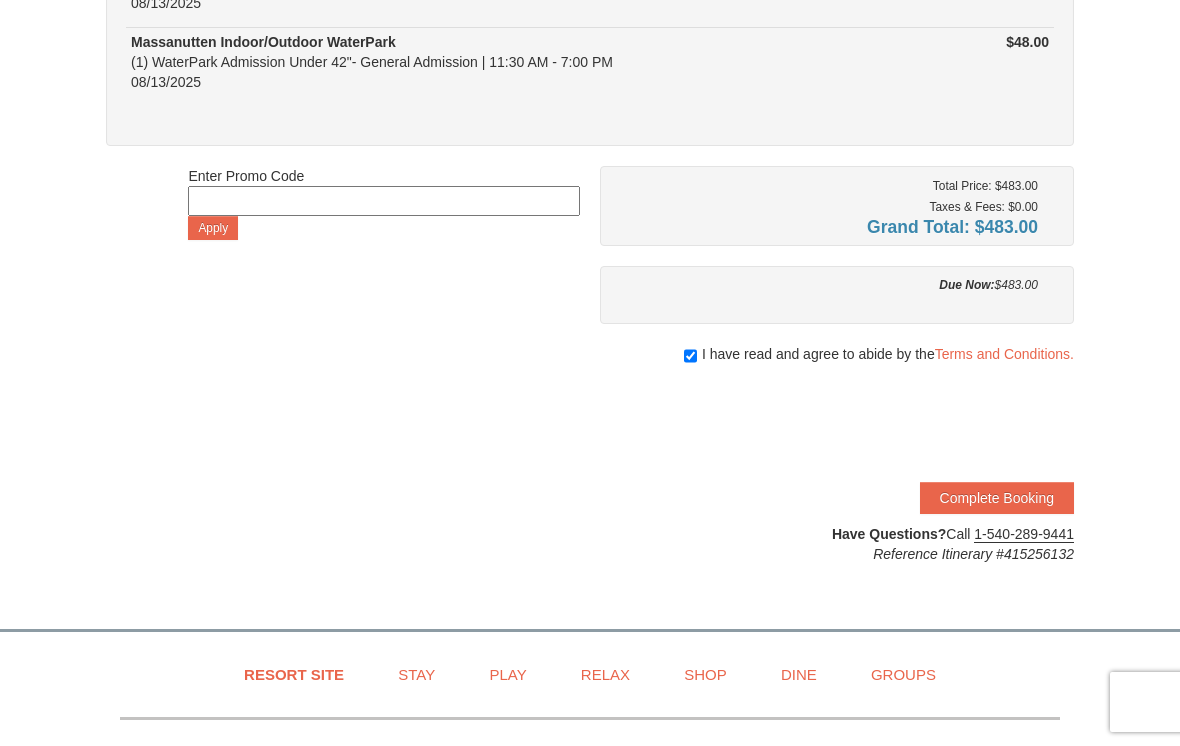 click on "Complete Booking" at bounding box center (997, 498) 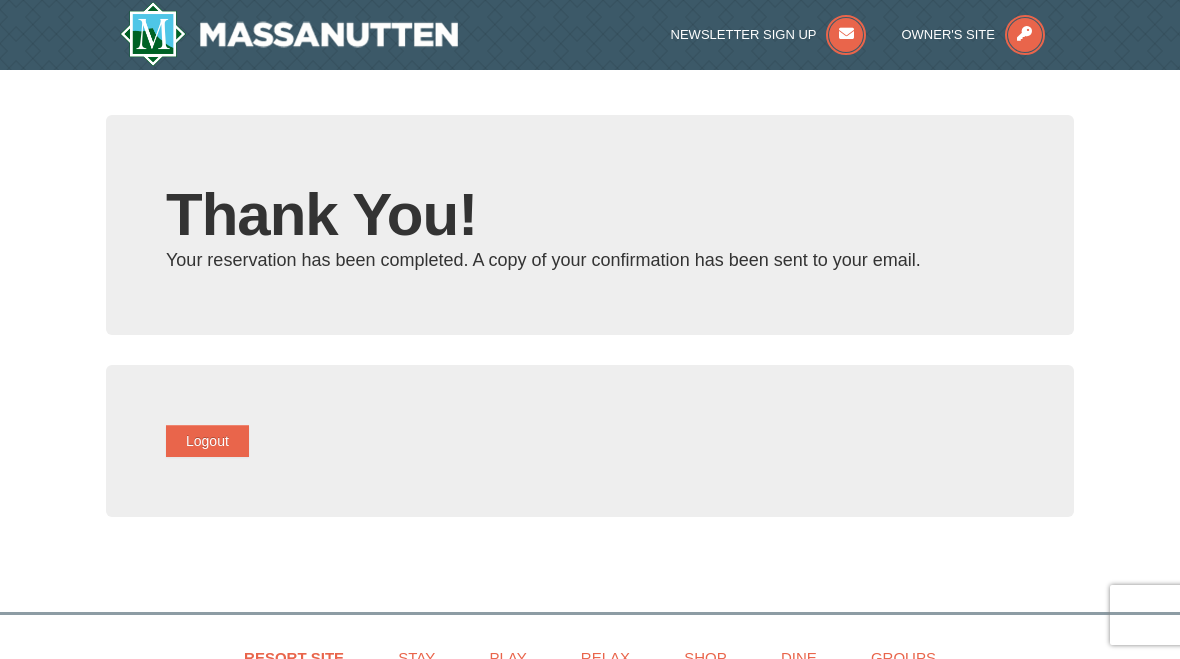 scroll, scrollTop: 0, scrollLeft: 0, axis: both 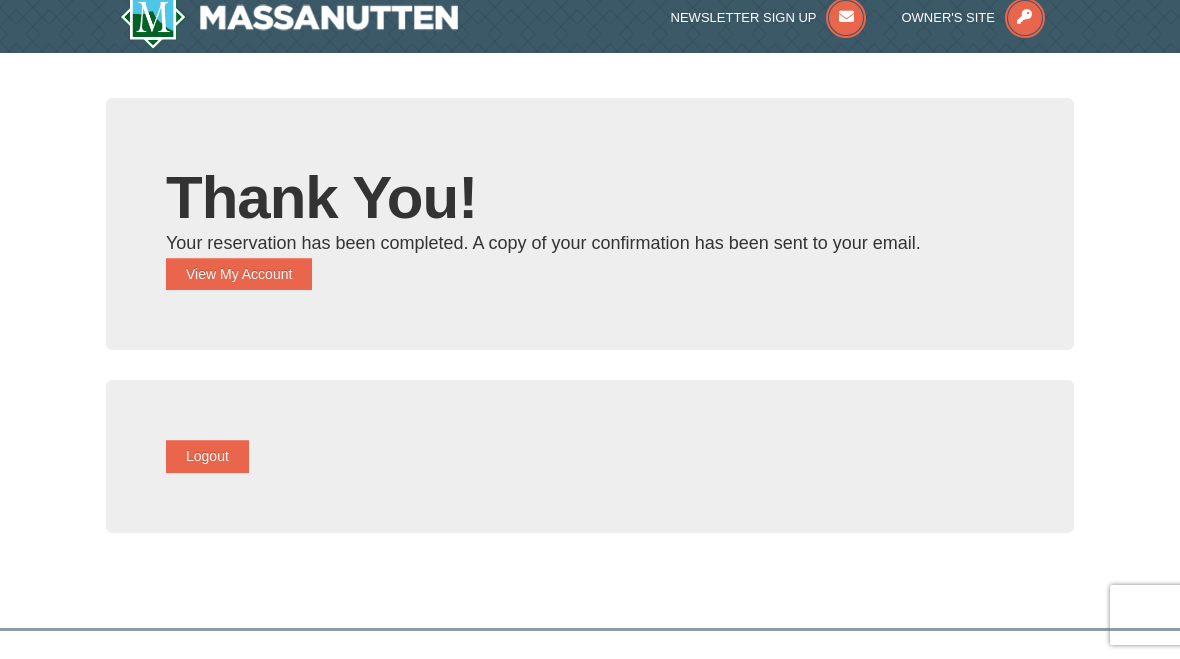 click on "View My Account" at bounding box center [239, 274] 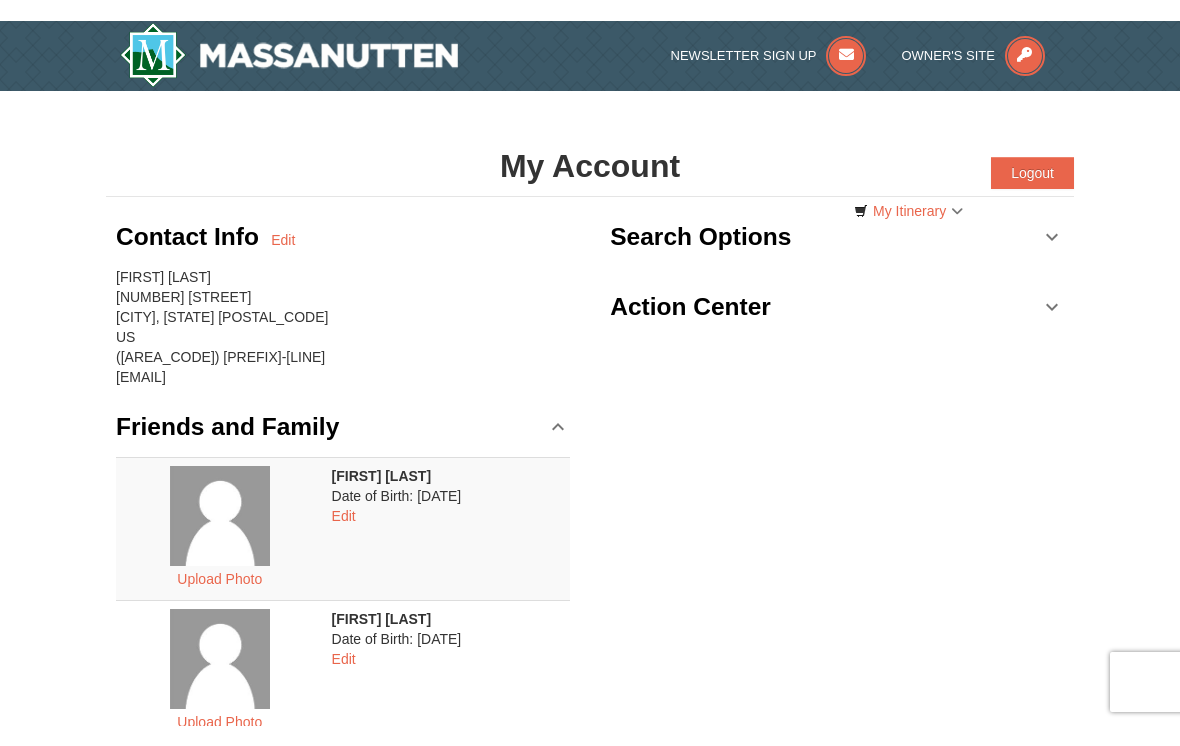 scroll, scrollTop: 28, scrollLeft: 0, axis: vertical 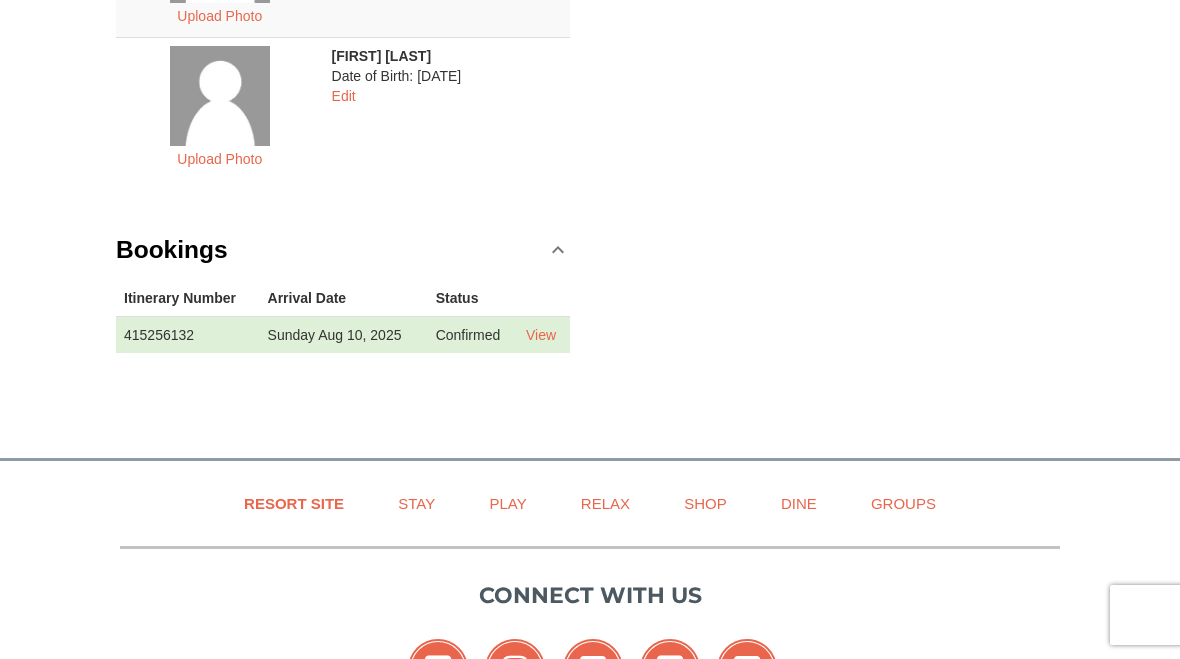 click on "View" at bounding box center (541, 335) 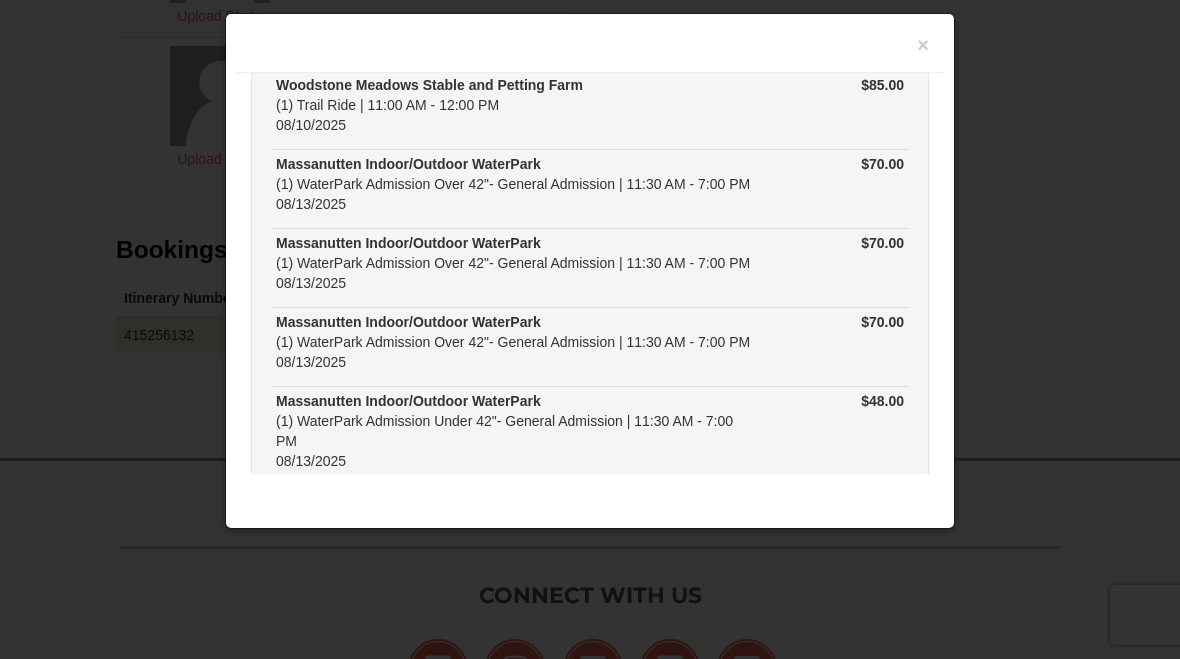 scroll, scrollTop: 551, scrollLeft: 0, axis: vertical 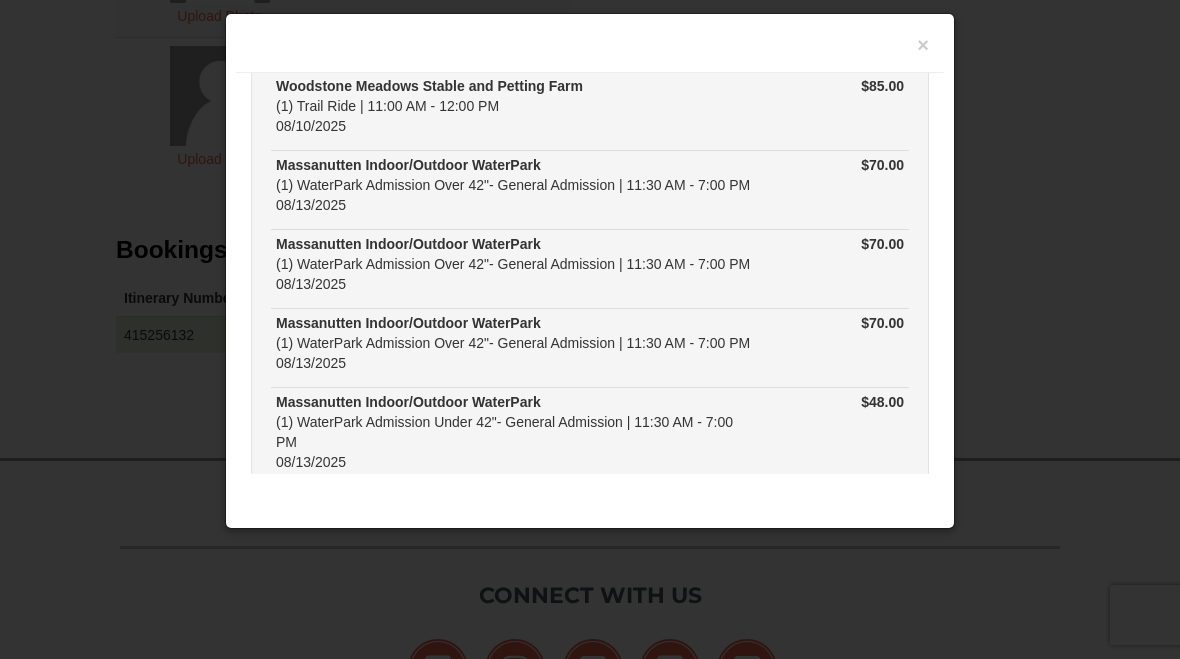 click at bounding box center [590, 329] 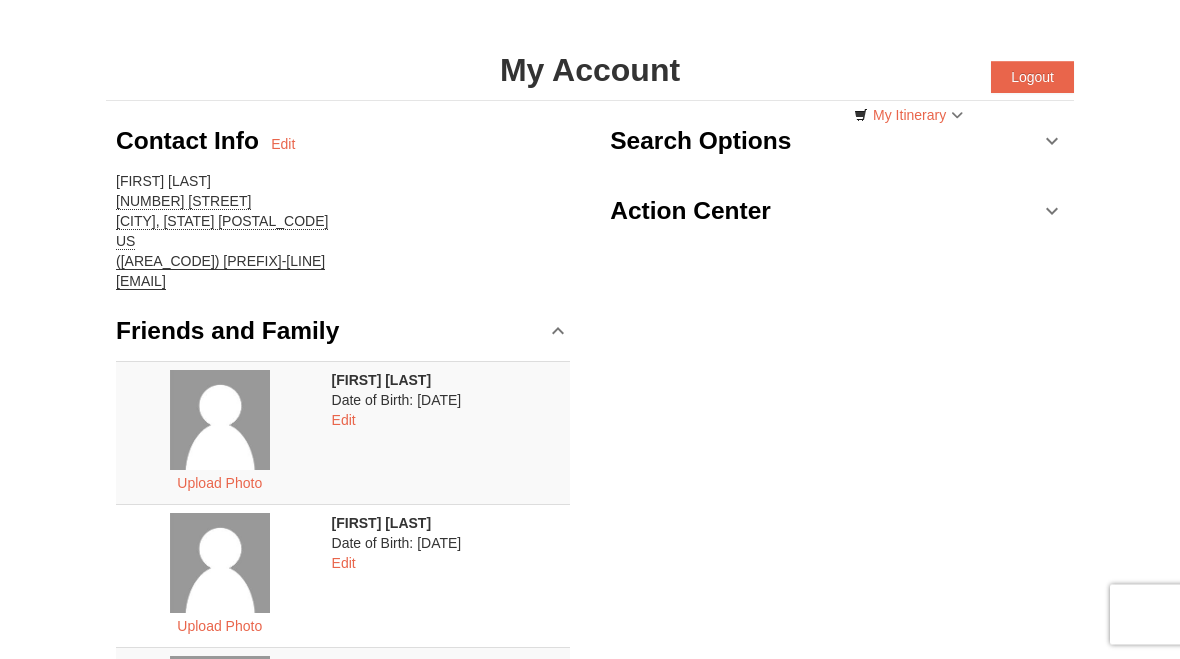 scroll, scrollTop: 0, scrollLeft: 0, axis: both 